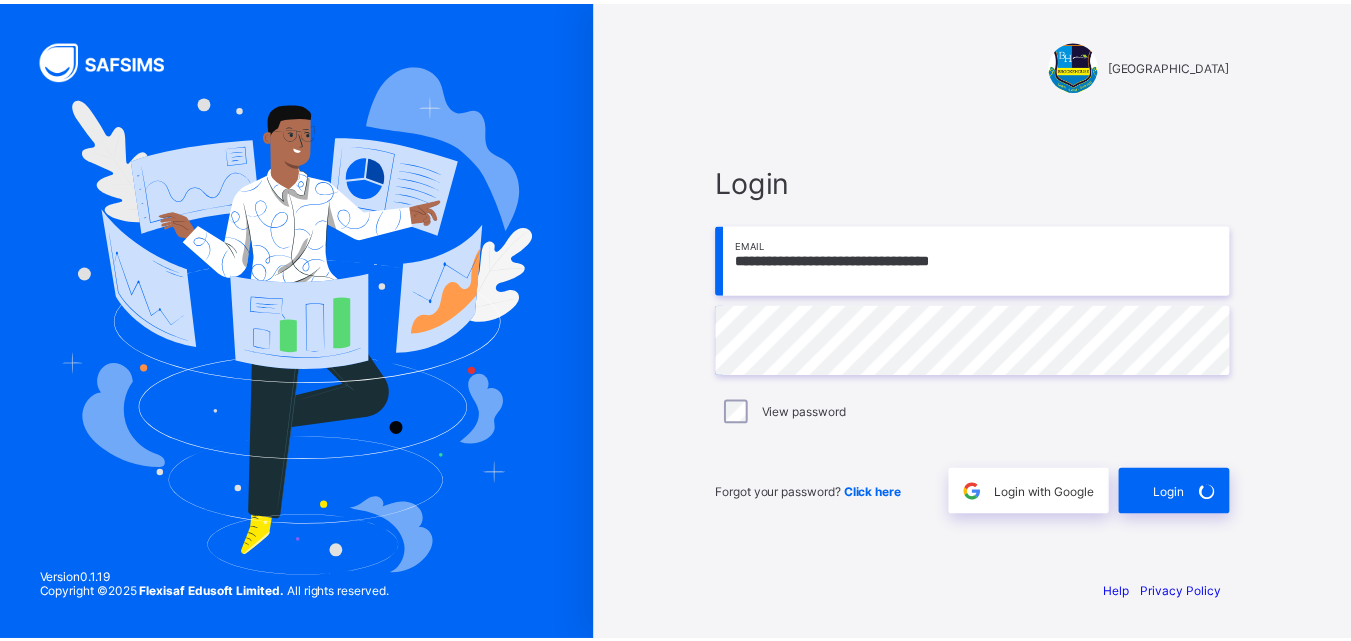 scroll, scrollTop: 0, scrollLeft: 0, axis: both 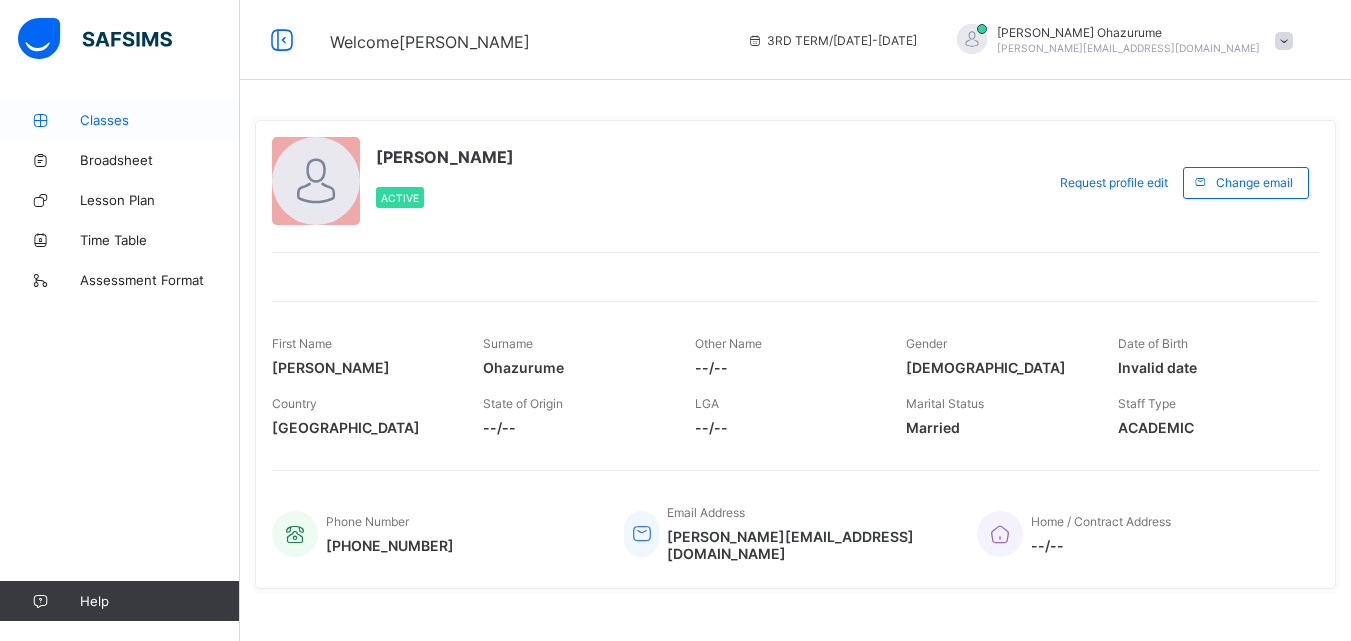 click on "Classes" at bounding box center (160, 120) 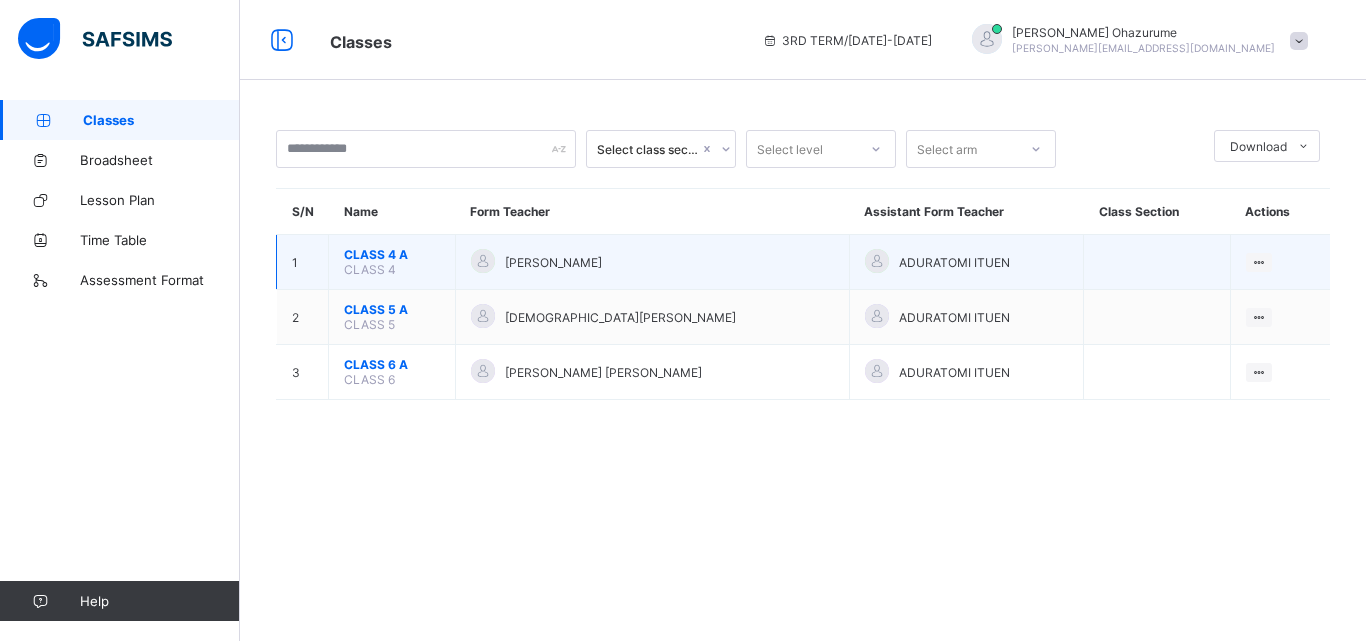 click on "CLASS 4   A" at bounding box center [392, 254] 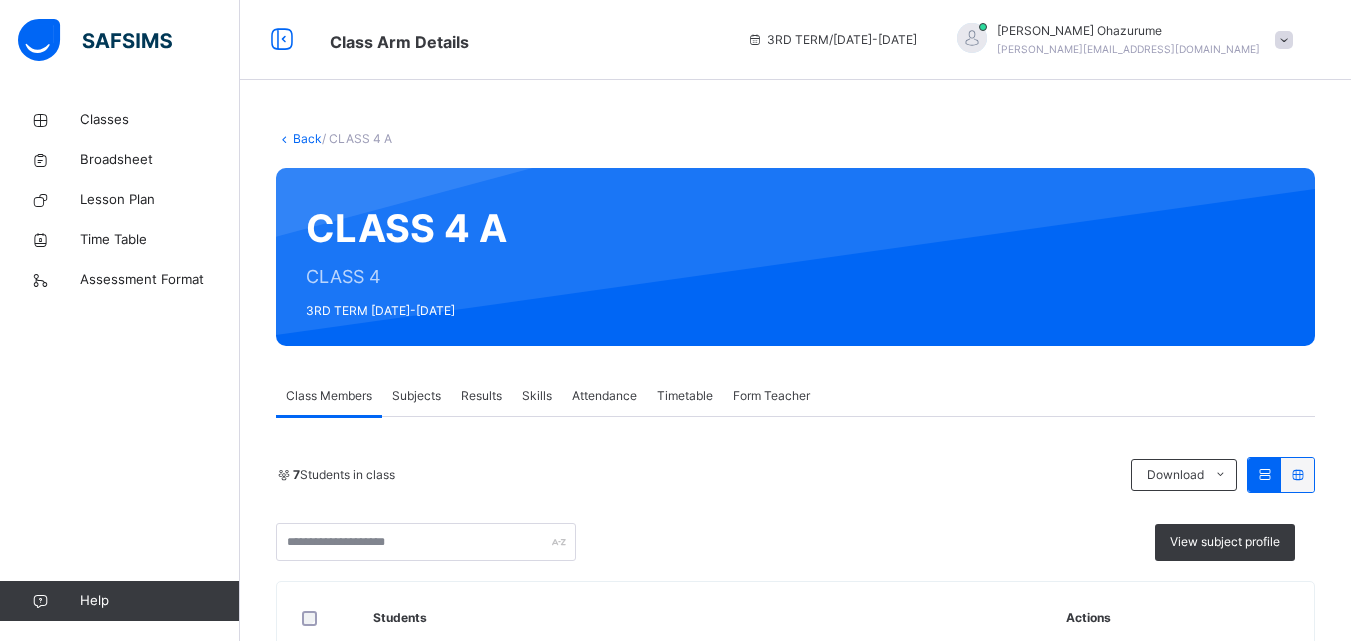 click on "Subjects" at bounding box center [416, 396] 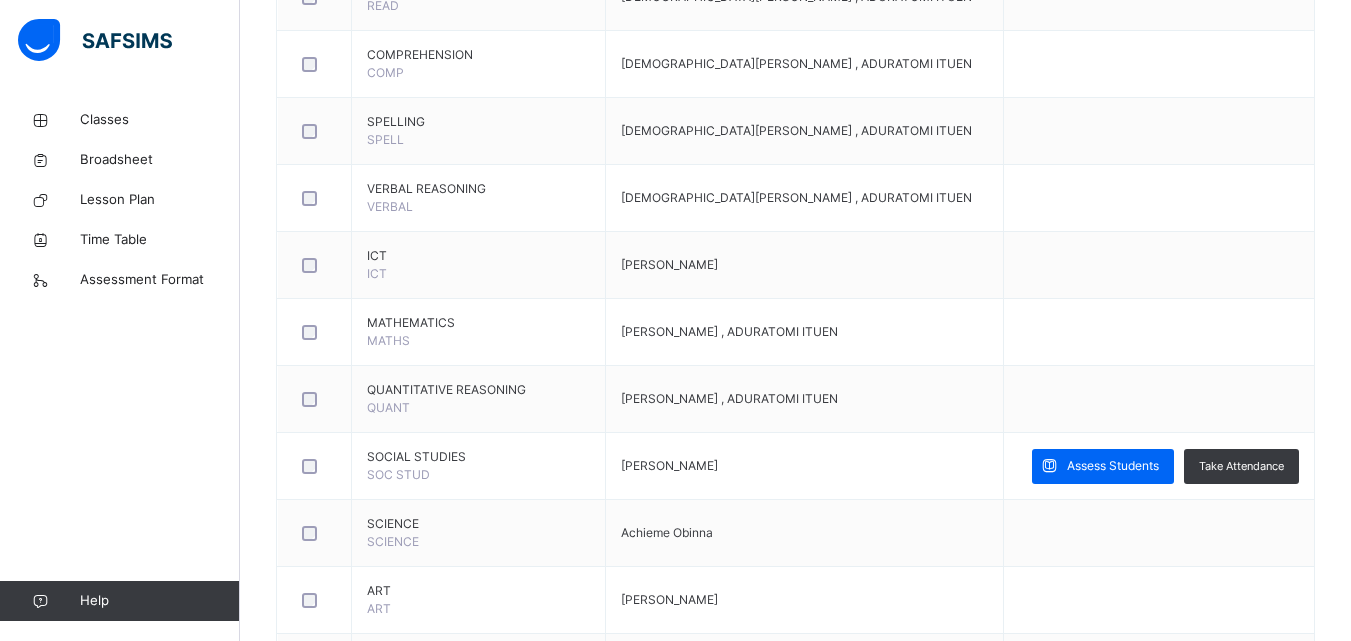 scroll, scrollTop: 680, scrollLeft: 0, axis: vertical 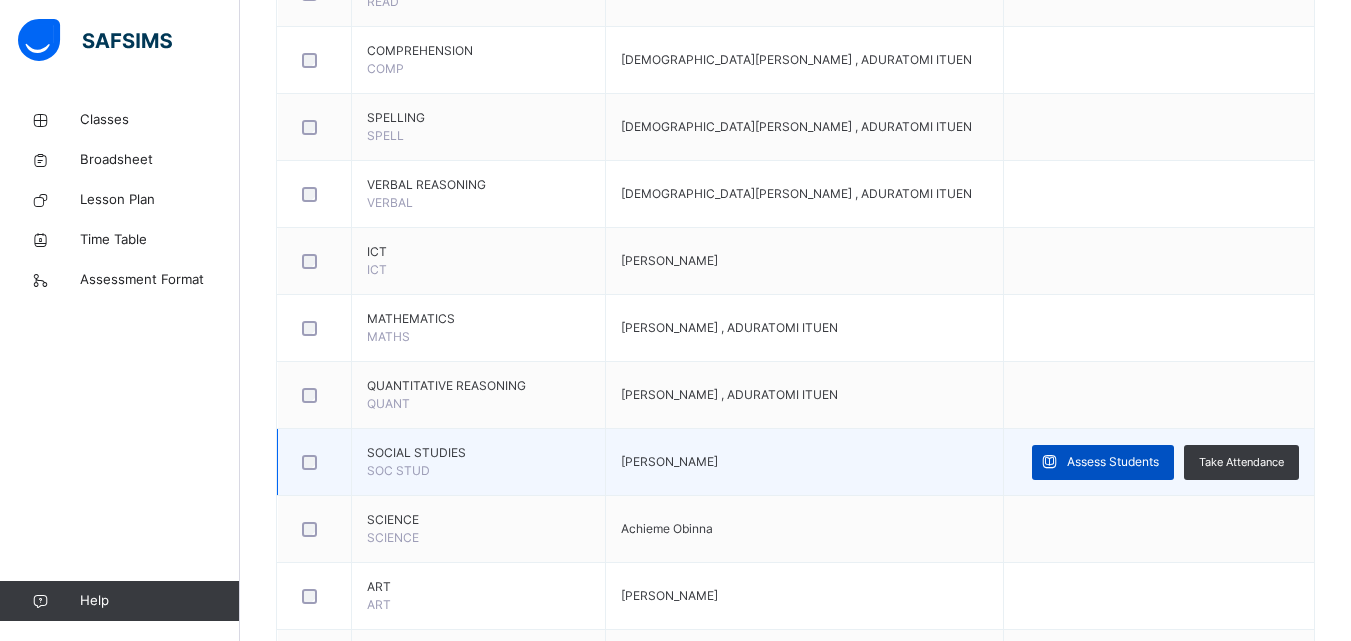 click on "Assess Students" at bounding box center (1103, 462) 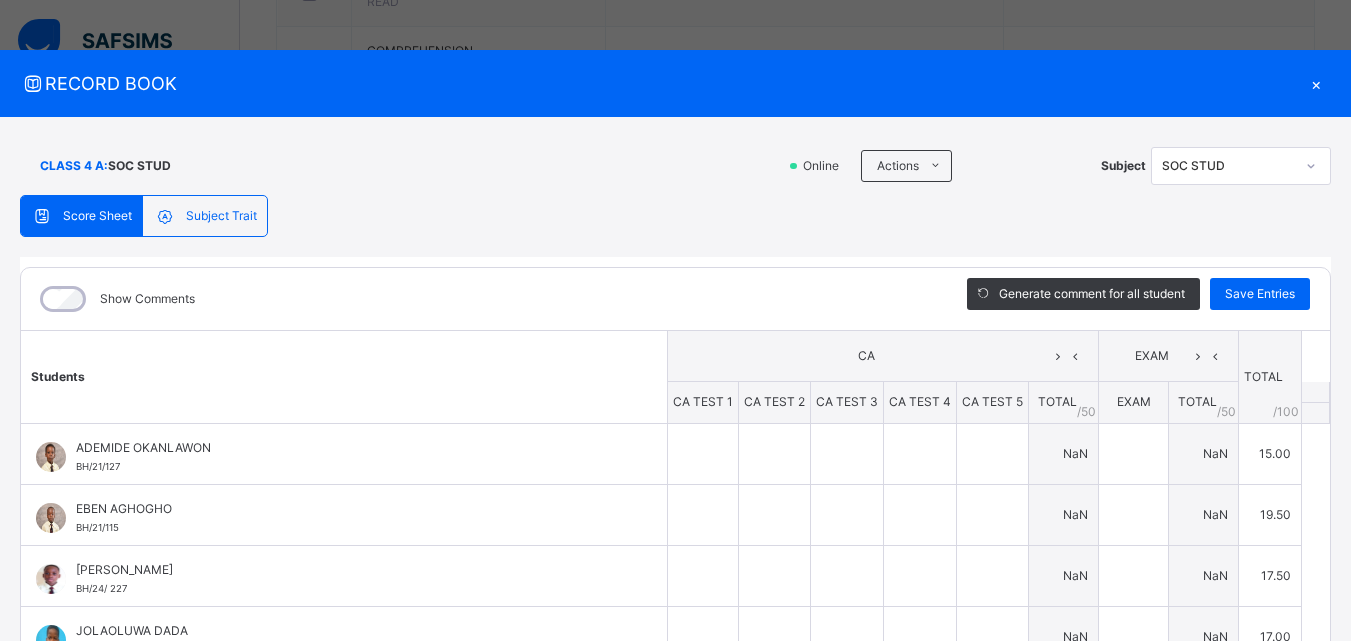type on "*" 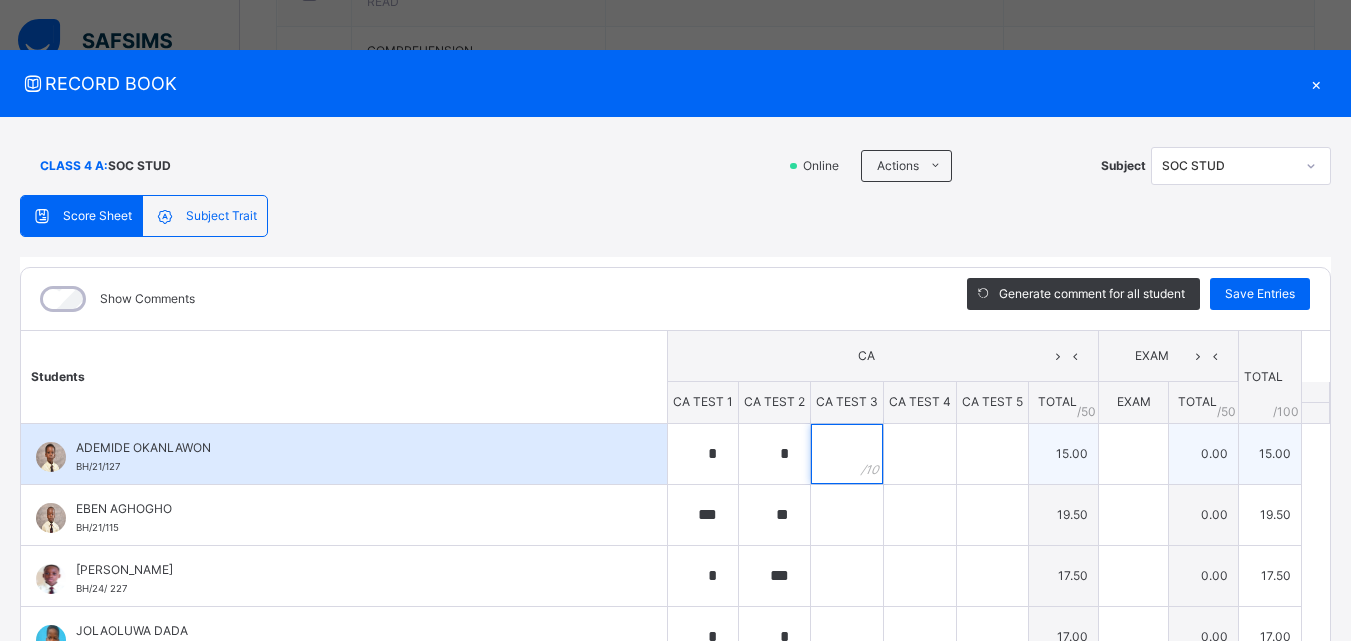 click at bounding box center (847, 454) 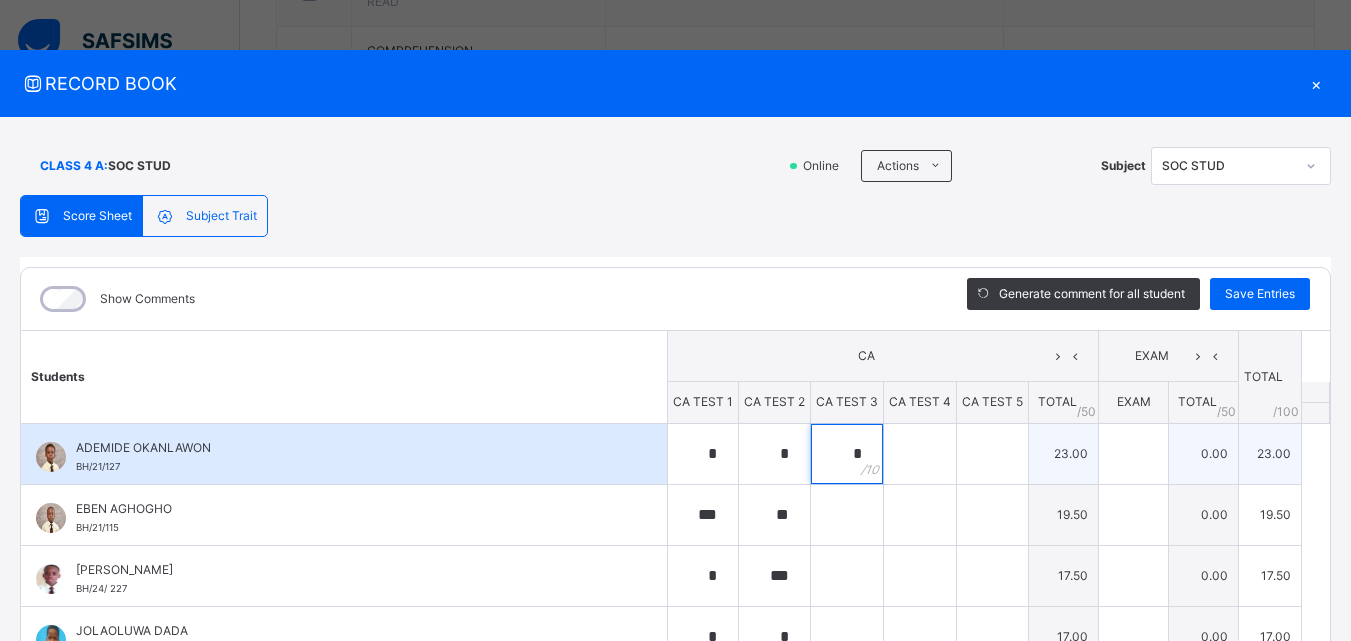 type on "*" 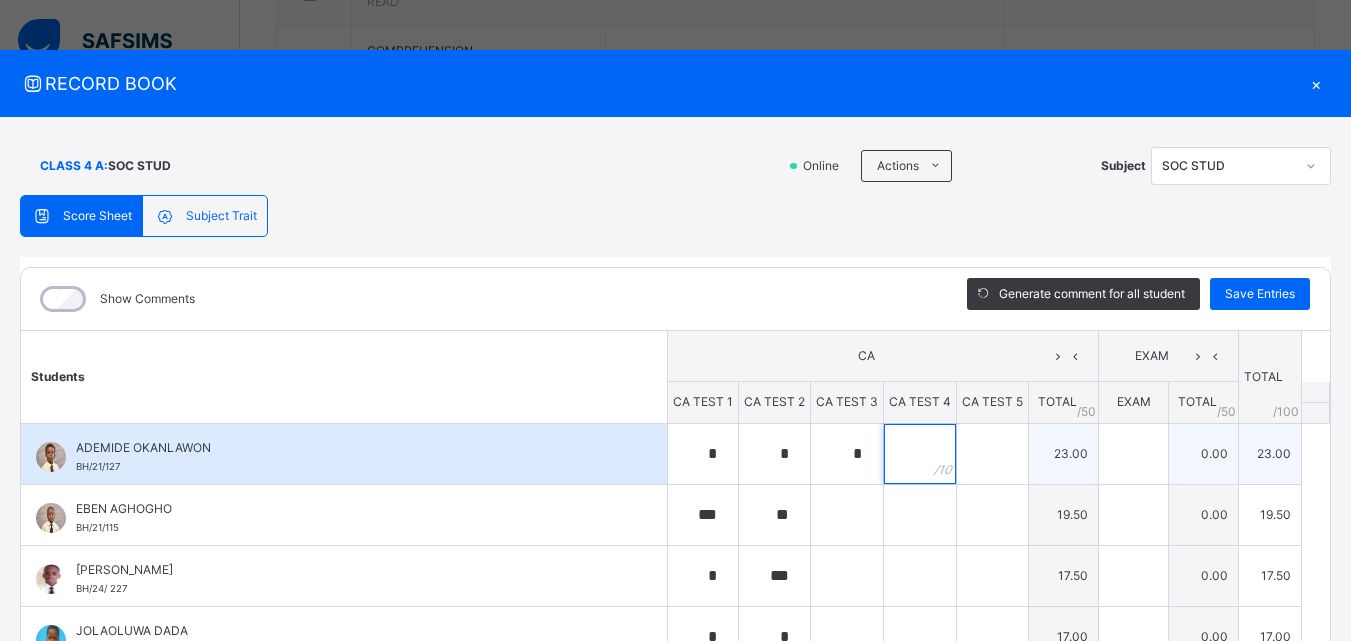 click at bounding box center [920, 454] 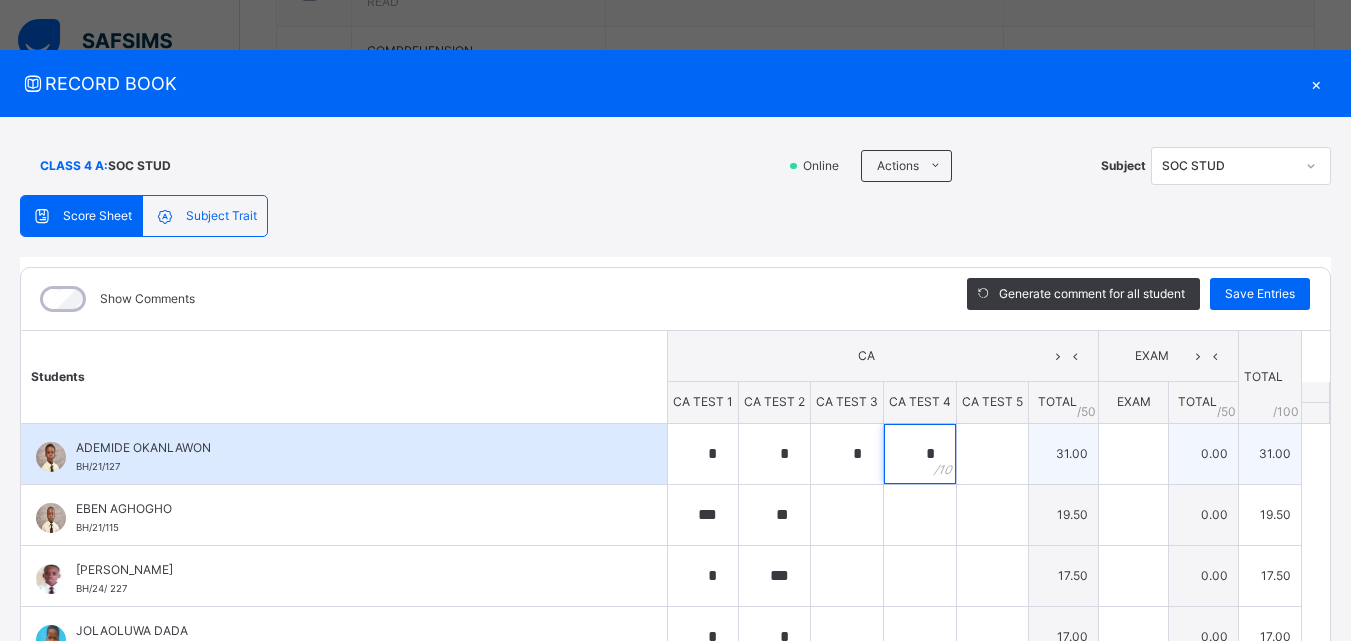 type on "*" 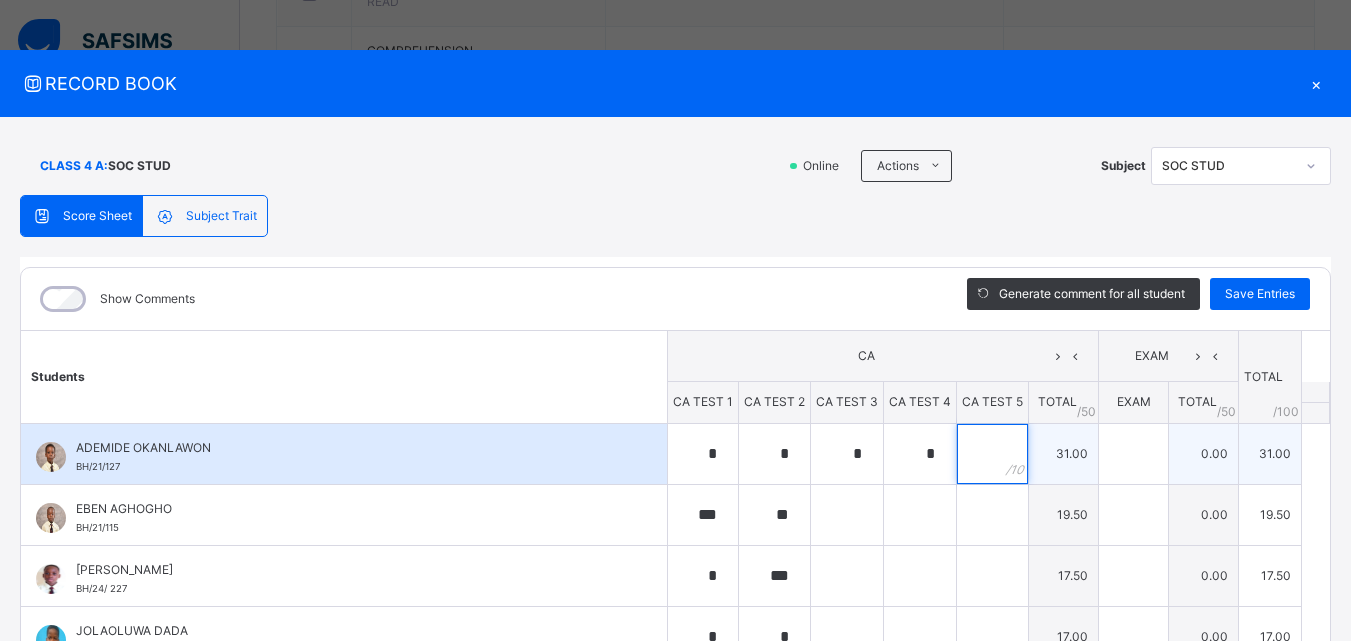 click at bounding box center (992, 454) 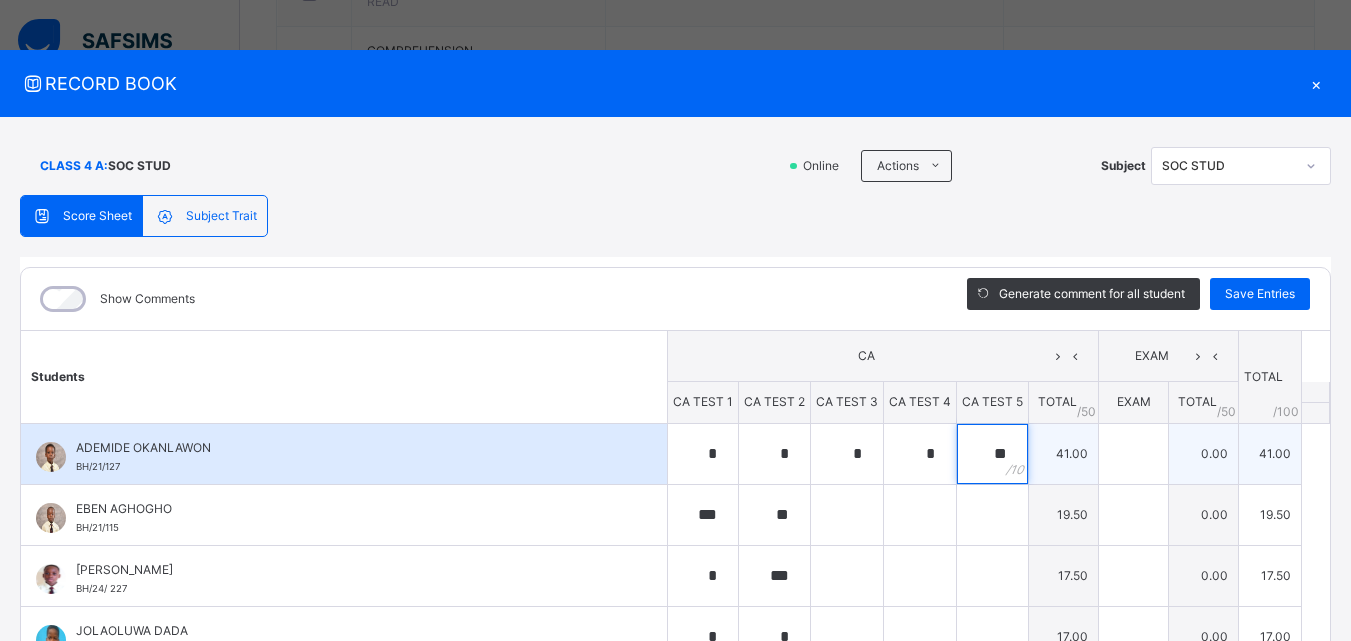 type on "**" 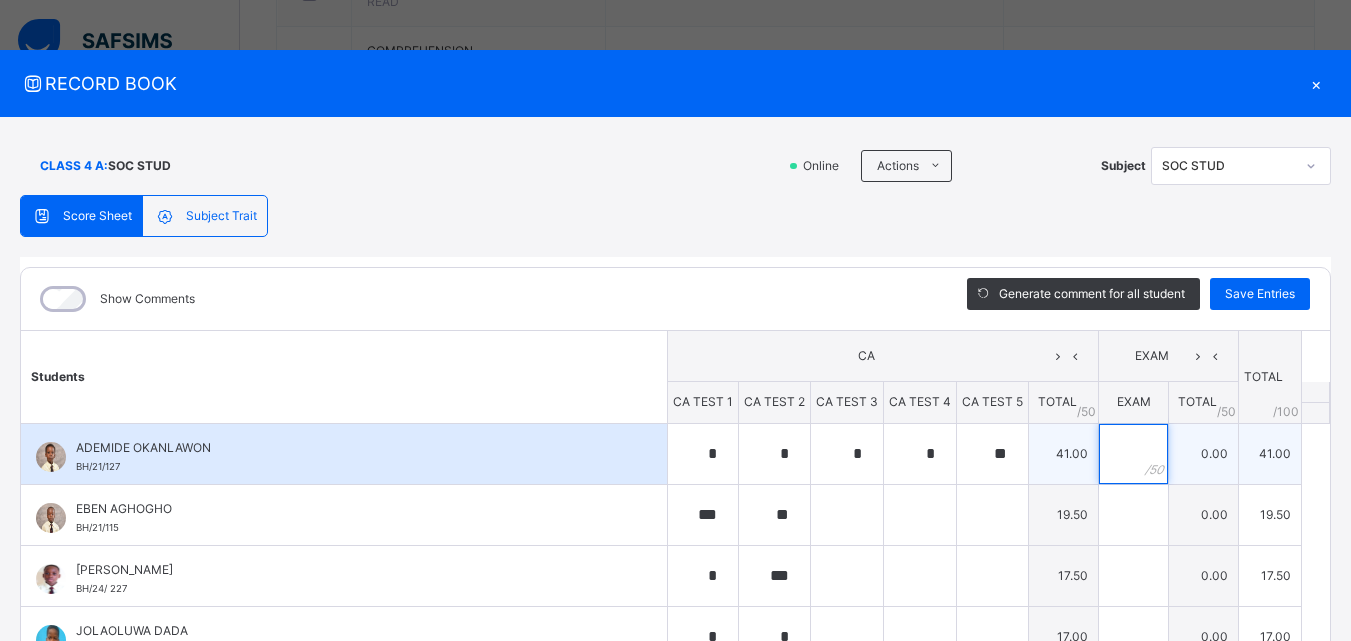 click at bounding box center [1133, 454] 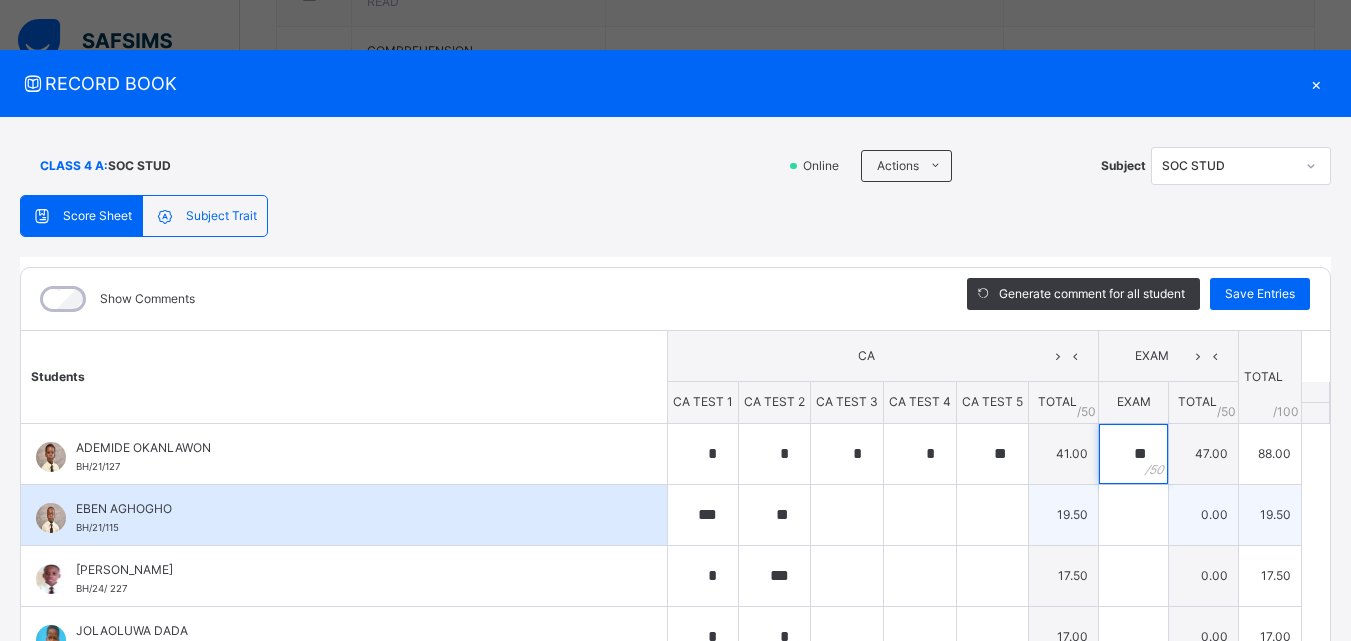 type on "**" 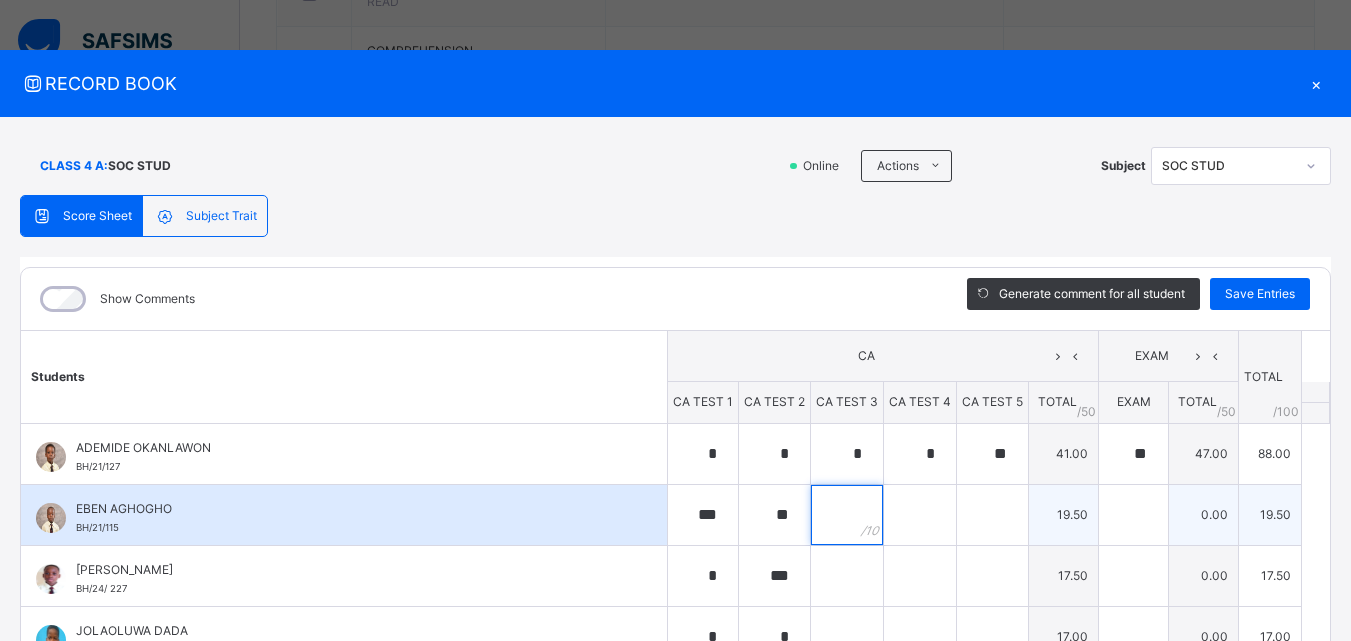 click at bounding box center (847, 515) 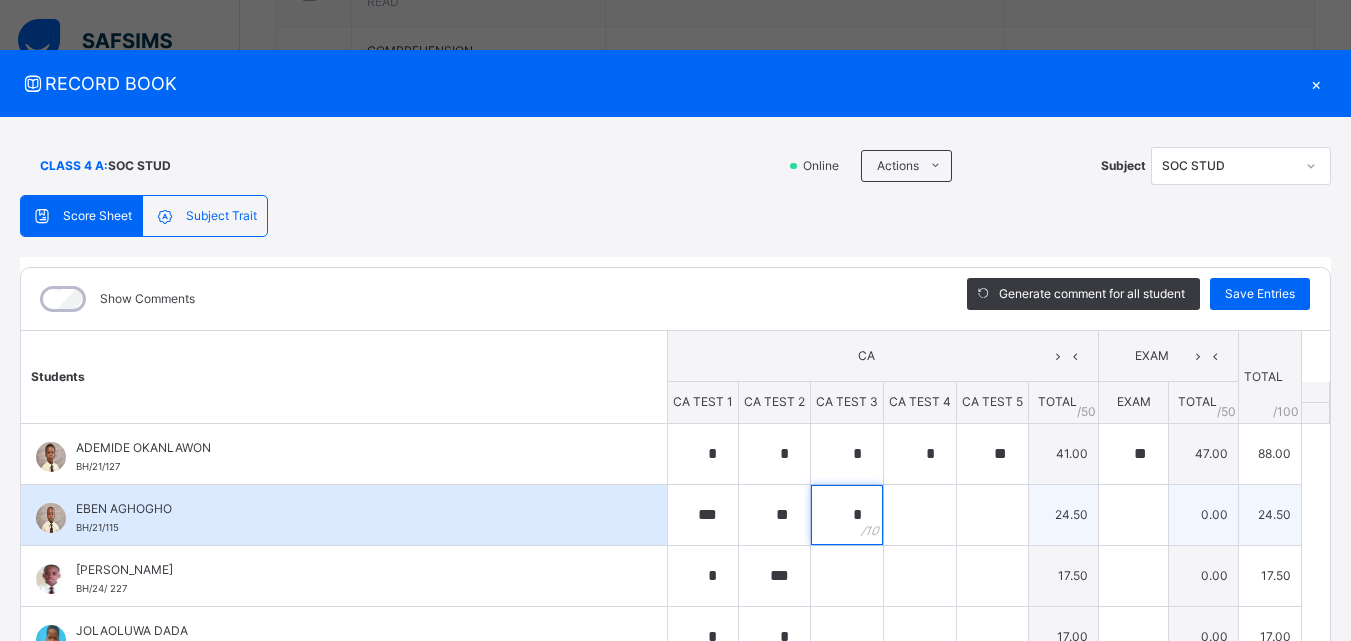 type on "*" 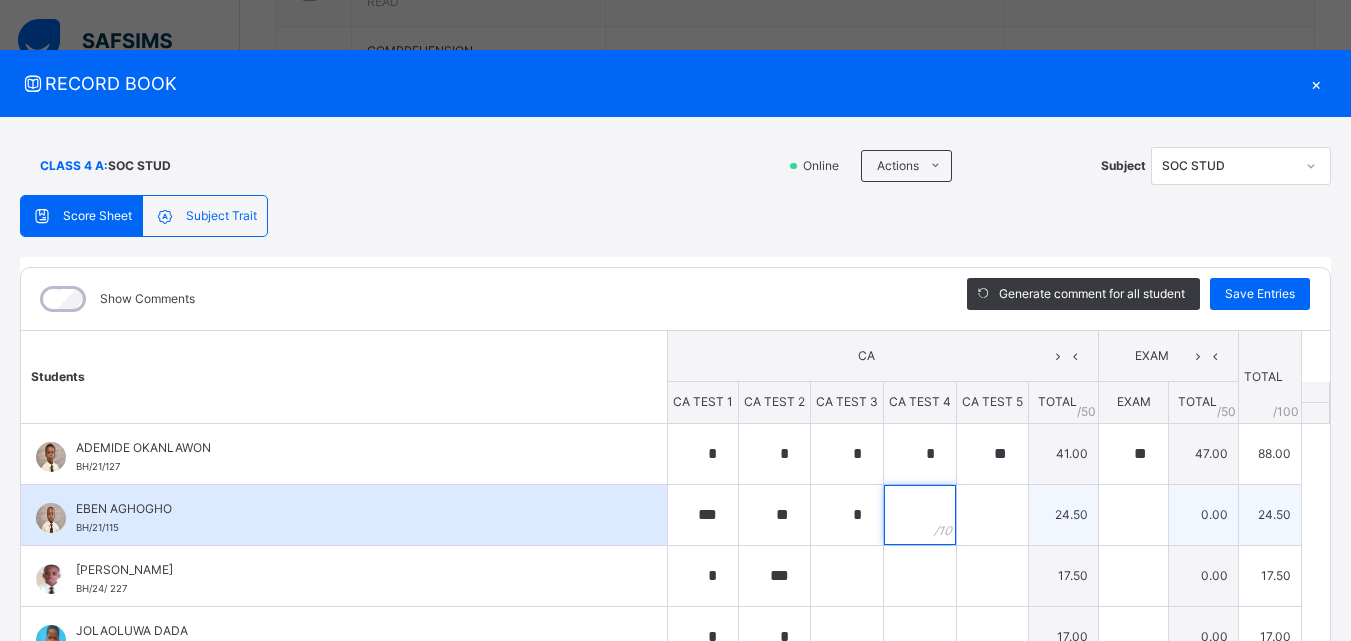 click at bounding box center (920, 515) 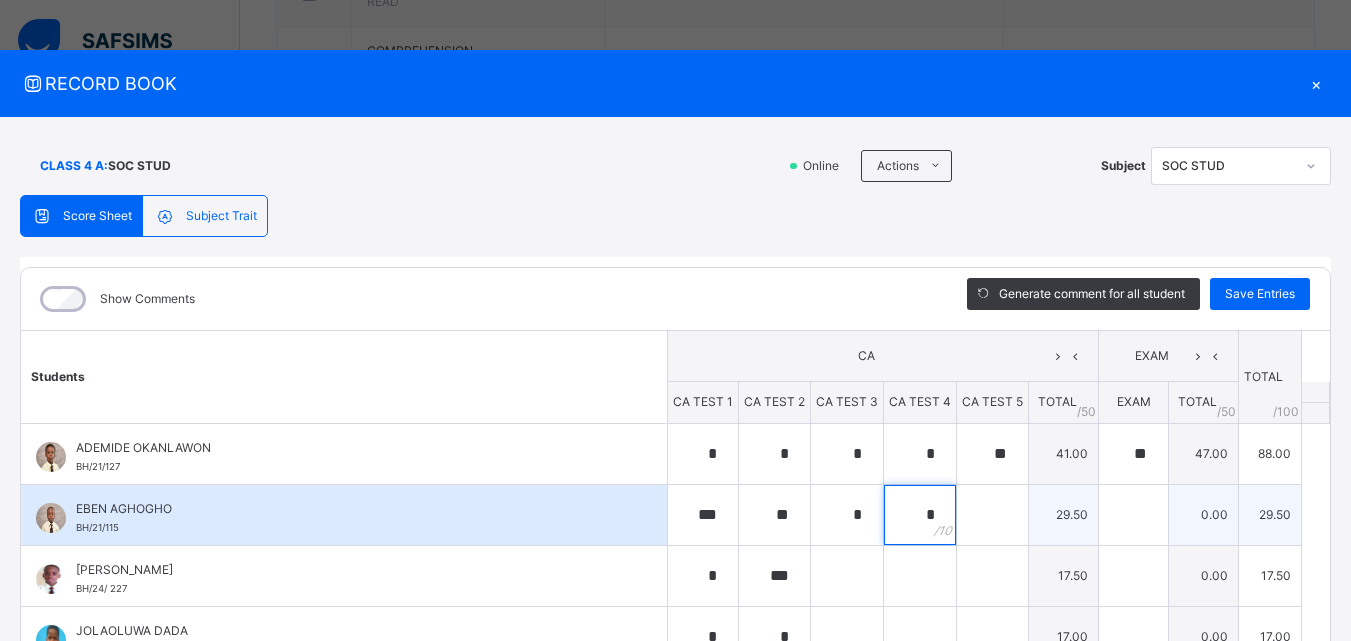 type on "*" 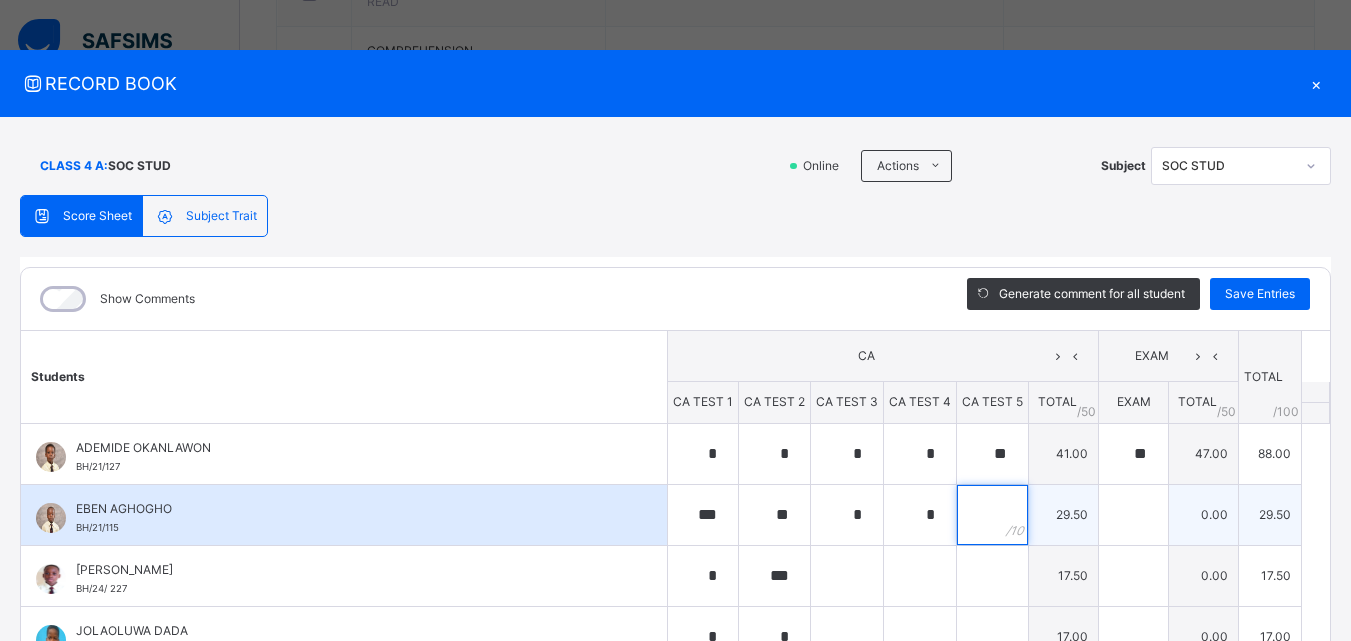 click at bounding box center [992, 515] 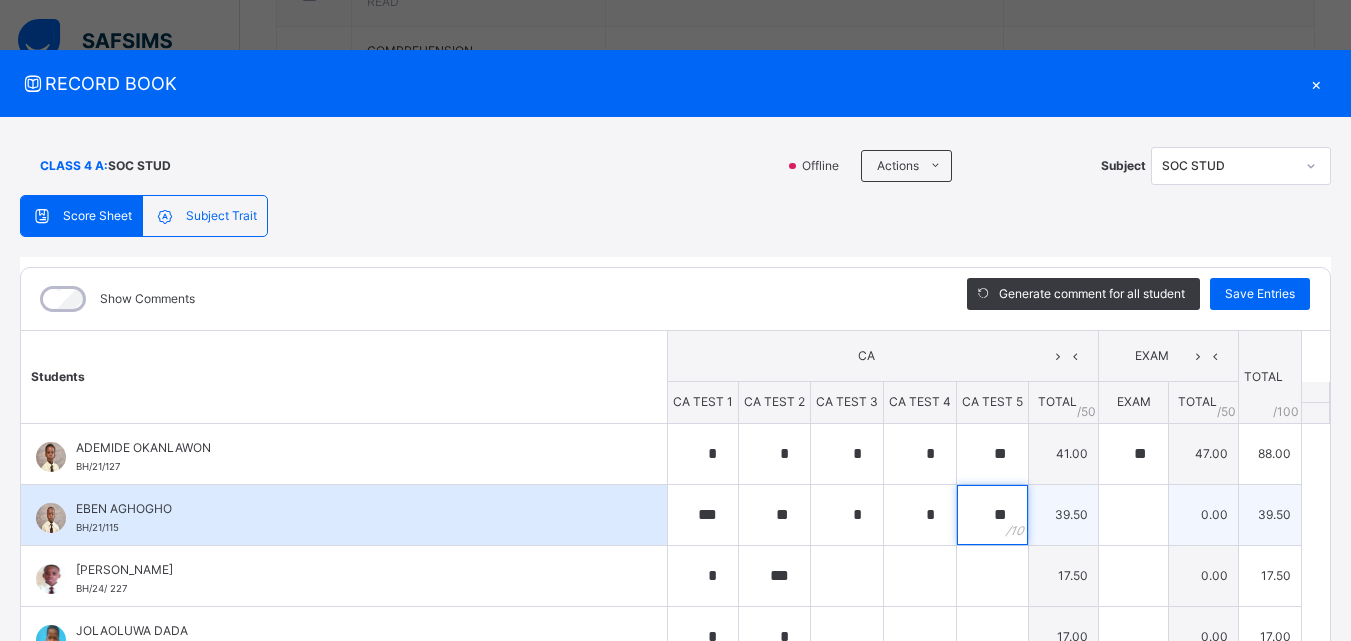 type on "**" 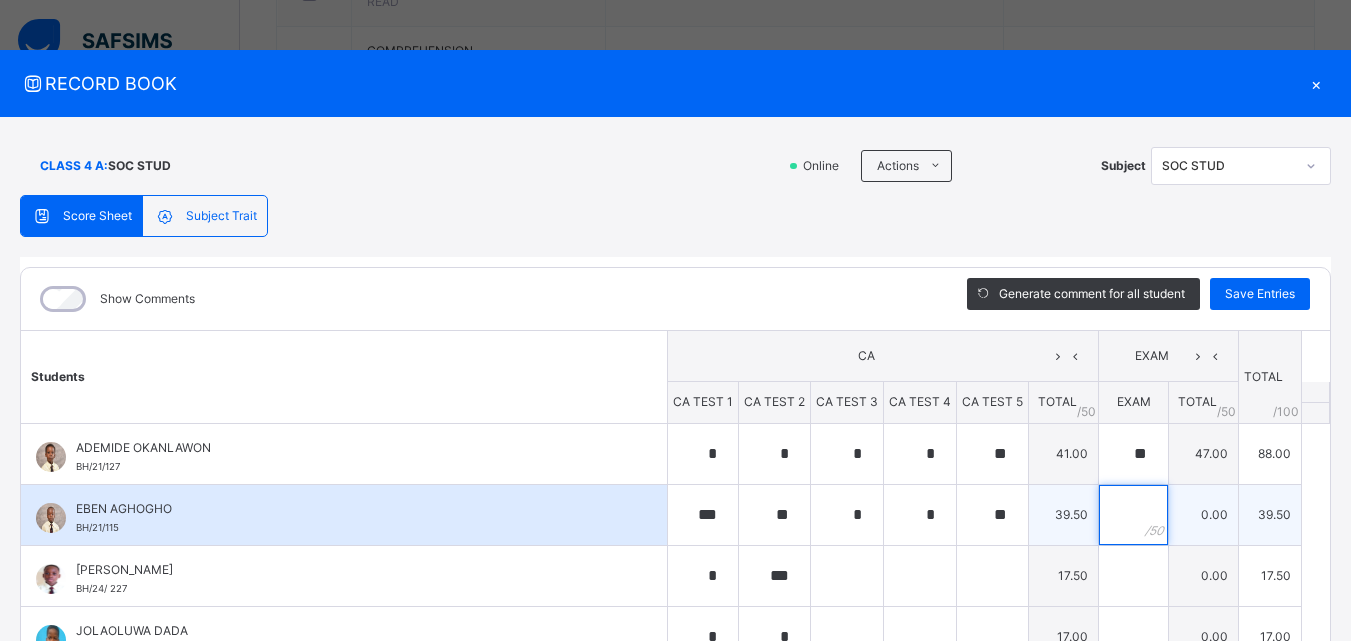 click at bounding box center [1133, 515] 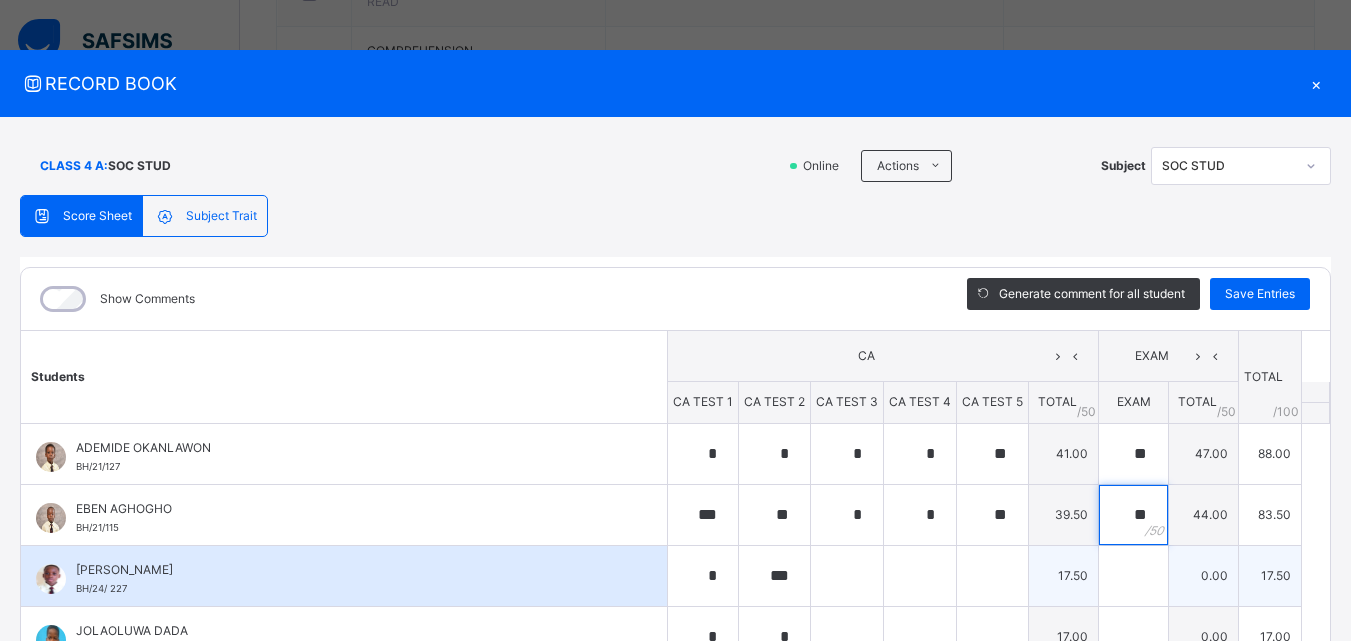 type on "**" 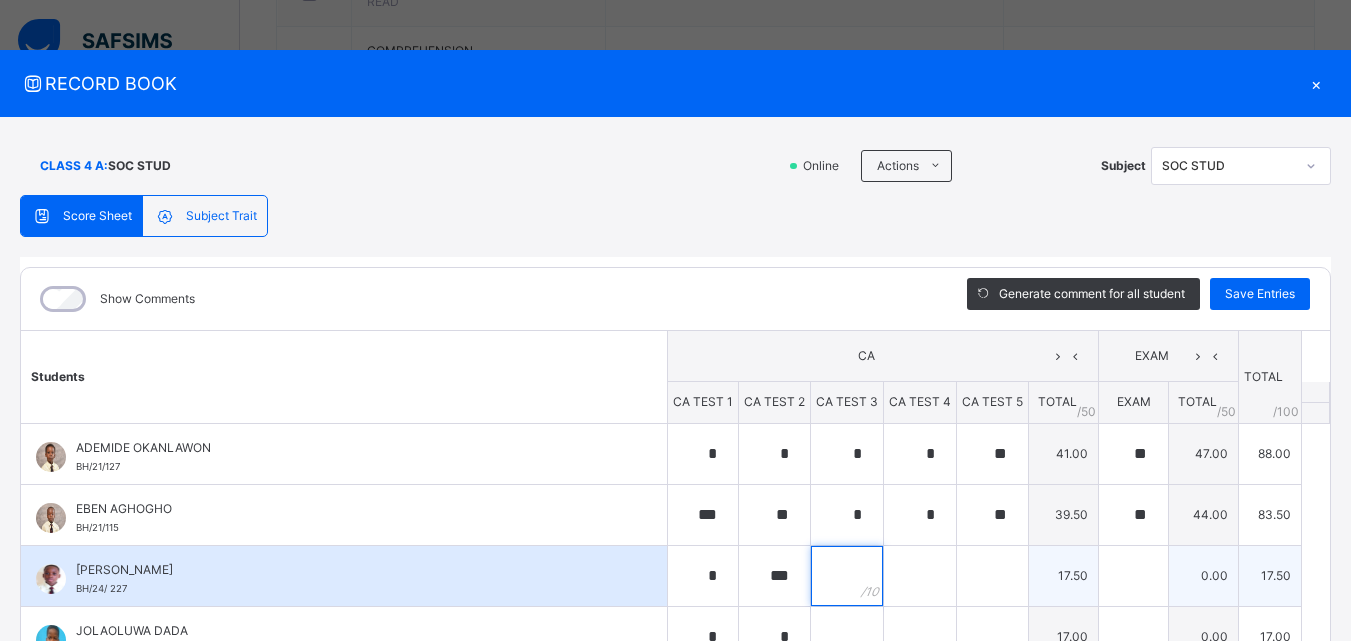 click at bounding box center (847, 576) 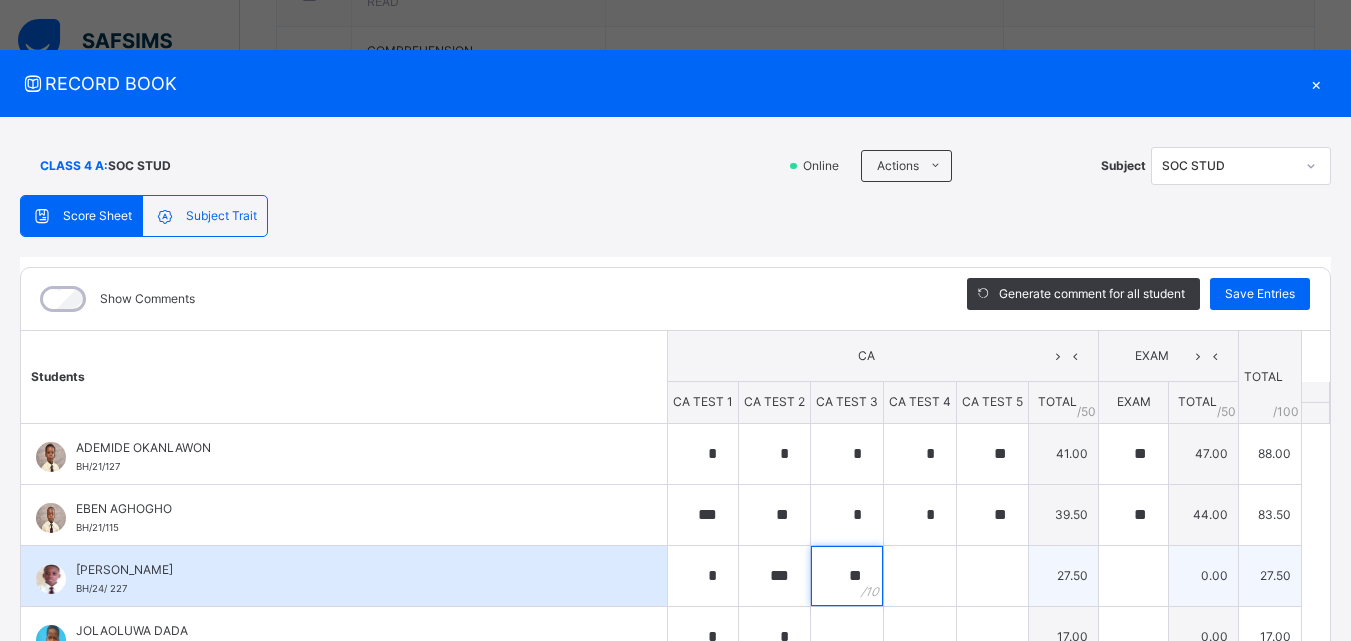 type on "**" 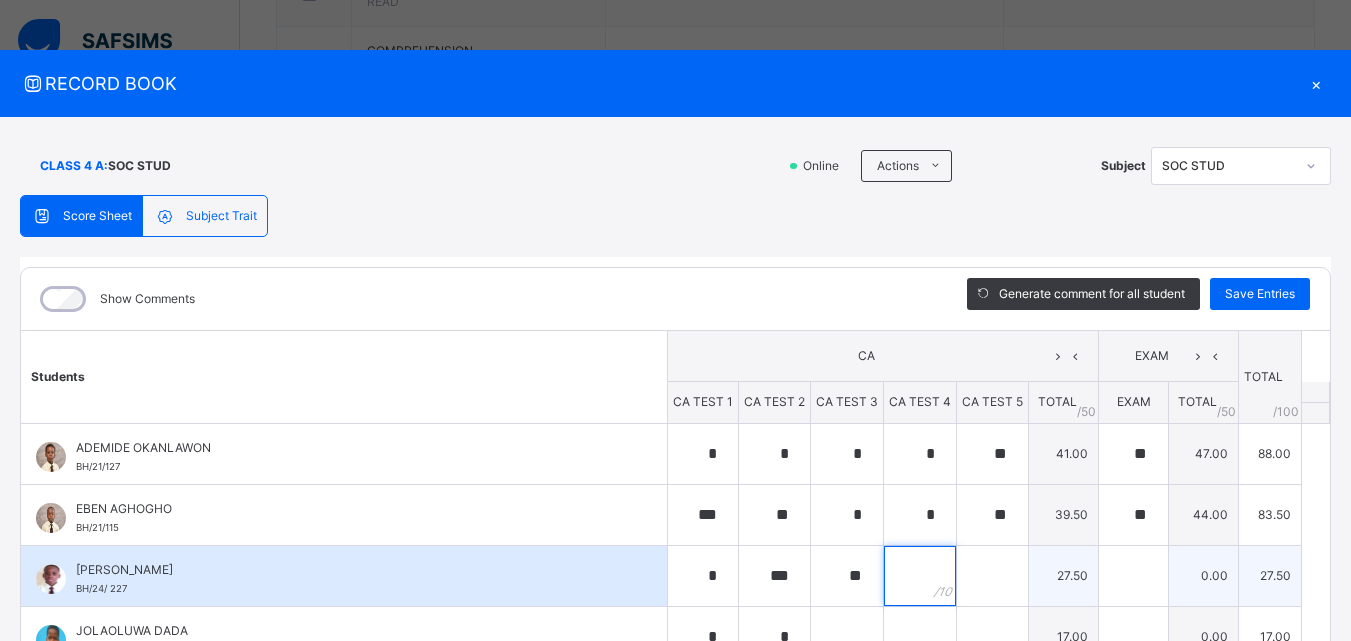 click at bounding box center (920, 576) 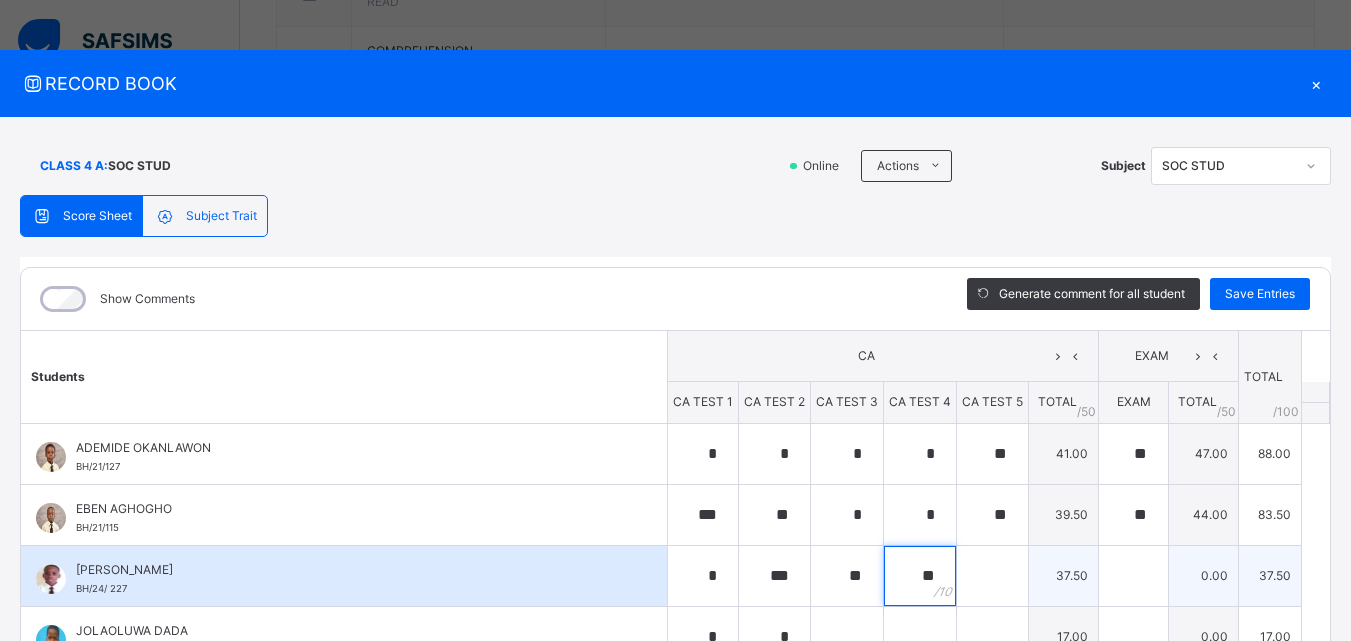 type on "**" 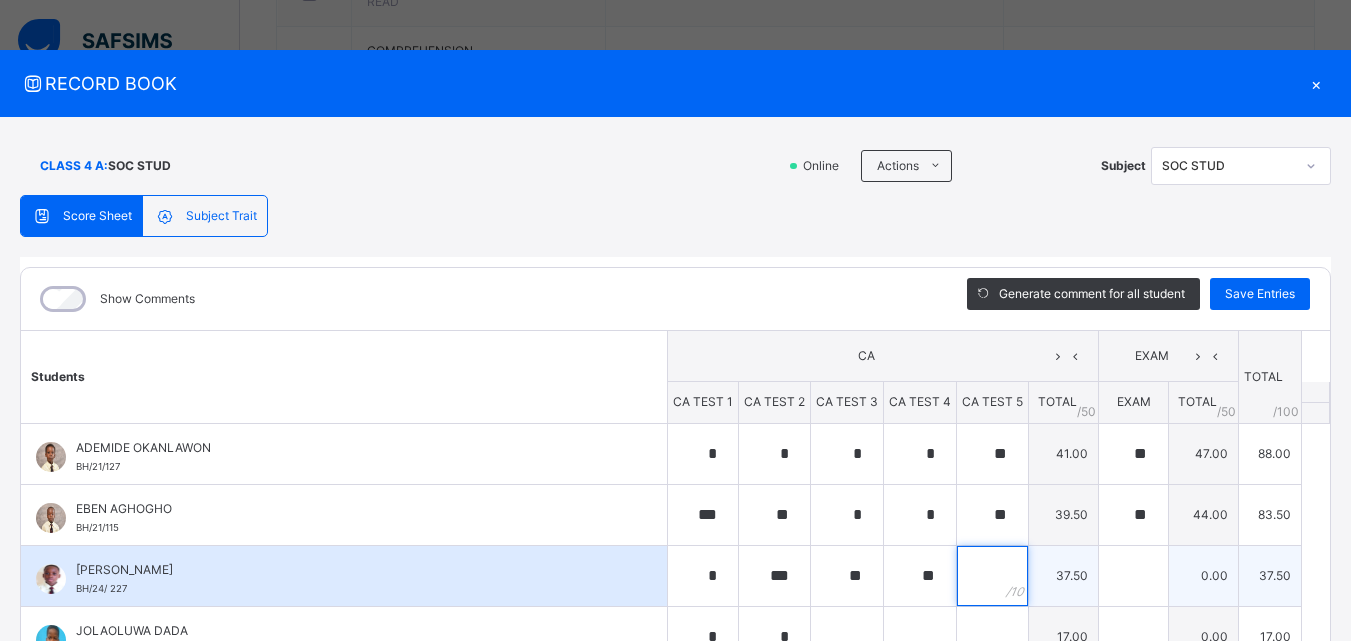 click at bounding box center (992, 576) 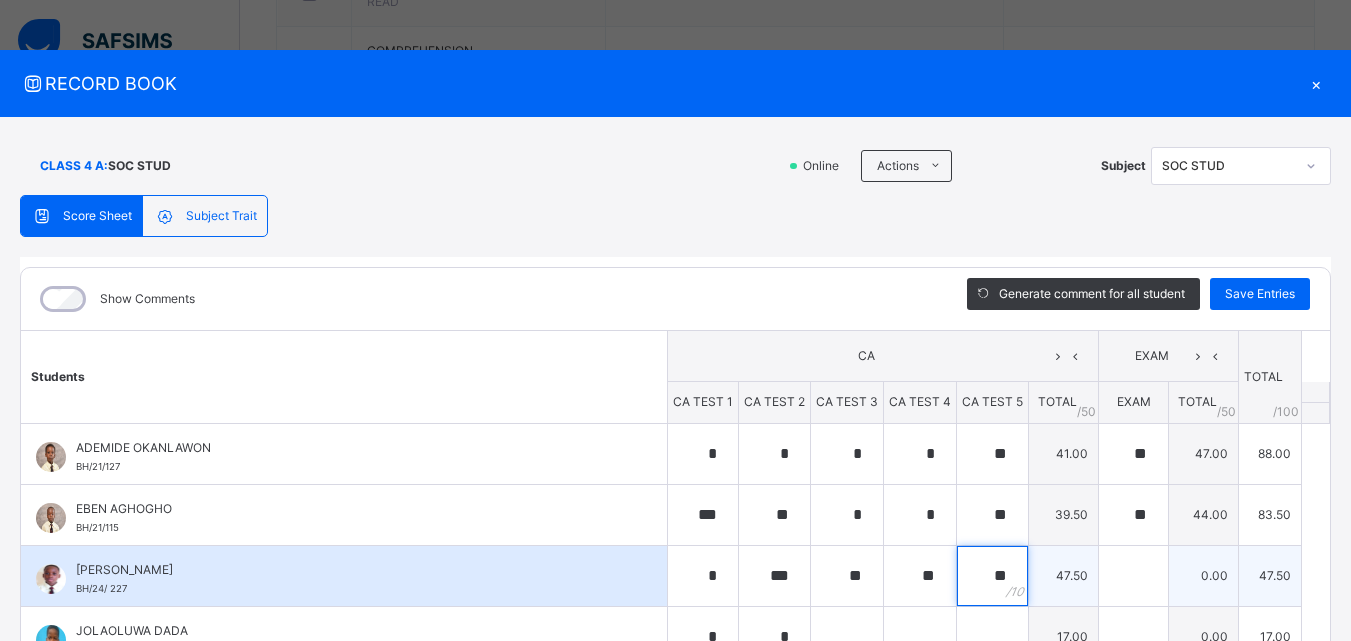 type on "**" 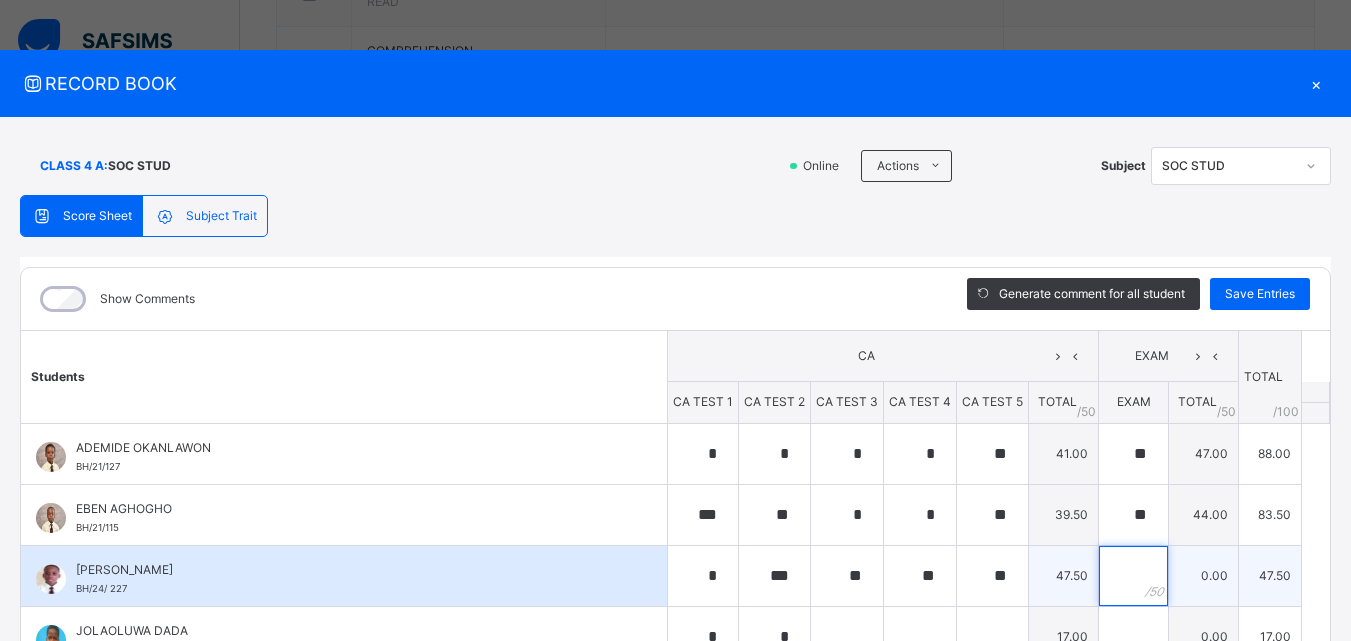 click at bounding box center [1133, 576] 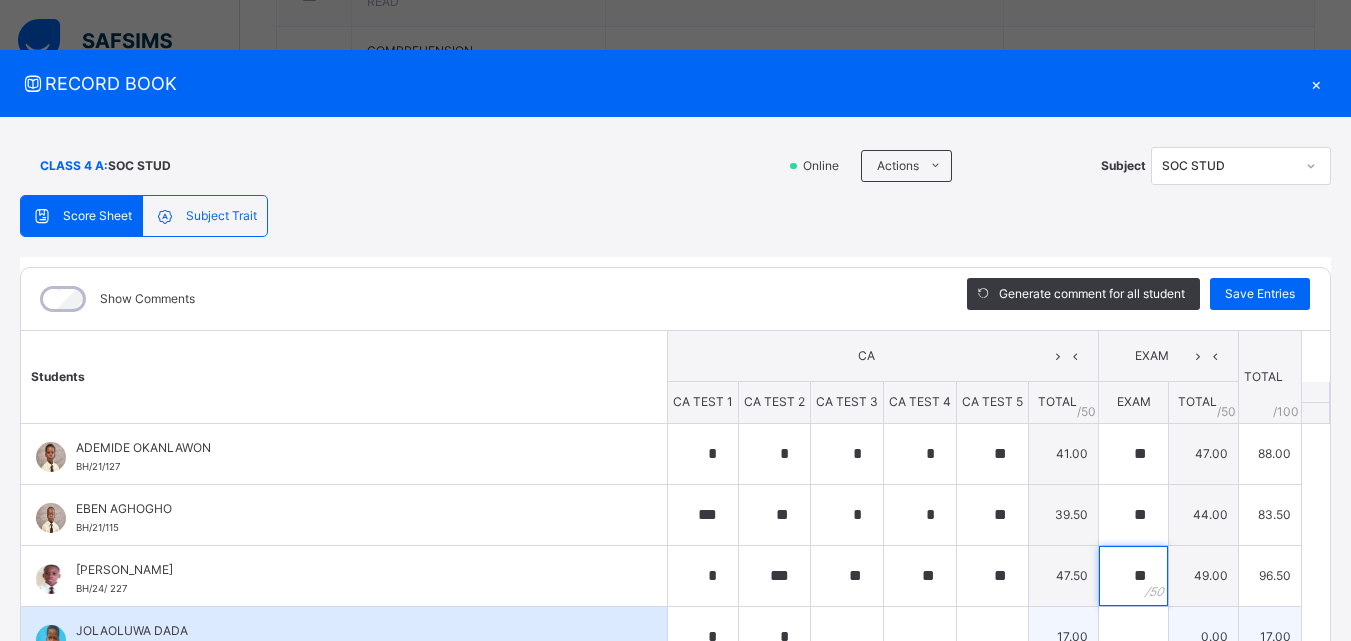 type on "**" 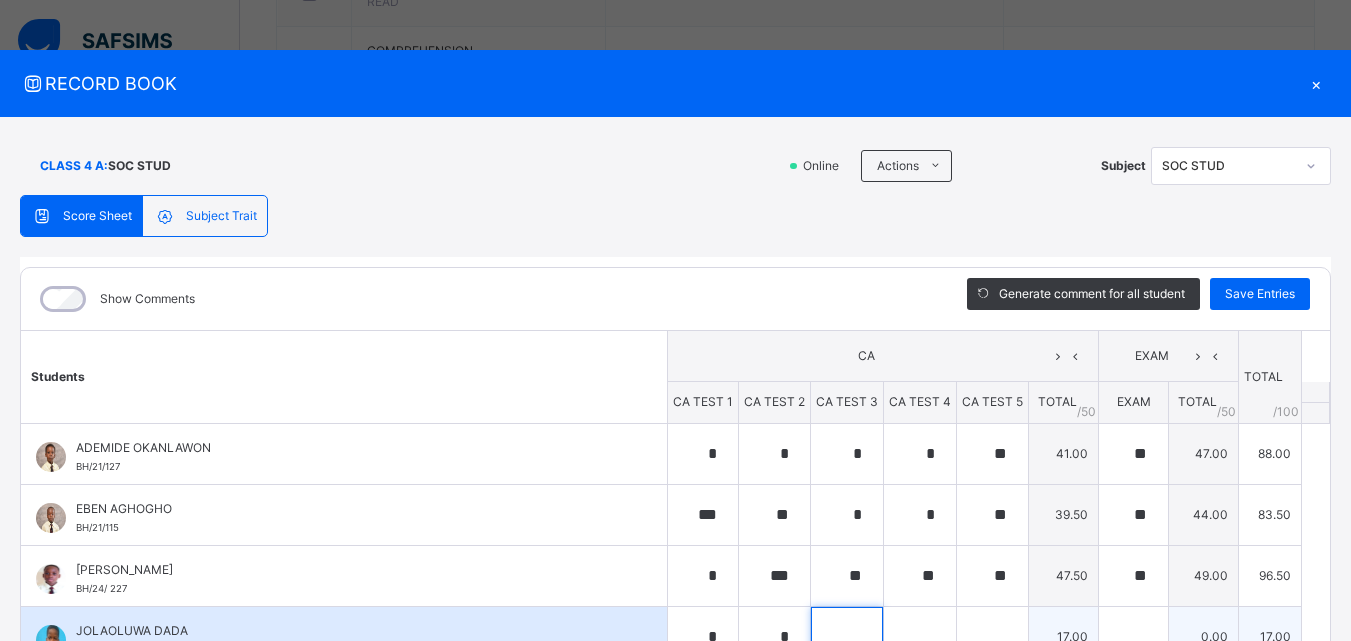 click at bounding box center (847, 637) 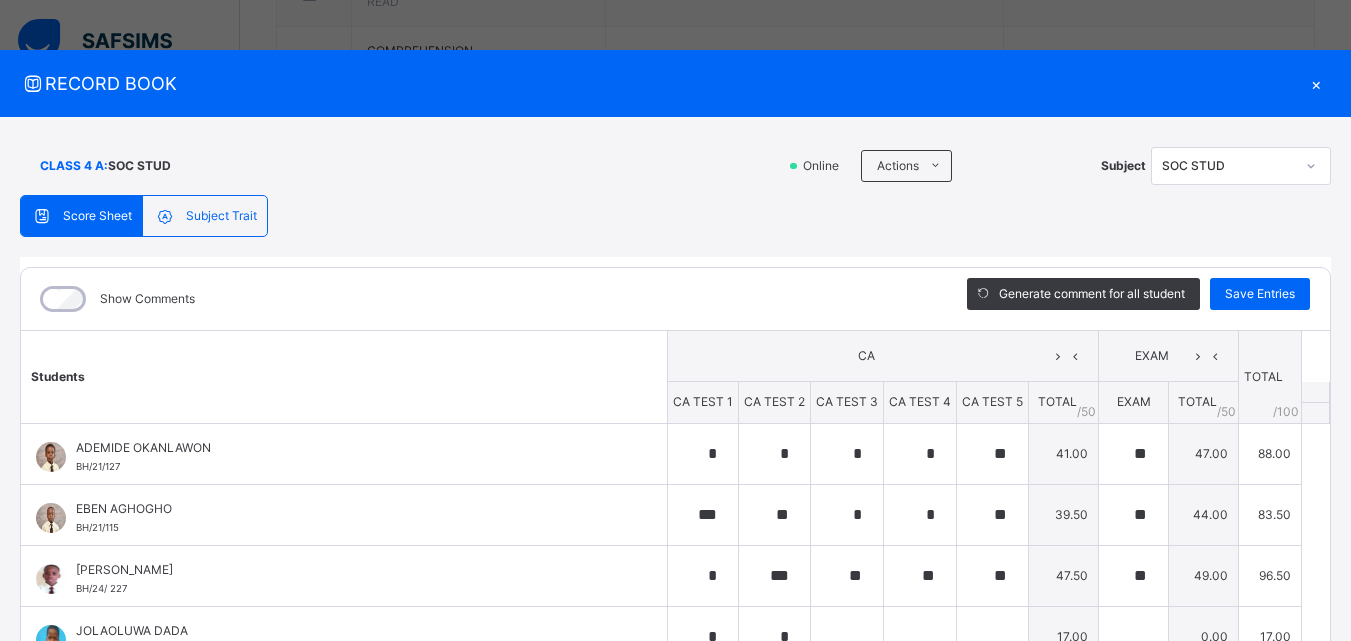click on "**********" at bounding box center [675, 489] 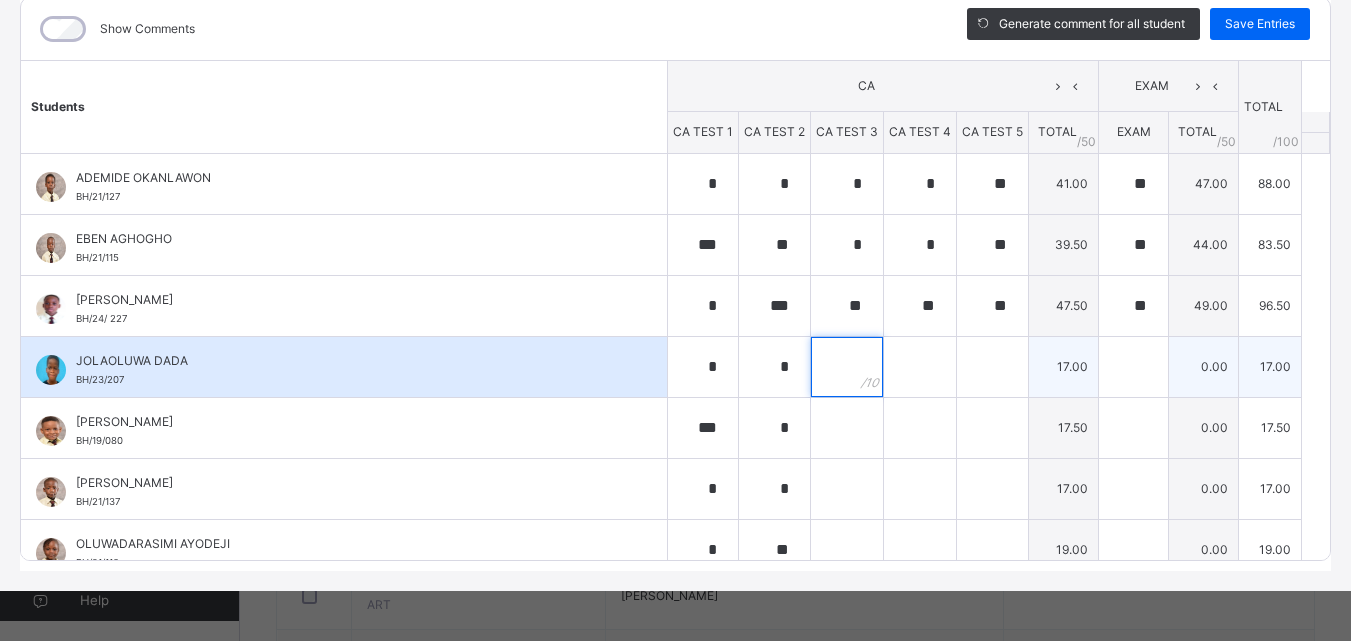 click at bounding box center [847, 367] 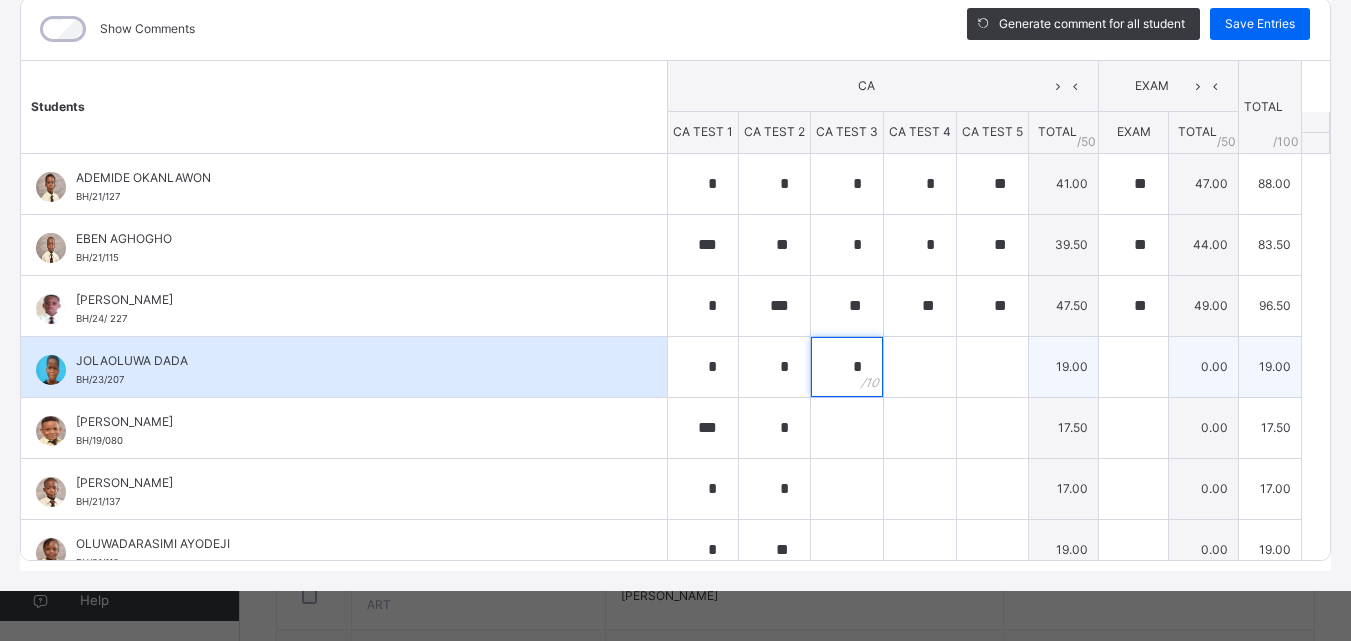 type on "*" 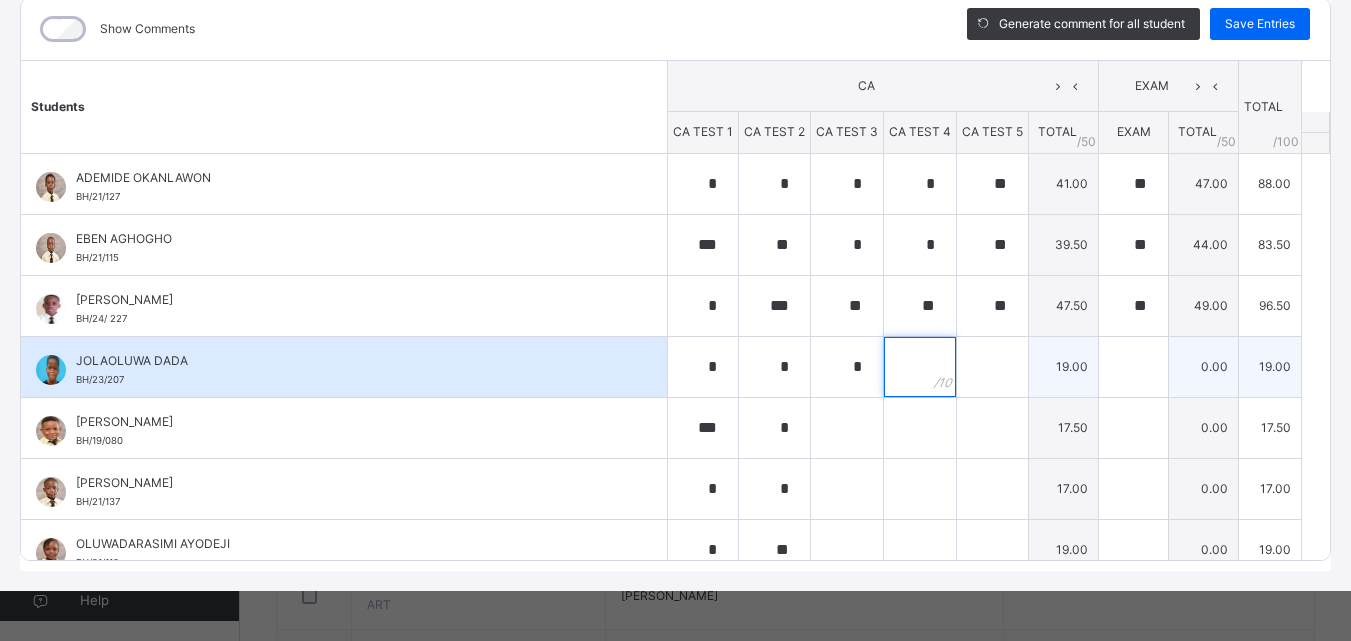 click at bounding box center [920, 367] 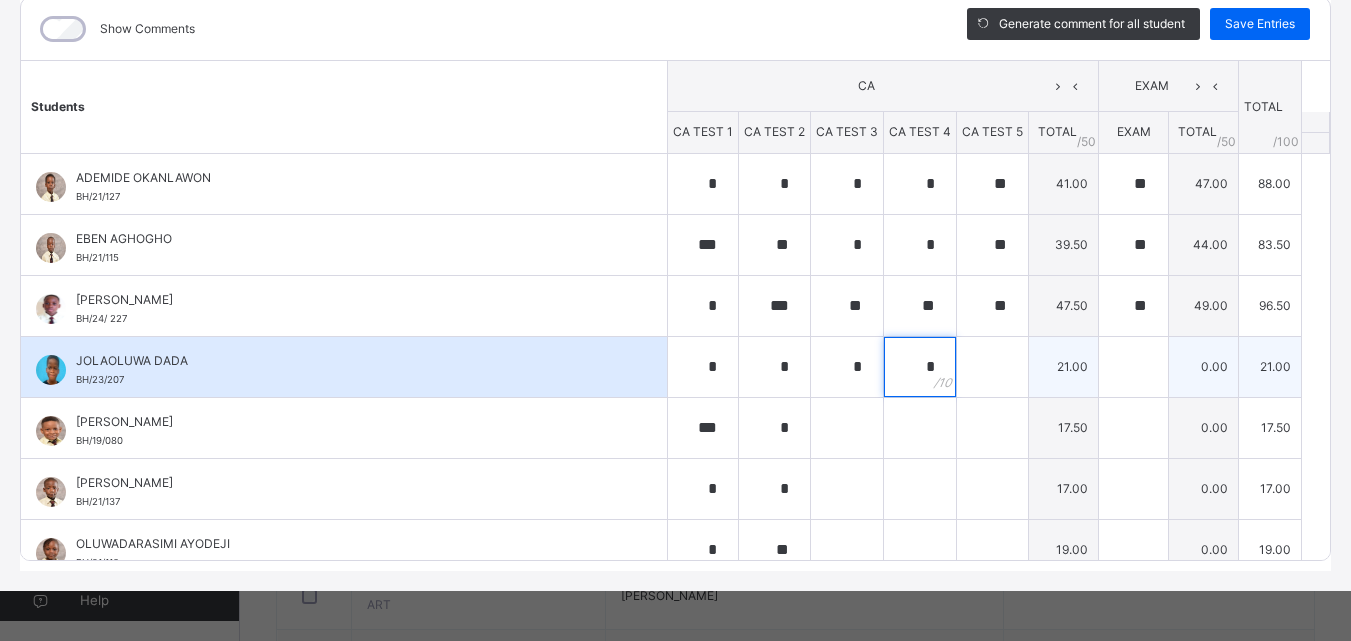 type on "*" 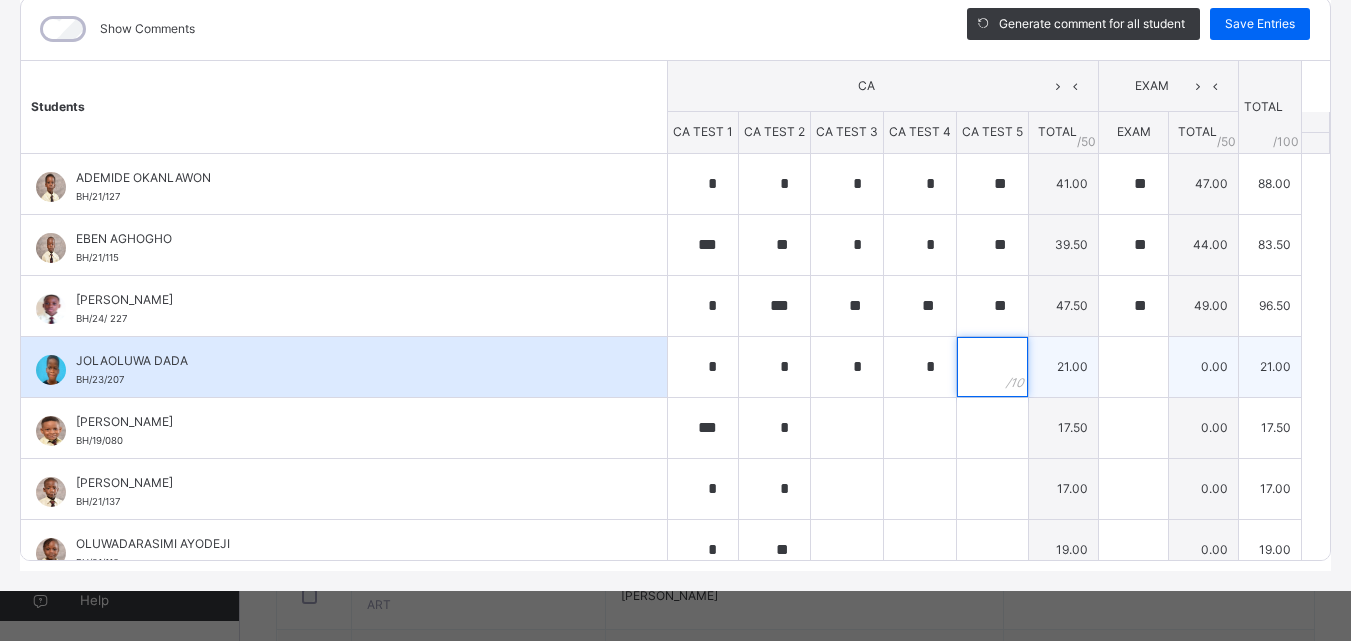 click at bounding box center [992, 367] 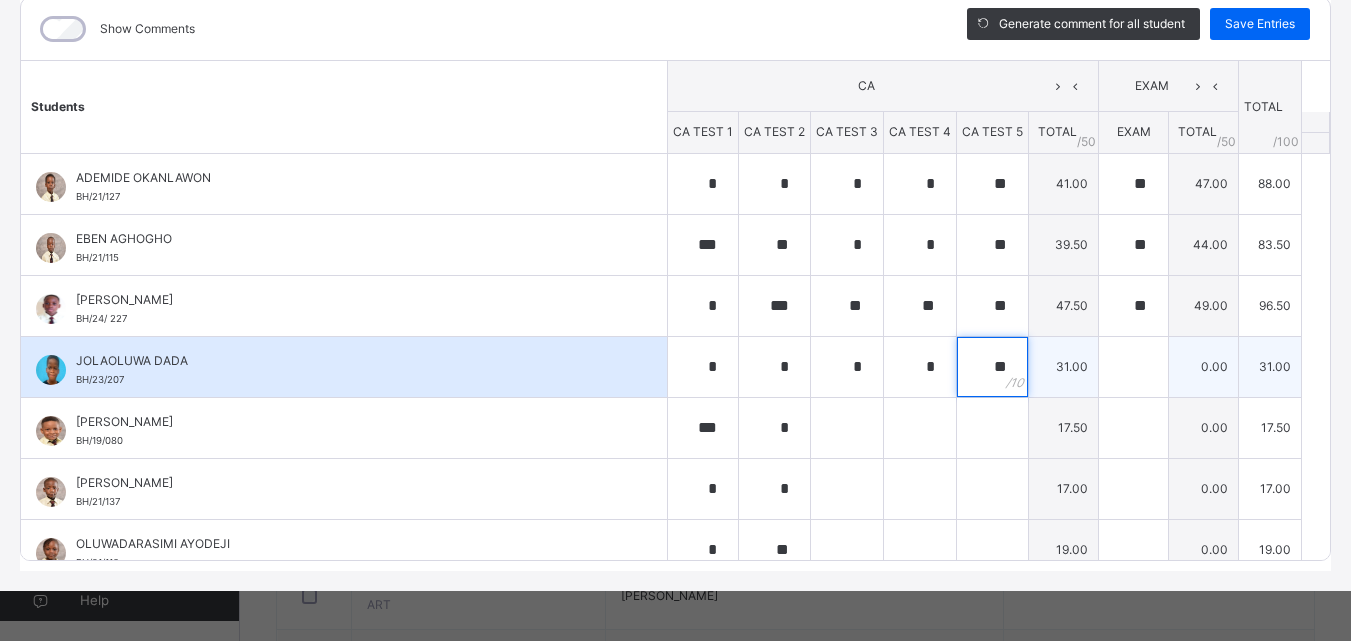 type on "**" 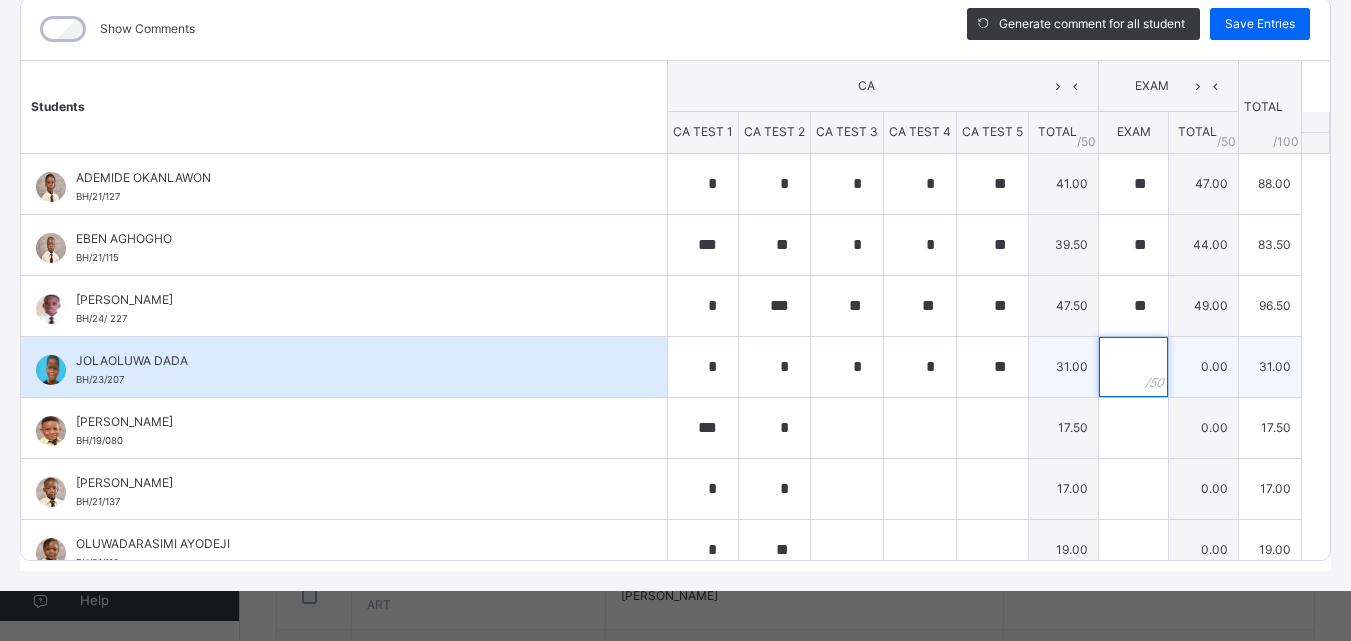 click at bounding box center (1133, 367) 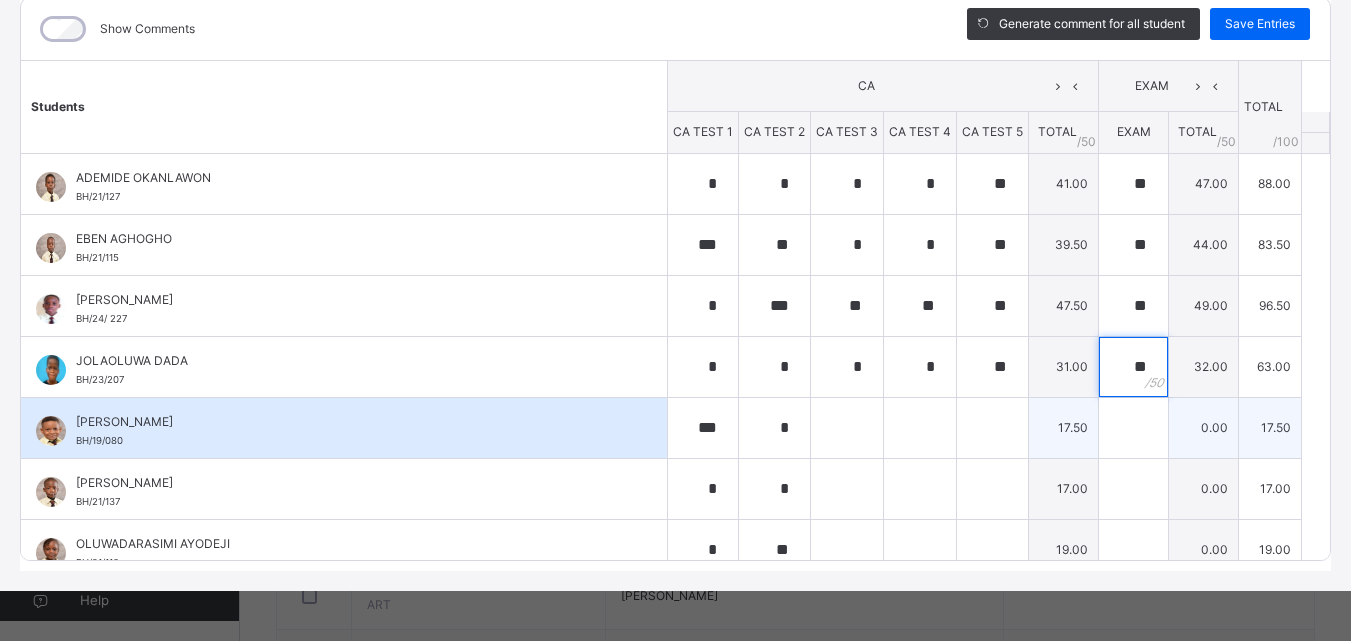 type on "**" 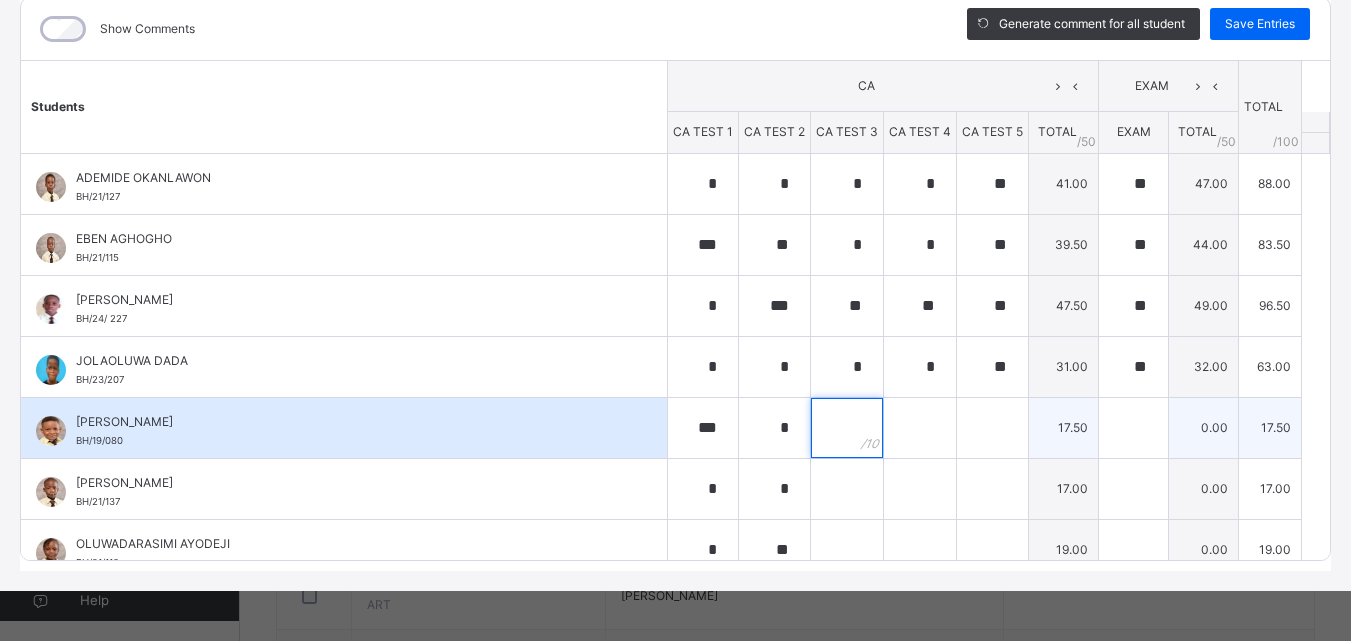 click at bounding box center [847, 428] 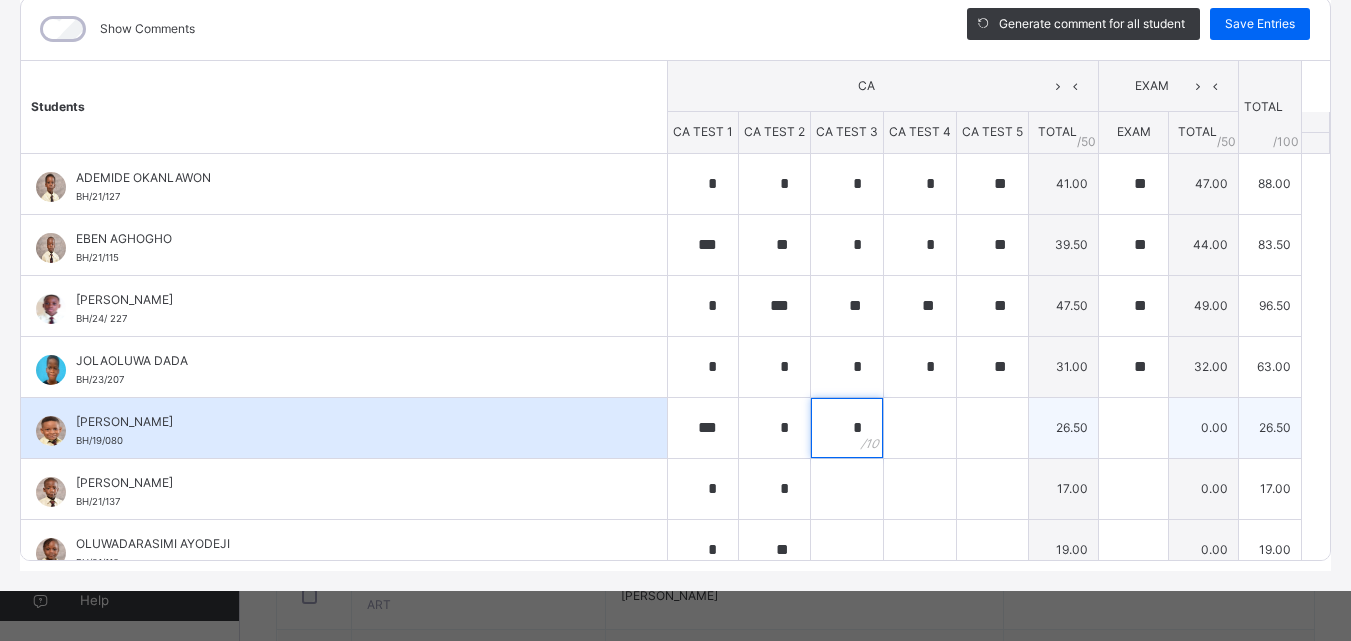 type on "*" 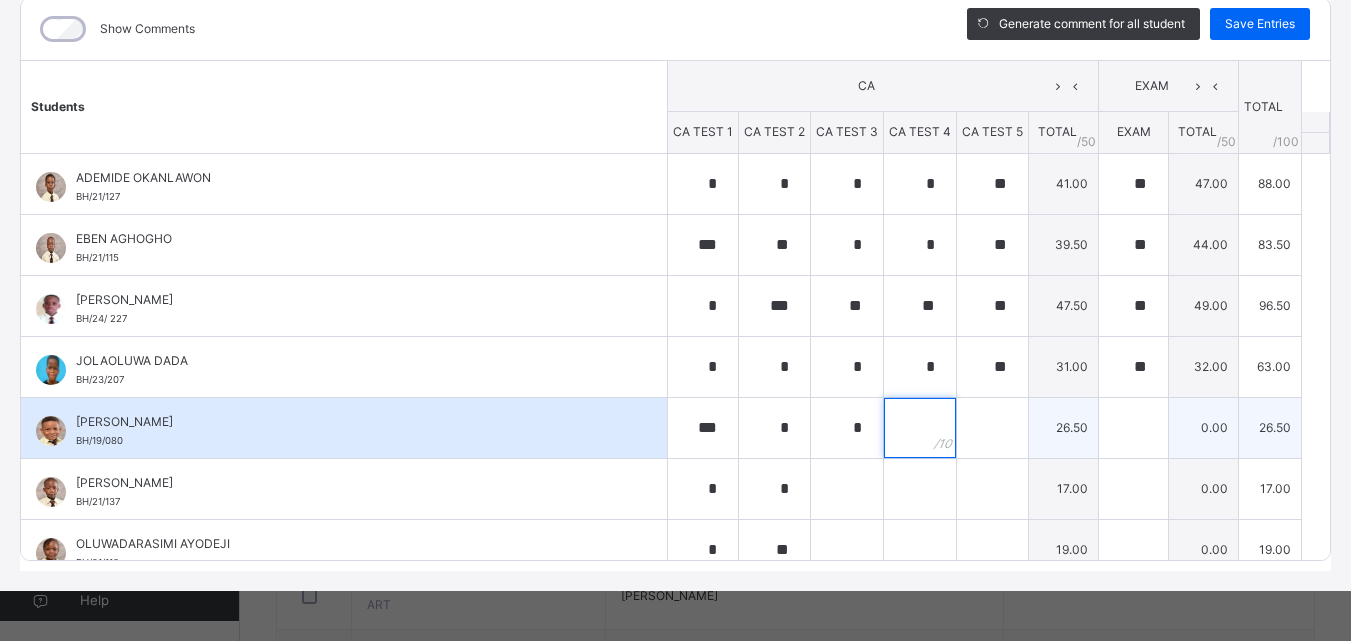 click at bounding box center [920, 428] 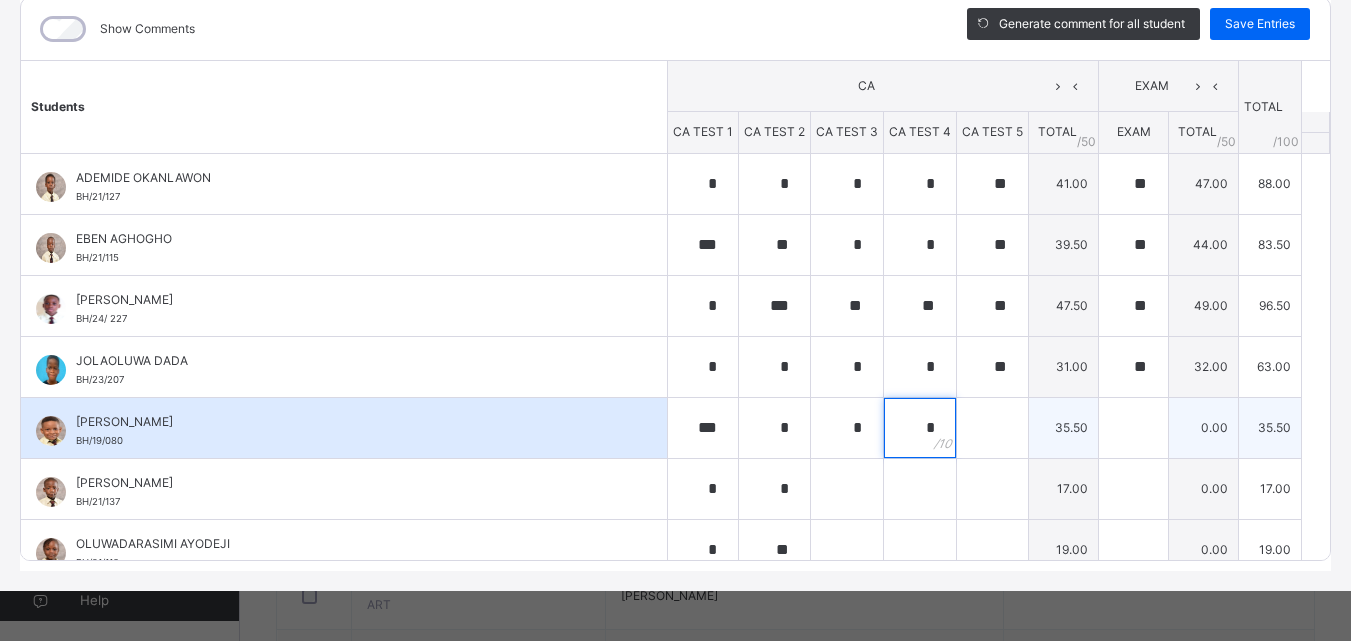 type on "*" 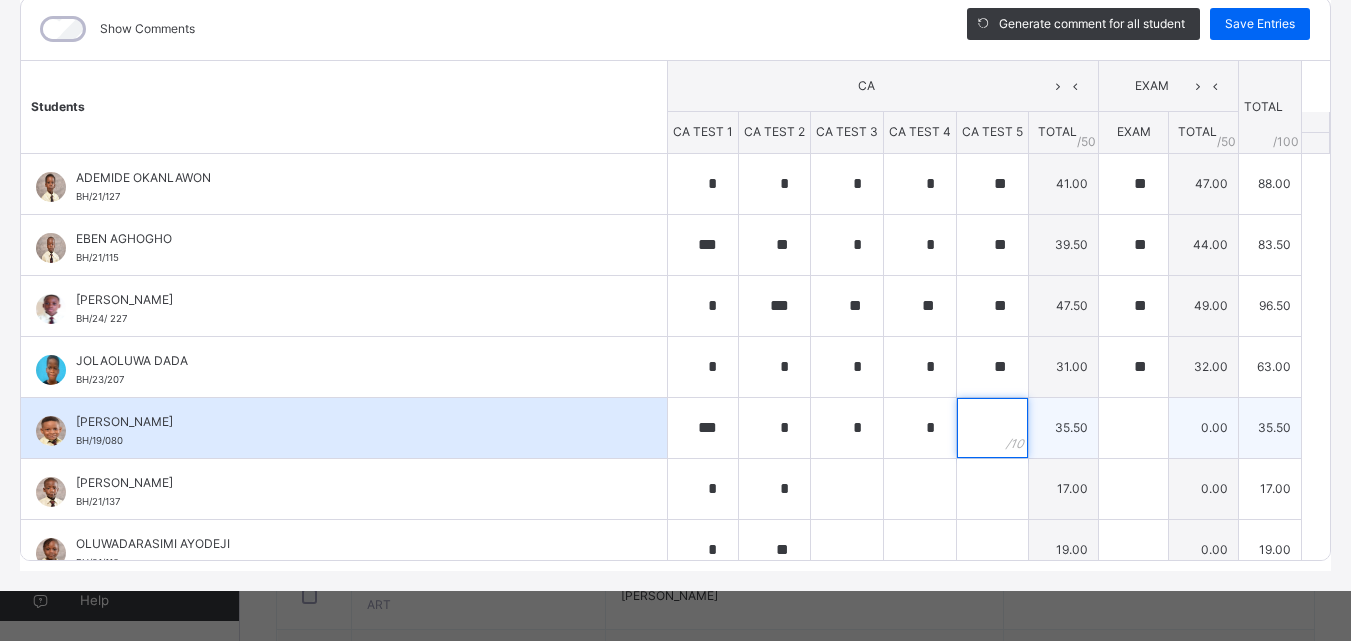 click at bounding box center (992, 428) 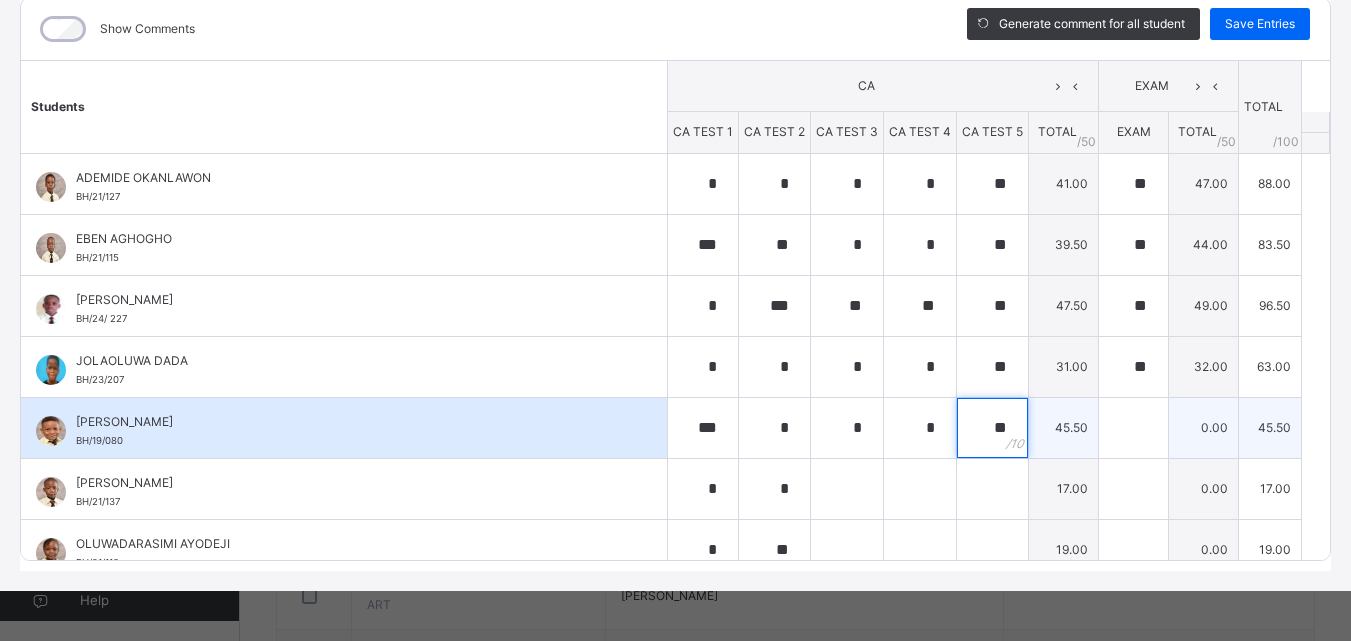 type on "**" 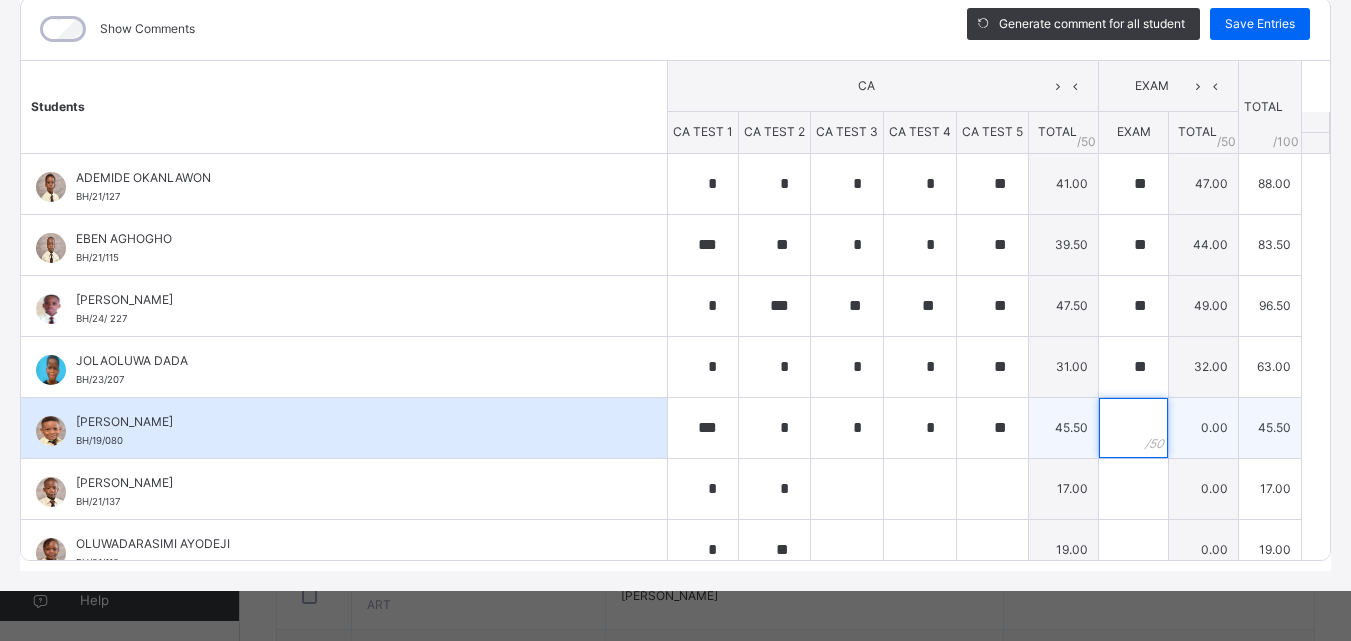click at bounding box center [1133, 428] 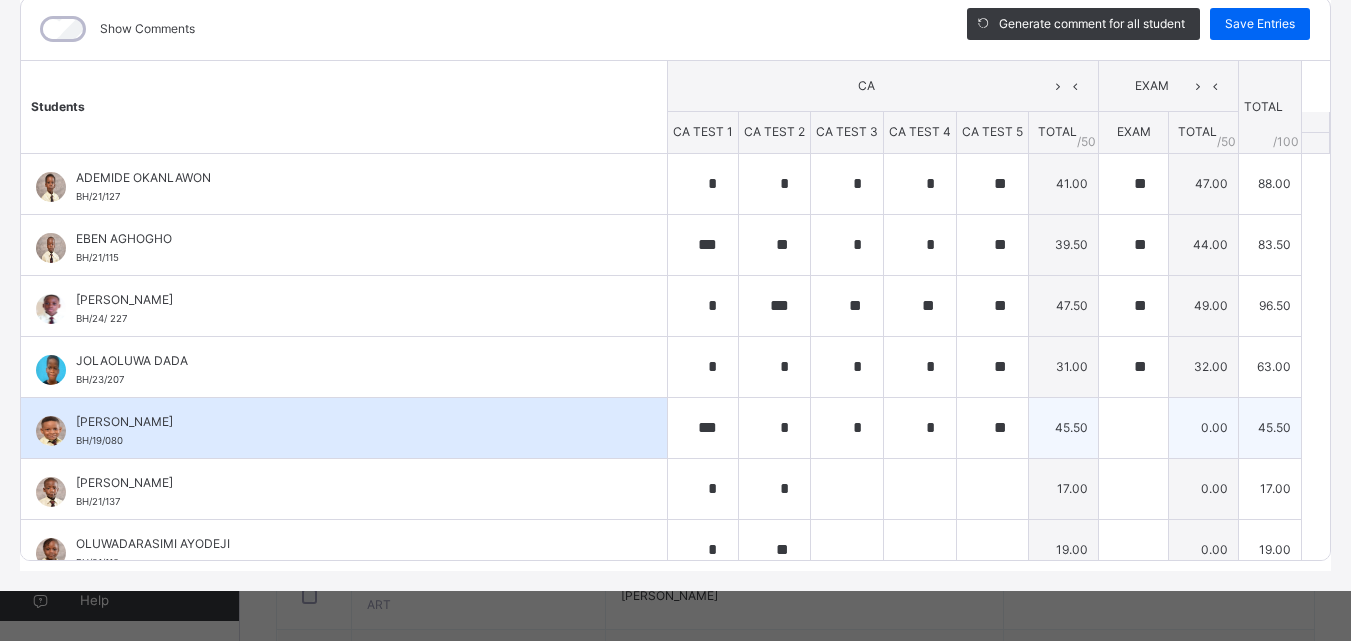 click at bounding box center (1133, 428) 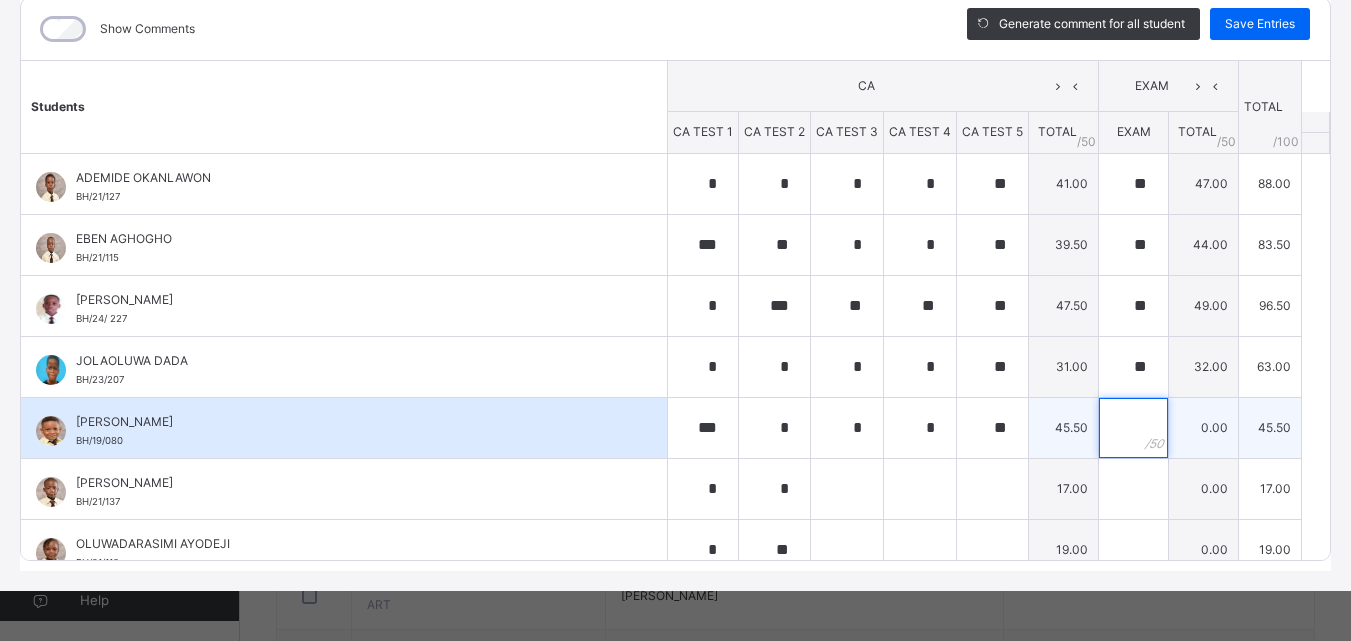 click at bounding box center [1133, 428] 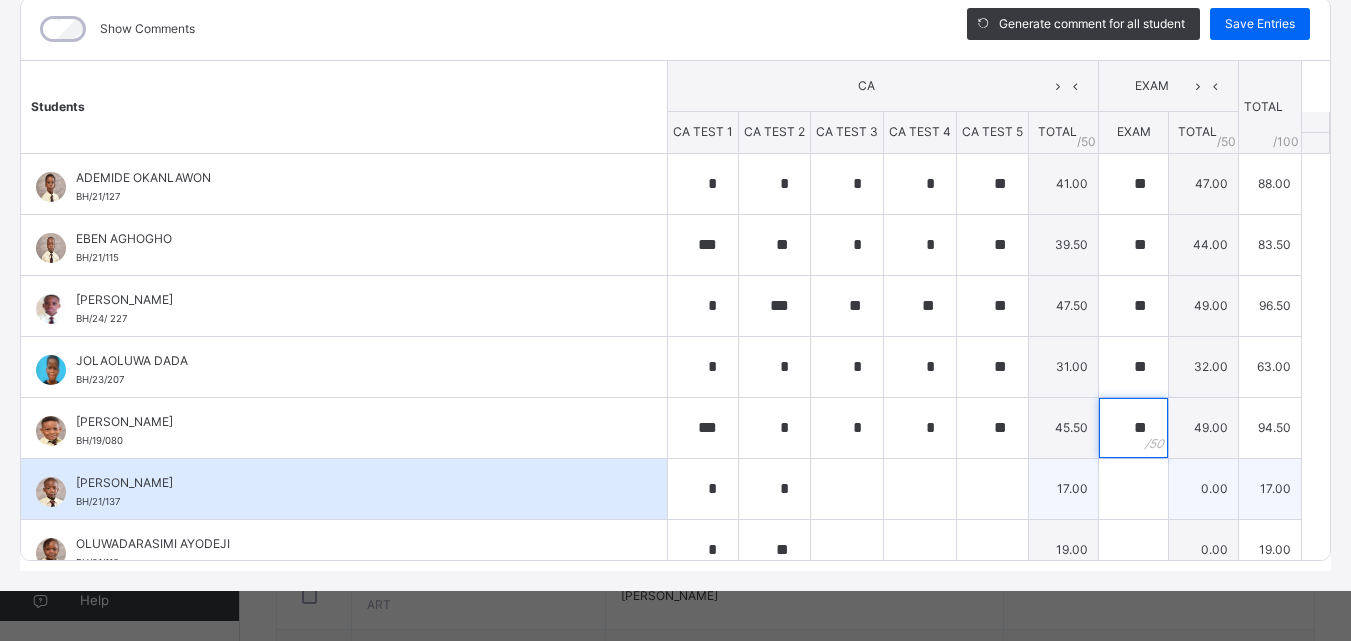 type on "**" 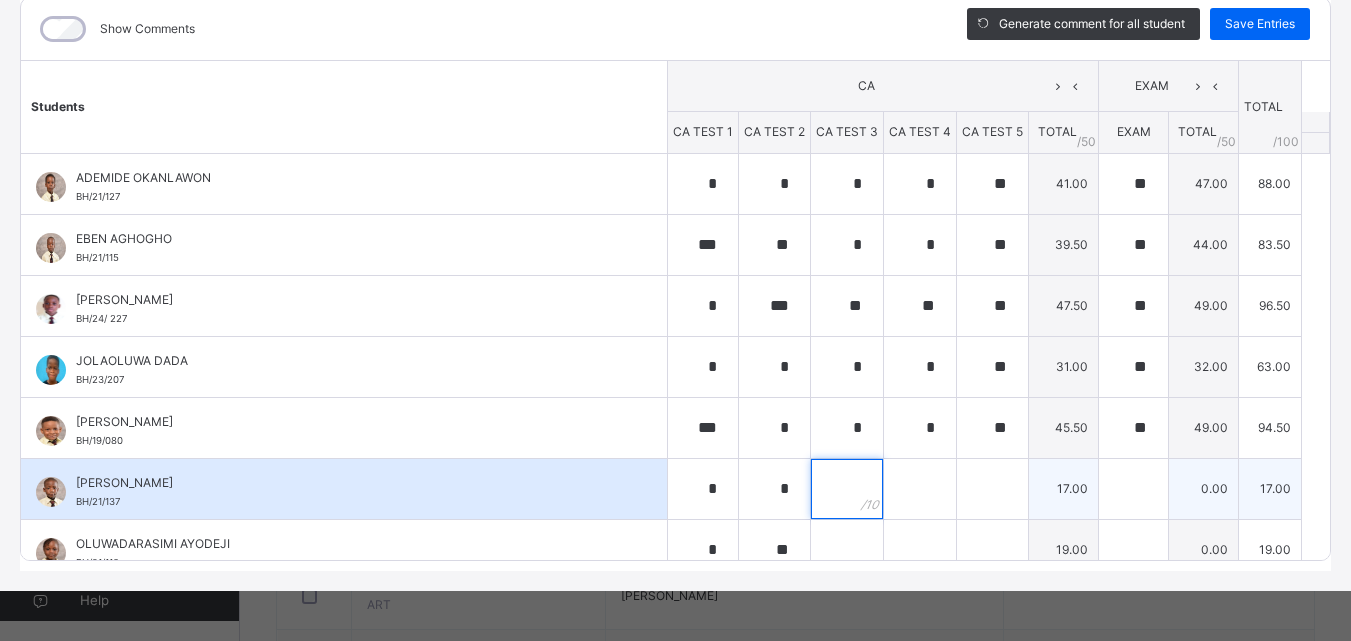 click at bounding box center (847, 489) 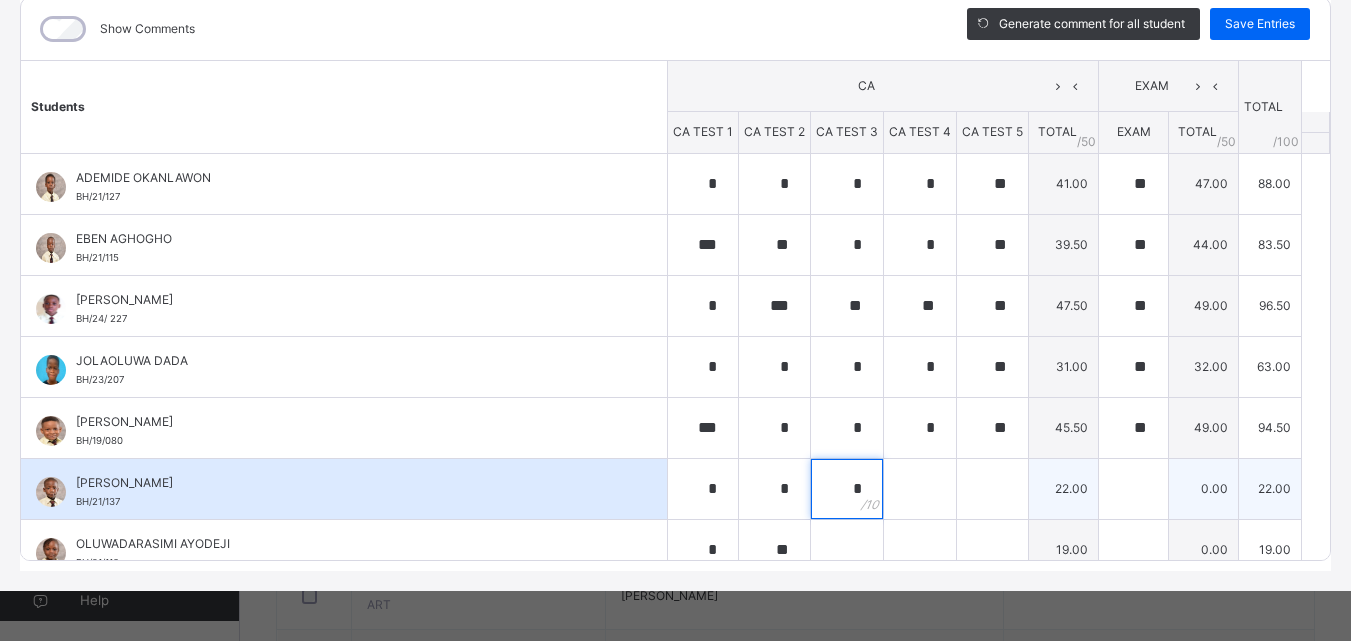 type on "*" 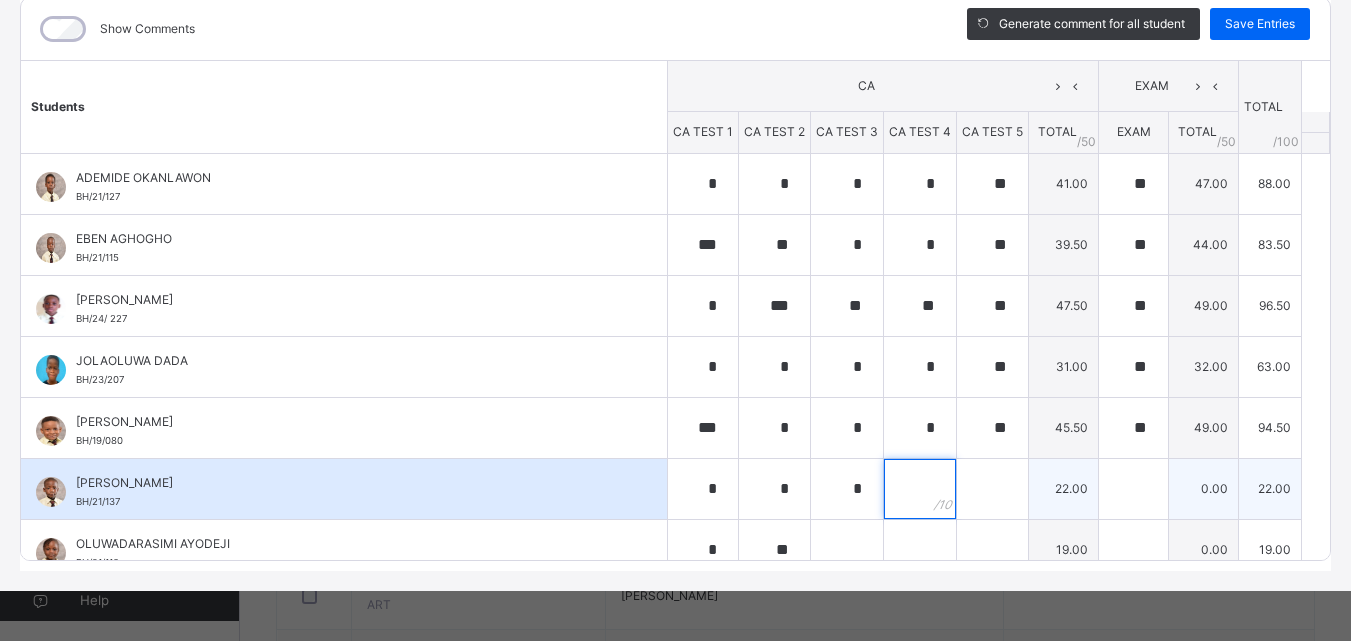 click at bounding box center (920, 489) 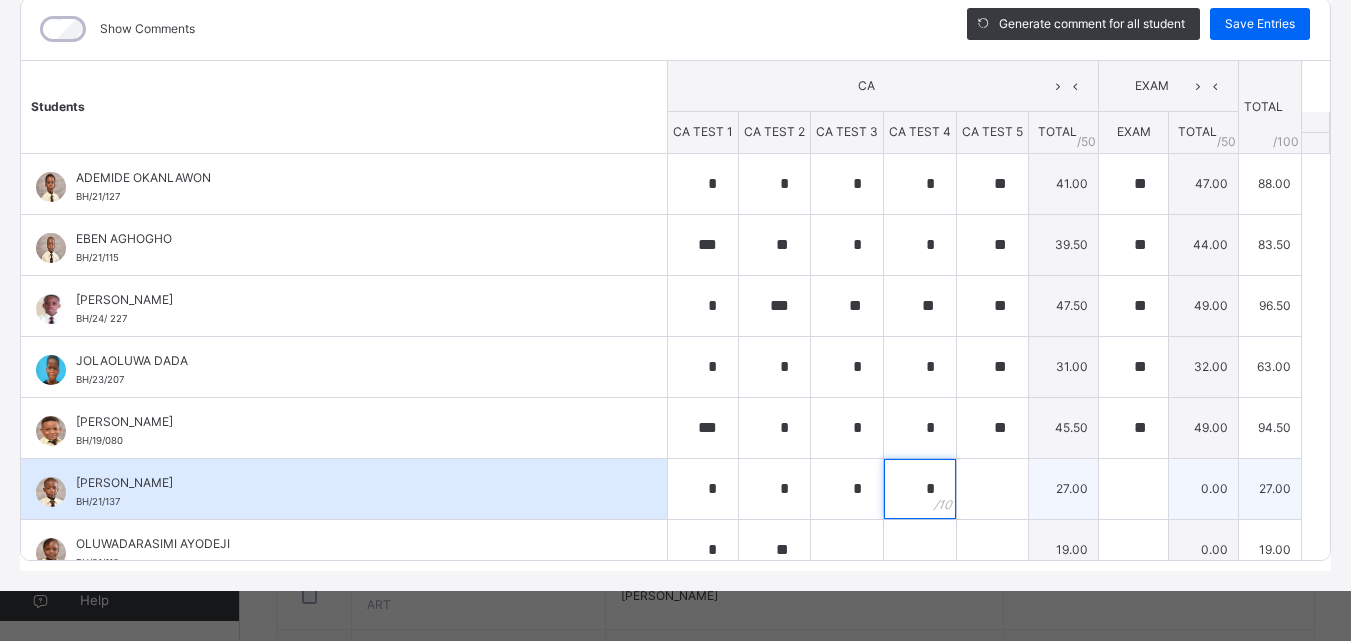 type on "*" 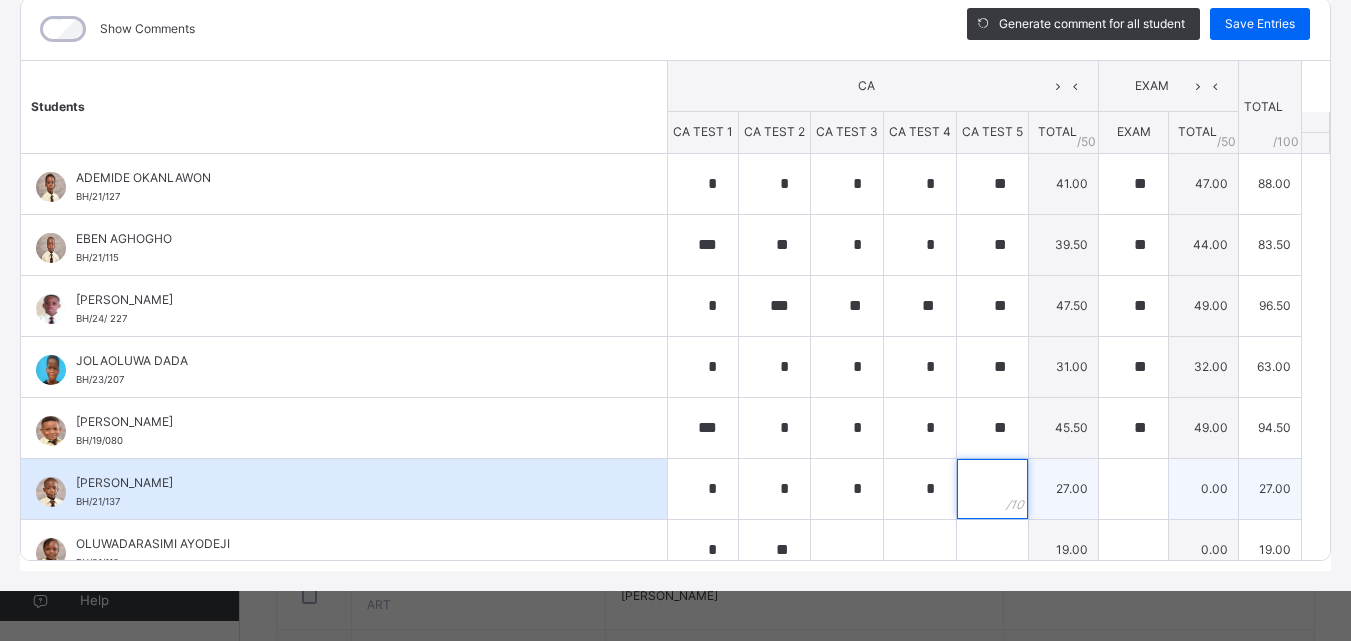 click at bounding box center (992, 489) 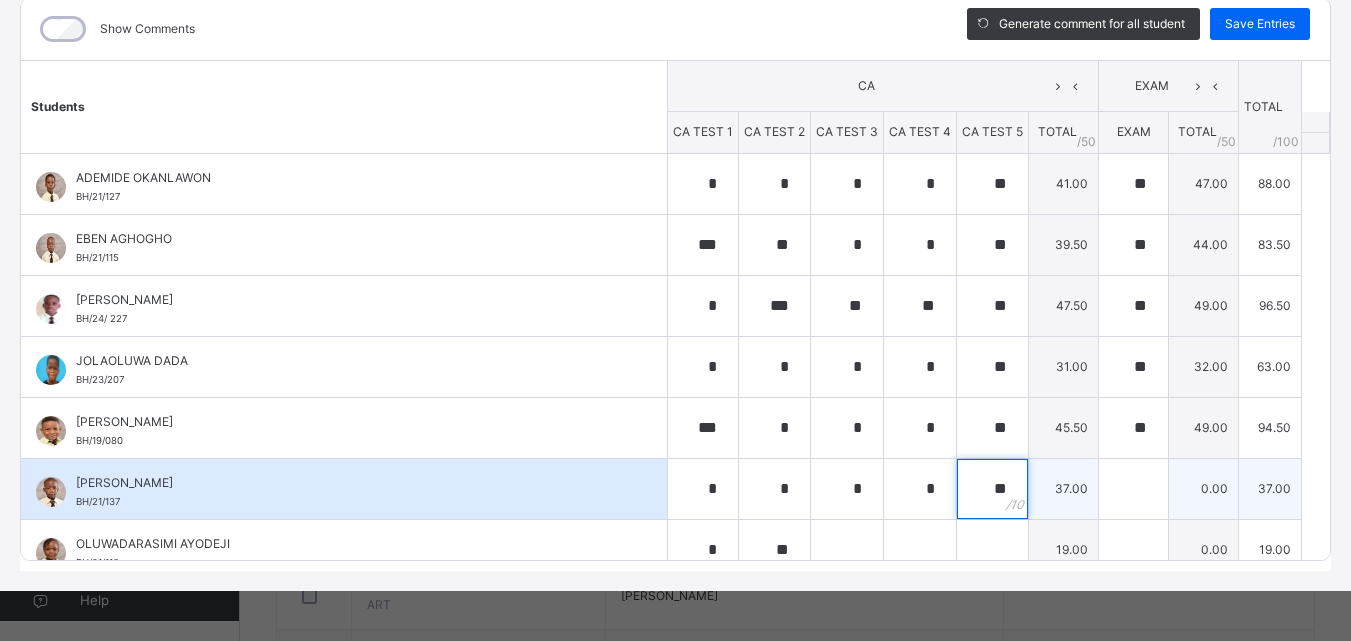 type on "**" 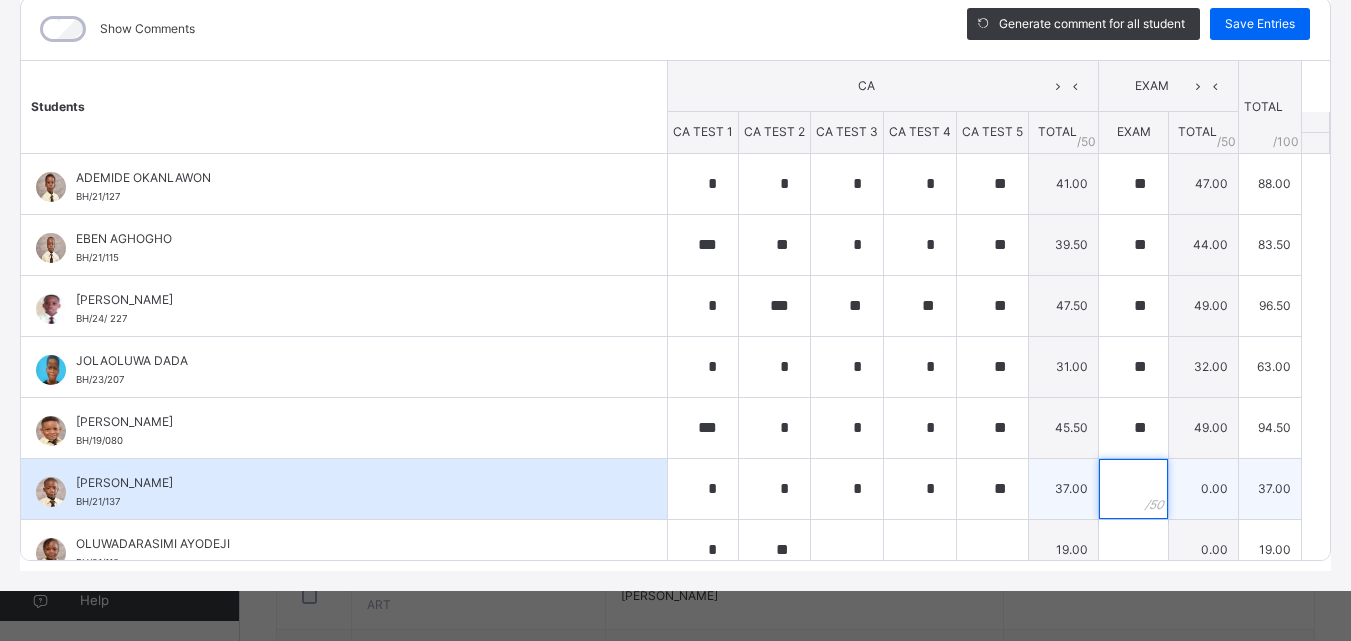 click at bounding box center (1133, 489) 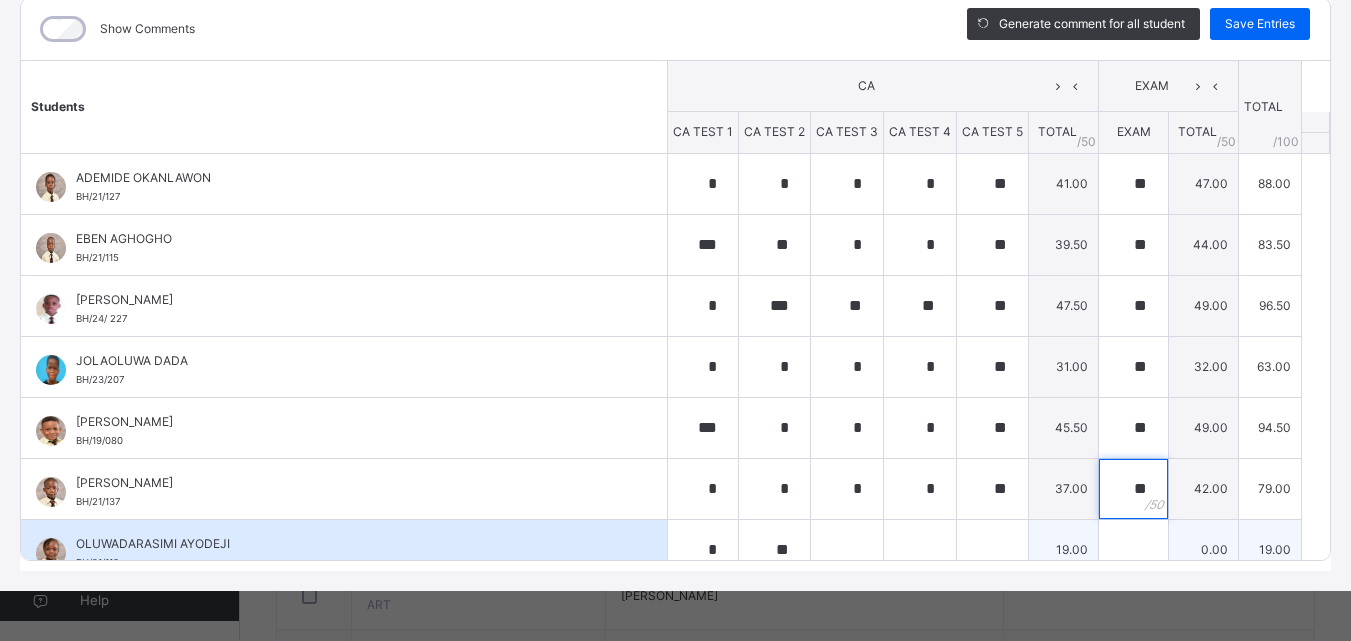 type on "**" 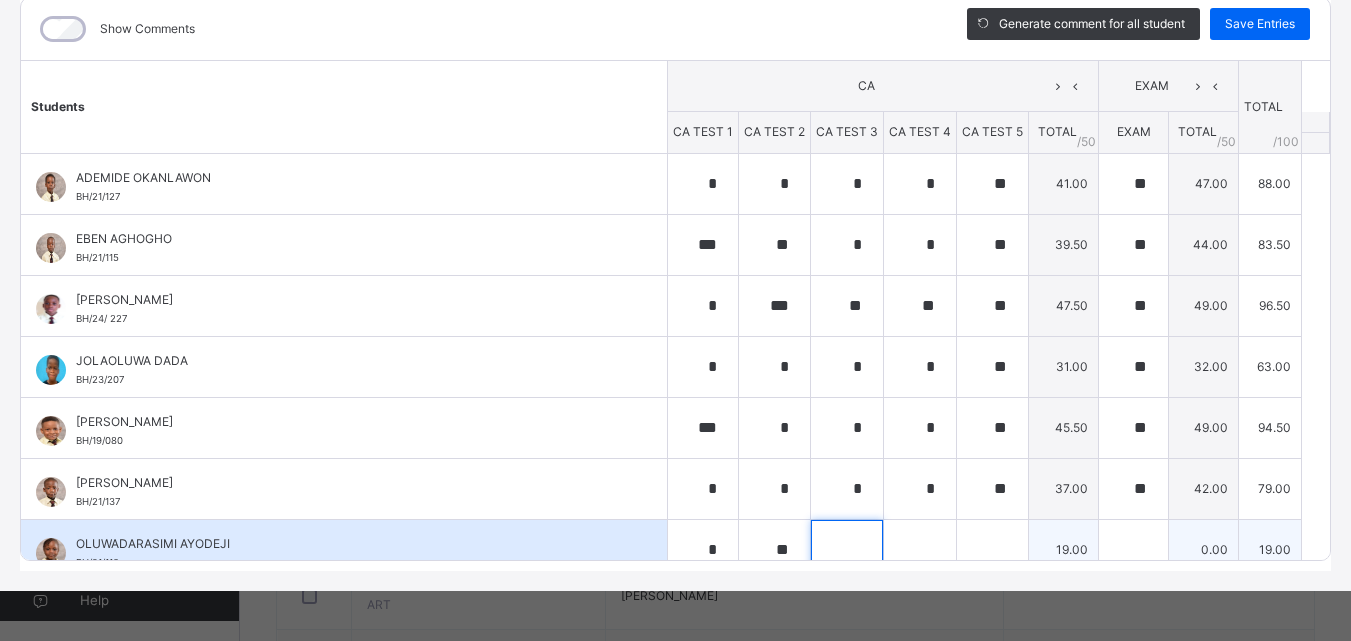 click at bounding box center [847, 550] 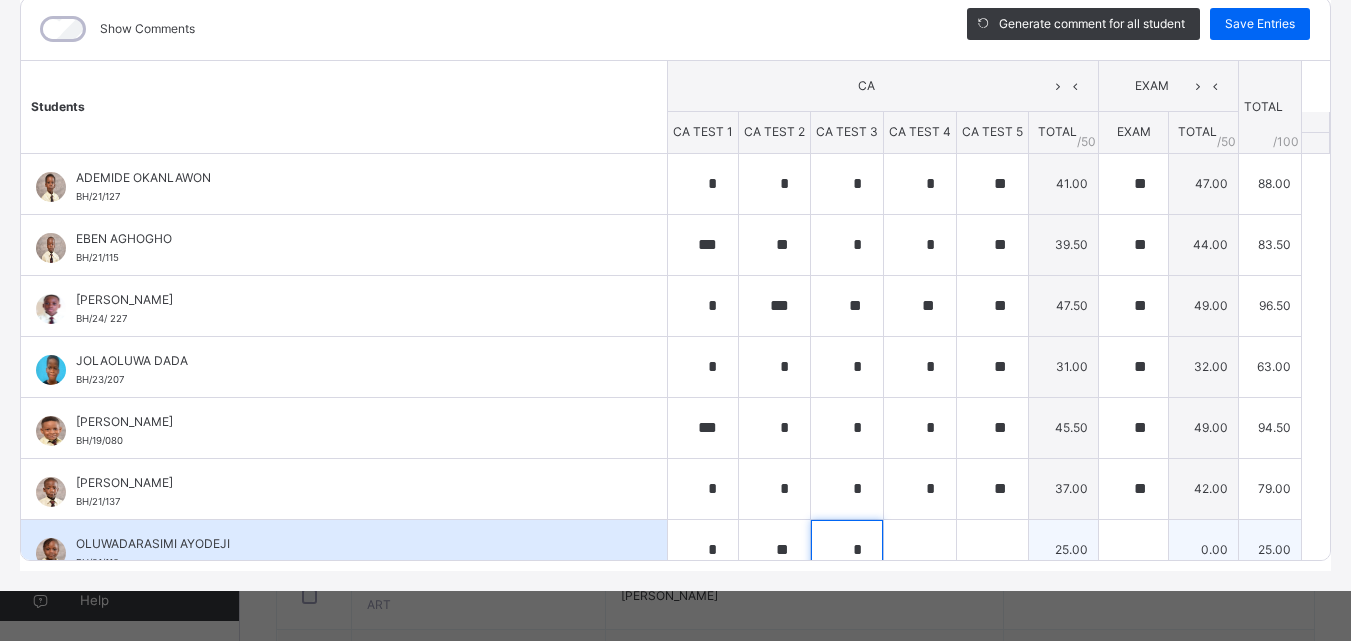 type on "*" 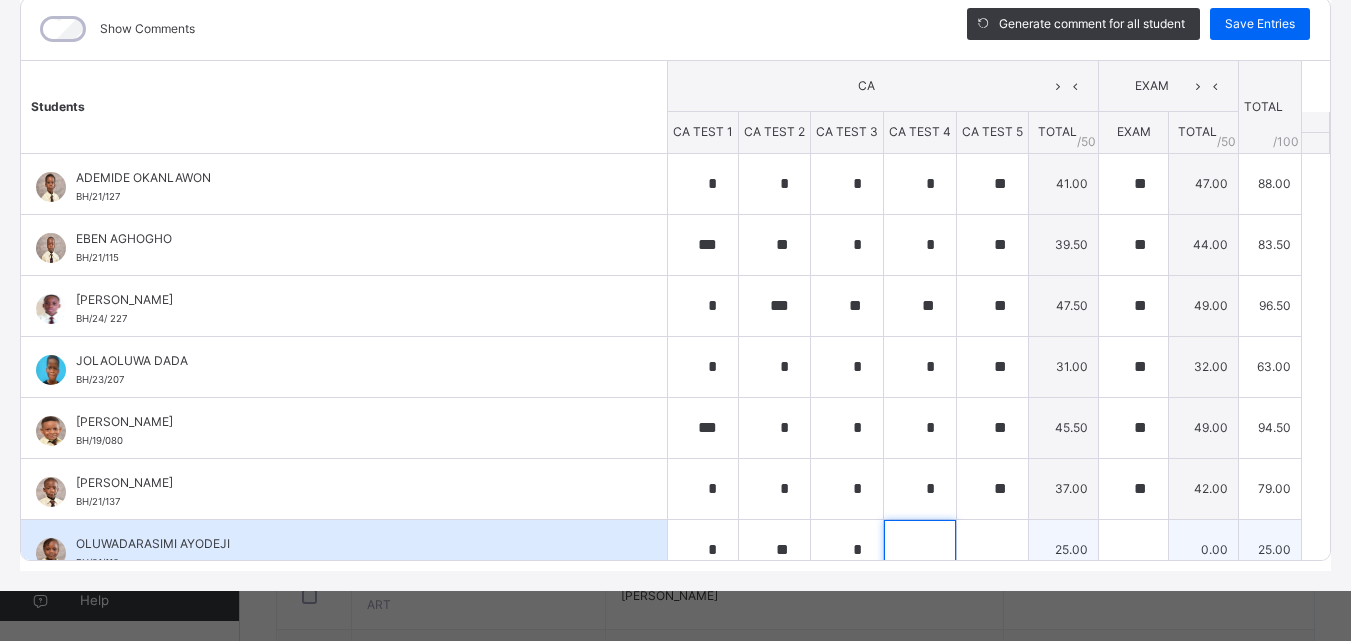click at bounding box center [920, 550] 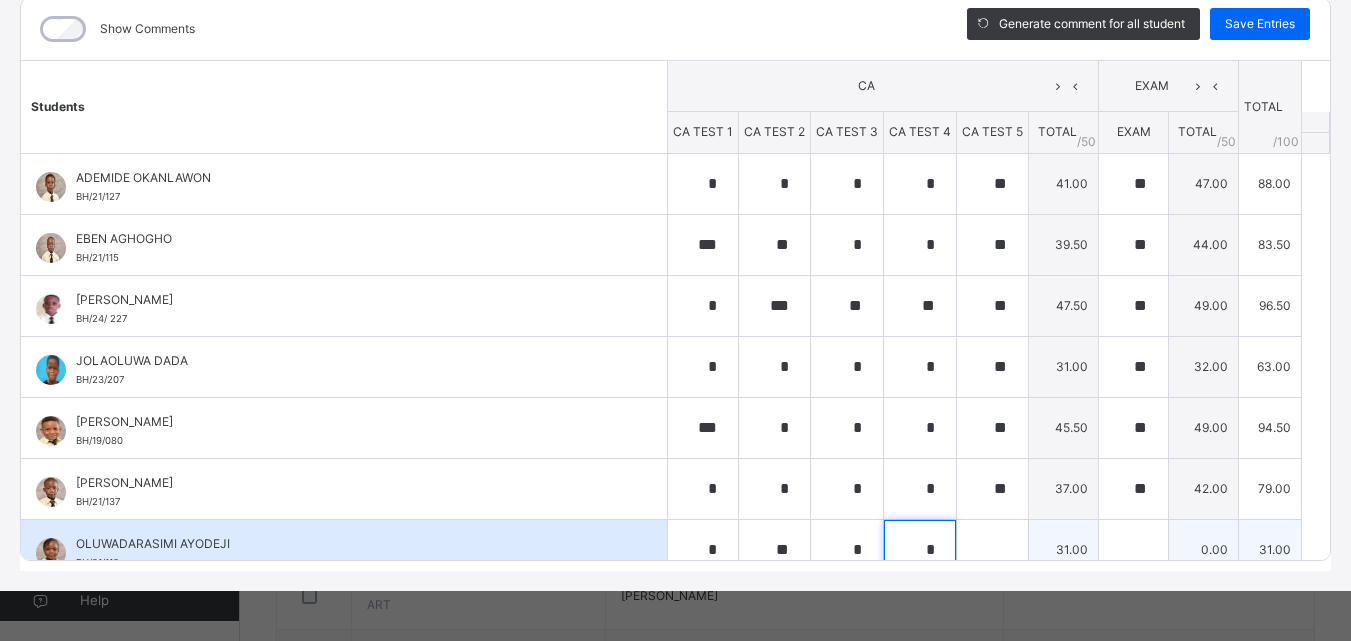 type on "*" 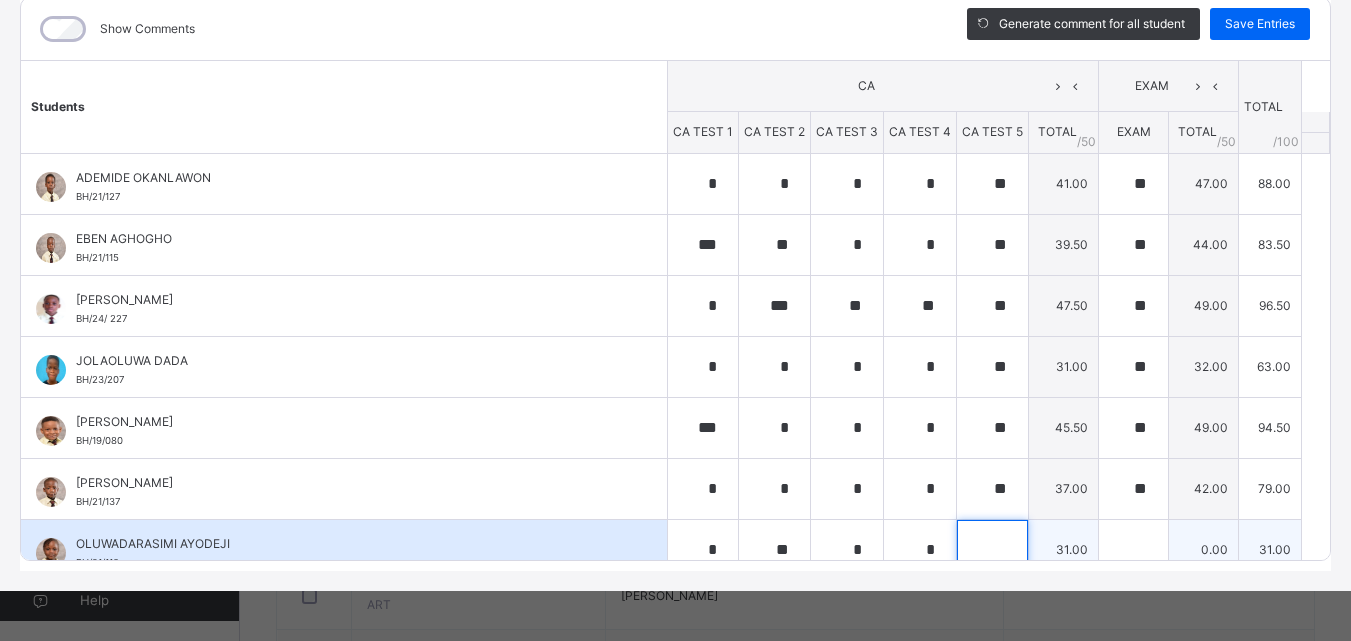 click at bounding box center (992, 550) 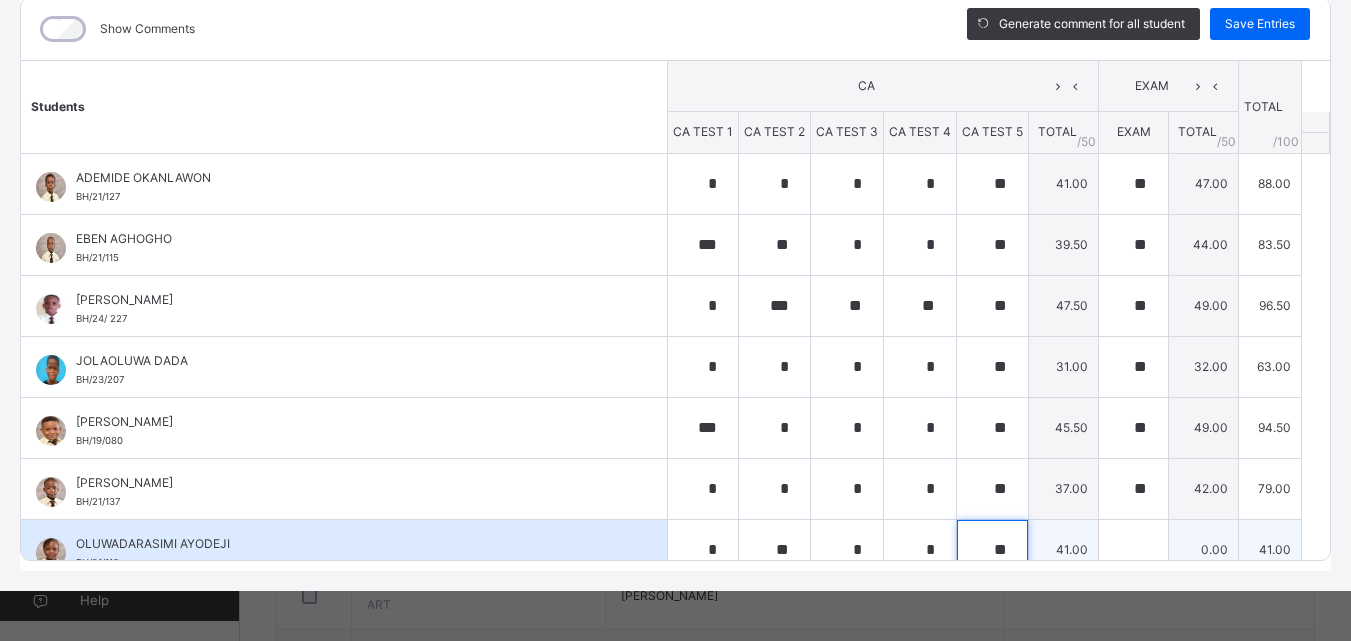 type on "**" 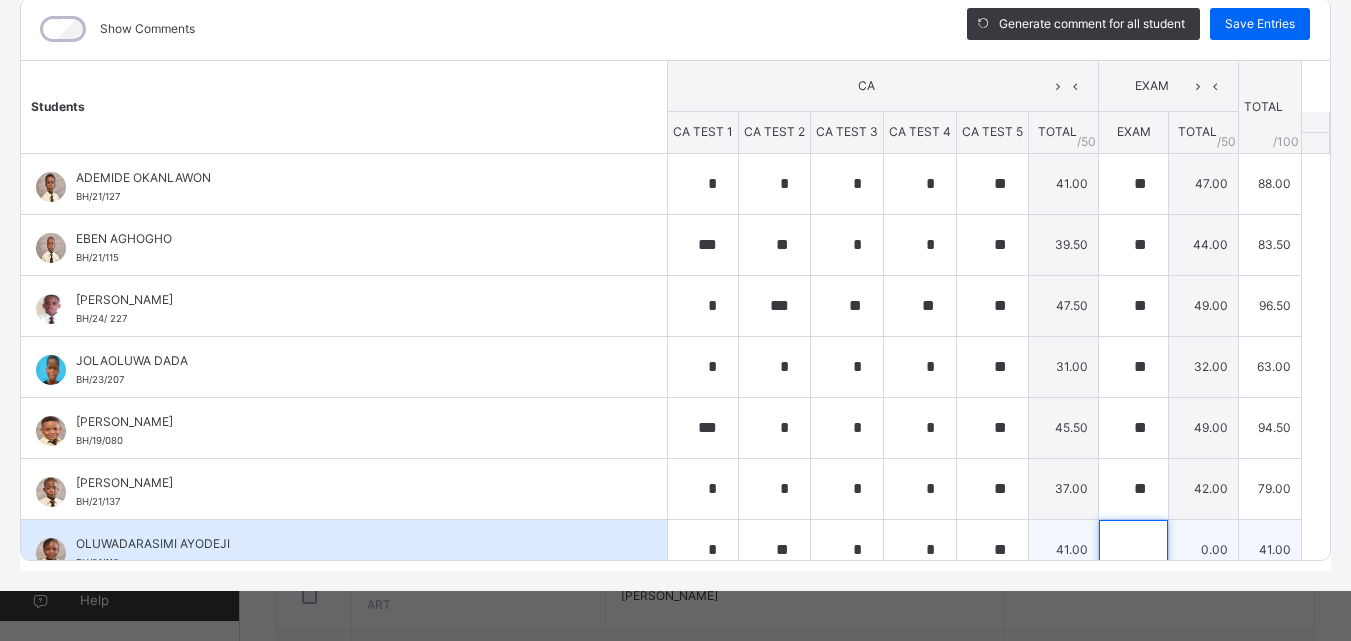 click at bounding box center (1133, 550) 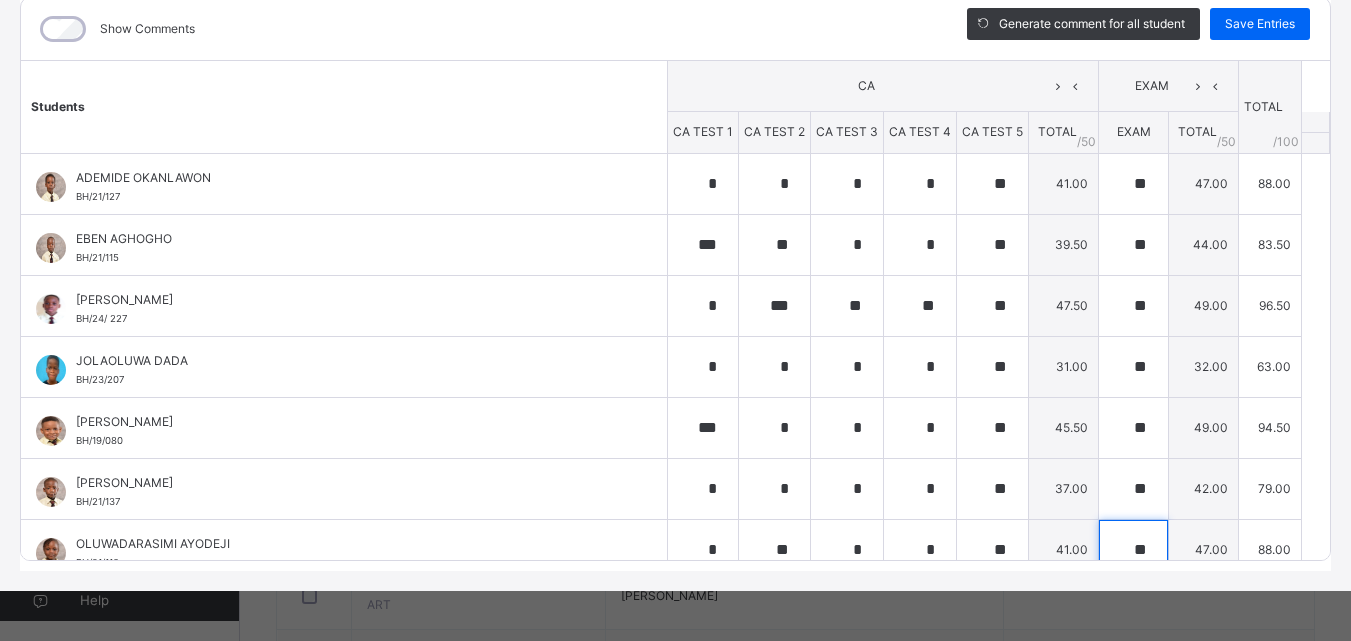 type on "**" 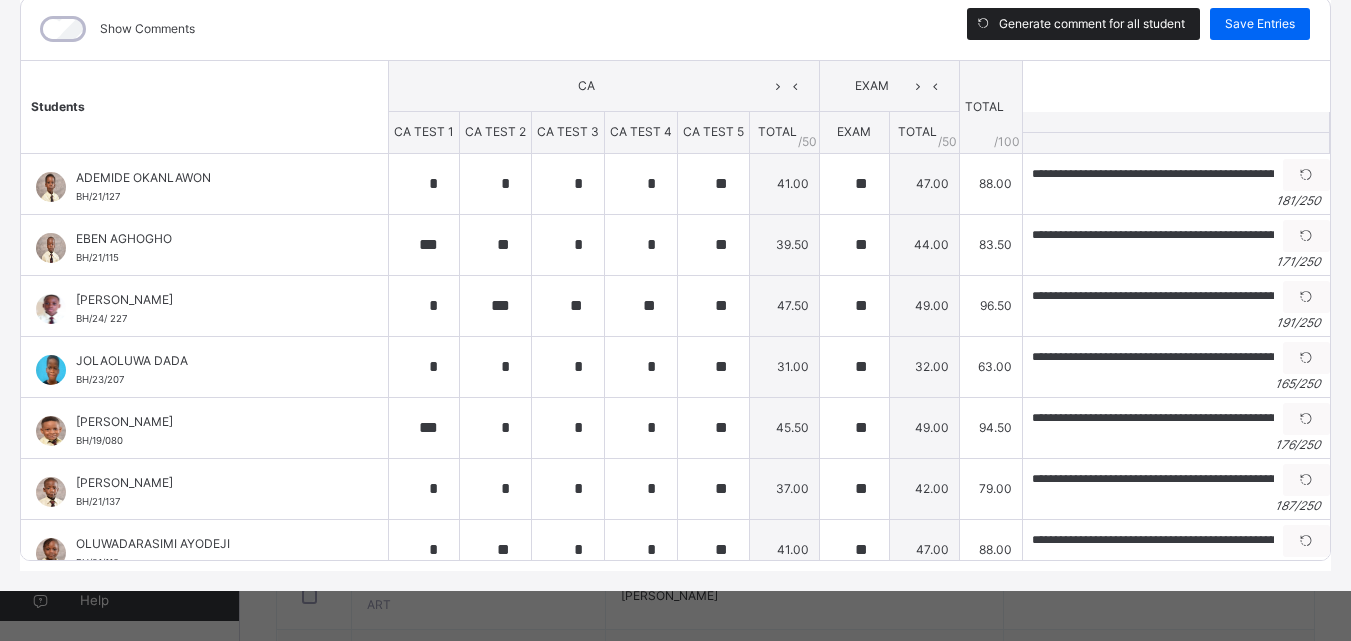 click on "Generate comment for all student" at bounding box center [1092, 24] 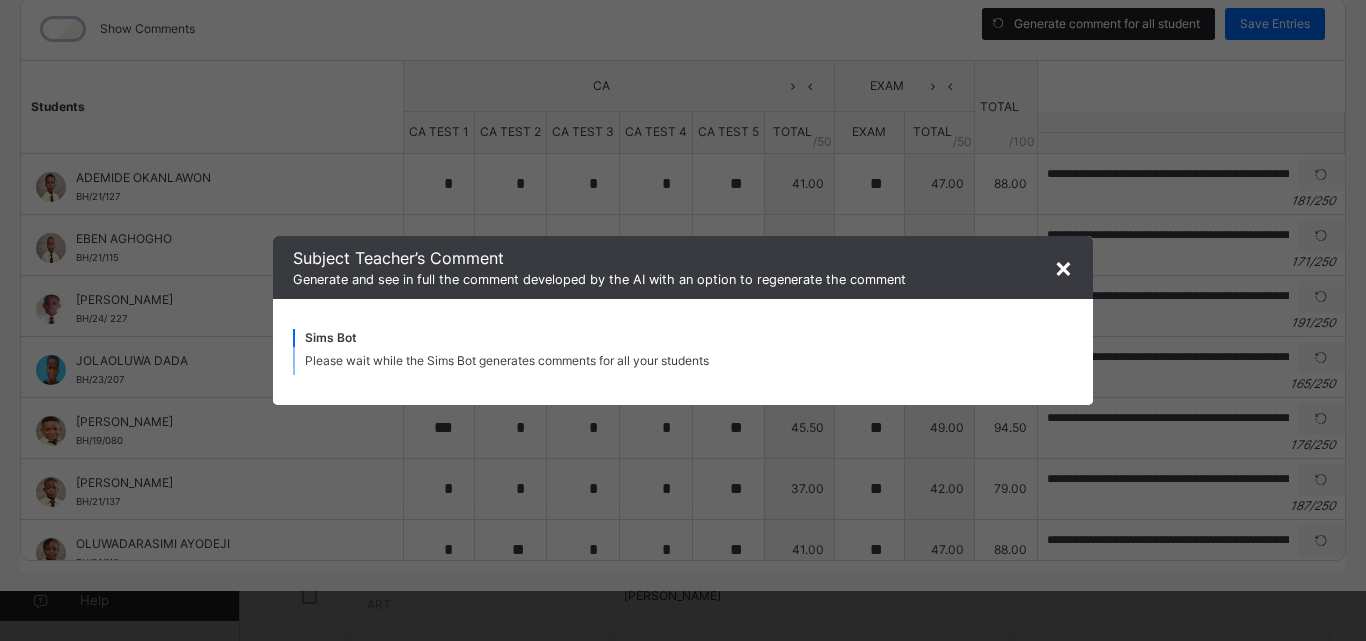 type on "**********" 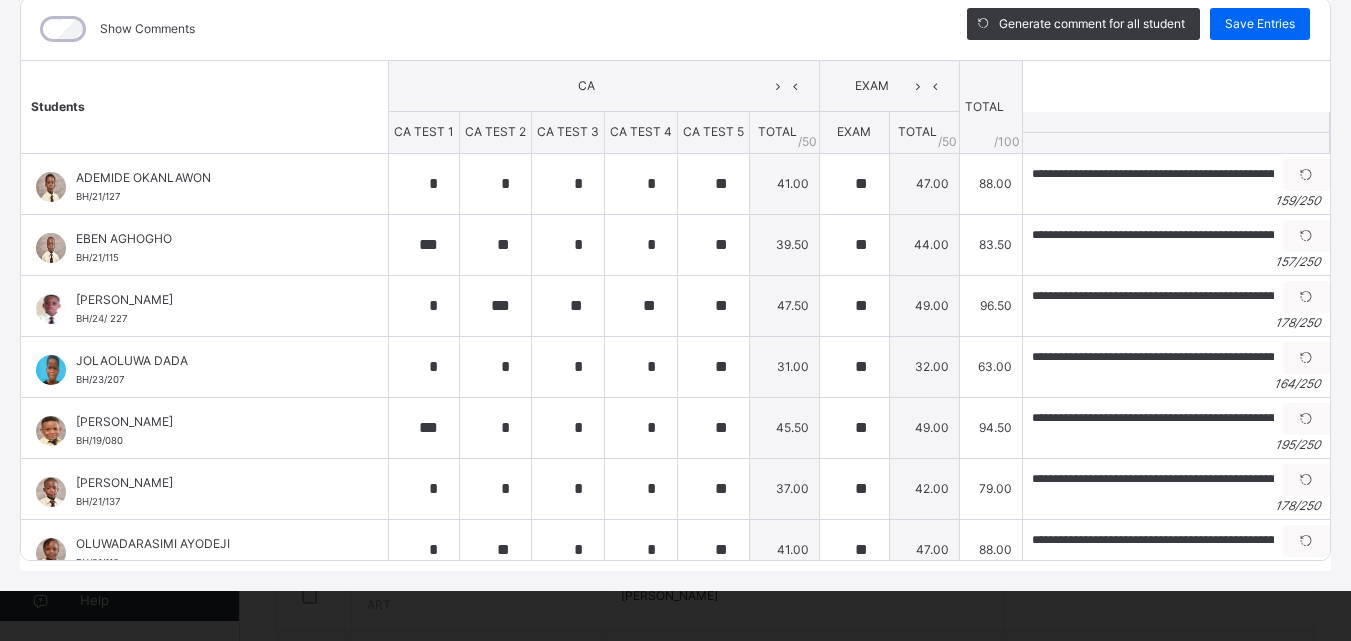 scroll, scrollTop: 0, scrollLeft: 36, axis: horizontal 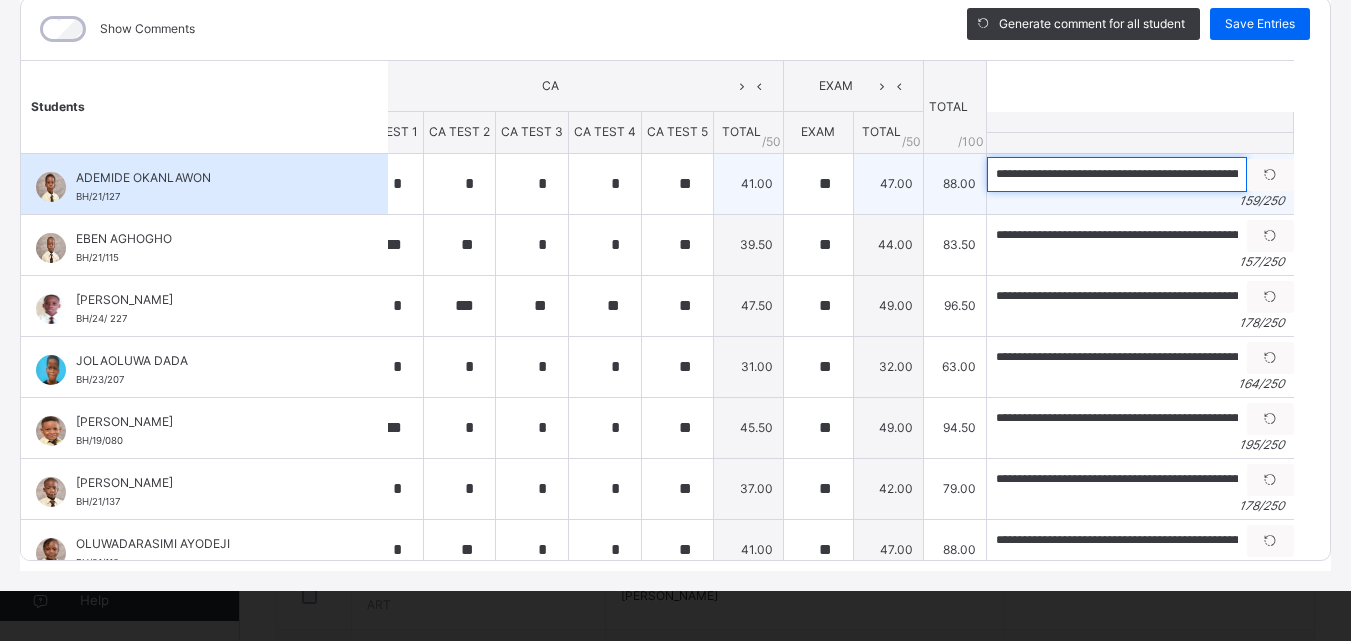 click on "**********" at bounding box center [1117, 174] 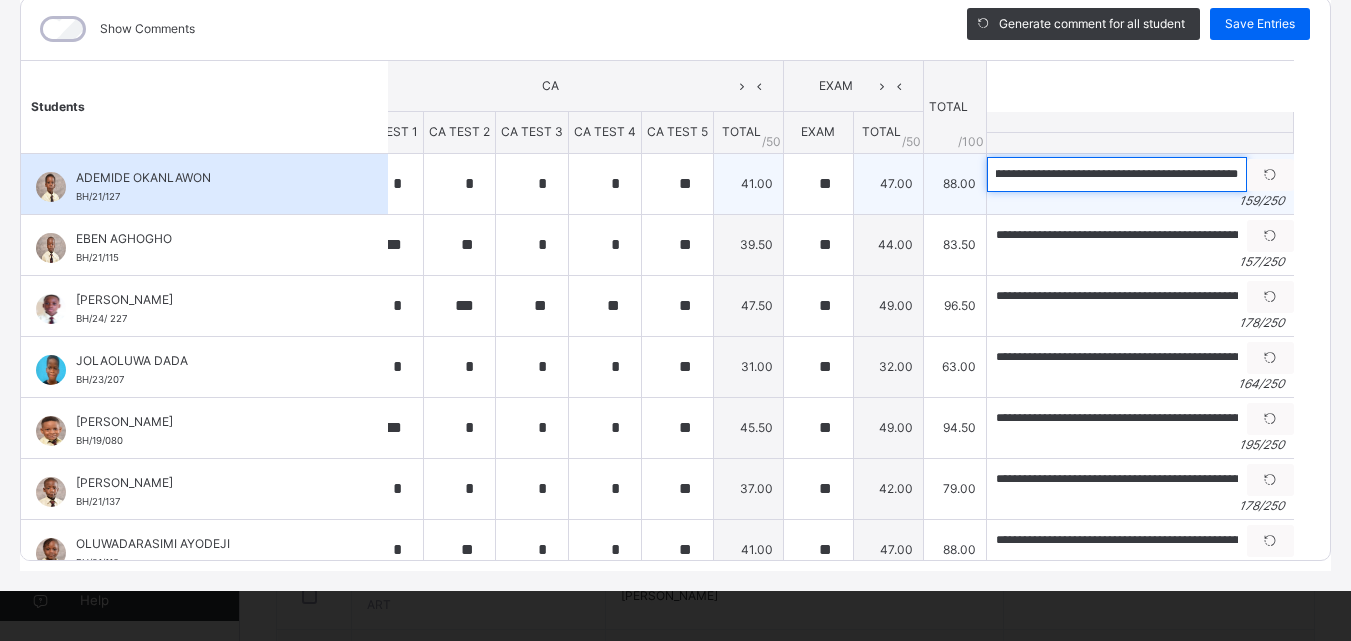 scroll, scrollTop: 0, scrollLeft: 680, axis: horizontal 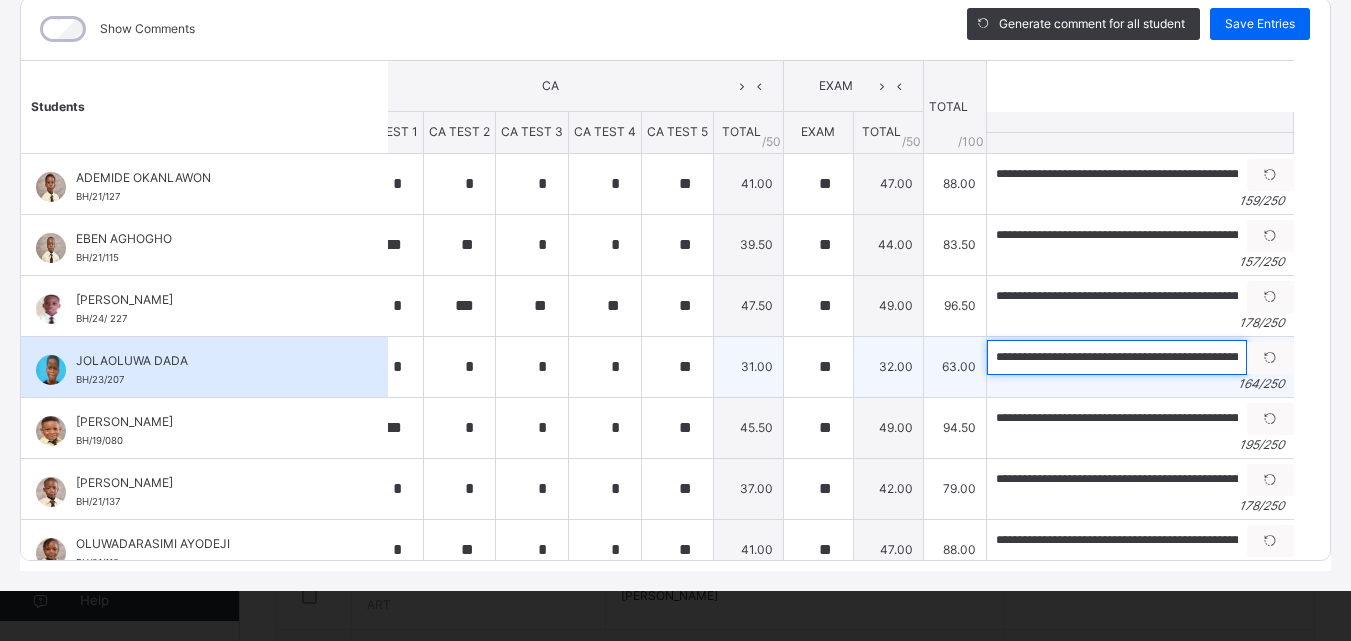 click on "**********" at bounding box center [1117, 357] 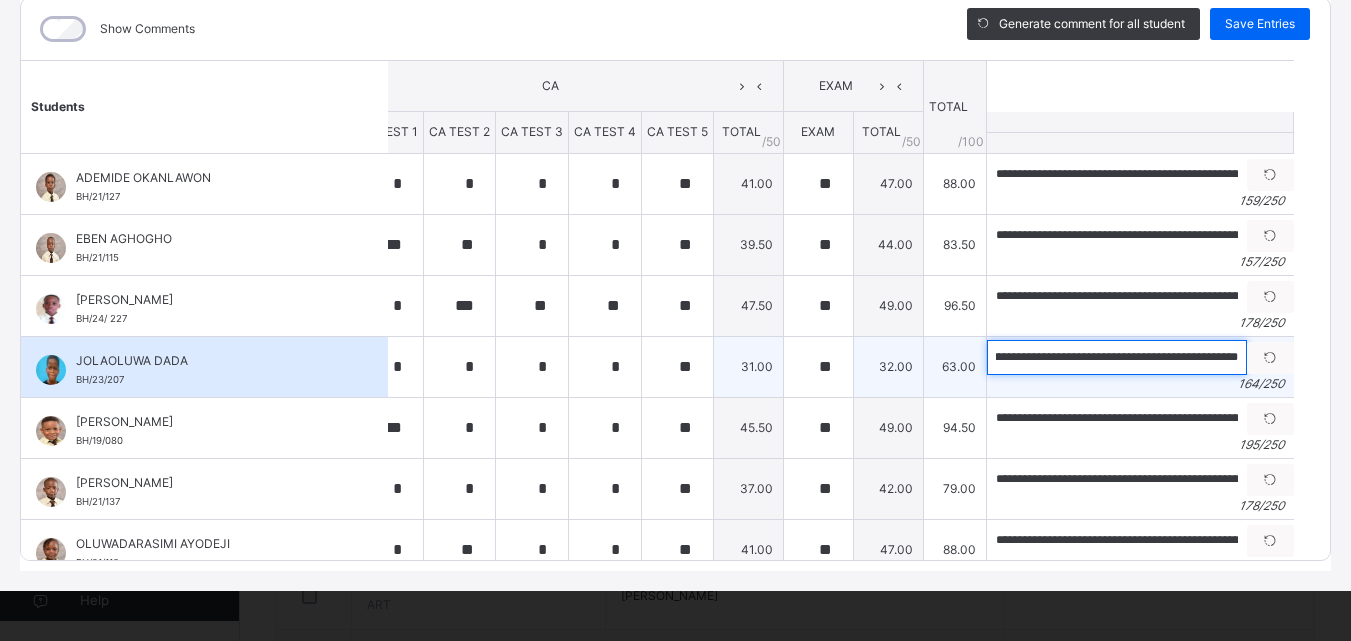 scroll, scrollTop: 0, scrollLeft: 683, axis: horizontal 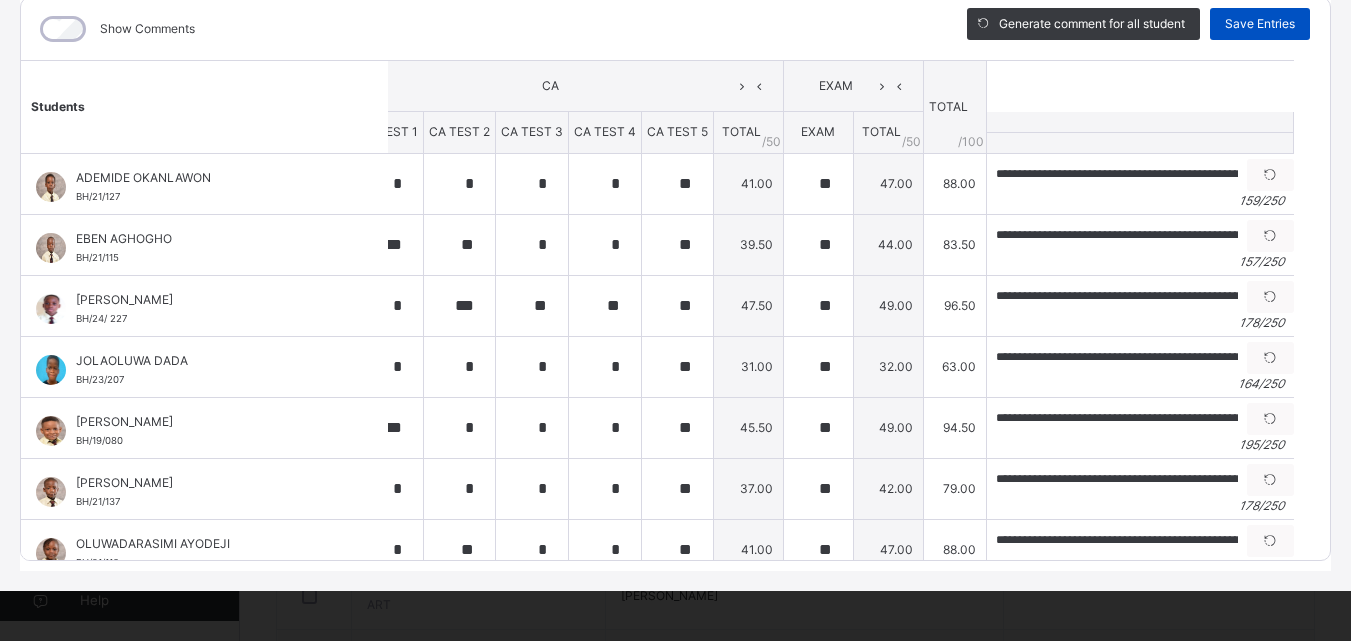 click on "Save Entries" at bounding box center (1260, 24) 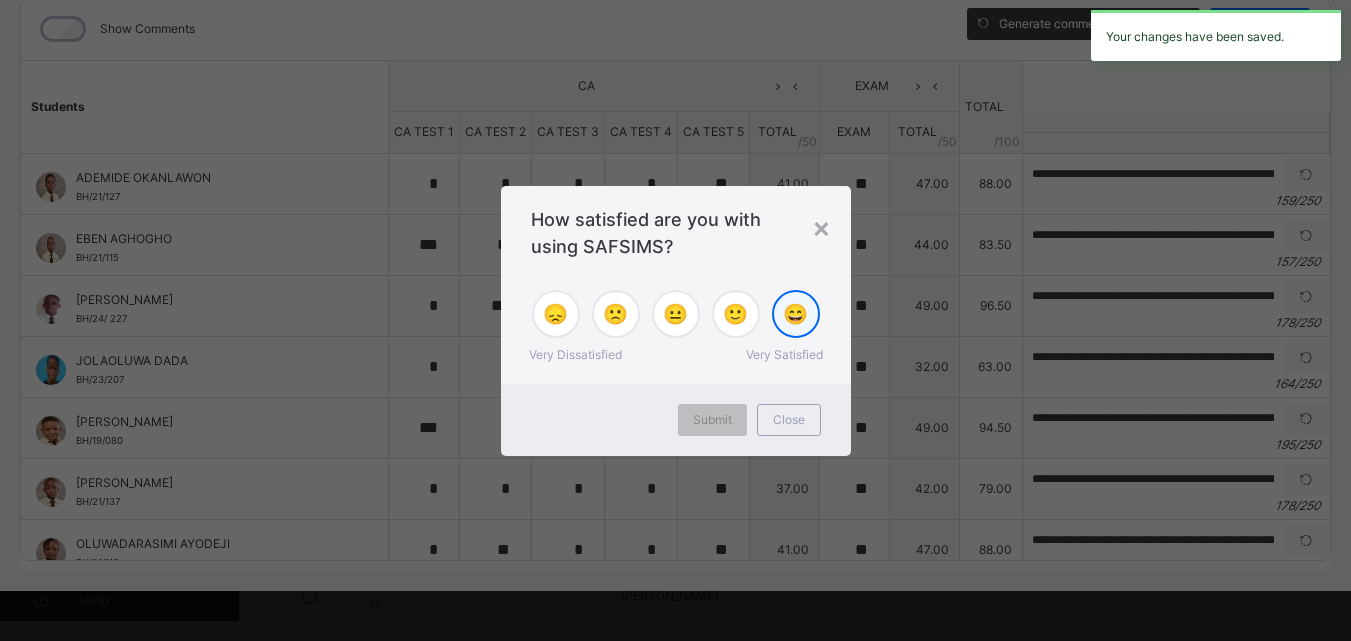 click on "😄" at bounding box center (795, 314) 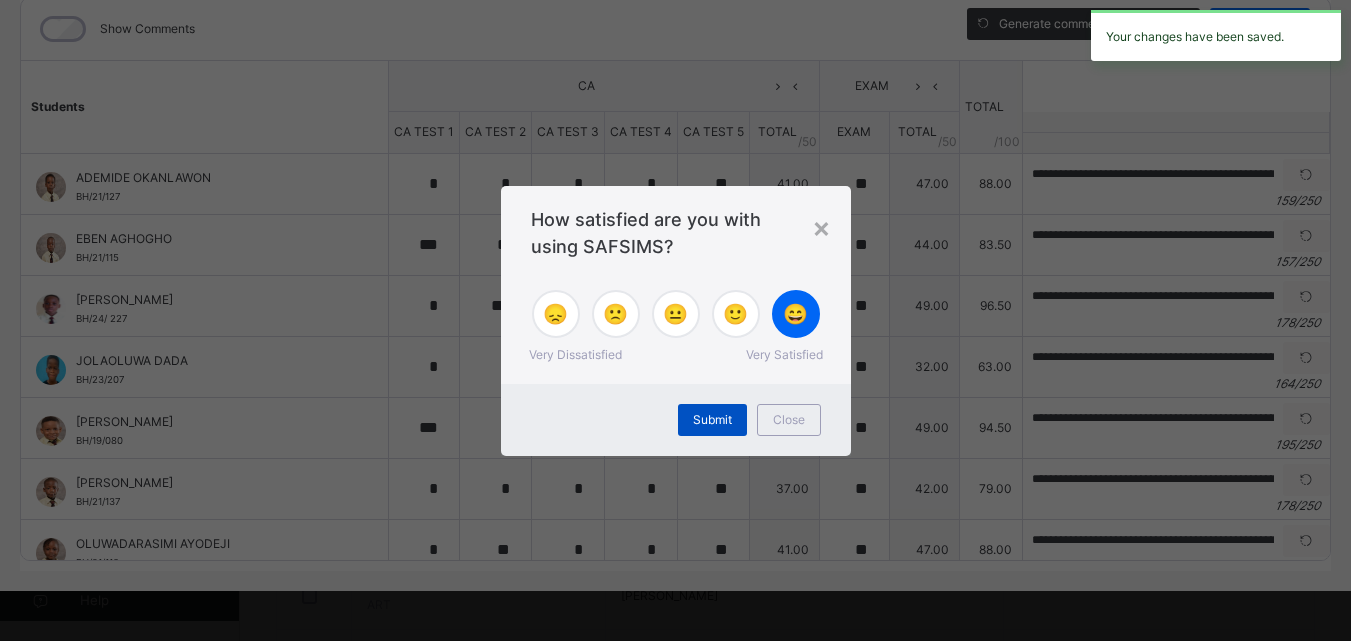 click on "Submit" at bounding box center (712, 420) 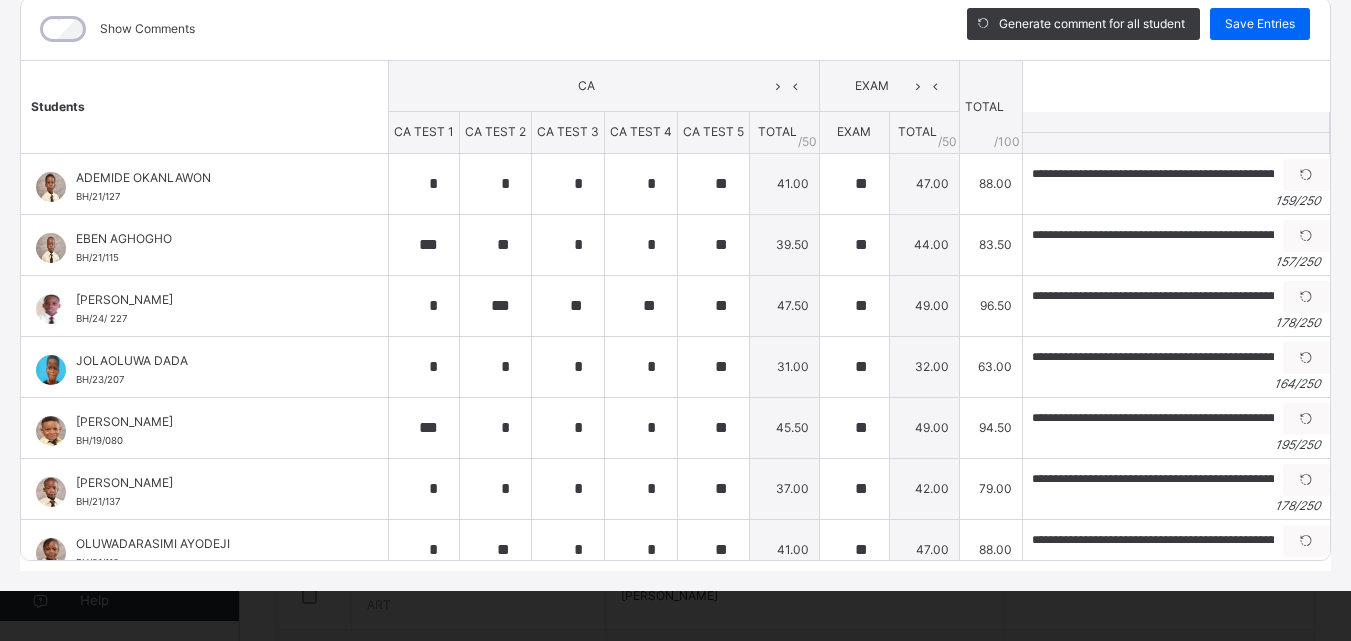 scroll, scrollTop: 120, scrollLeft: 0, axis: vertical 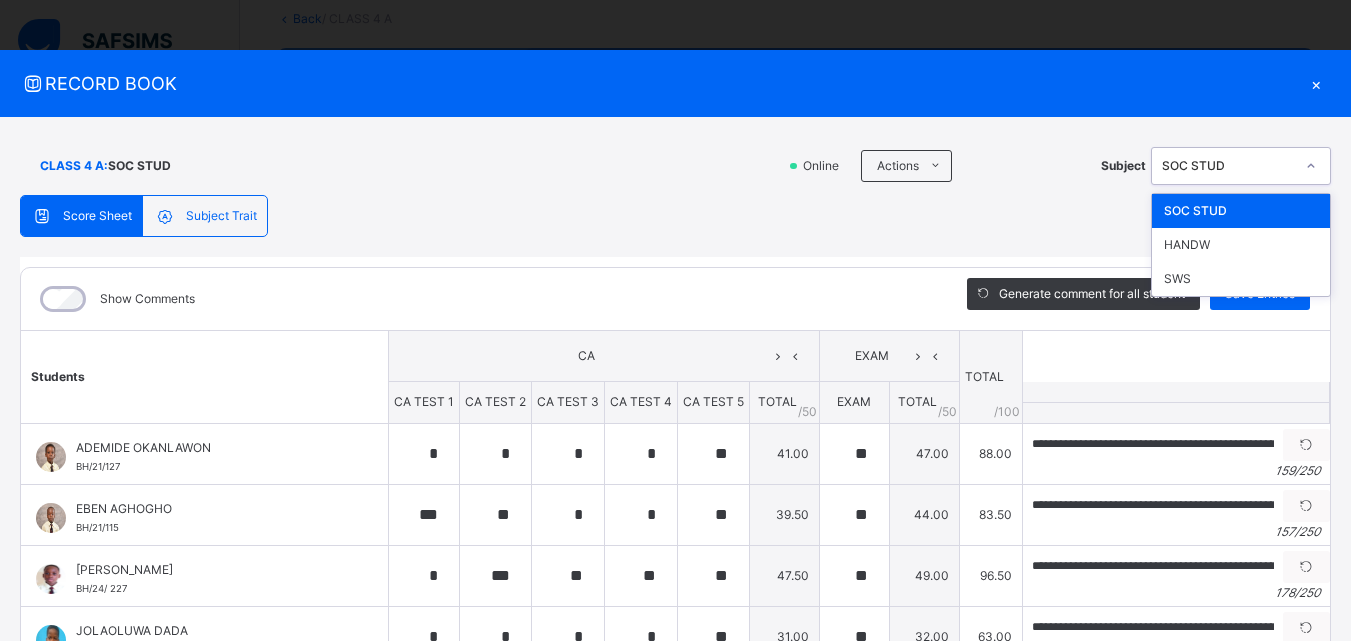 click 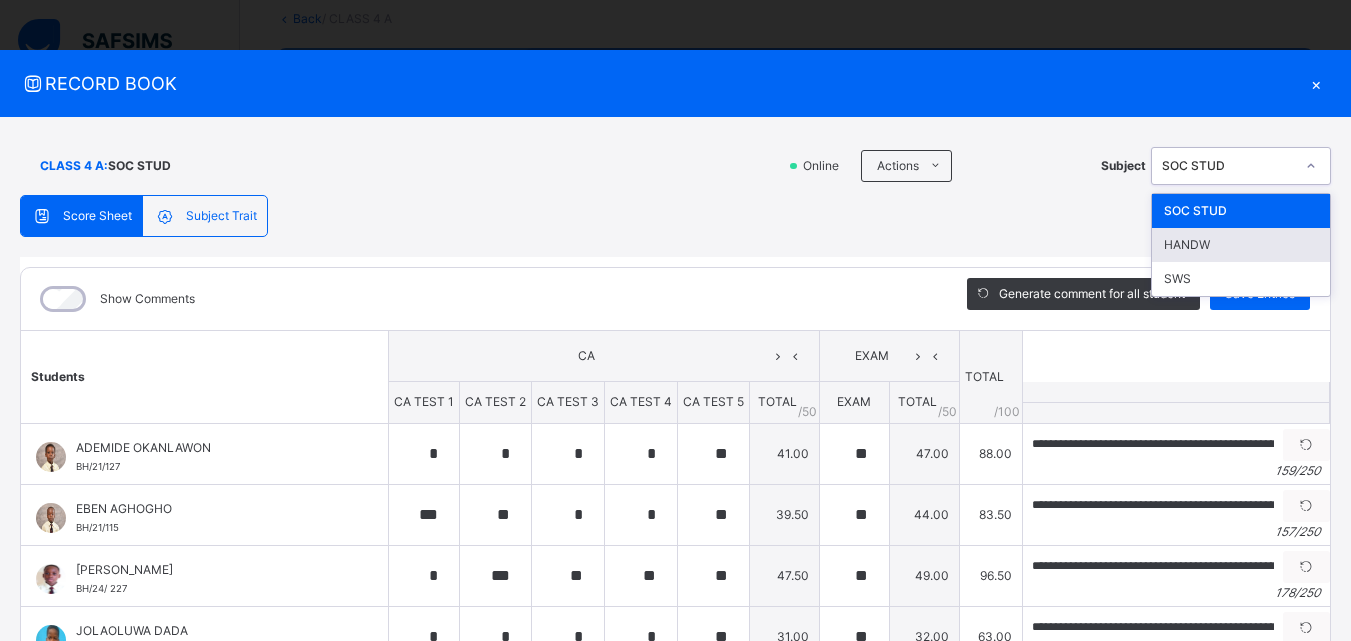 click on "HANDW" at bounding box center (1241, 245) 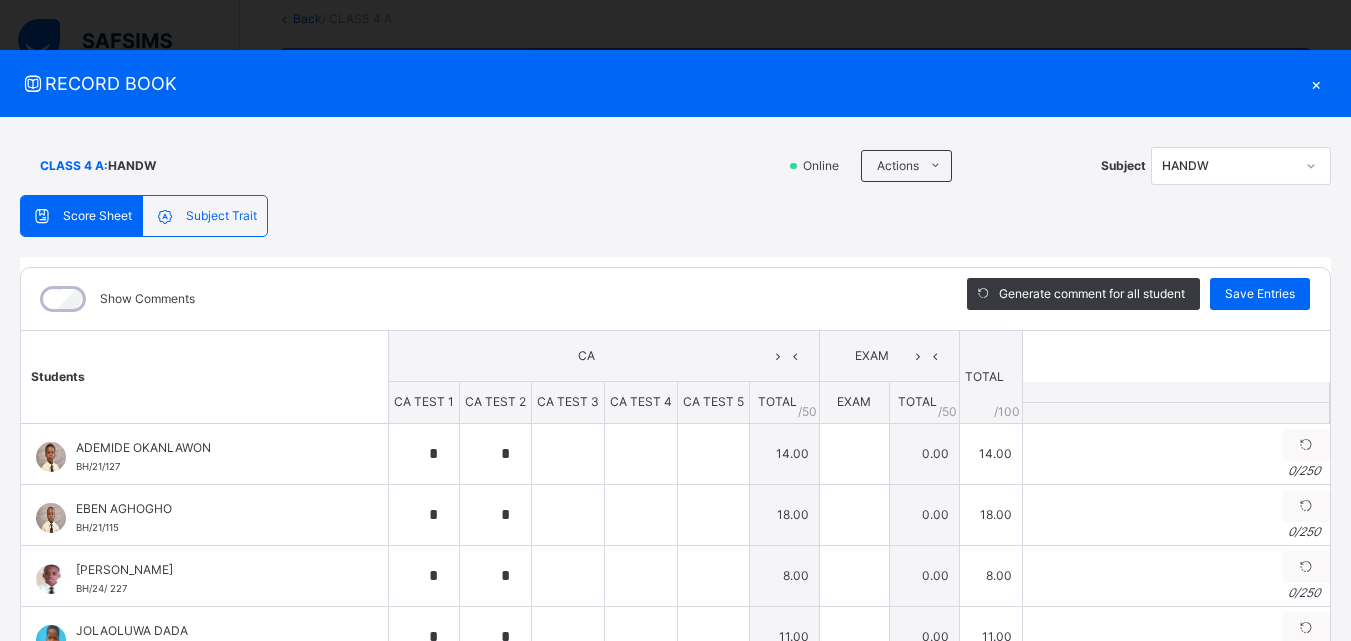 click on "CLASS 4   A :   HANDW Online Actions  Download Empty Score Sheet  Upload/map score sheet Subject  HANDW Brooke House Nursery and Primary School Date: [DATE] 1:43:32 pm Score Sheet Subject Trait Score Sheet Subject Trait Show Comments   Generate comment for all student   Save Entries Class Level:  CLASS 4   A Subject:  HANDW Session:  2024/2025 Session Session:  3RD TERM Students CA EXAM TOTAL /100 Comment CA TEST 1 CA TEST 2 CA TEST 3 CA TEST 4 CA TEST 5 TOTAL / 50 EXAM TOTAL / 50 ADEMIDE  [PERSON_NAME]/21/127 ADEMIDE  [PERSON_NAME]/21/127 * * 14.00 0.00 14.00 Generate comment 0 / 250   ×   Subject Teacher’s Comment Generate and see in full the comment developed by the AI with an option to regenerate the comment JS ADEMIDE  [PERSON_NAME]/21/127   Total 14.00  / 100.00 [PERSON_NAME] Bot   Regenerate     Use this comment   EBEN  AGHOGHO BH/21/115 EBEN  AGHOGHO BH/21/115 * * 18.00 0.00 18.00 Generate comment 0 / 250   ×   Subject Teacher’s Comment [PERSON_NAME]  AGHOGHO   BH/21/115   Total 18.00  / 100.00 [PERSON_NAME] Bot" at bounding box center (675, 489) 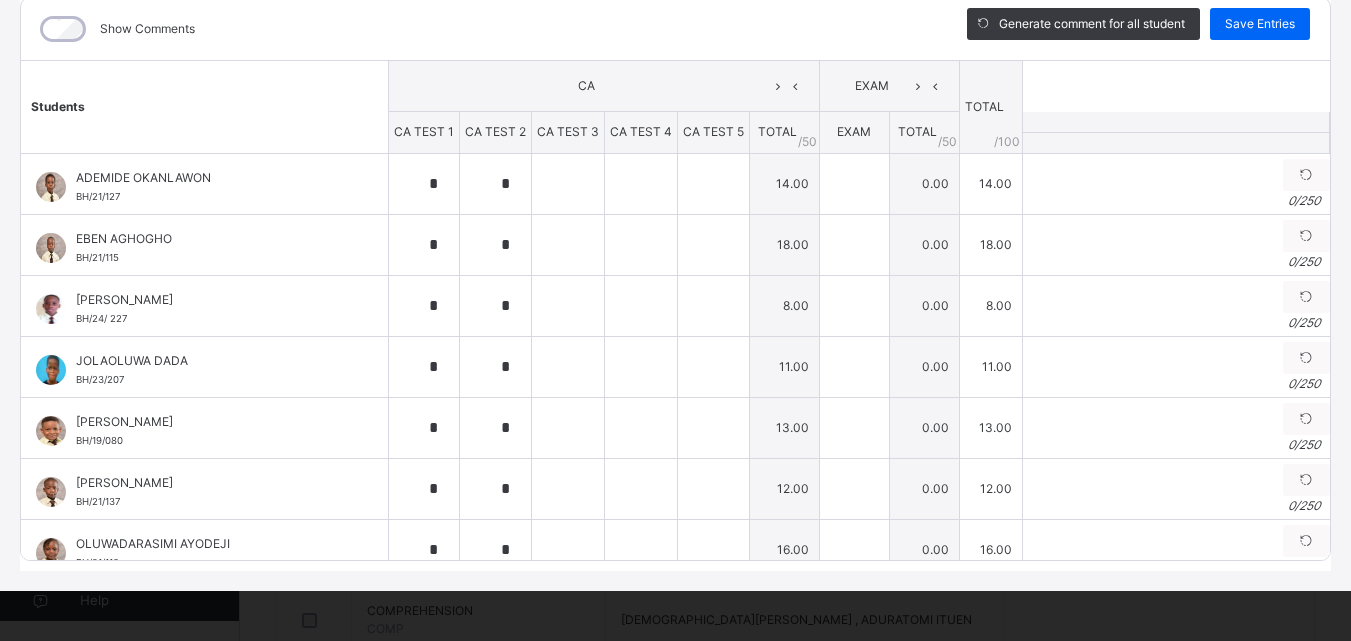 scroll, scrollTop: 36, scrollLeft: 0, axis: vertical 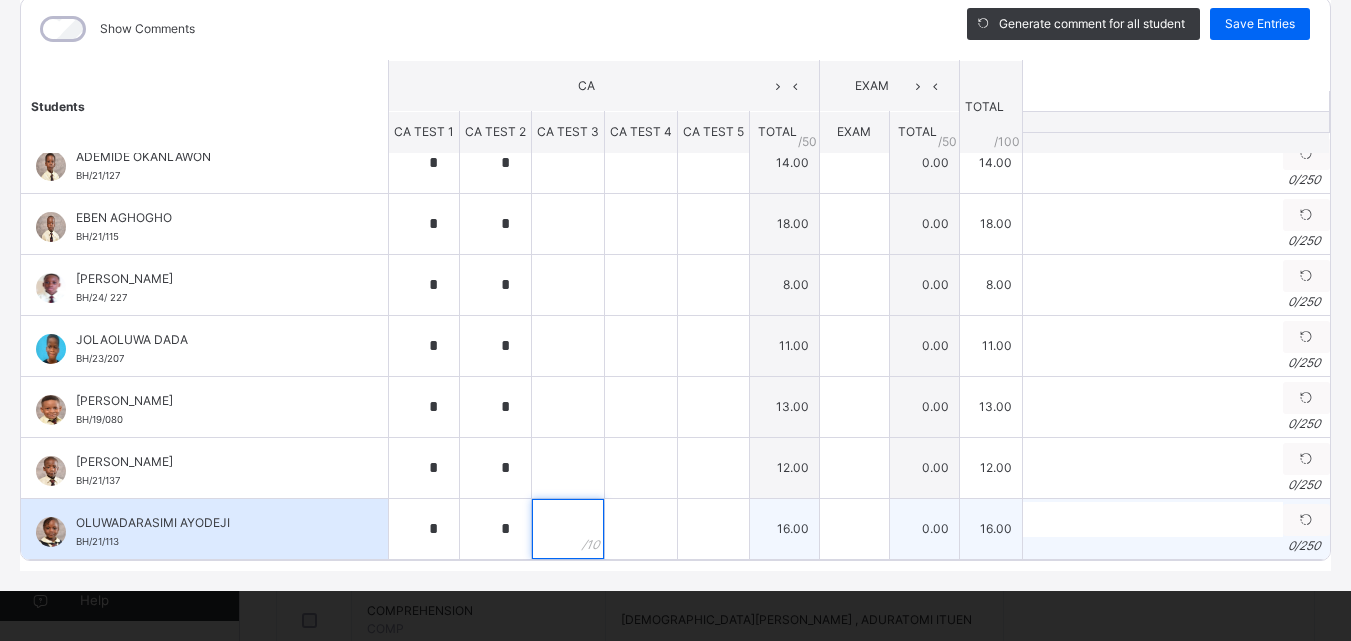 click at bounding box center (568, 529) 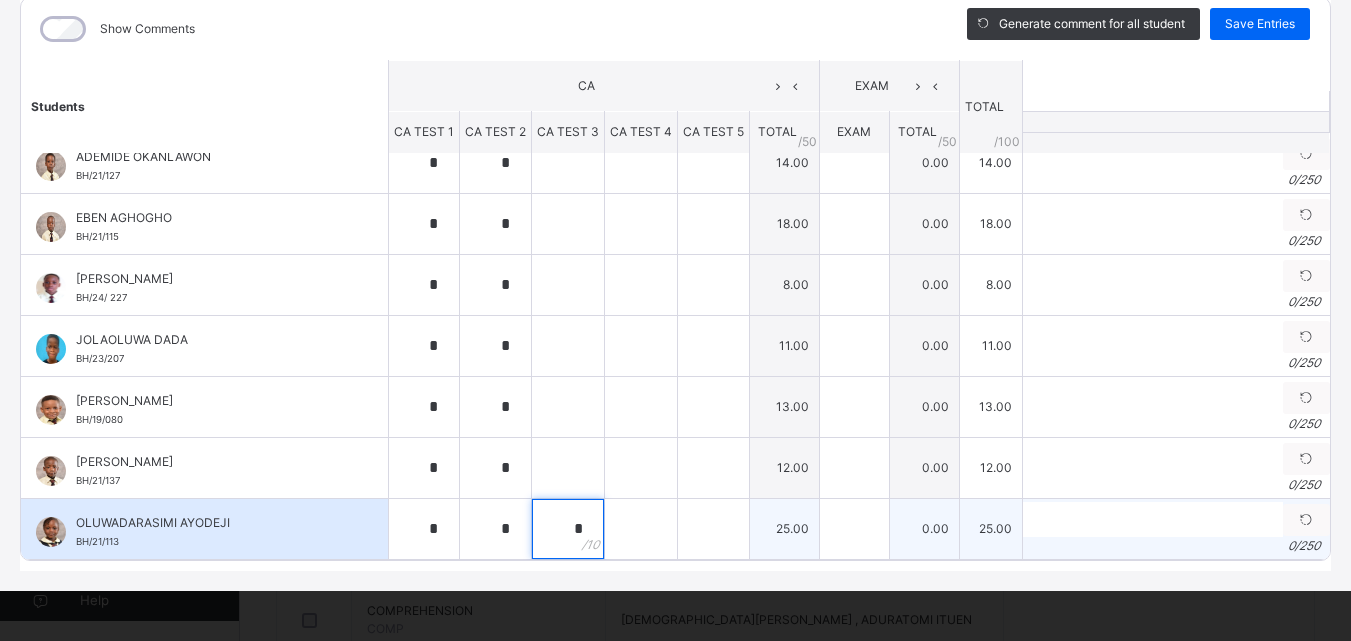 type on "*" 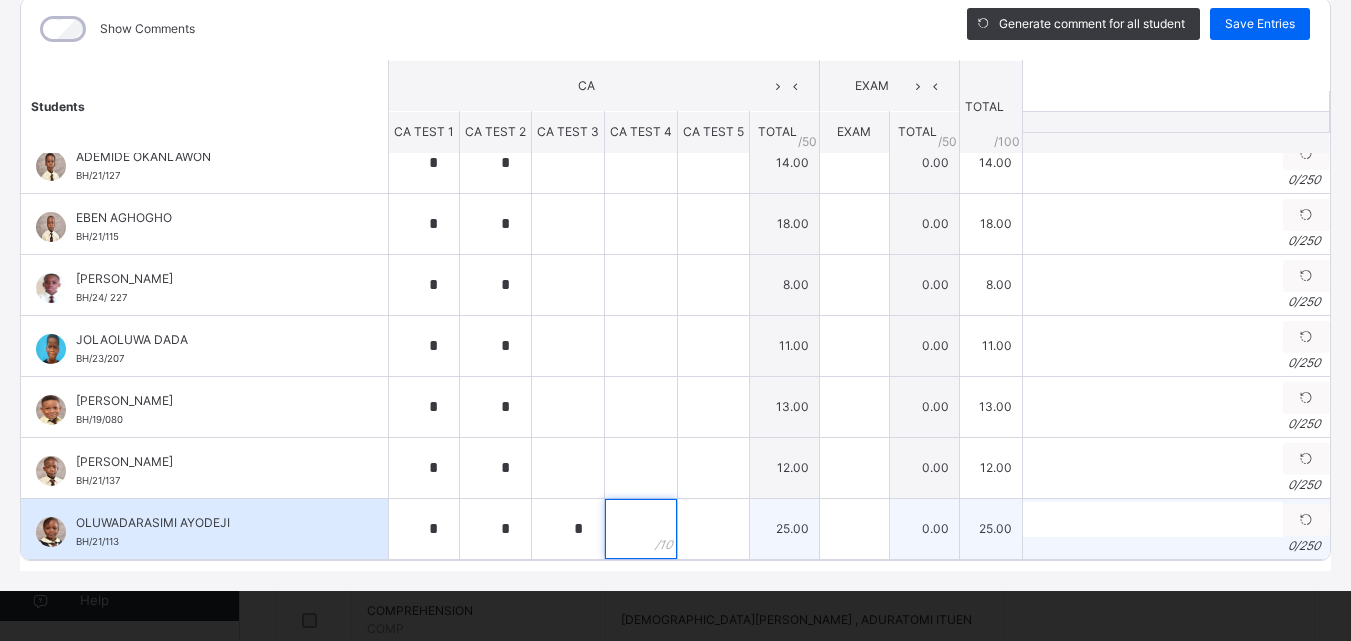 click at bounding box center [641, 529] 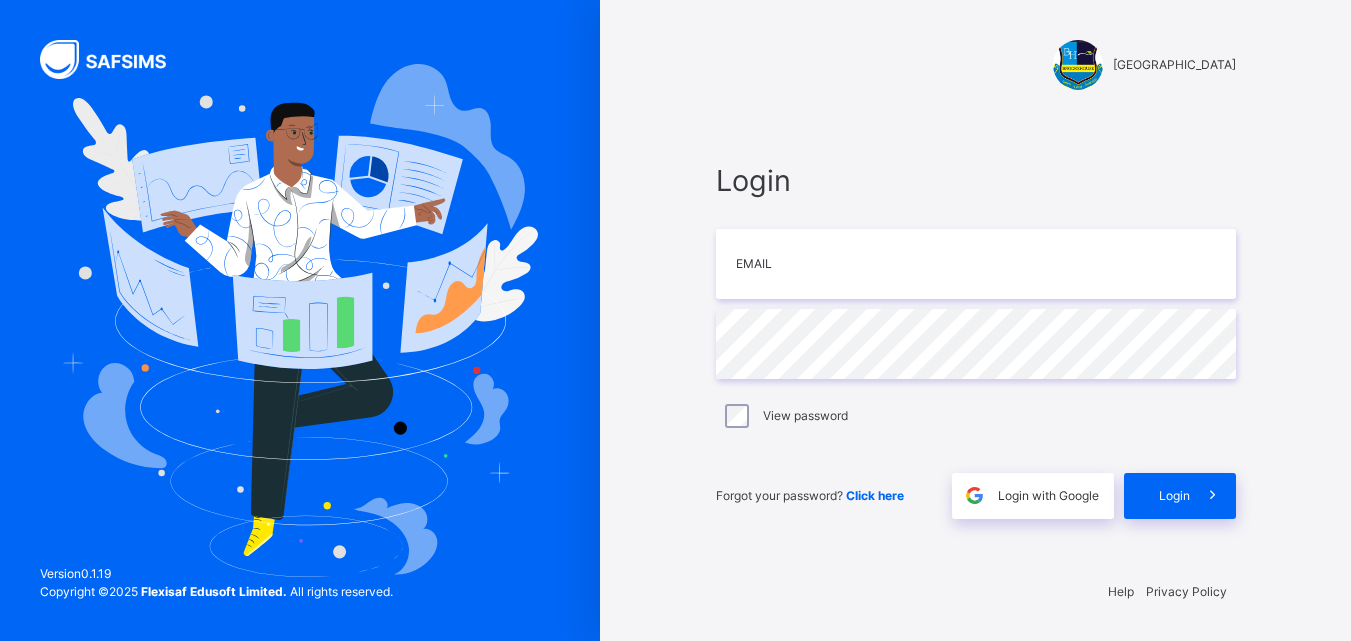 scroll, scrollTop: 0, scrollLeft: 0, axis: both 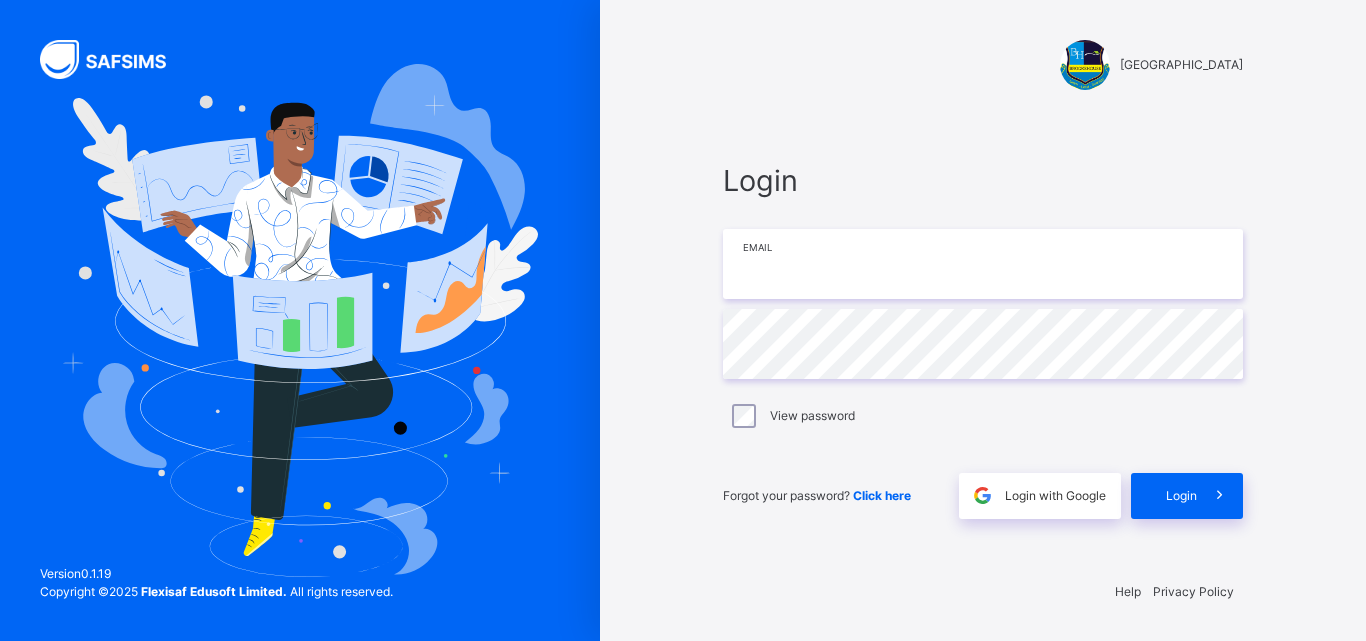 type on "**********" 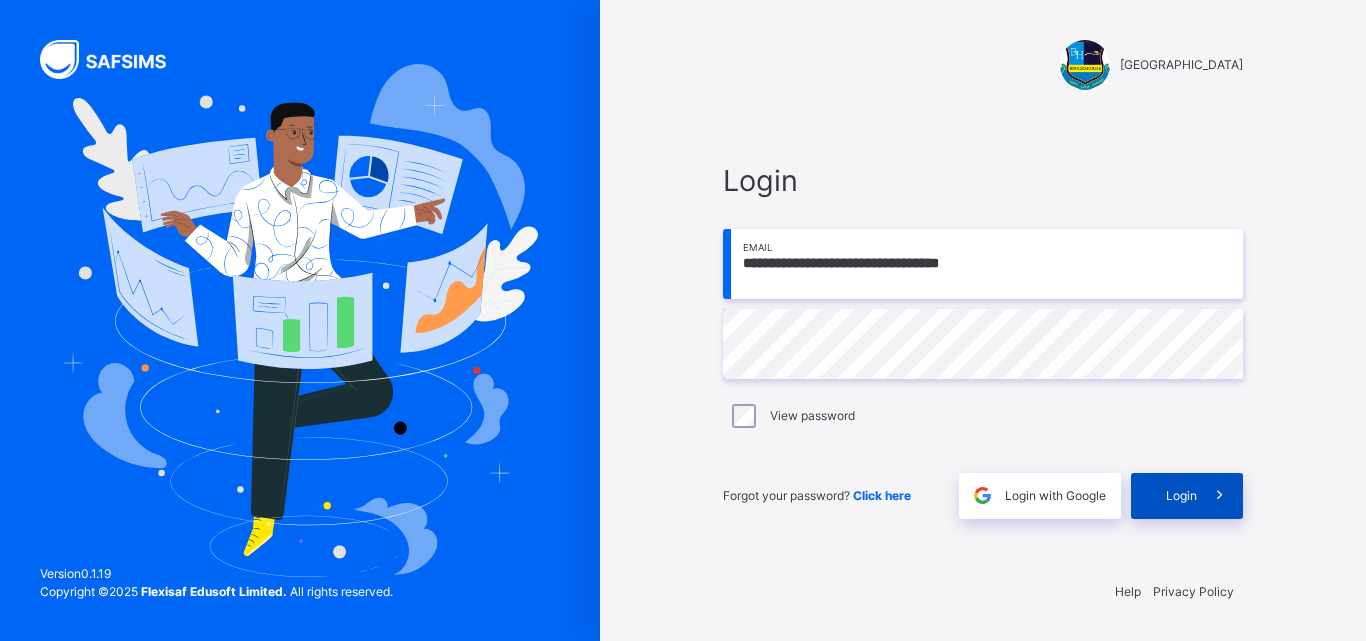 click at bounding box center [1220, 496] 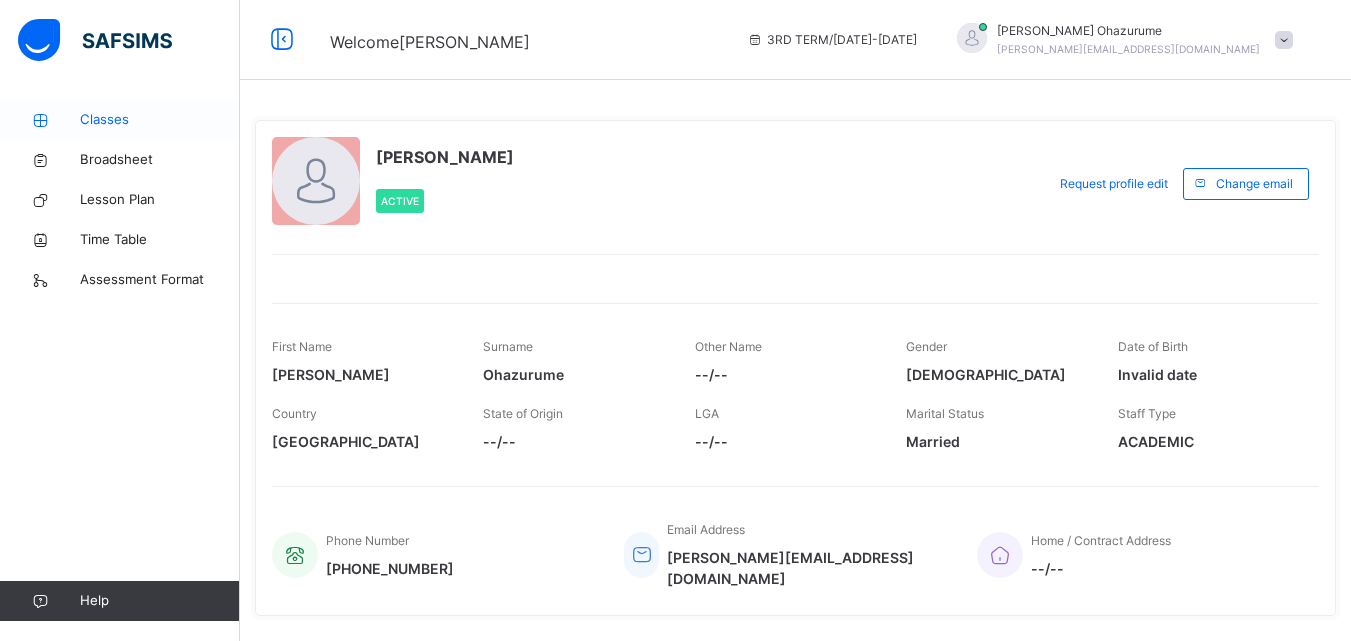 click on "Classes" at bounding box center (160, 120) 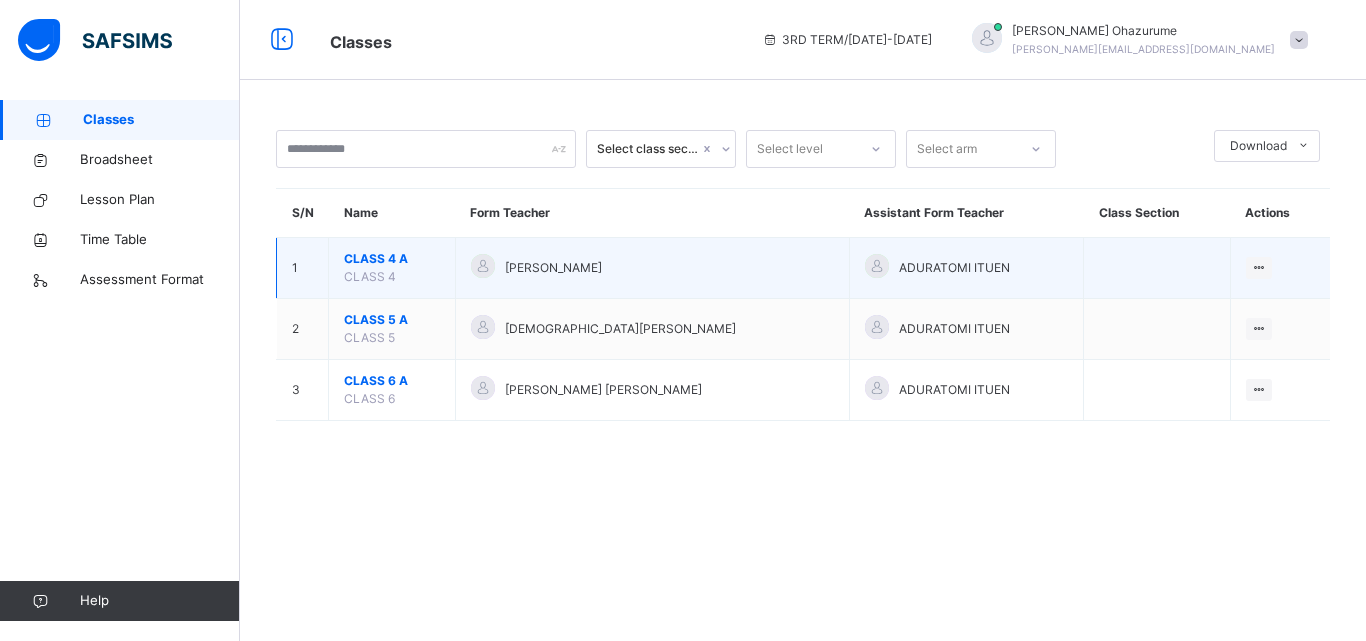 click on "CLASS 4   A" at bounding box center (392, 259) 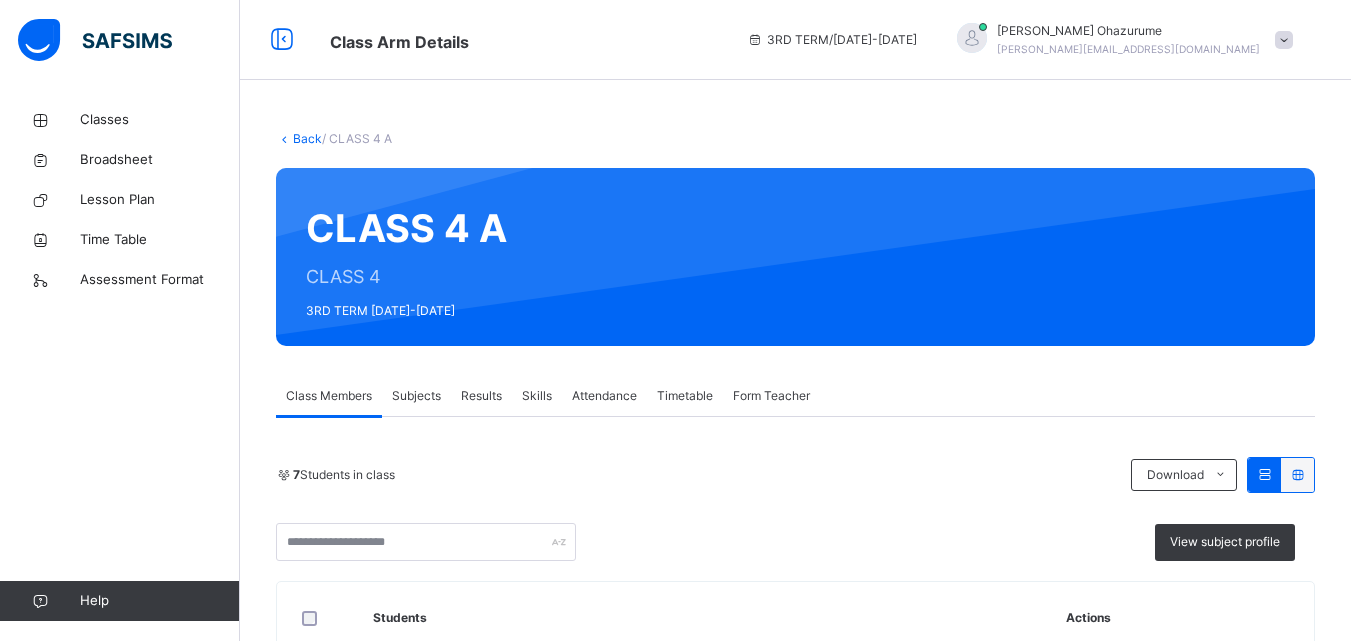 click on "Subjects" at bounding box center [416, 396] 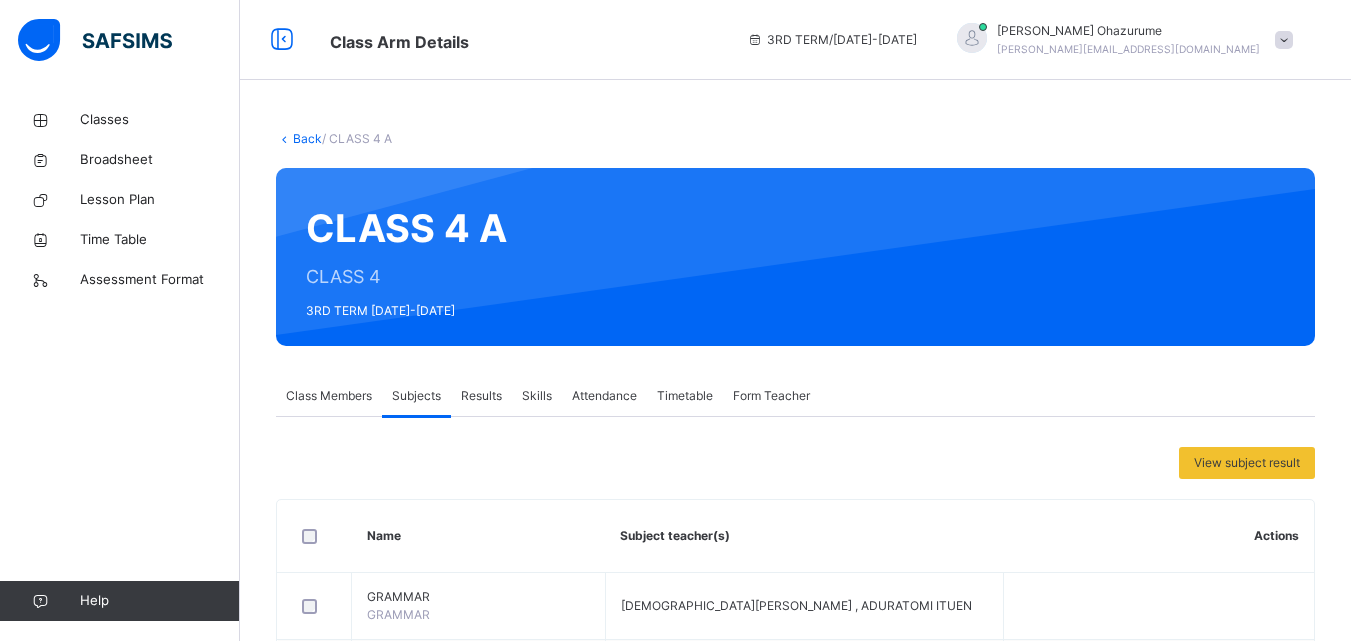 click on "Subject teacher(s)" at bounding box center [804, 536] 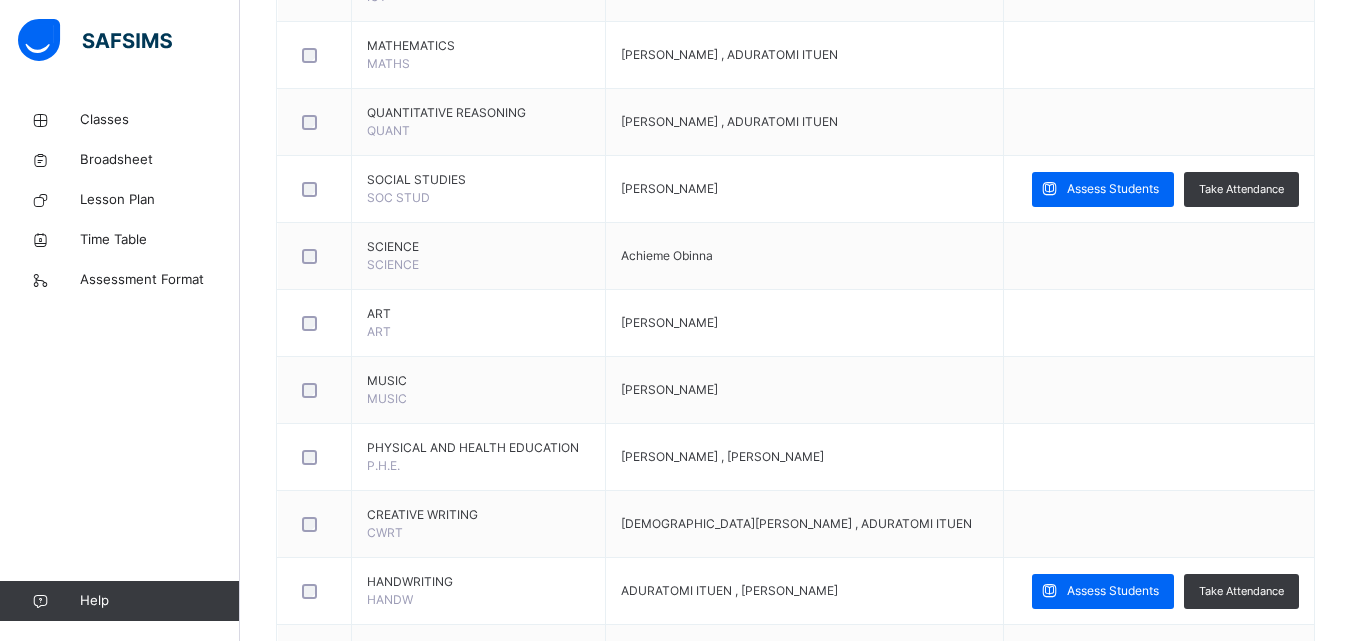 scroll, scrollTop: 1188, scrollLeft: 0, axis: vertical 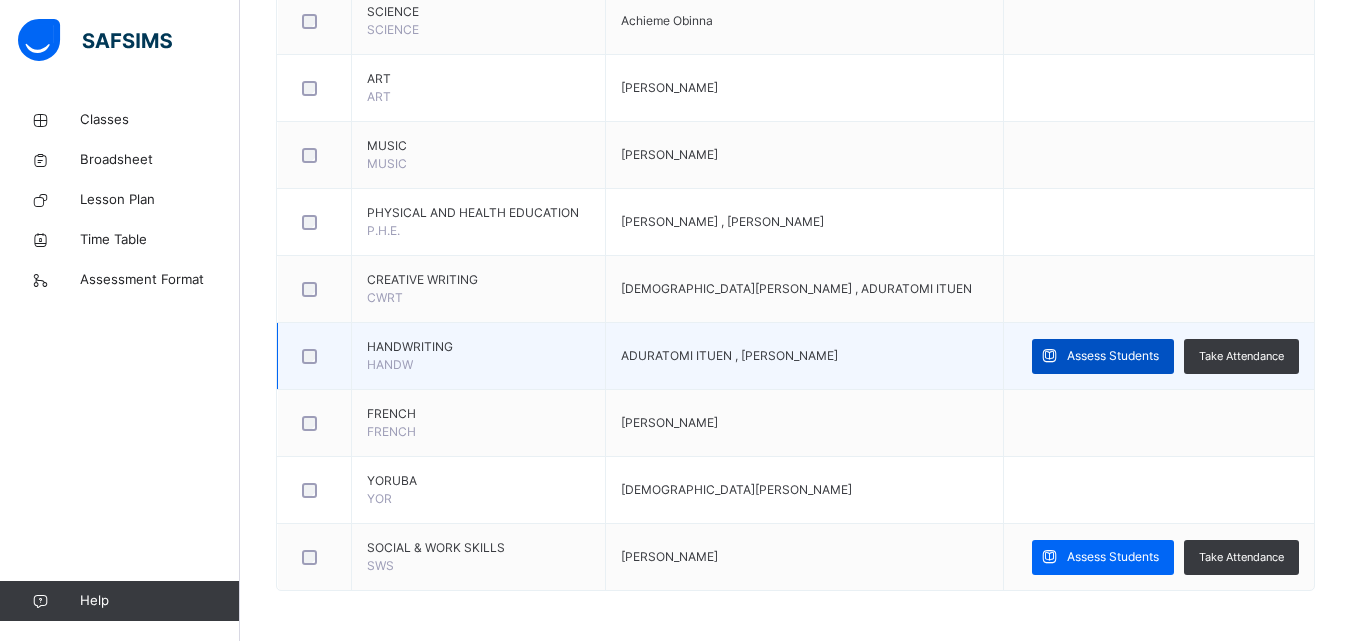 click on "Assess Students" at bounding box center [1113, 356] 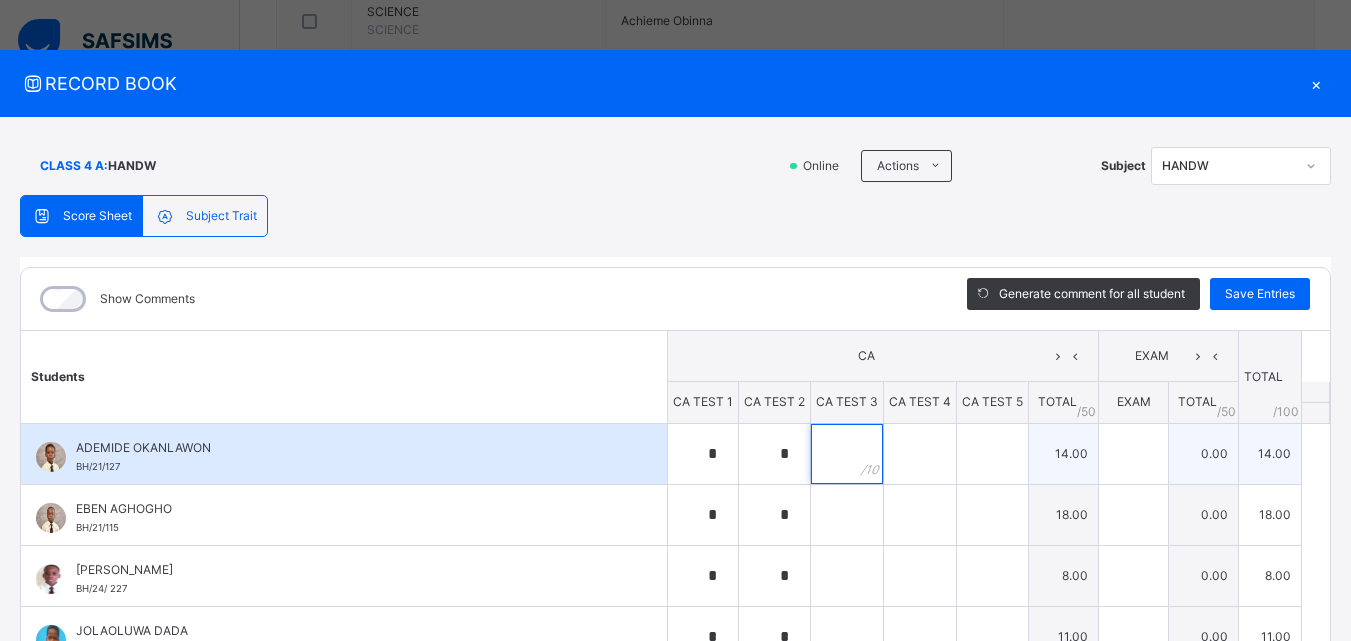 click at bounding box center [847, 454] 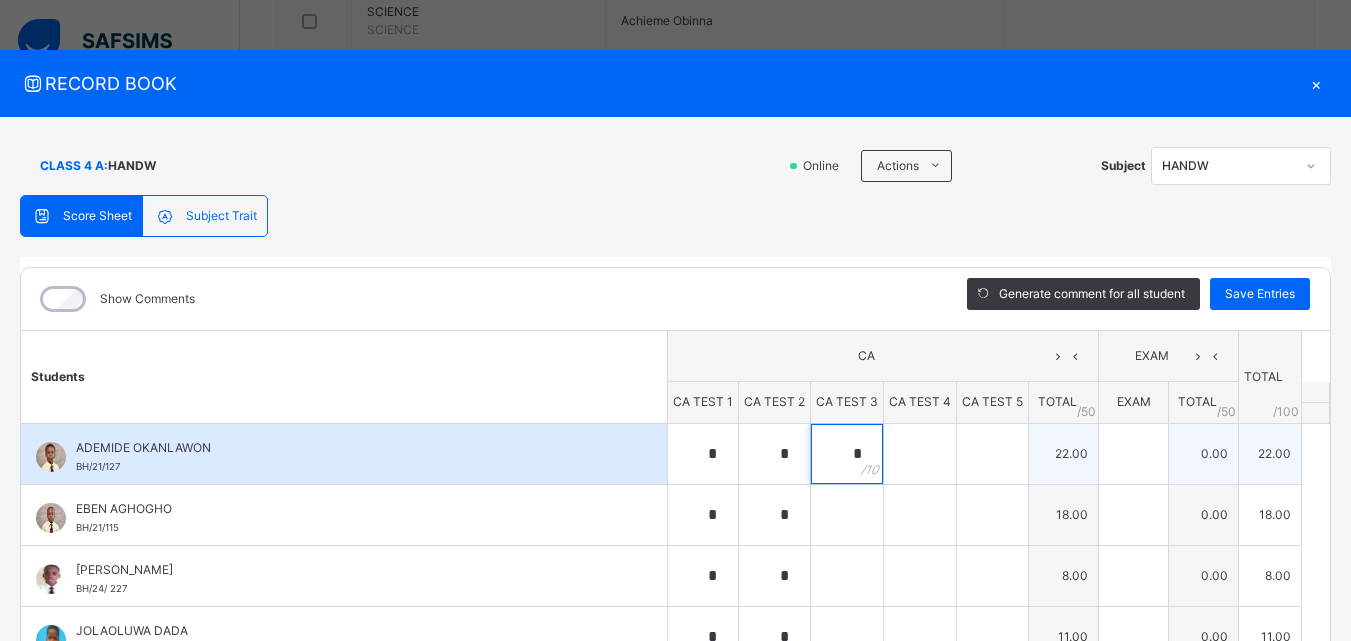 type on "*" 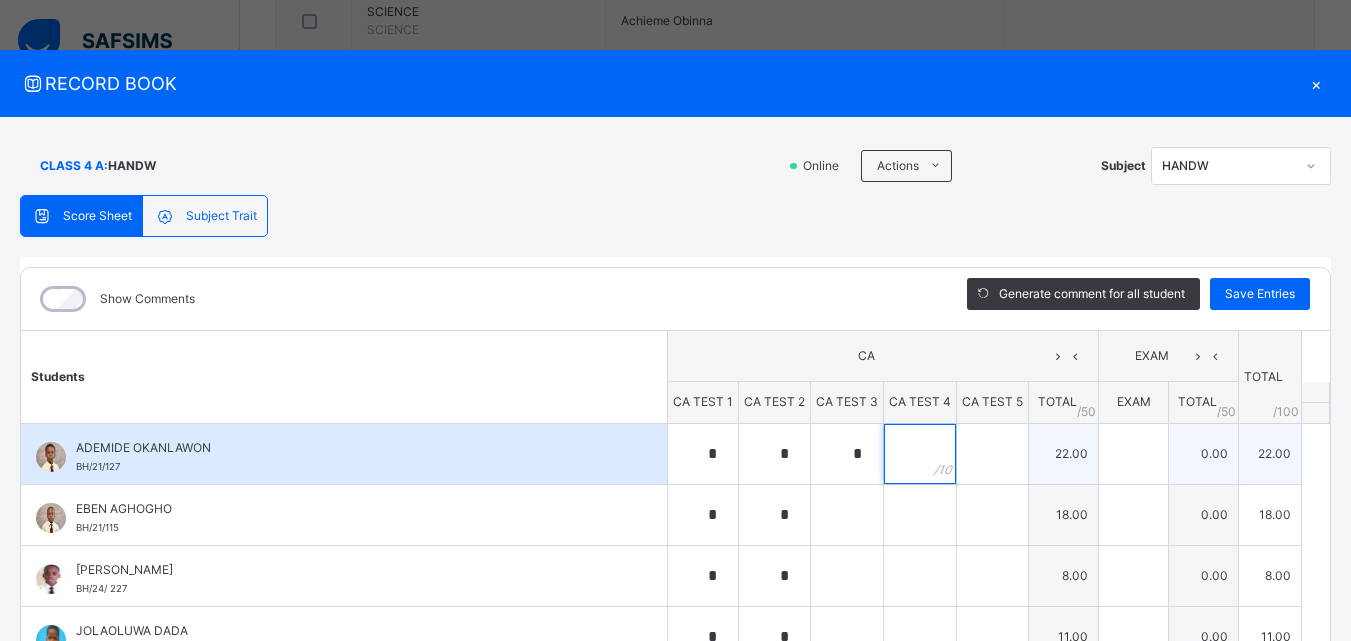 click at bounding box center [920, 454] 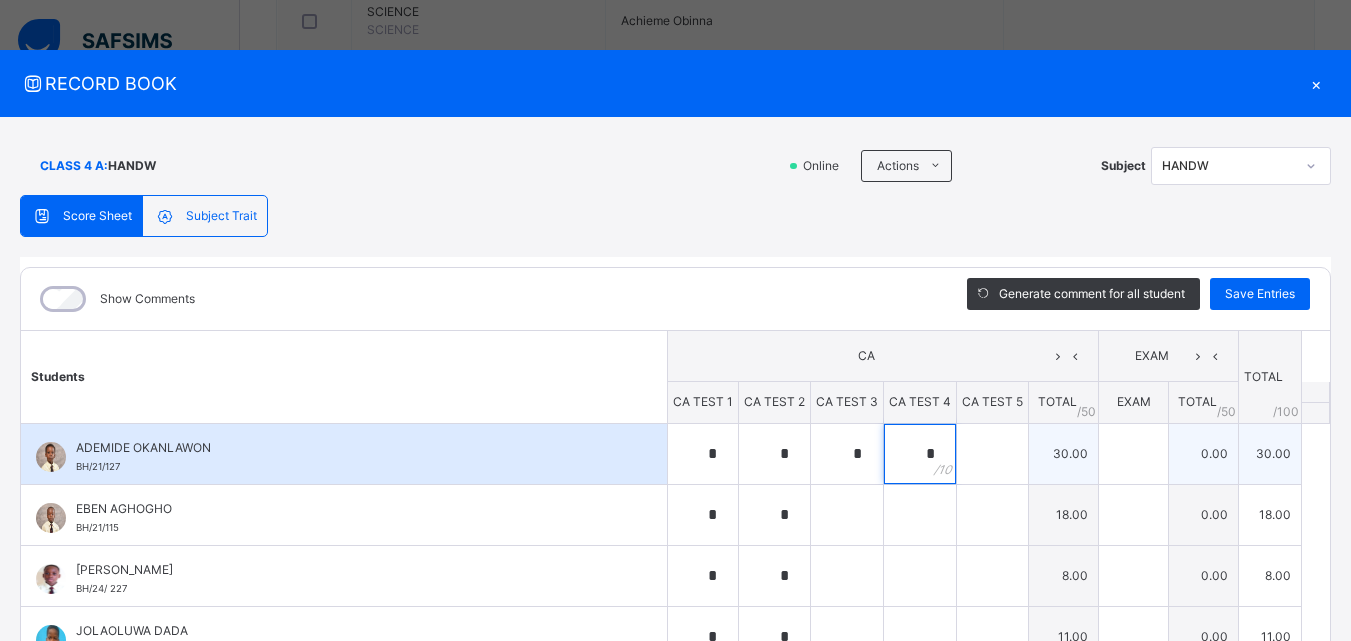type on "*" 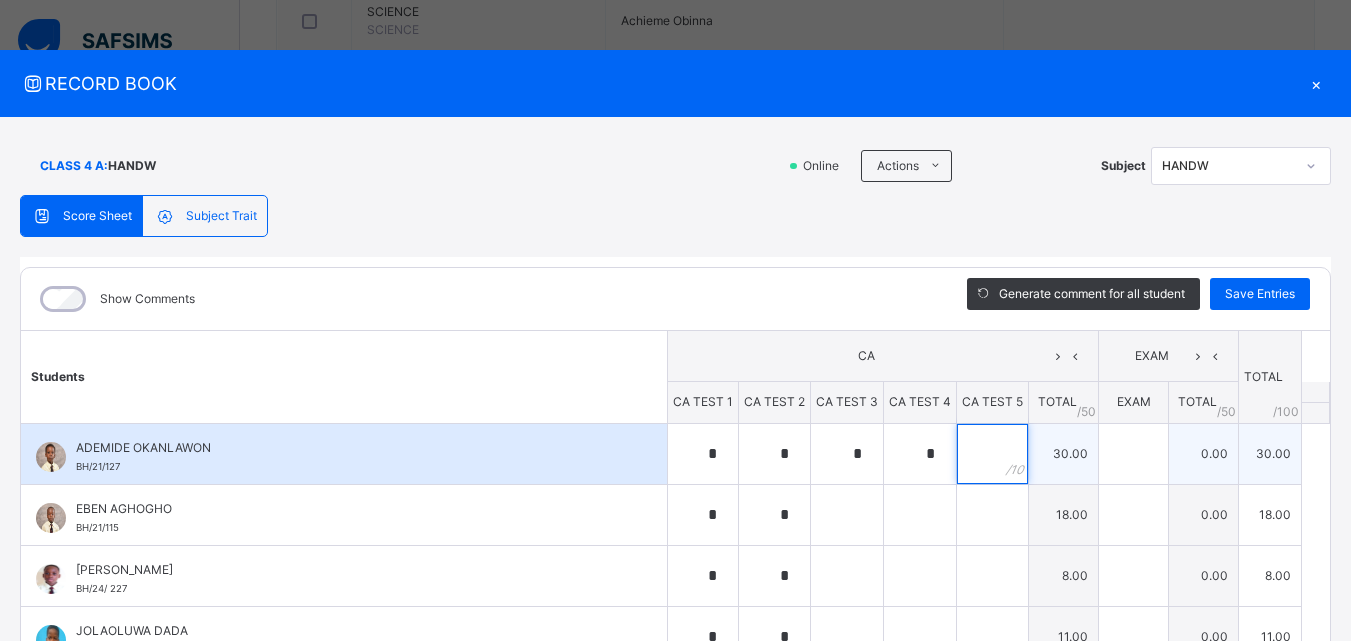 click at bounding box center [992, 454] 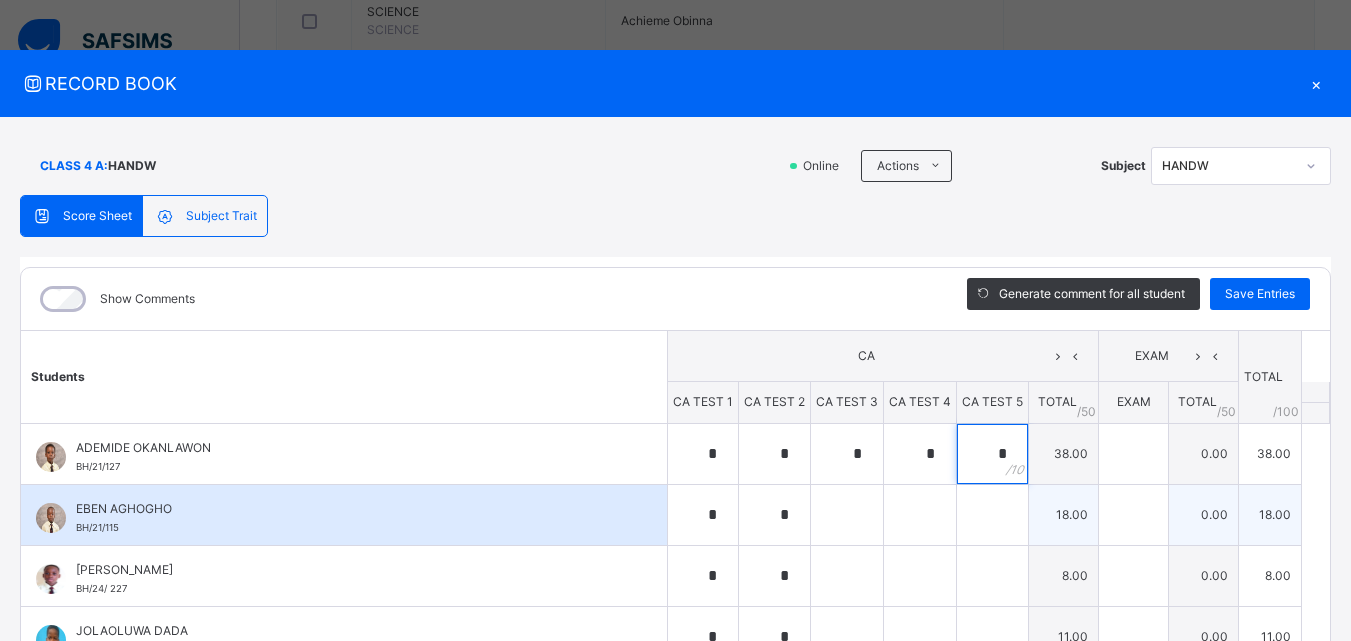type on "*" 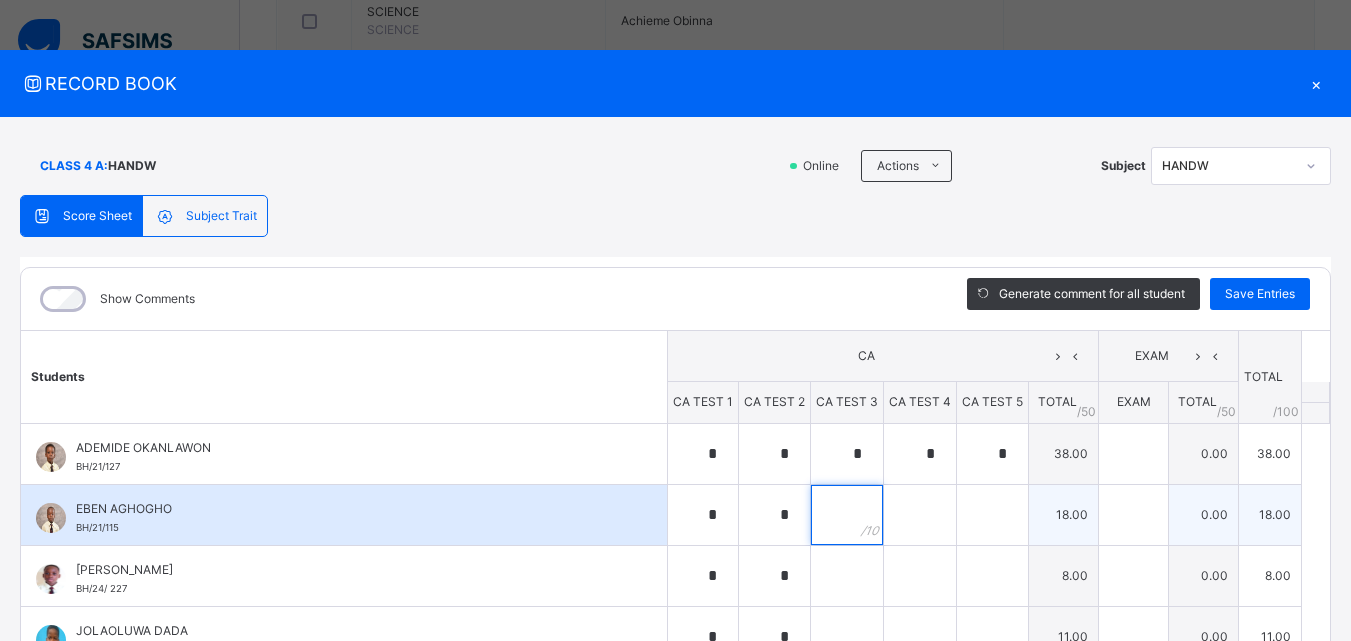 click at bounding box center [847, 515] 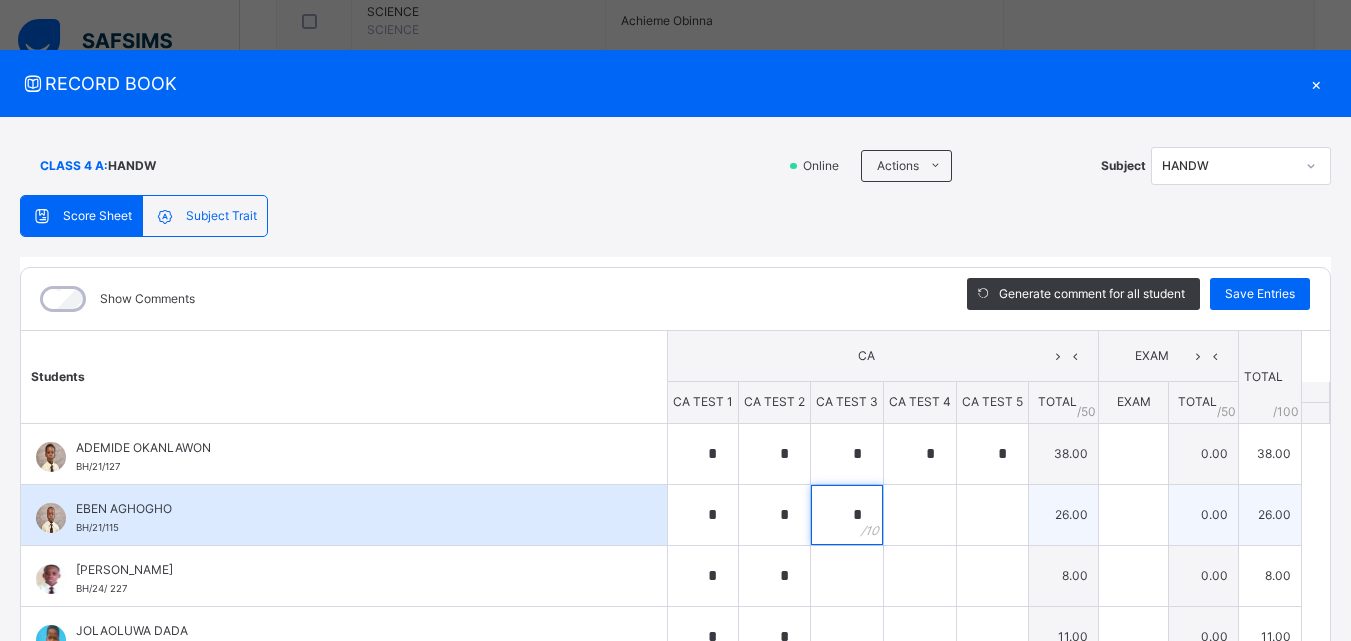 type on "*" 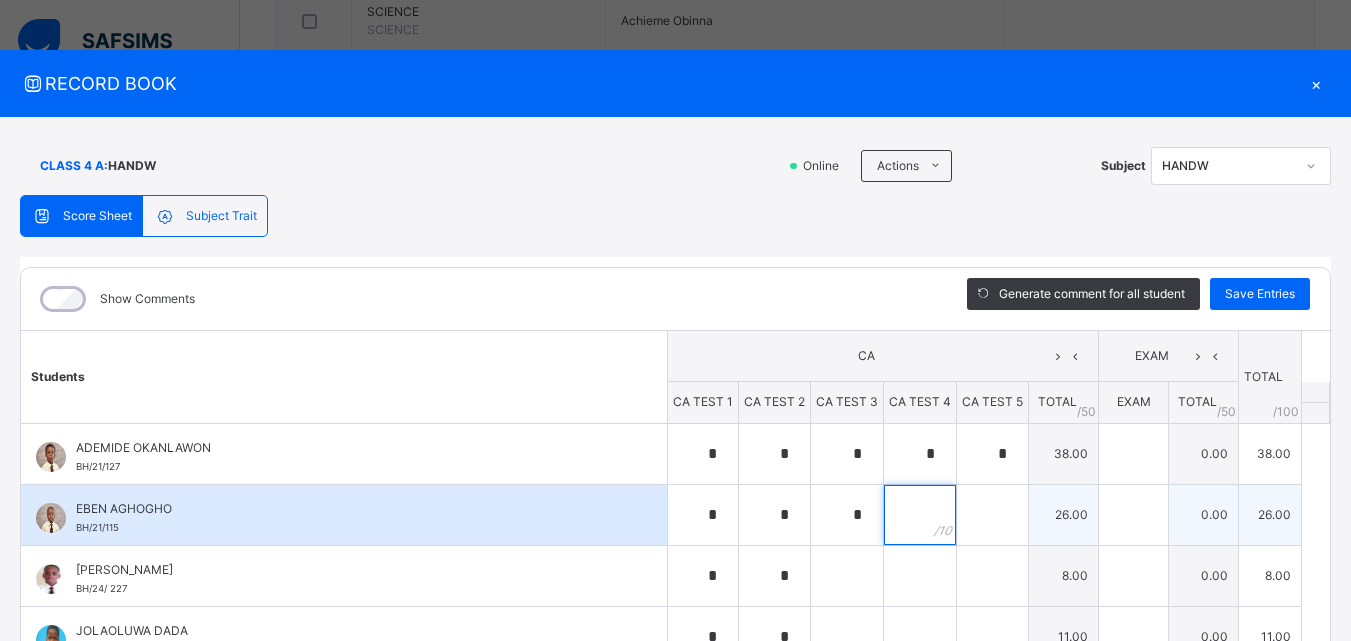 click at bounding box center [920, 515] 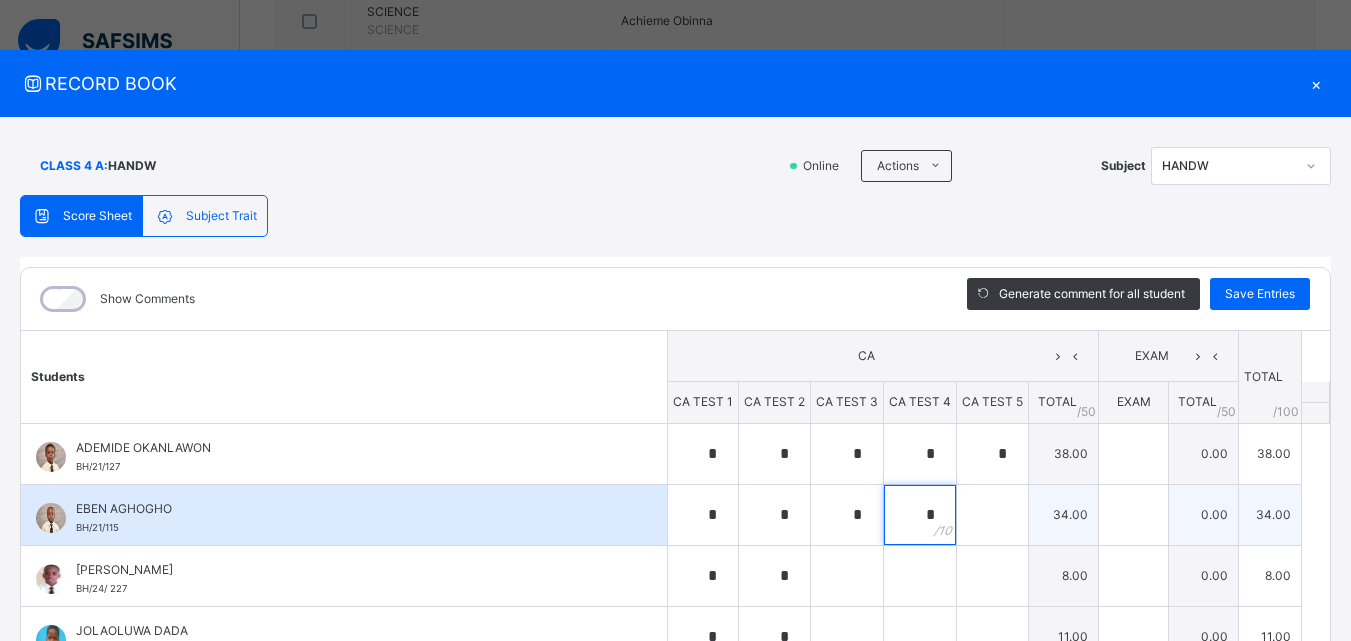 type on "*" 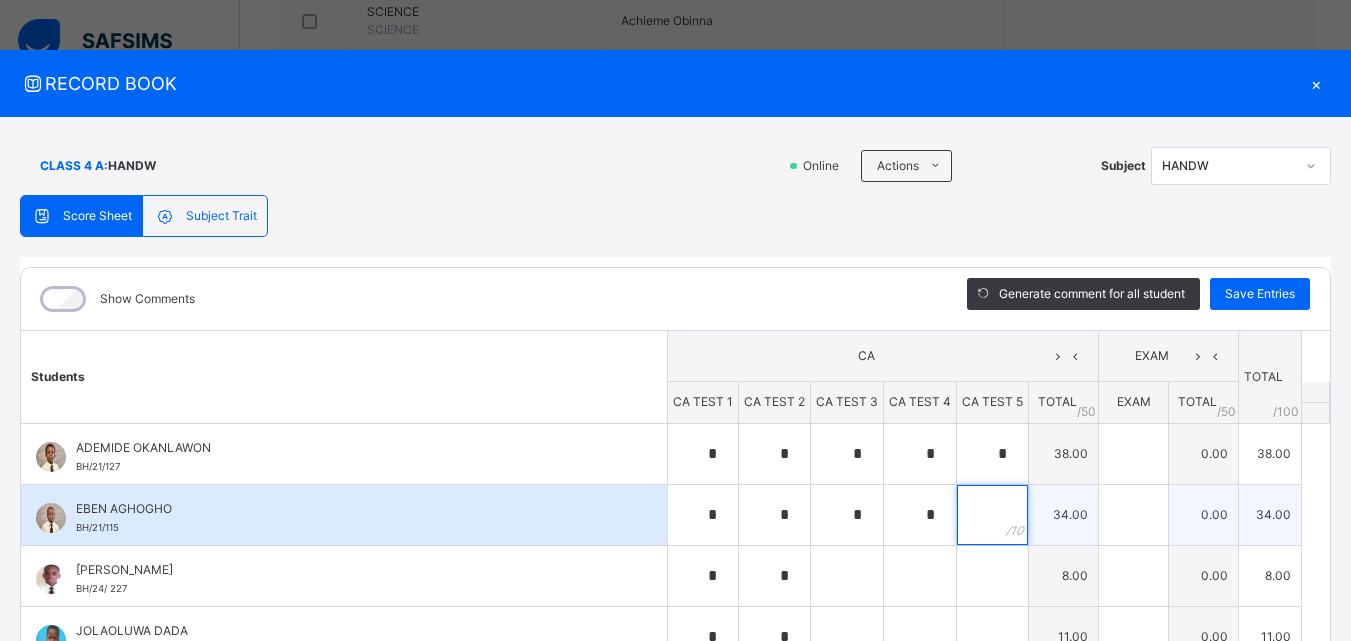 click at bounding box center (992, 515) 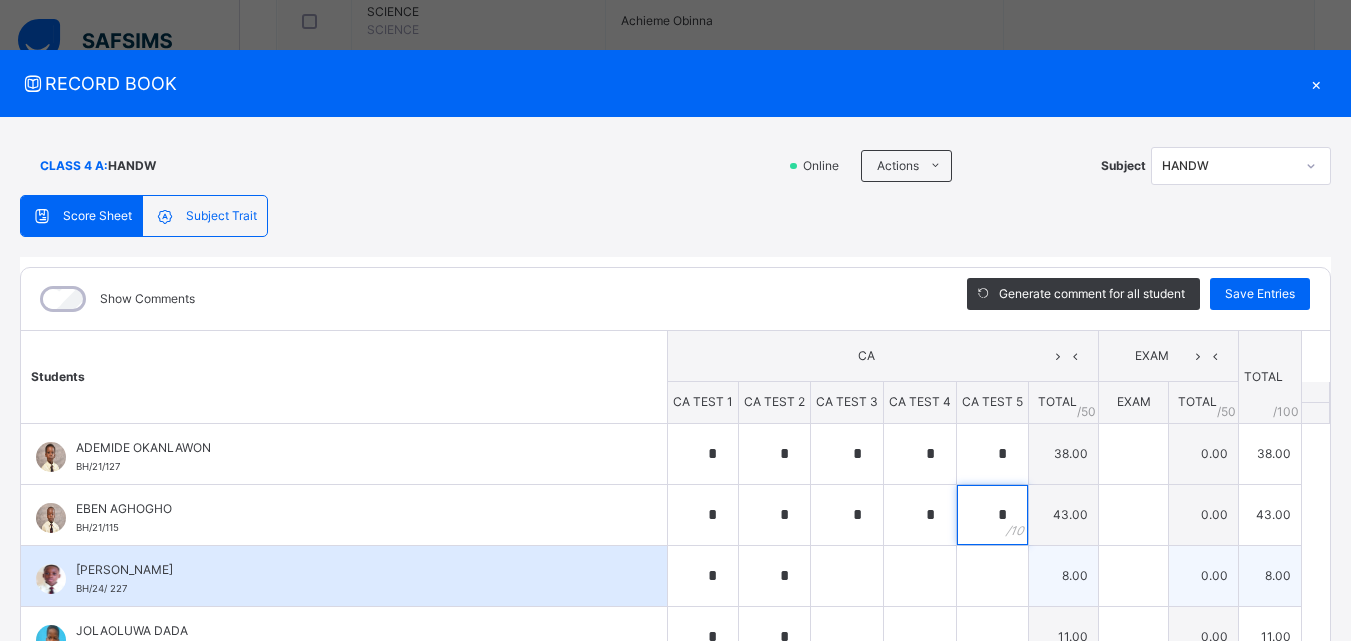 type on "*" 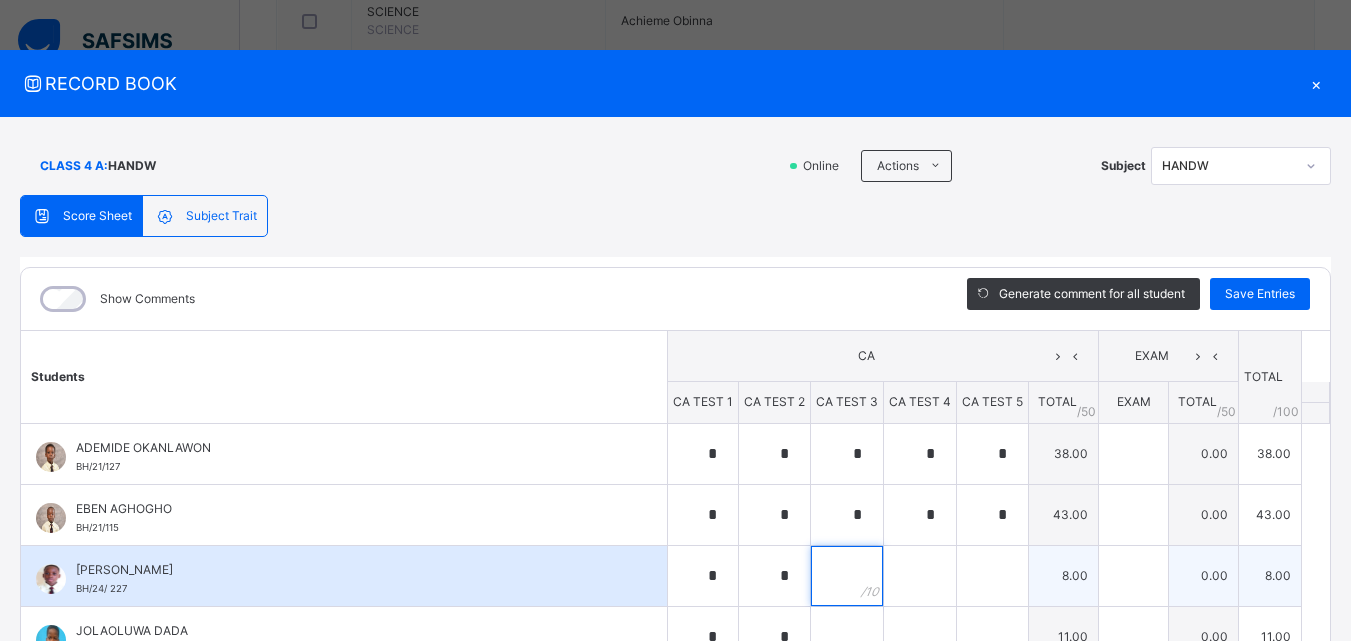click at bounding box center (847, 576) 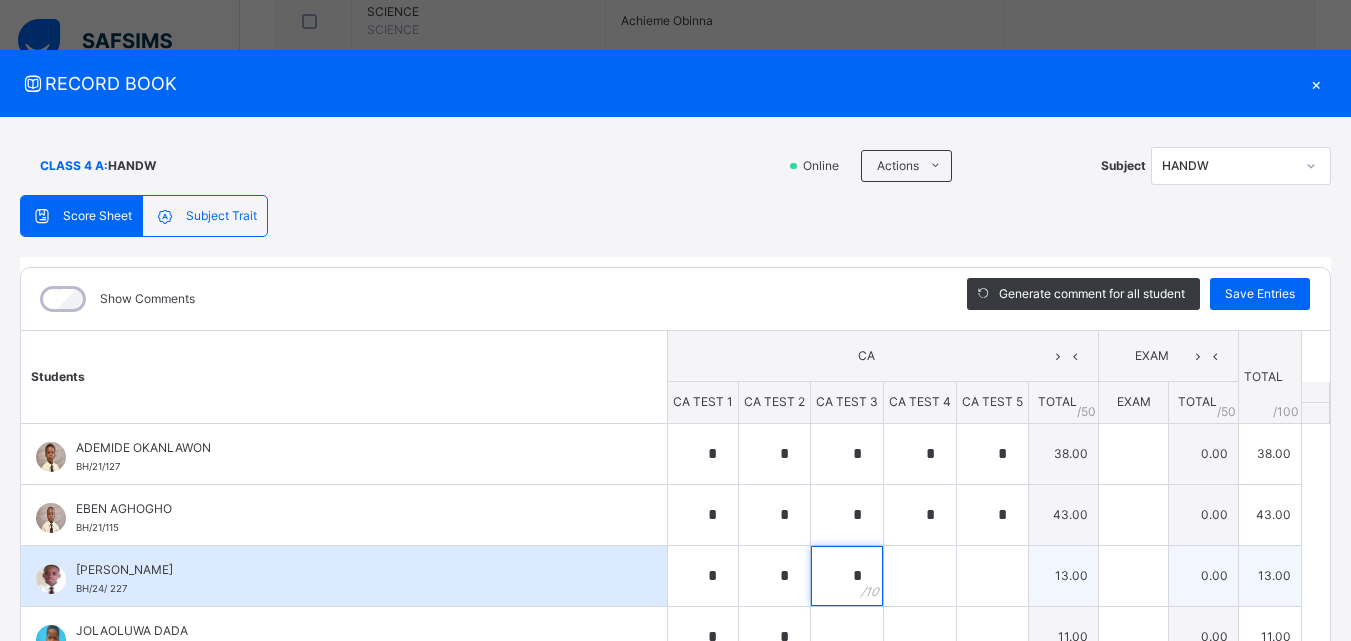type on "*" 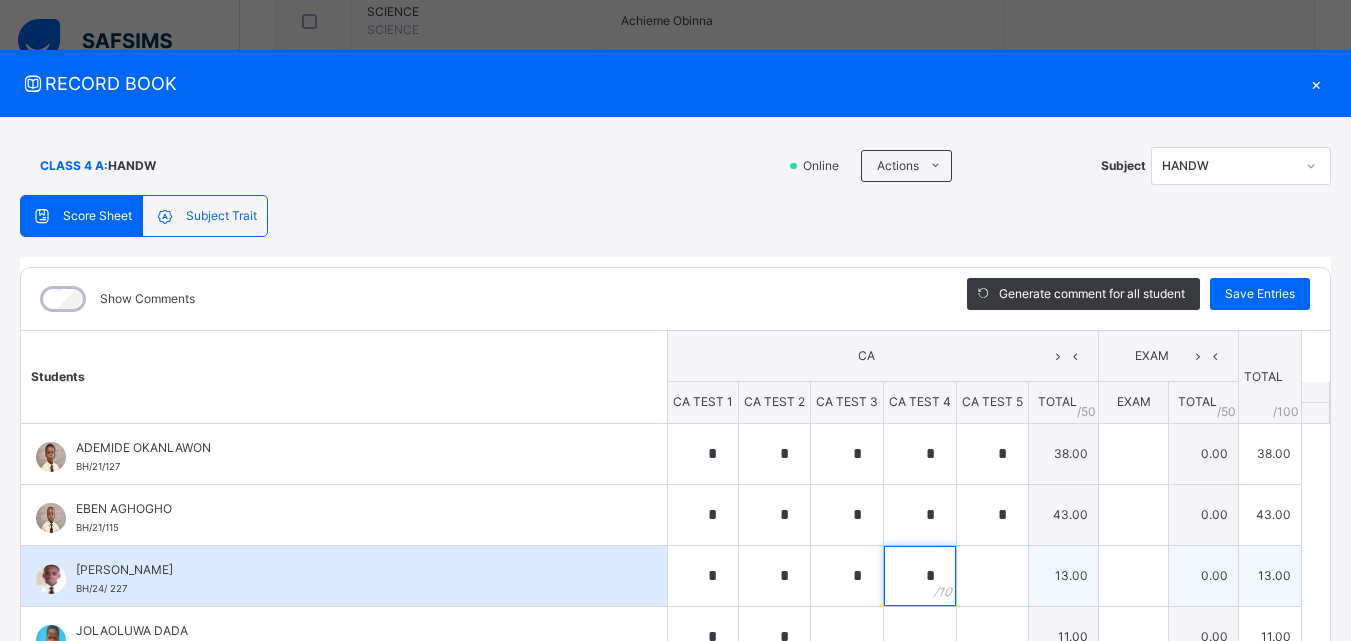 click on "*" at bounding box center [920, 576] 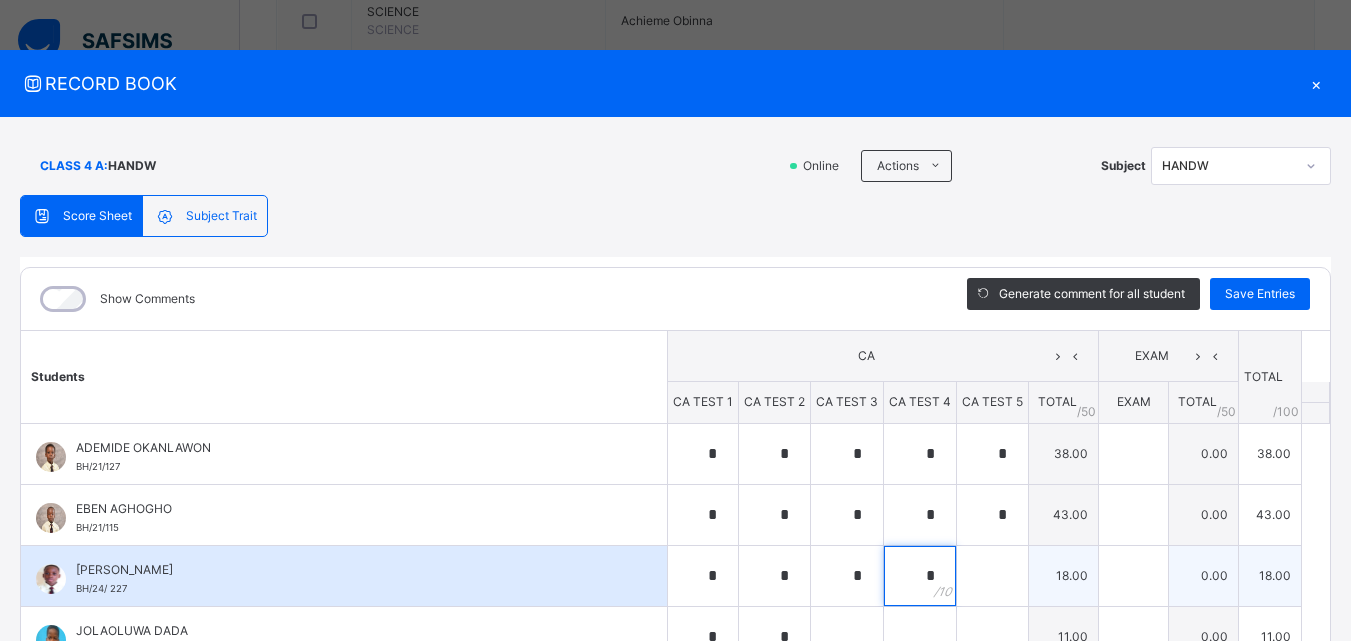 type on "*" 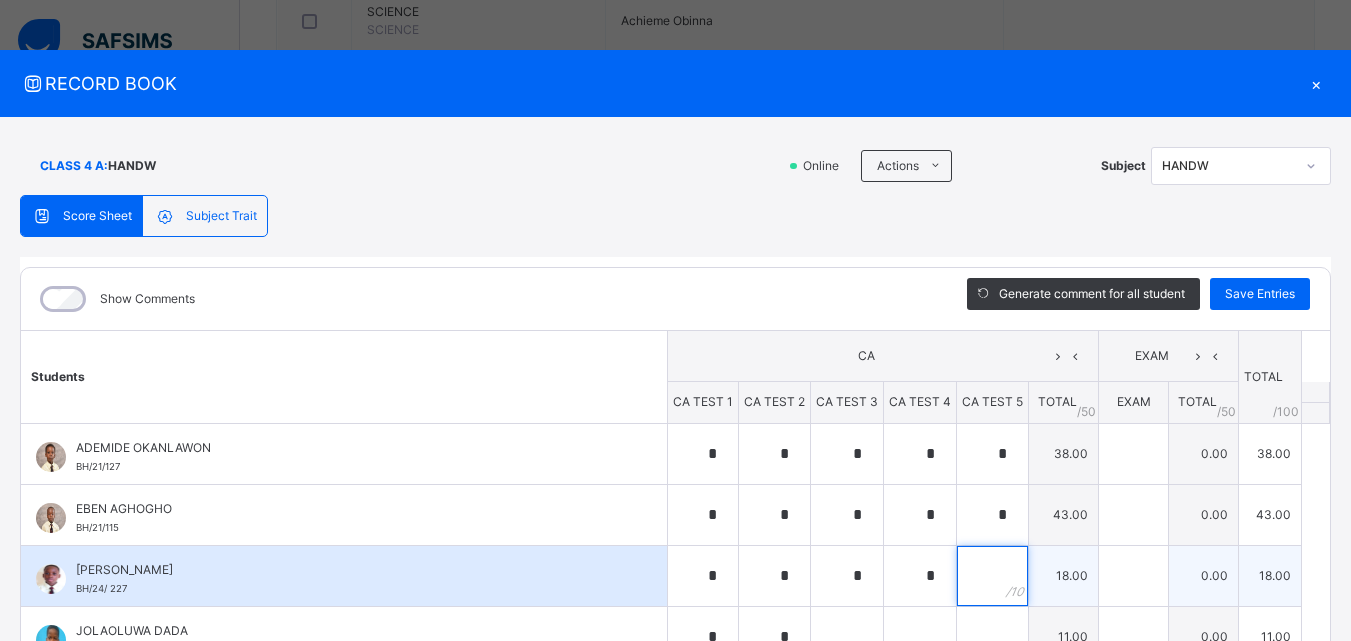 click at bounding box center (992, 576) 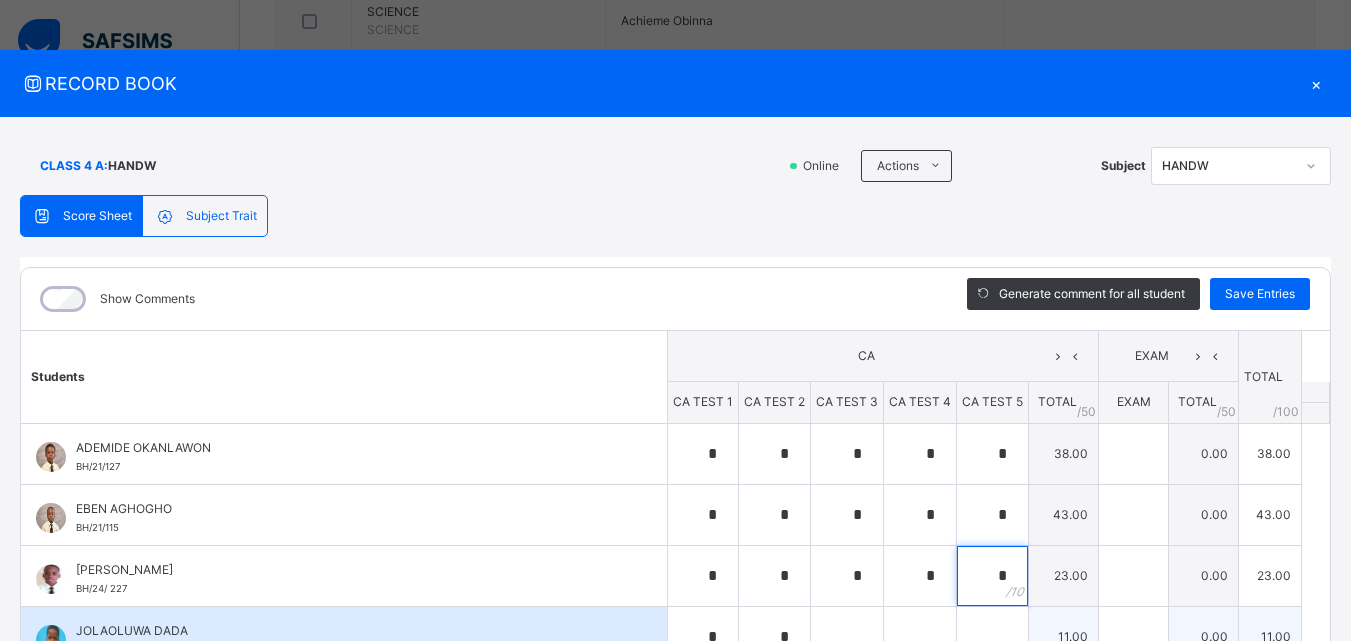 type on "*" 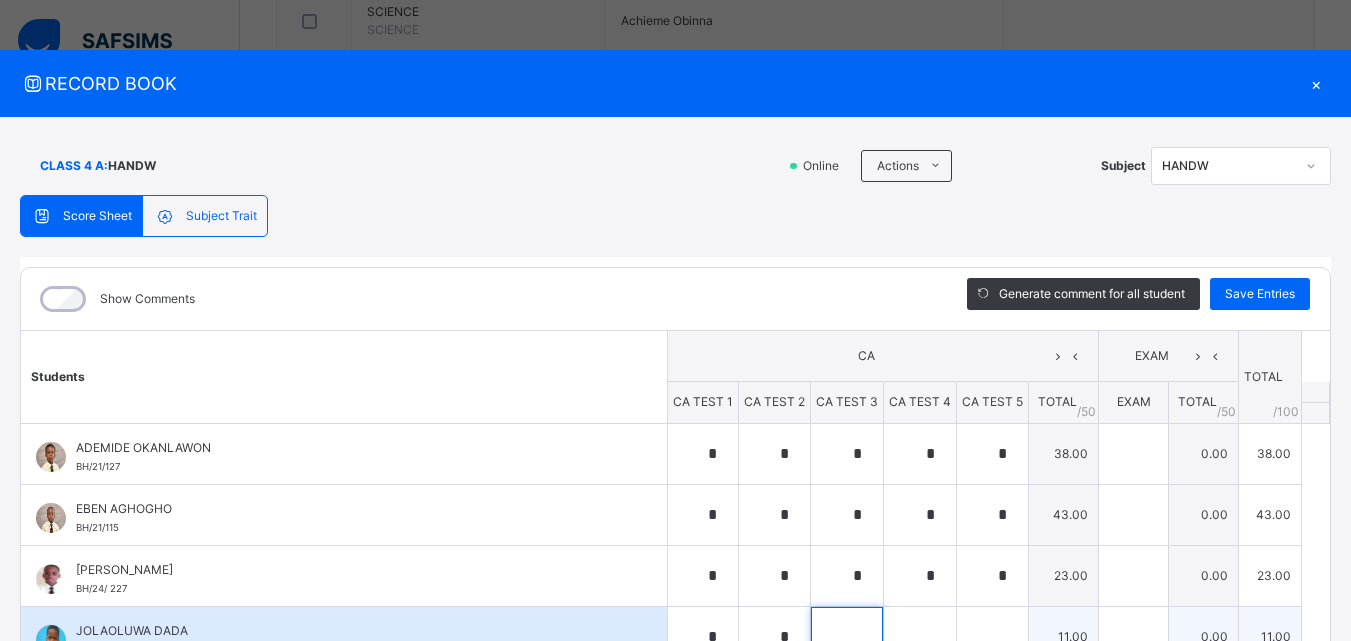 click at bounding box center (847, 637) 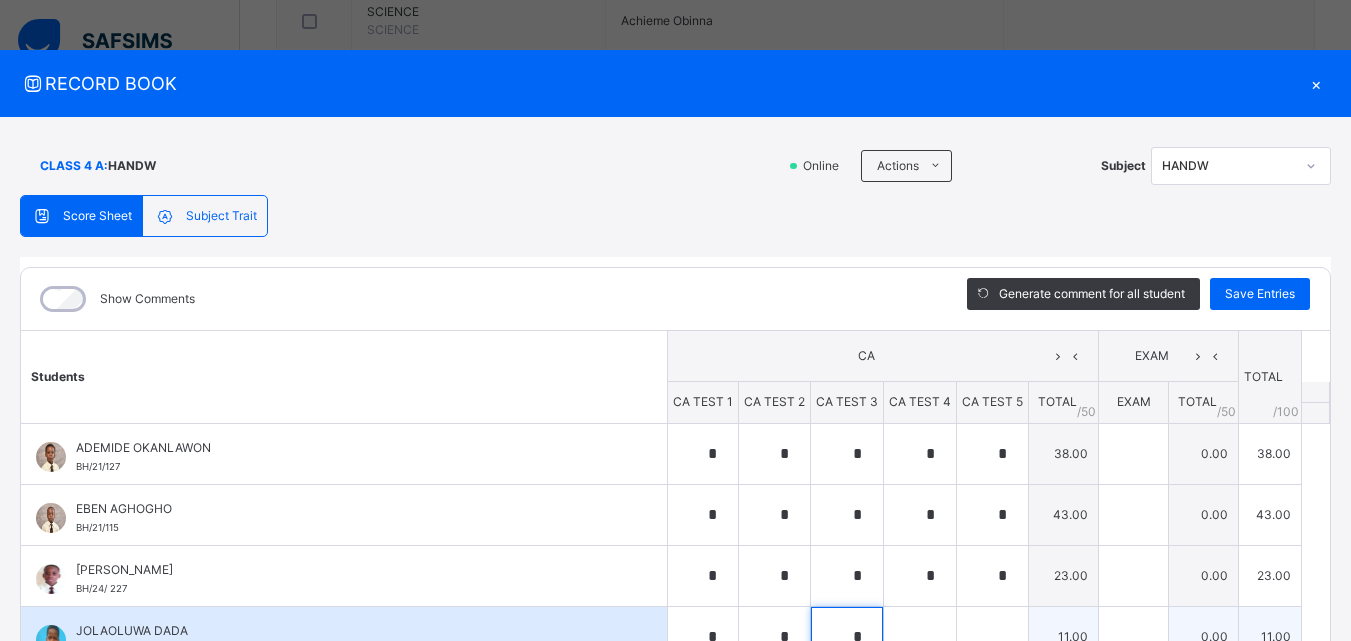 scroll, scrollTop: 6, scrollLeft: 0, axis: vertical 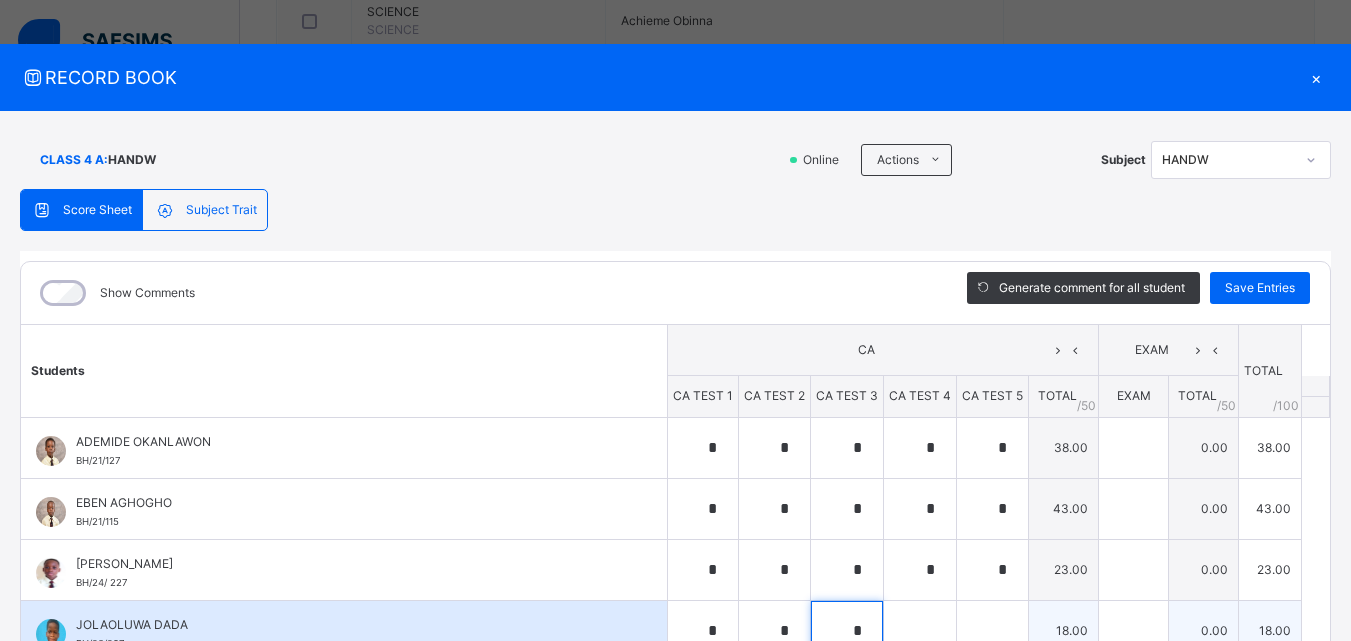 type on "*" 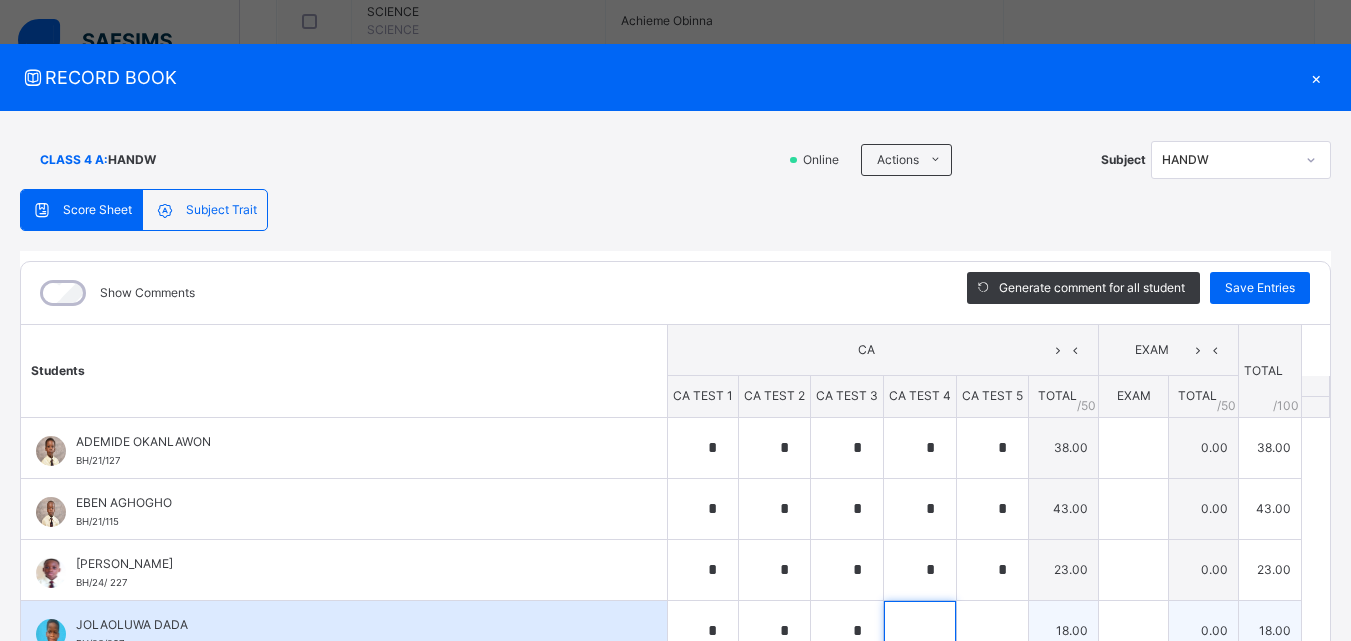 click at bounding box center [920, 631] 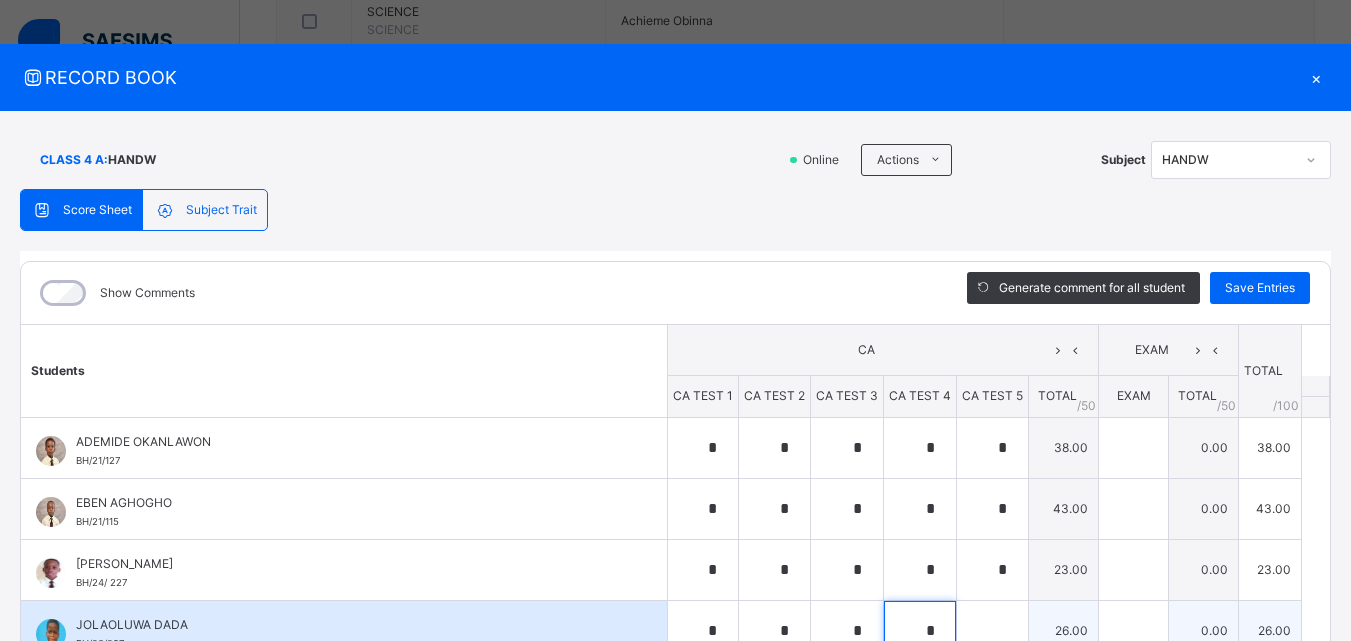 type on "*" 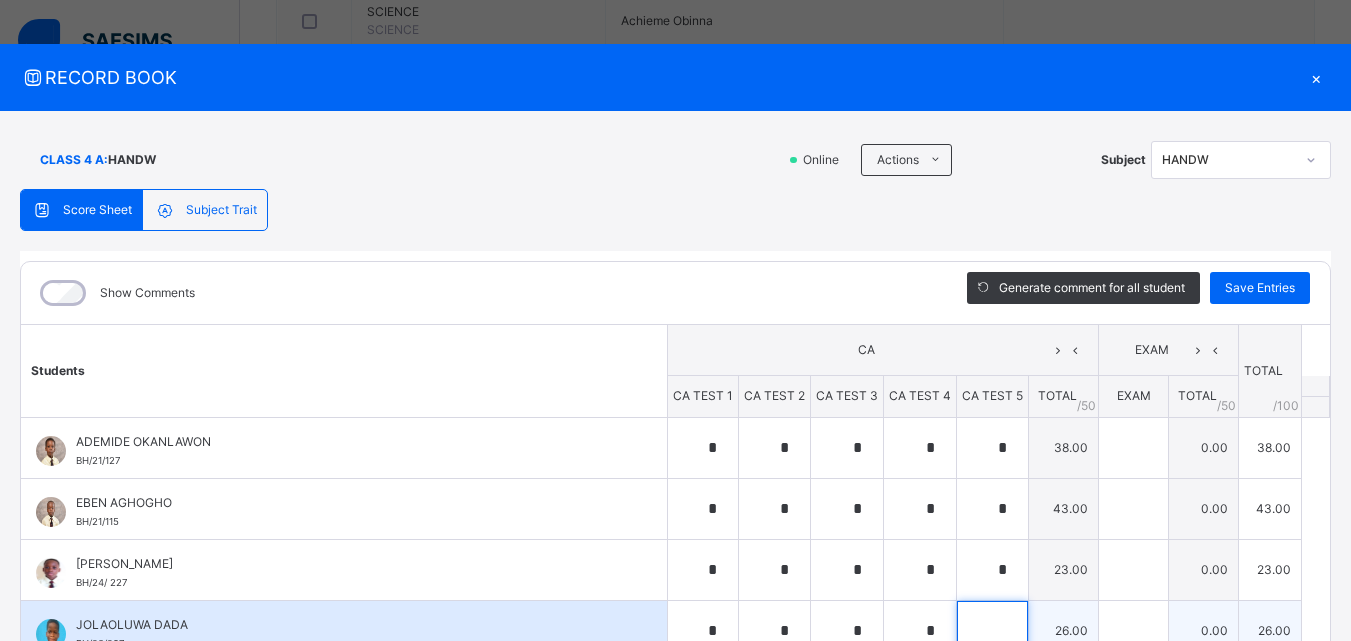 click at bounding box center [992, 631] 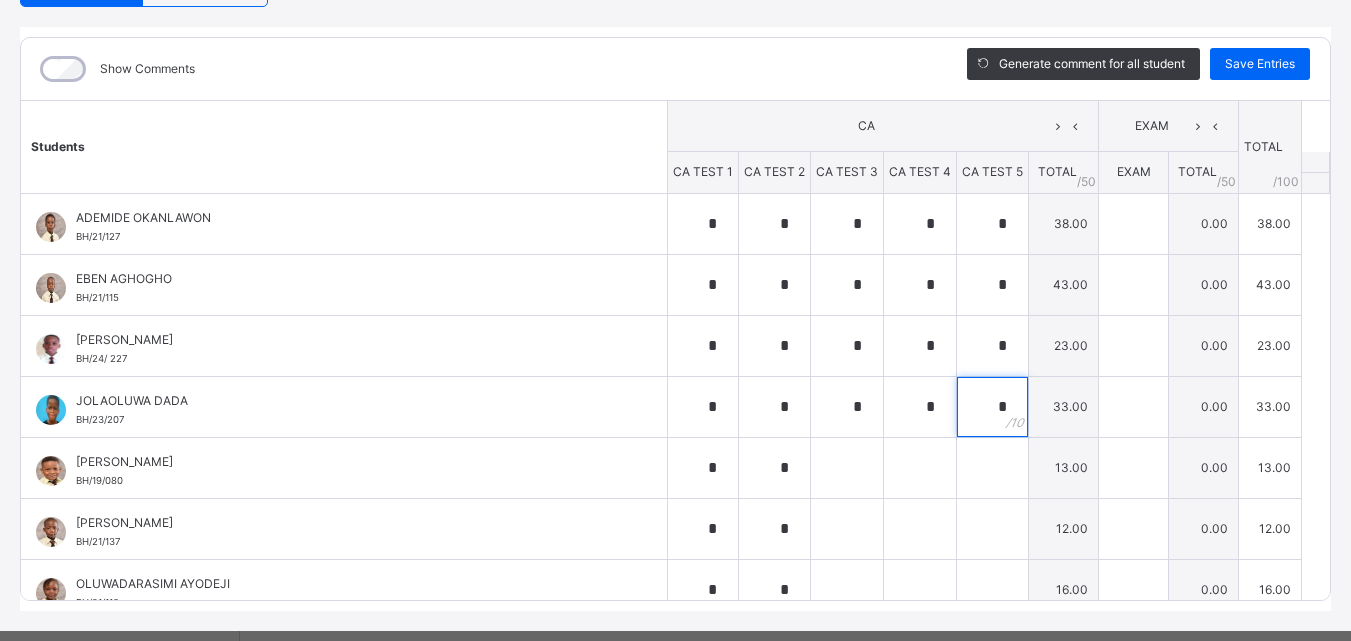 scroll, scrollTop: 270, scrollLeft: 0, axis: vertical 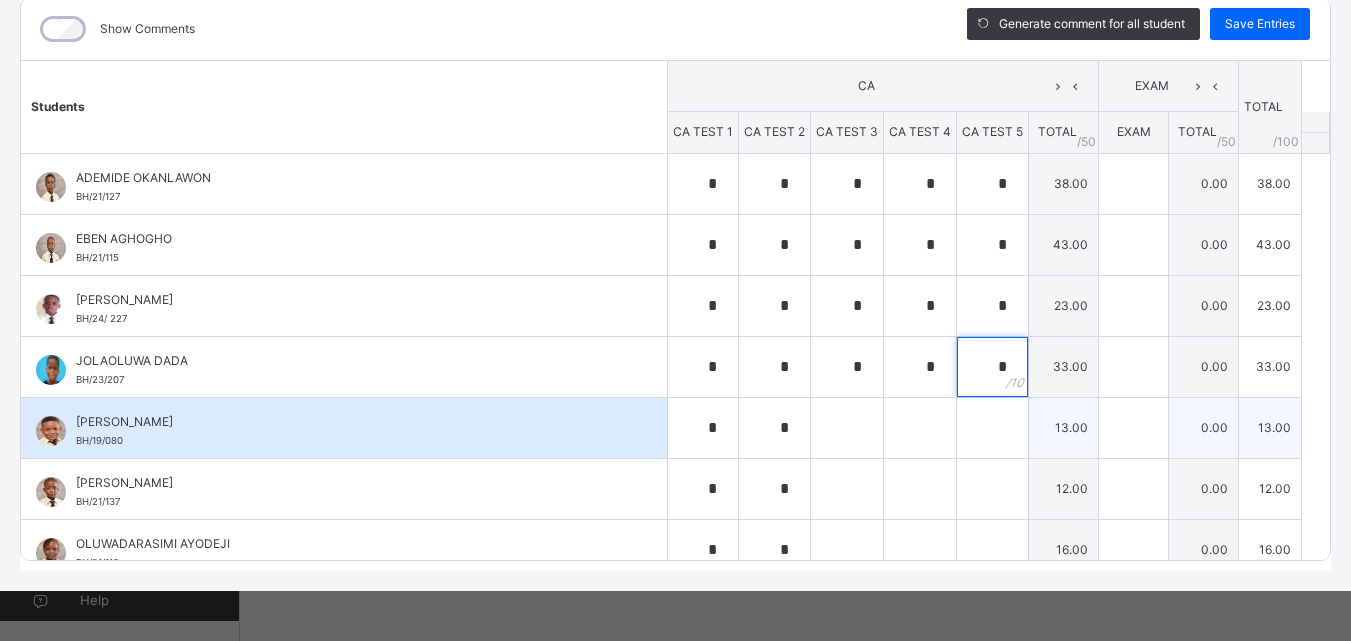 type on "*" 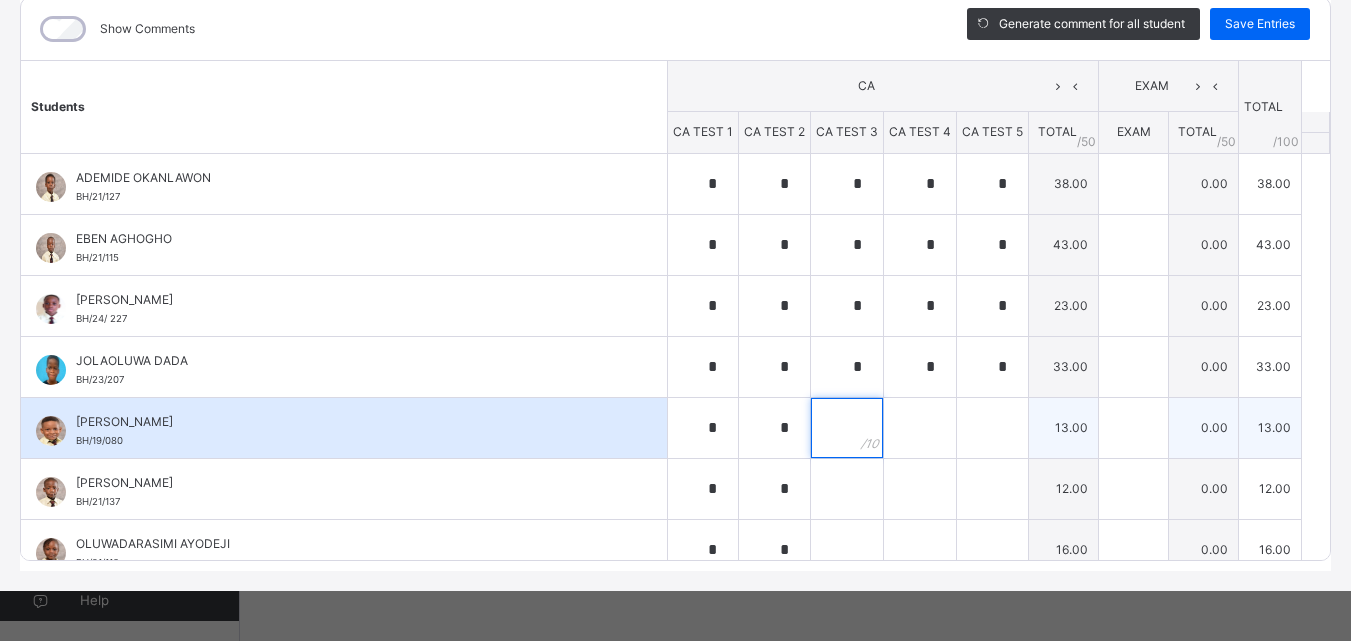 click at bounding box center [847, 428] 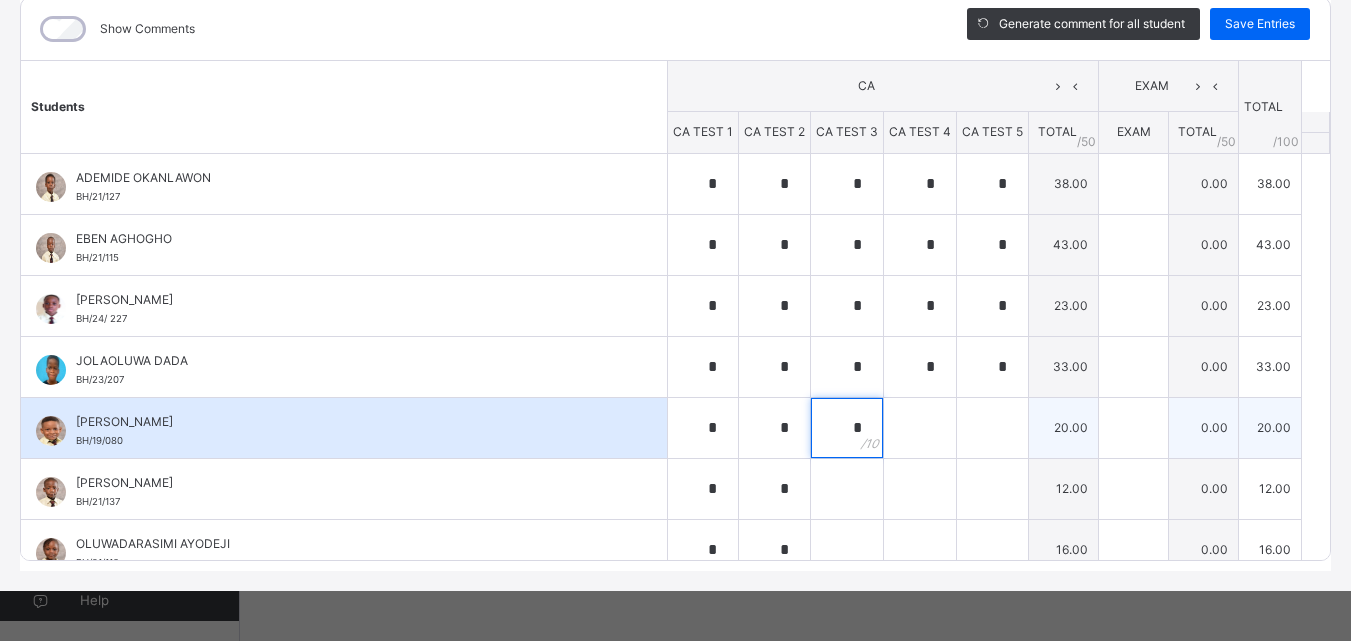 type on "*" 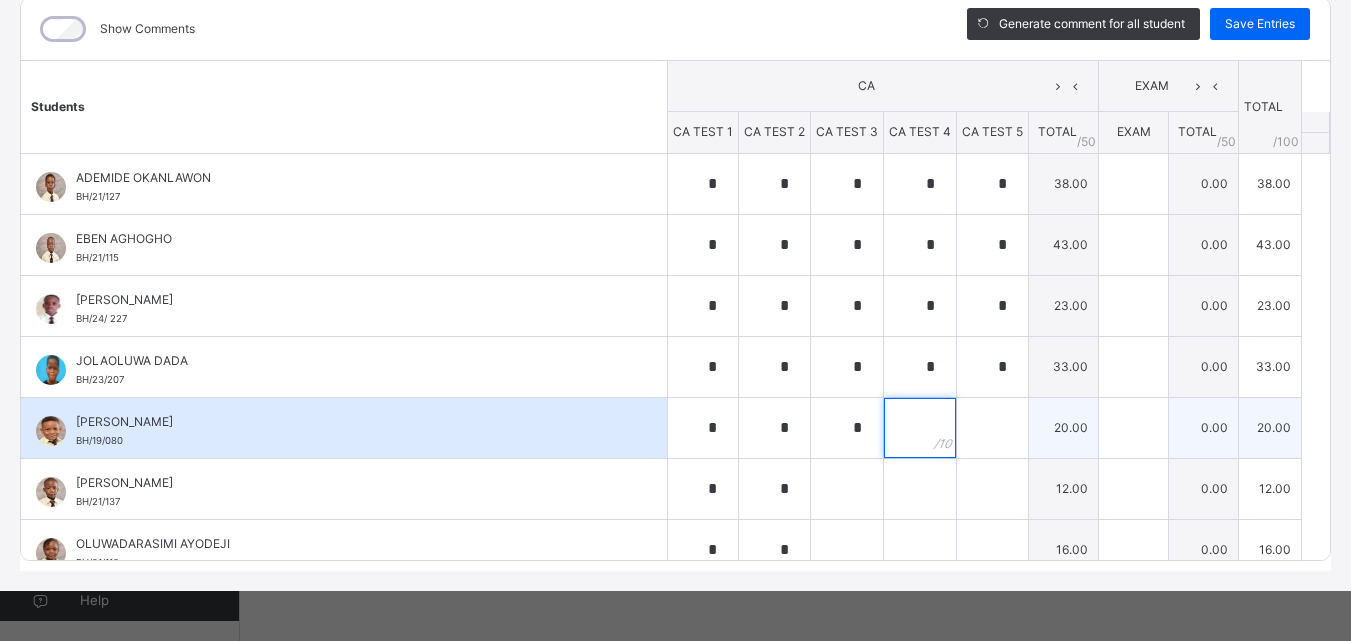click at bounding box center (920, 428) 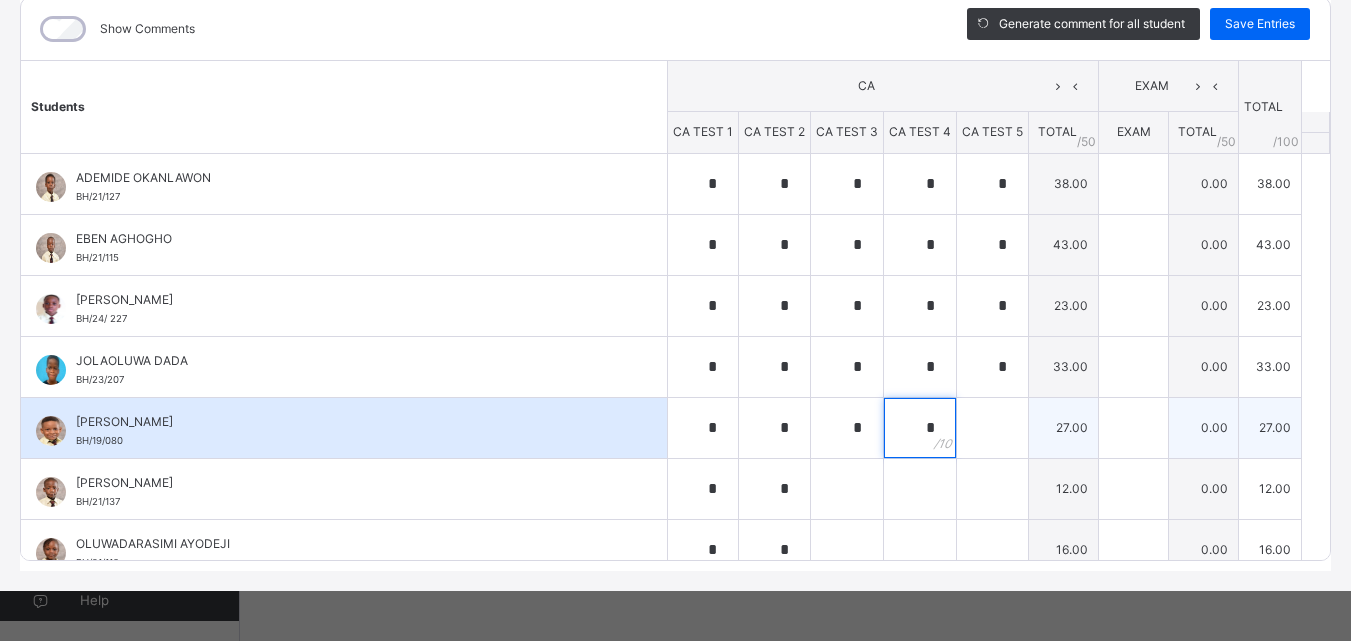 type on "*" 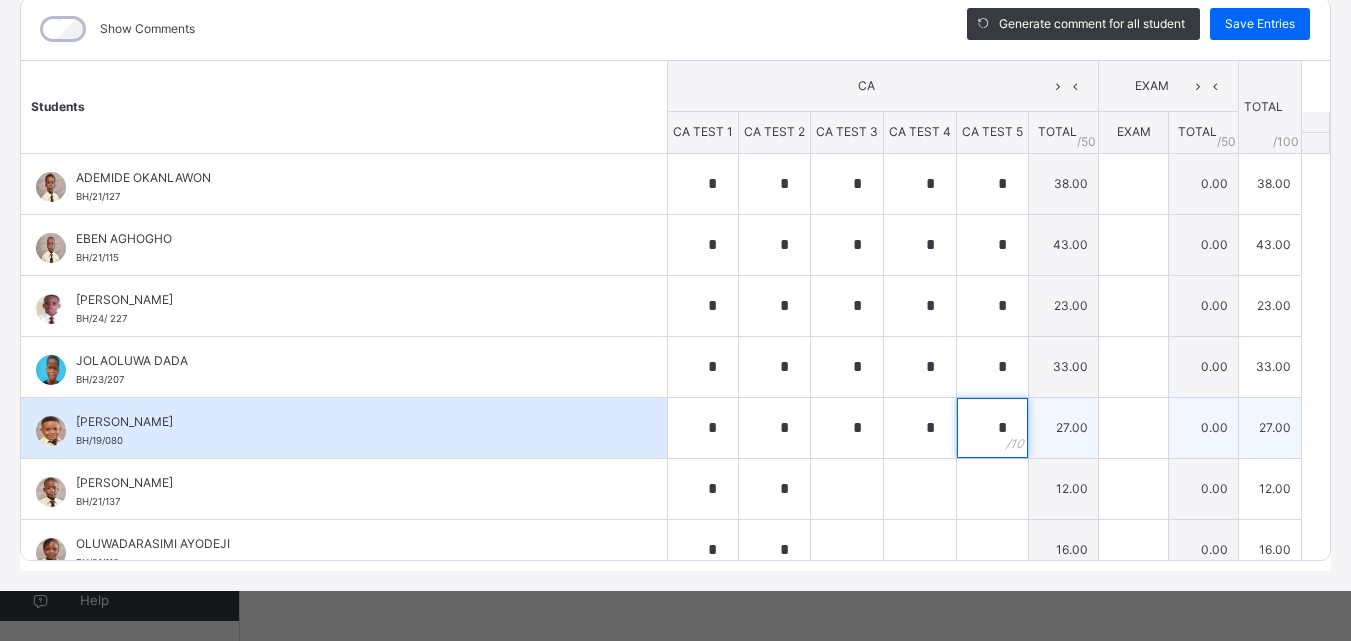 click on "*" at bounding box center (992, 428) 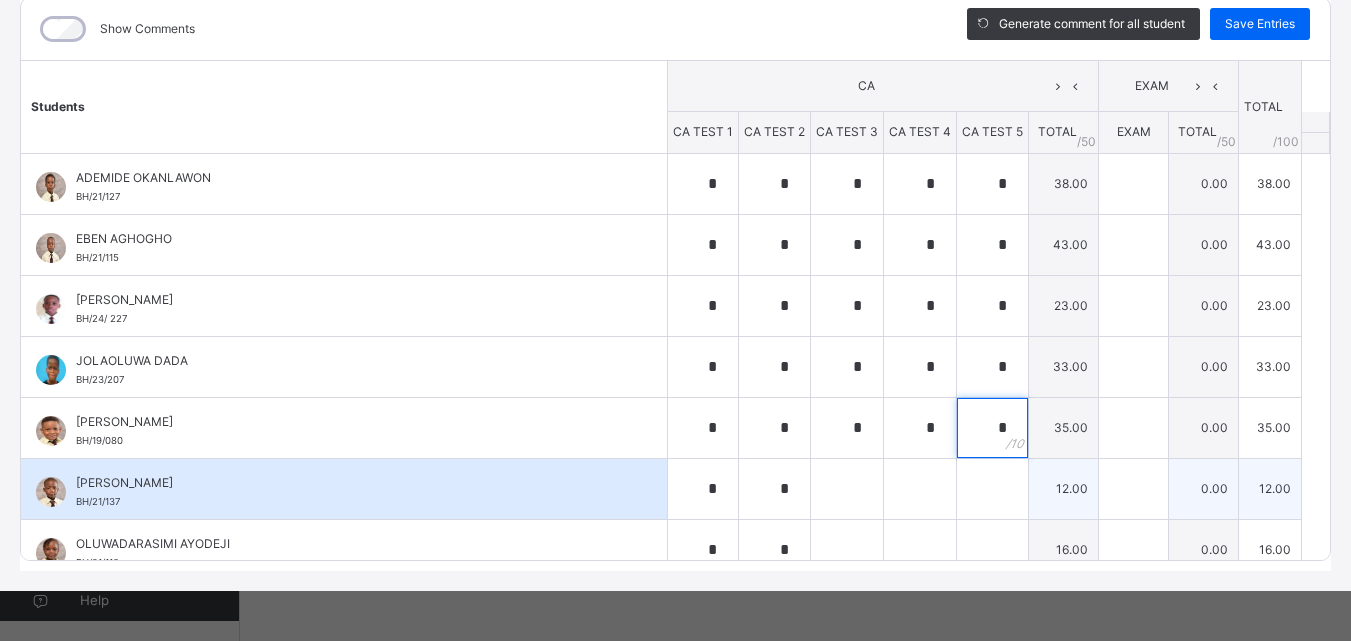 type on "*" 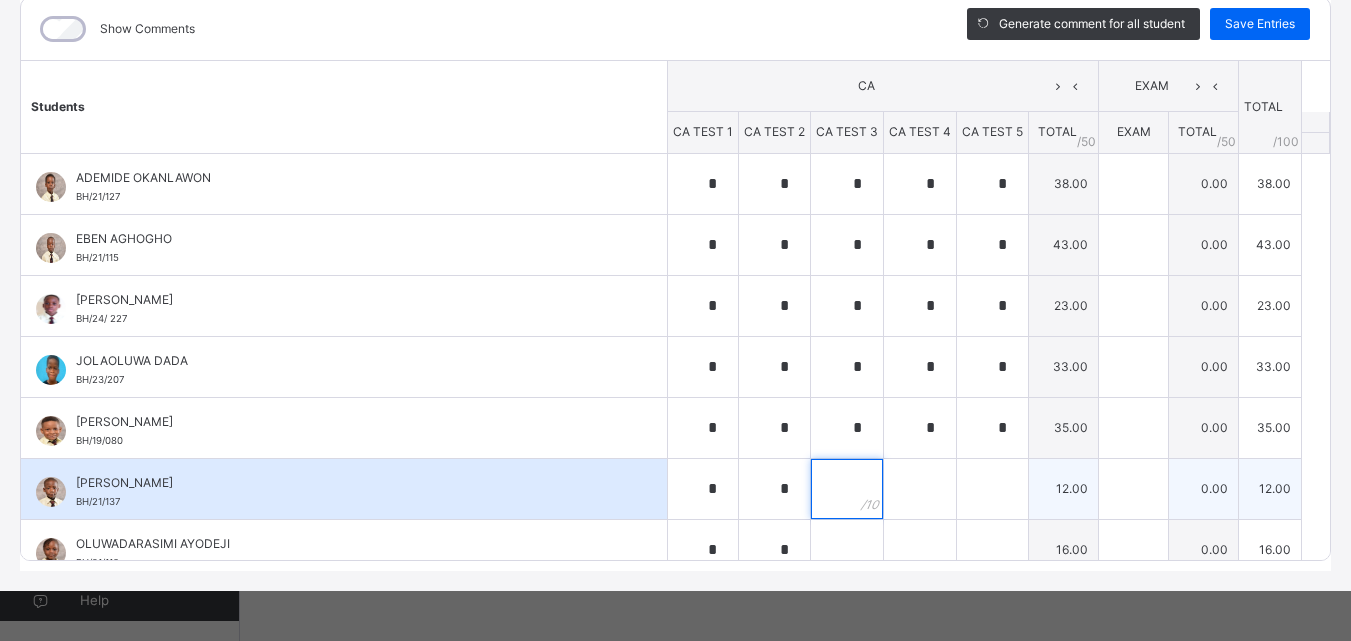 click at bounding box center [847, 489] 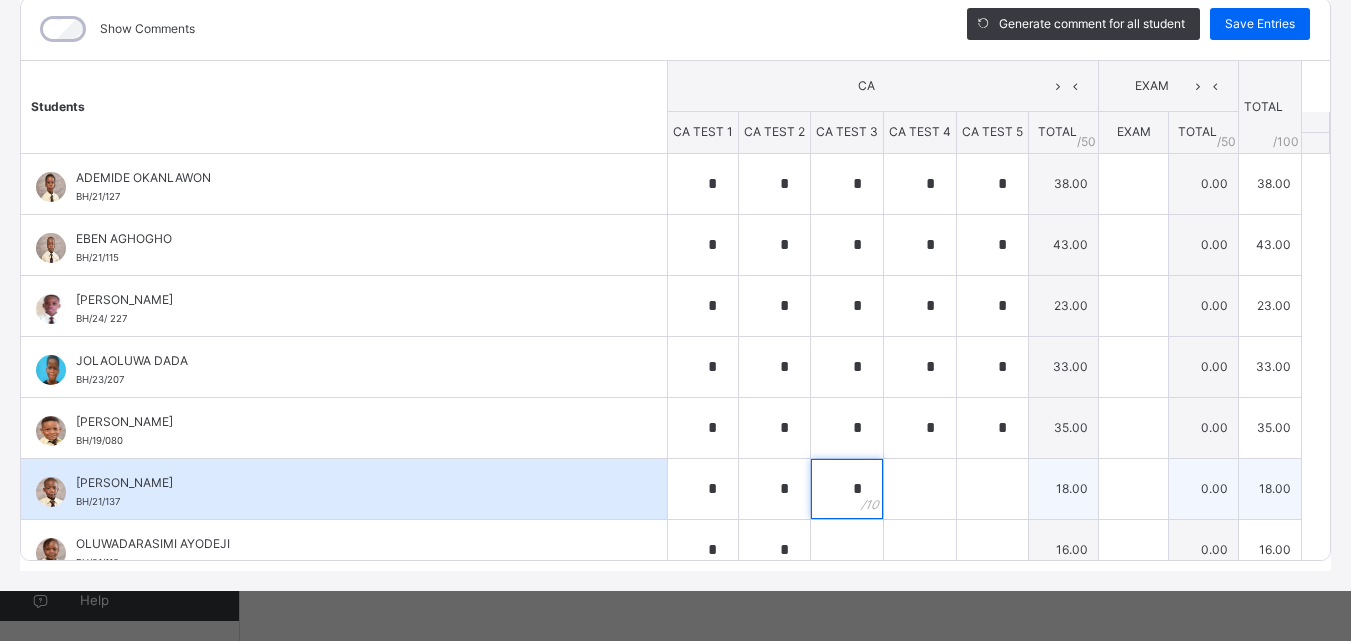 type on "*" 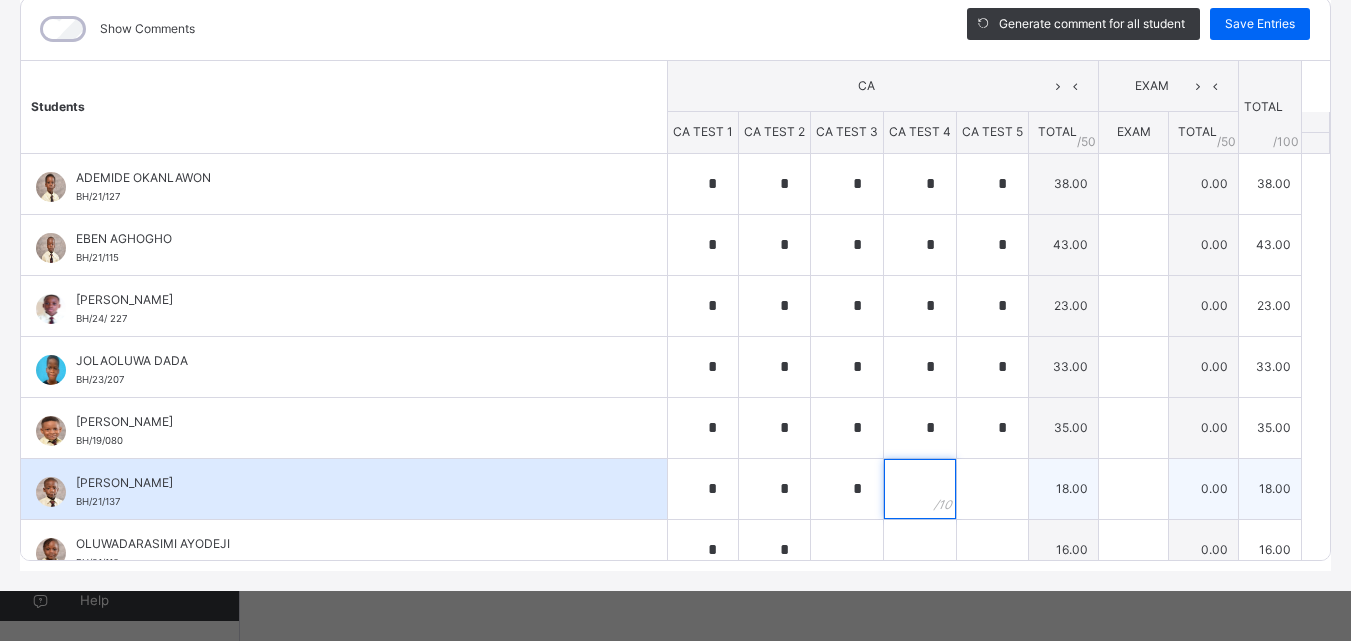 click at bounding box center [920, 489] 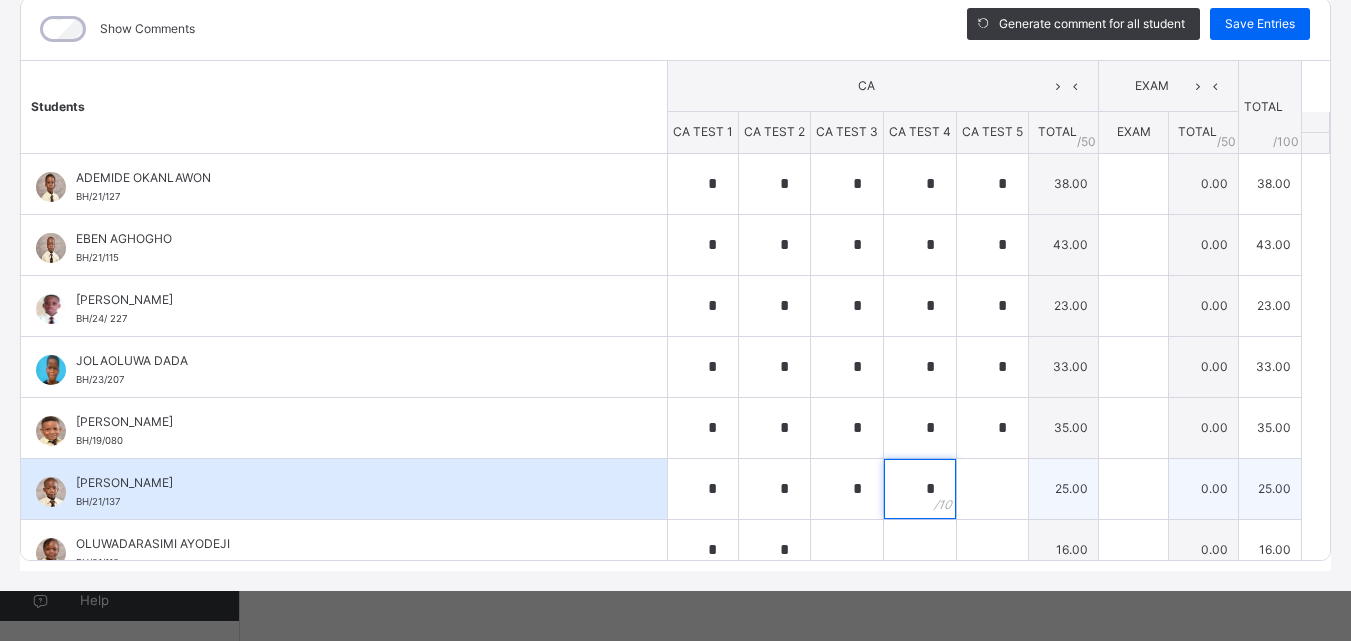 type on "*" 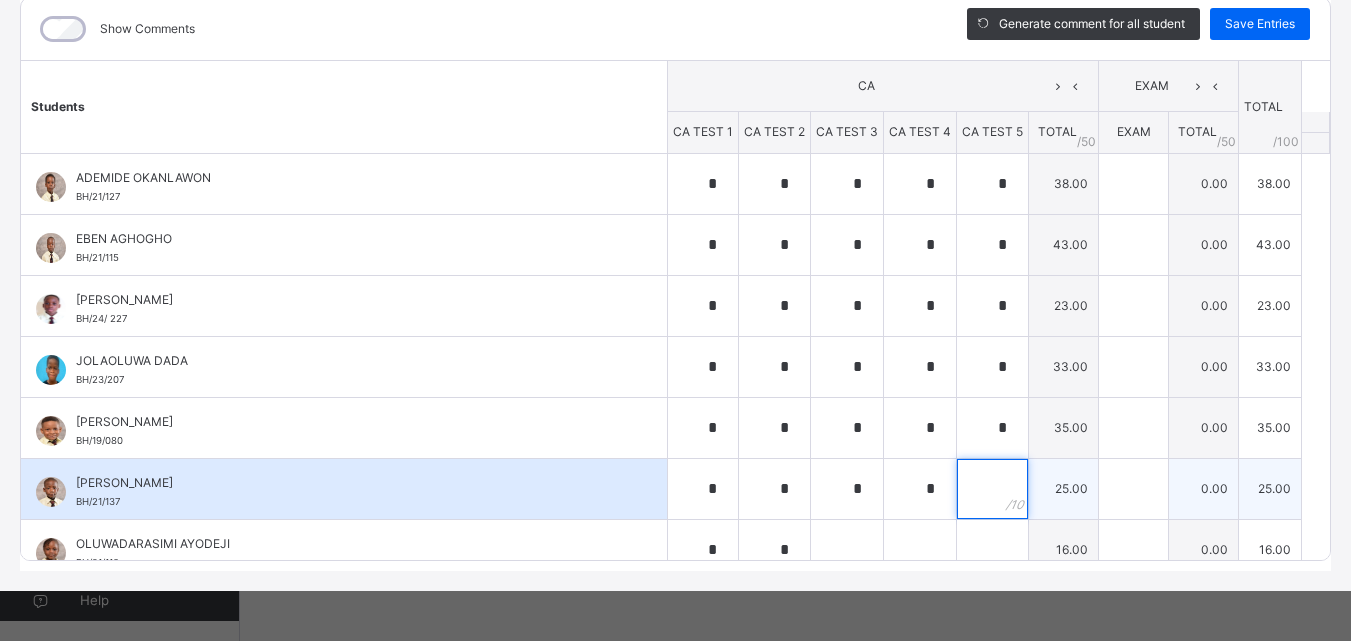 click at bounding box center (992, 489) 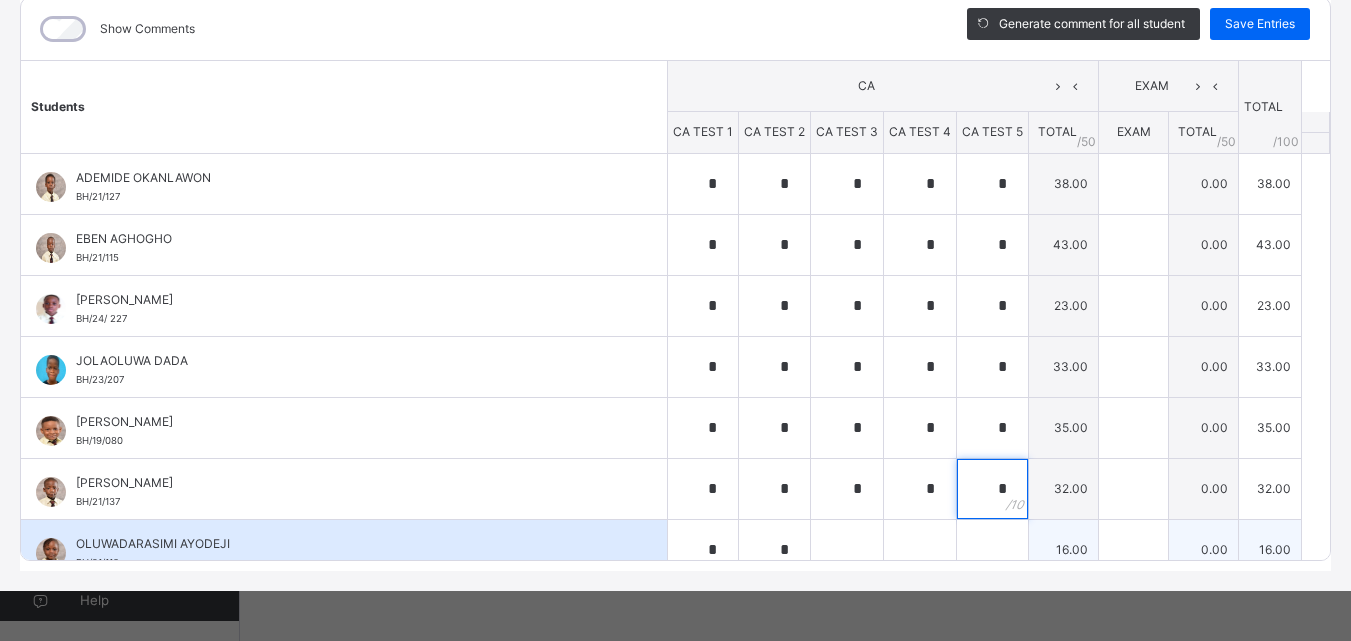 type on "*" 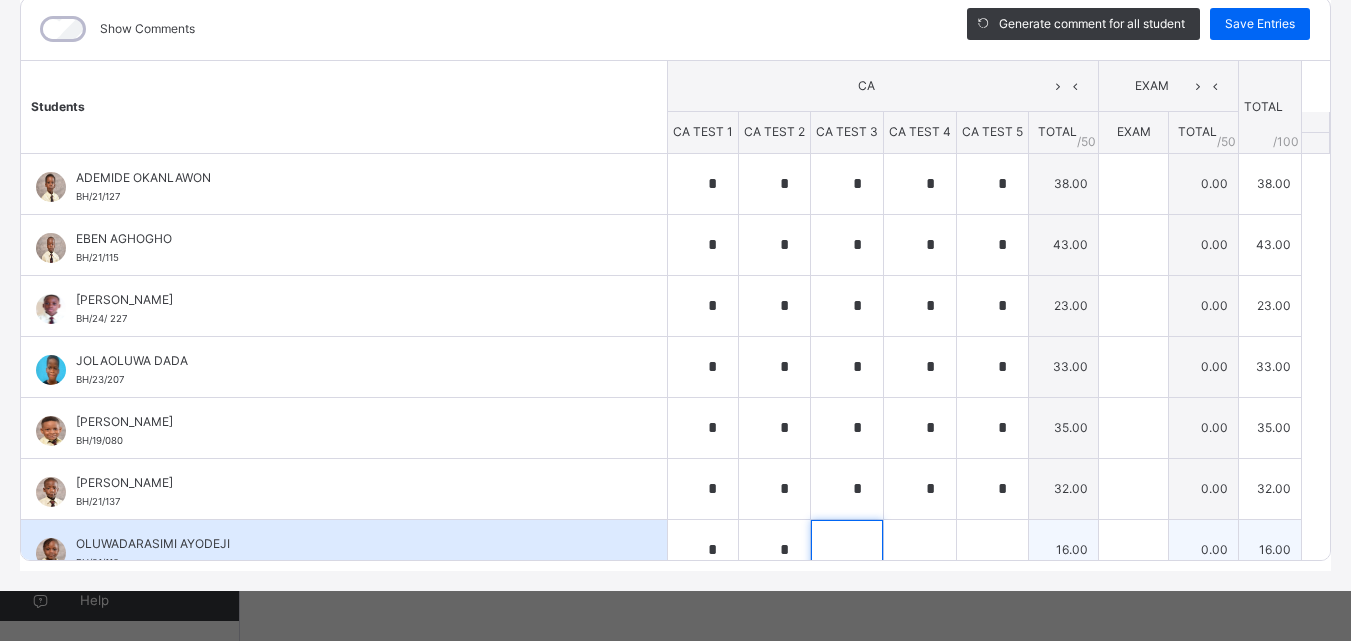 click at bounding box center (847, 550) 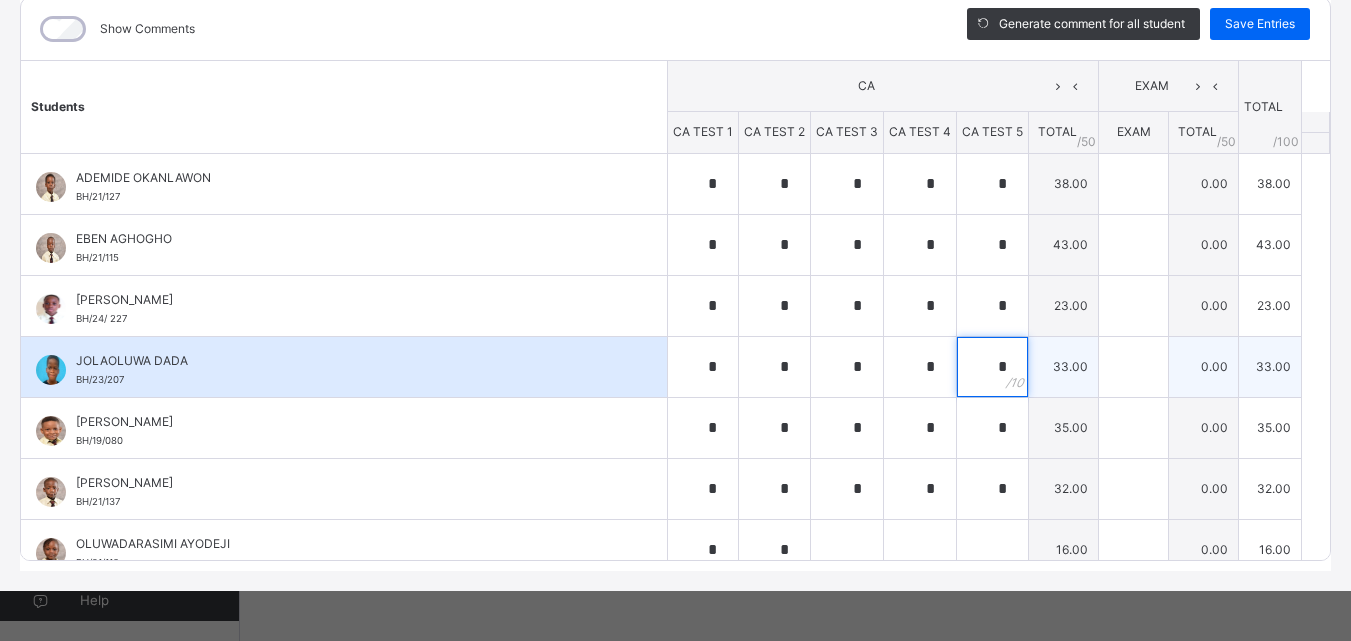 click on "*" at bounding box center [992, 367] 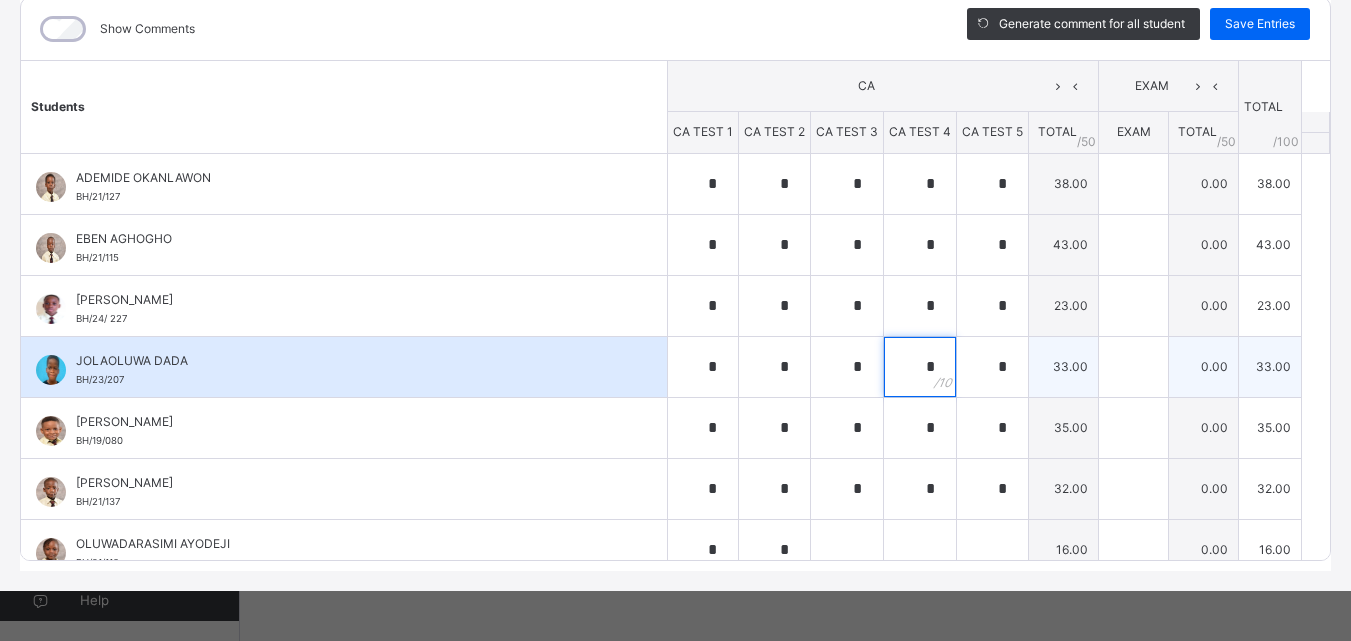 click on "*" at bounding box center (920, 367) 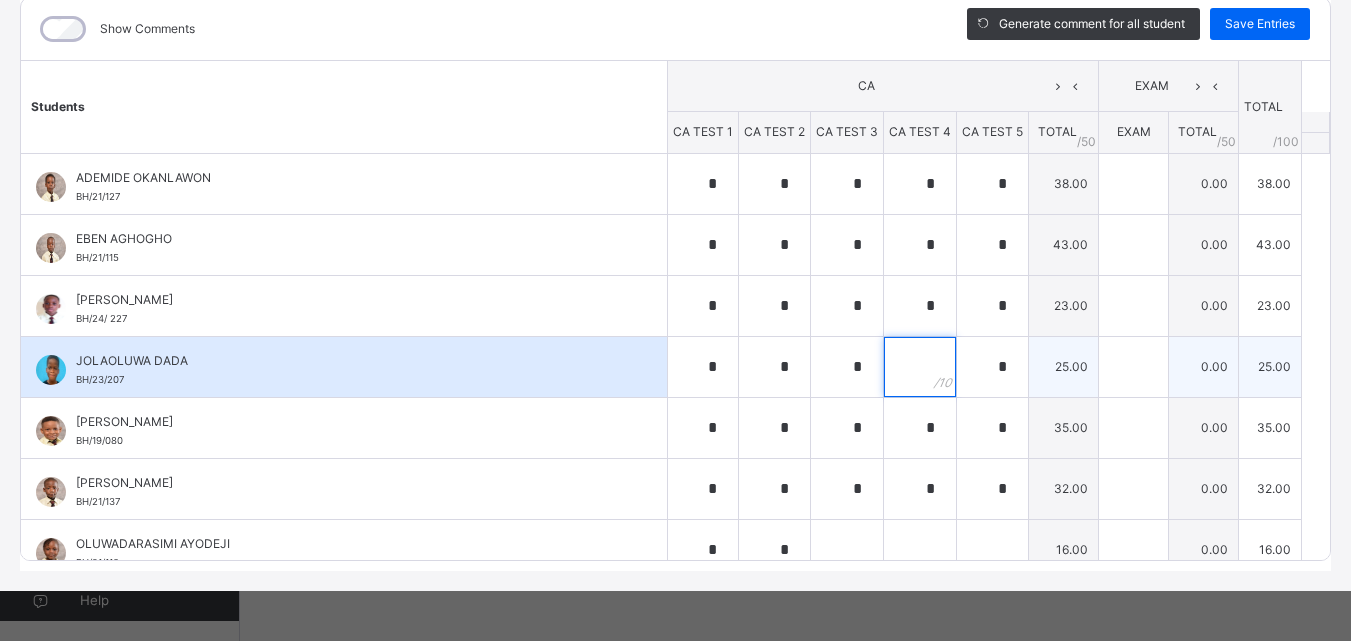 type on "*" 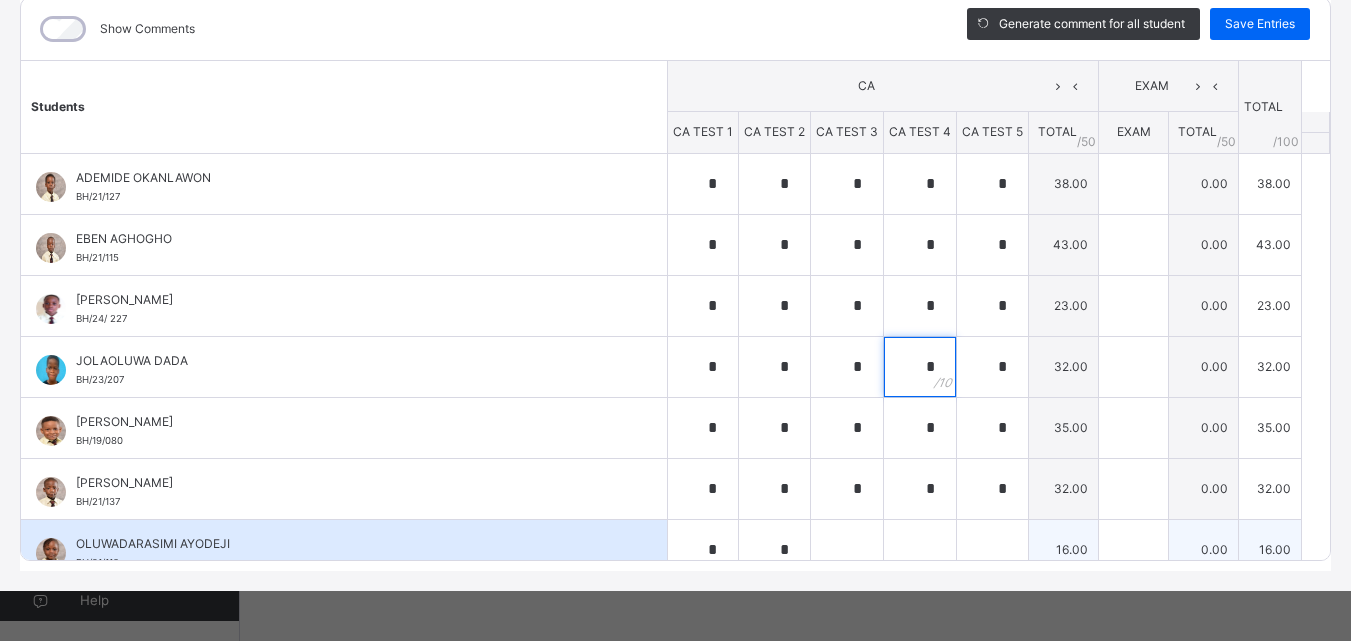 type on "*" 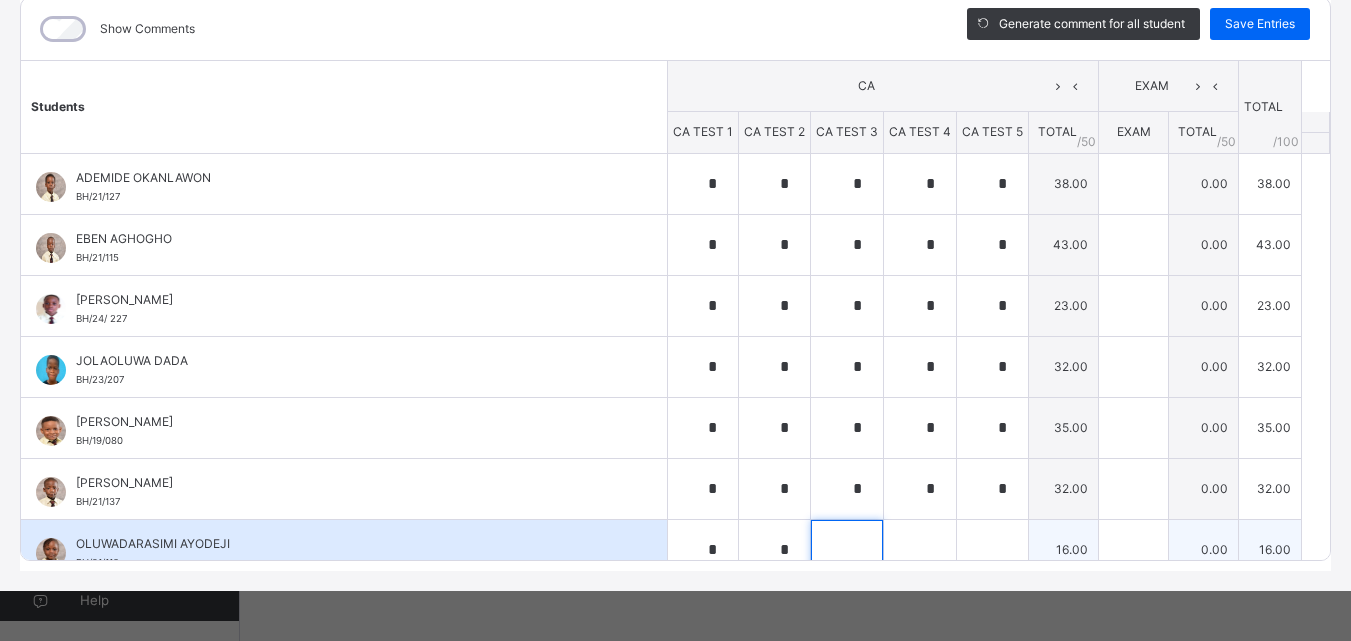 click at bounding box center [847, 550] 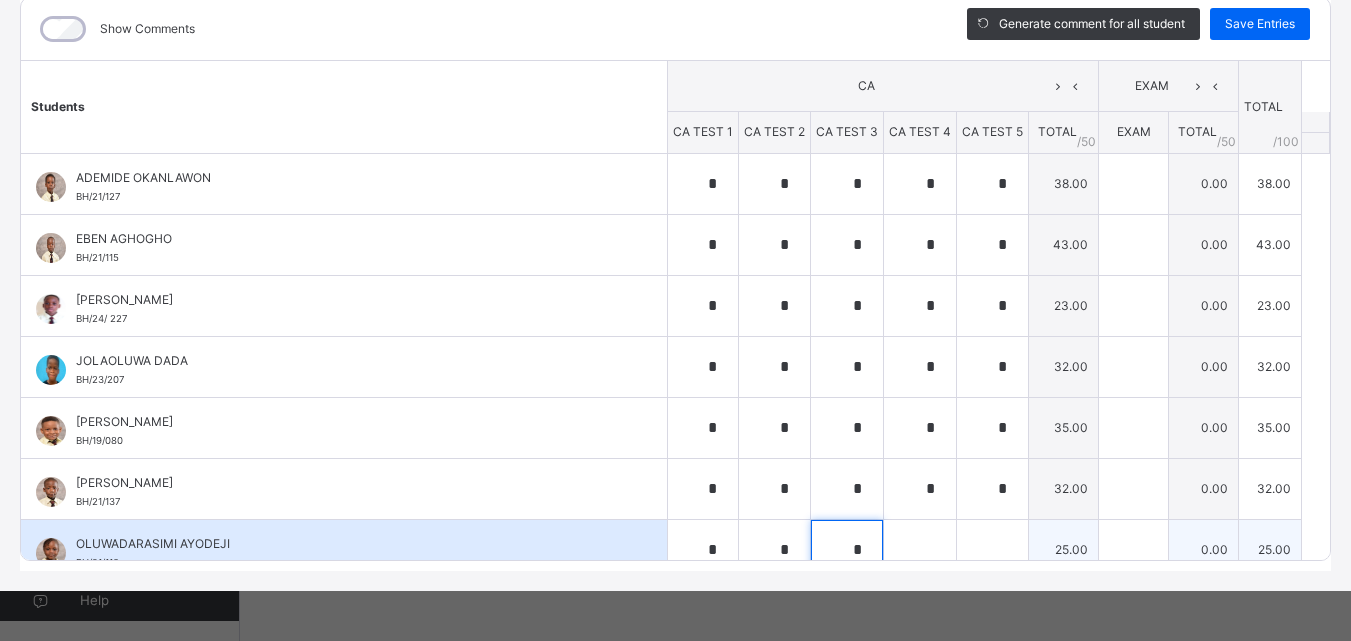 type on "*" 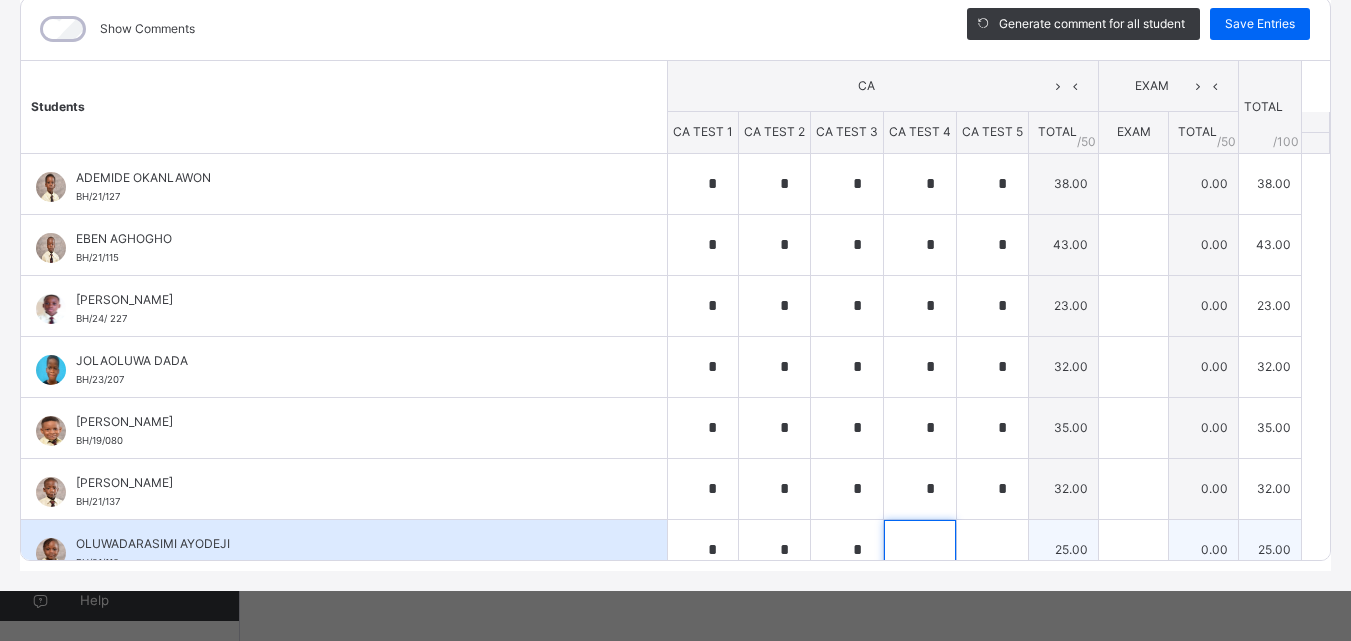 click at bounding box center [920, 550] 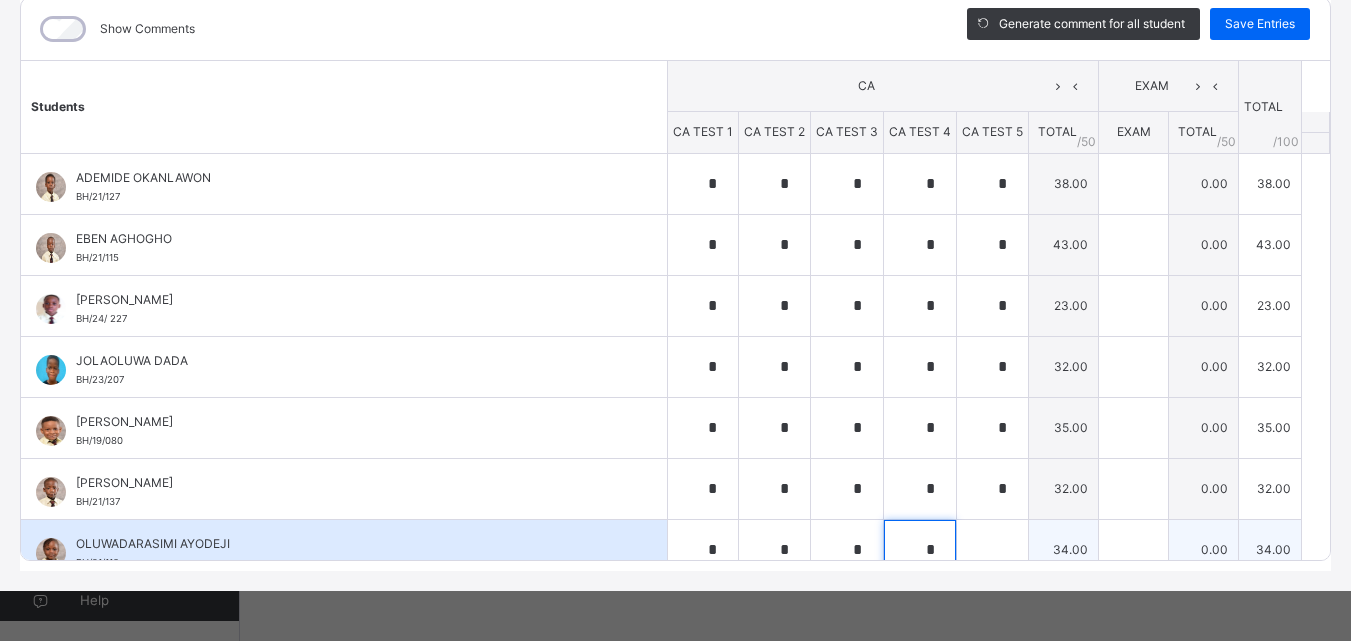 type on "*" 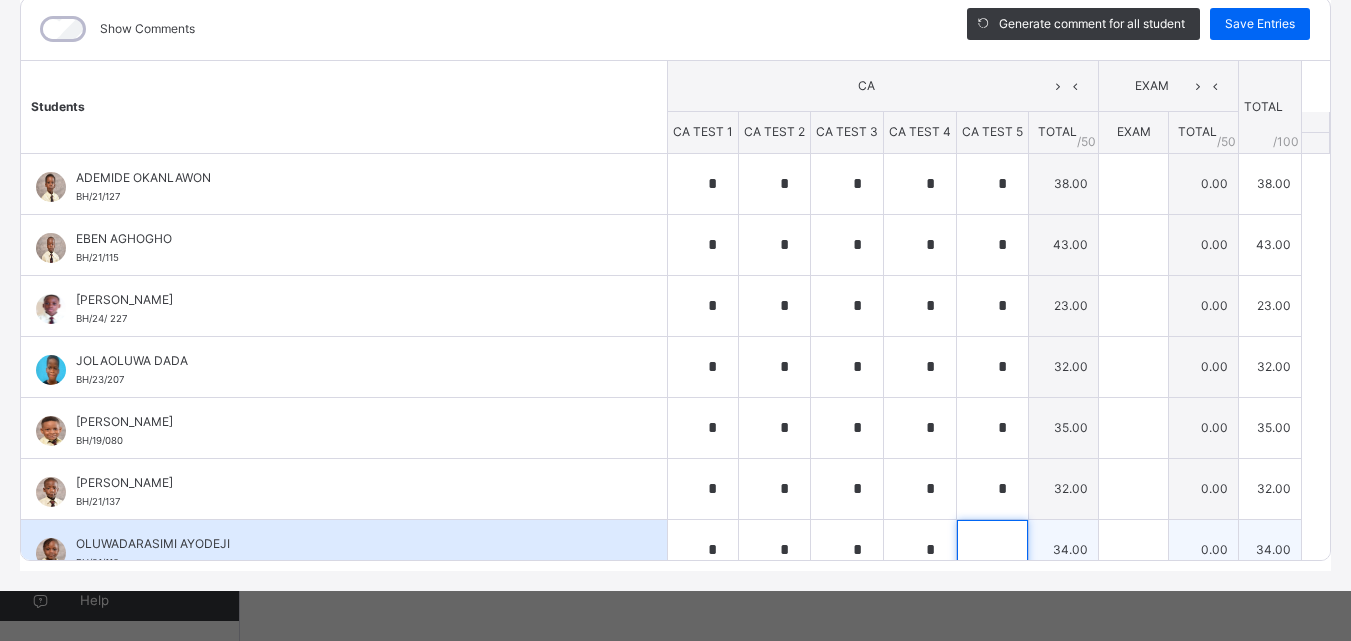 click at bounding box center [992, 550] 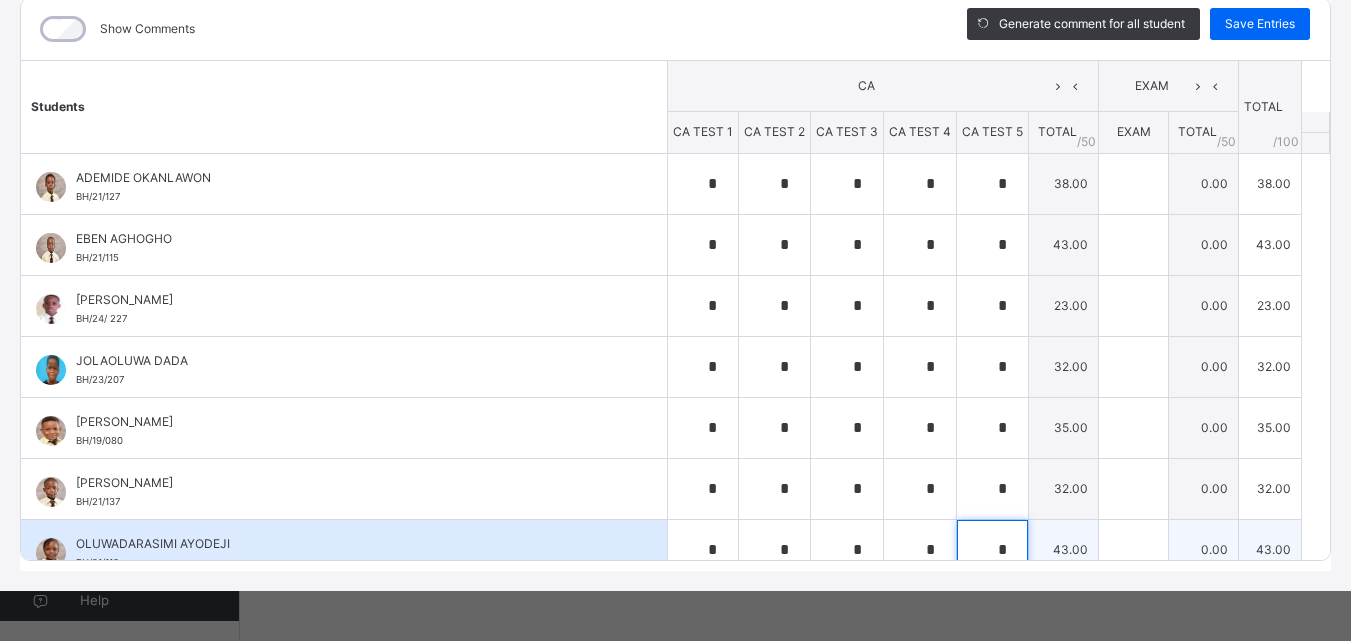 type on "*" 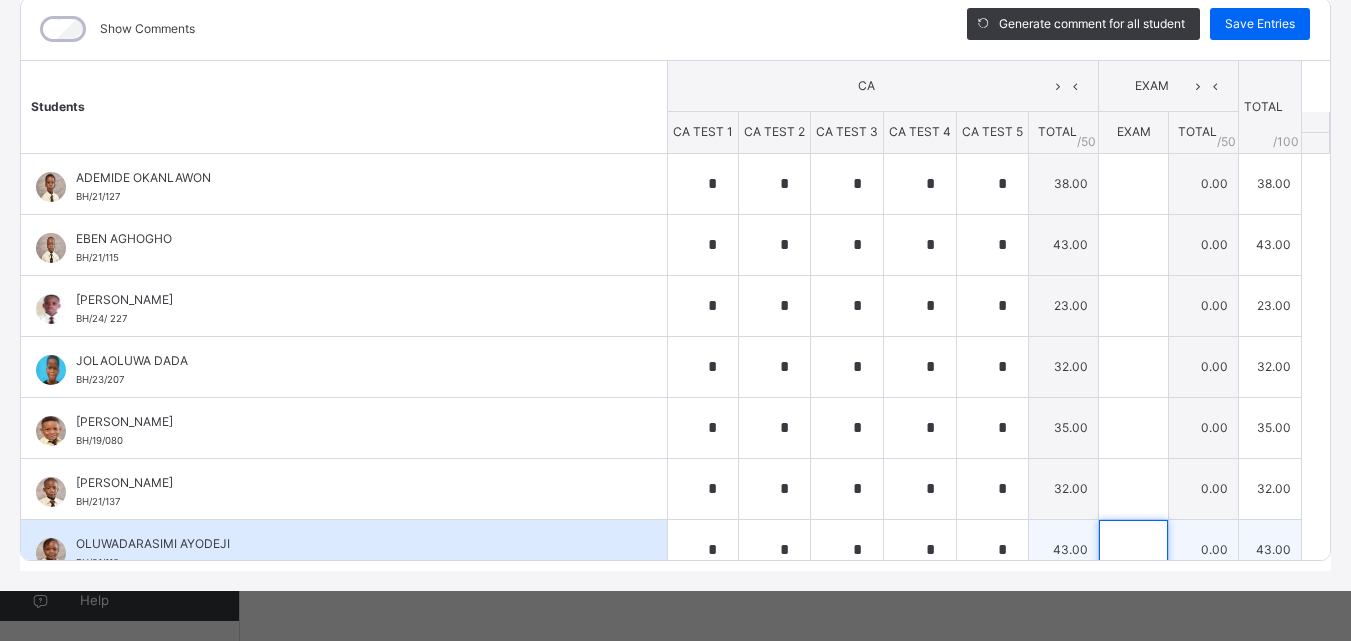click at bounding box center (1133, 550) 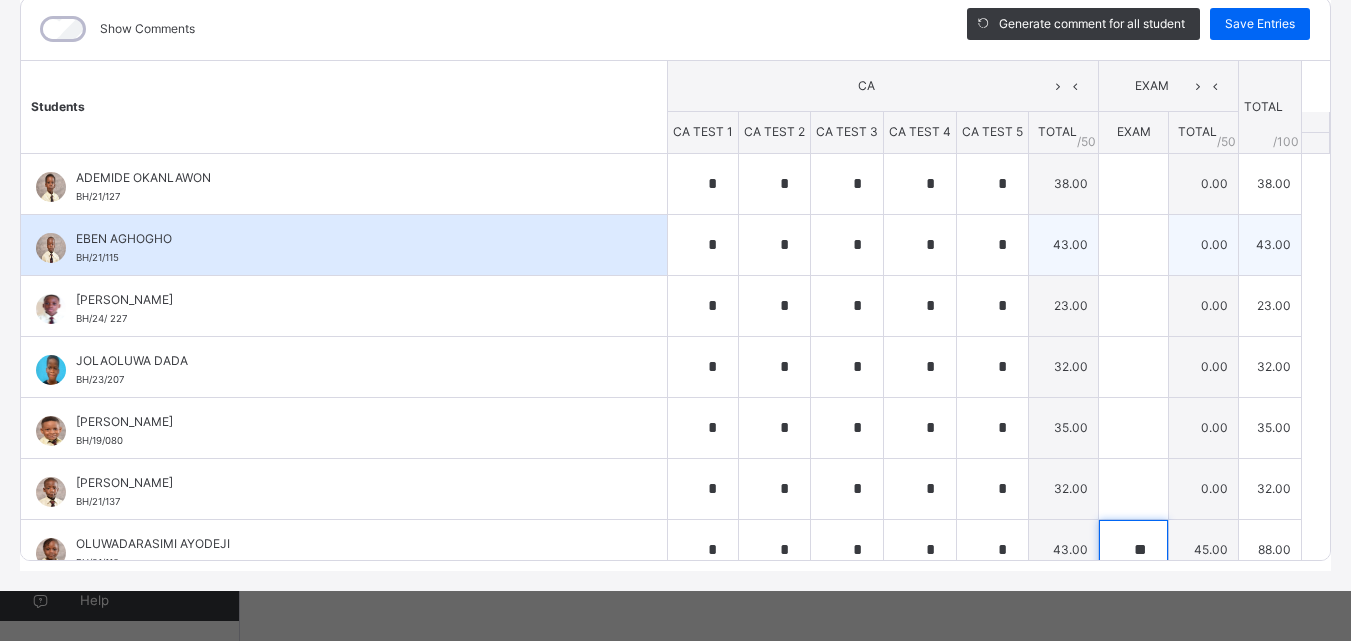 type on "**" 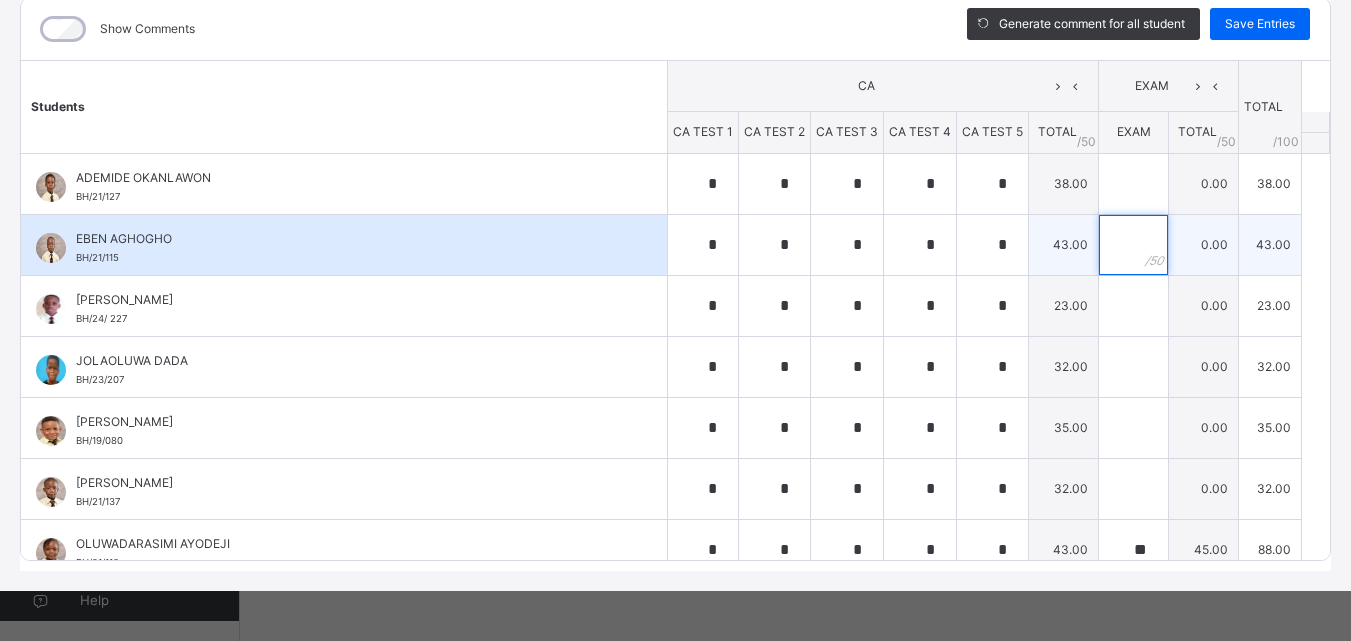 click at bounding box center (1133, 245) 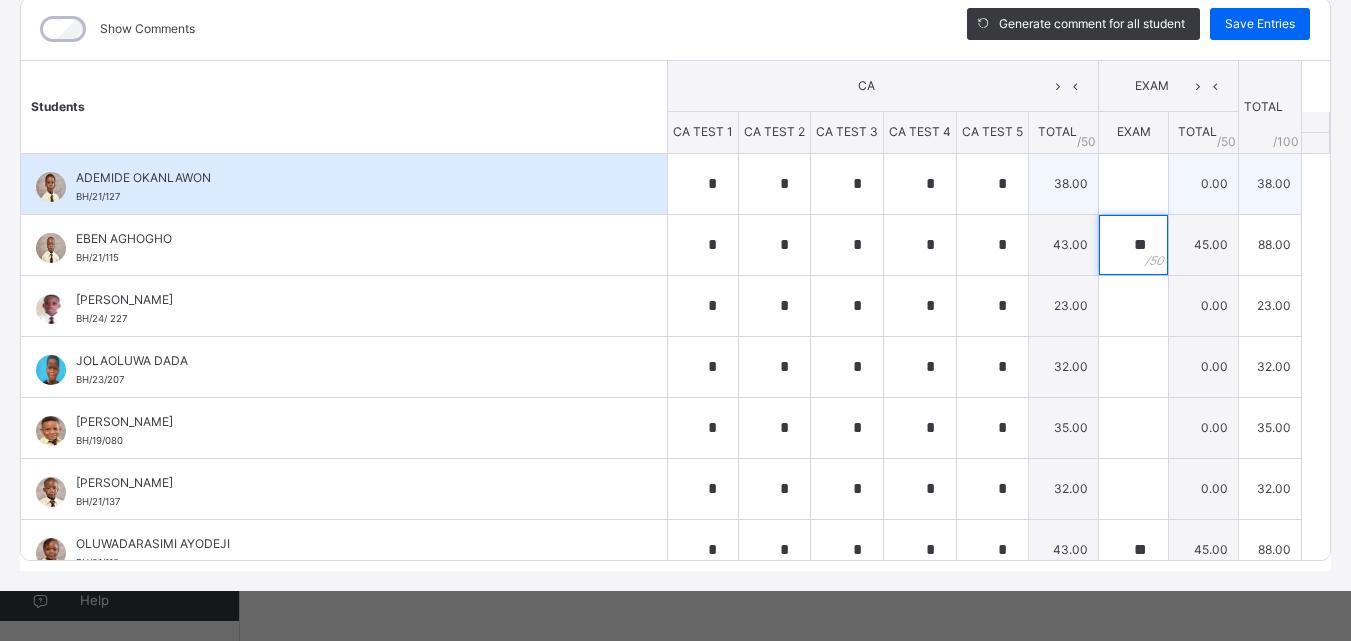 type on "**" 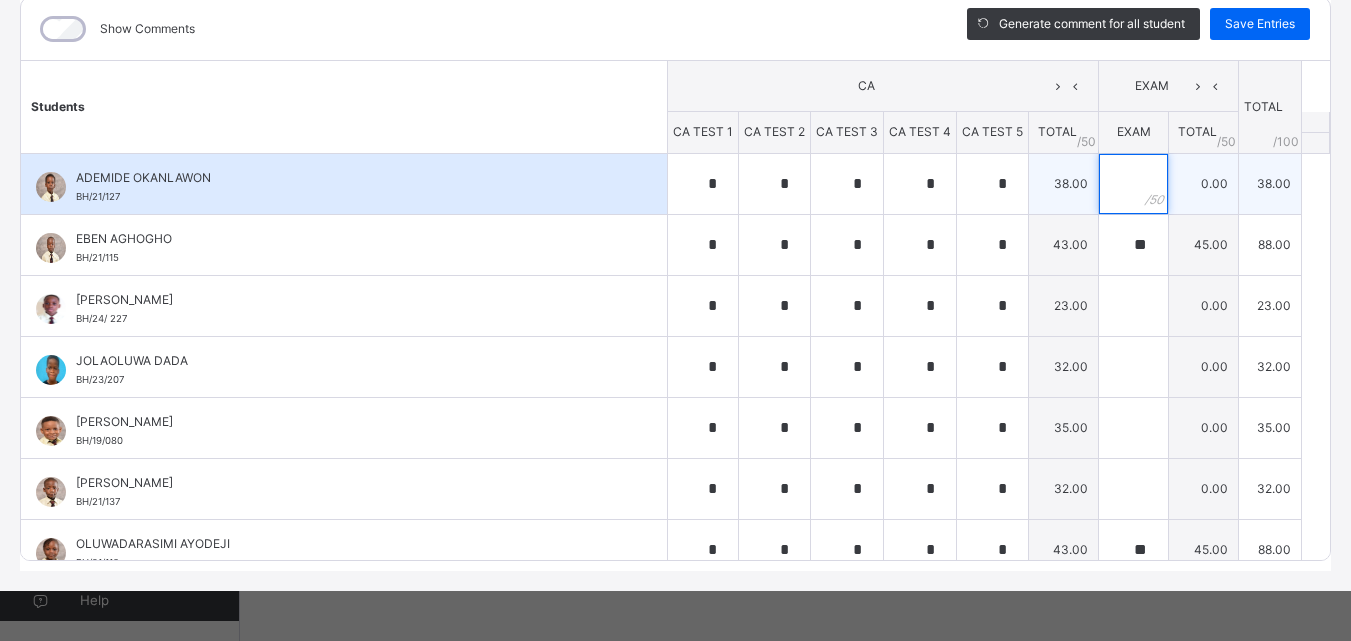 click at bounding box center (1133, 184) 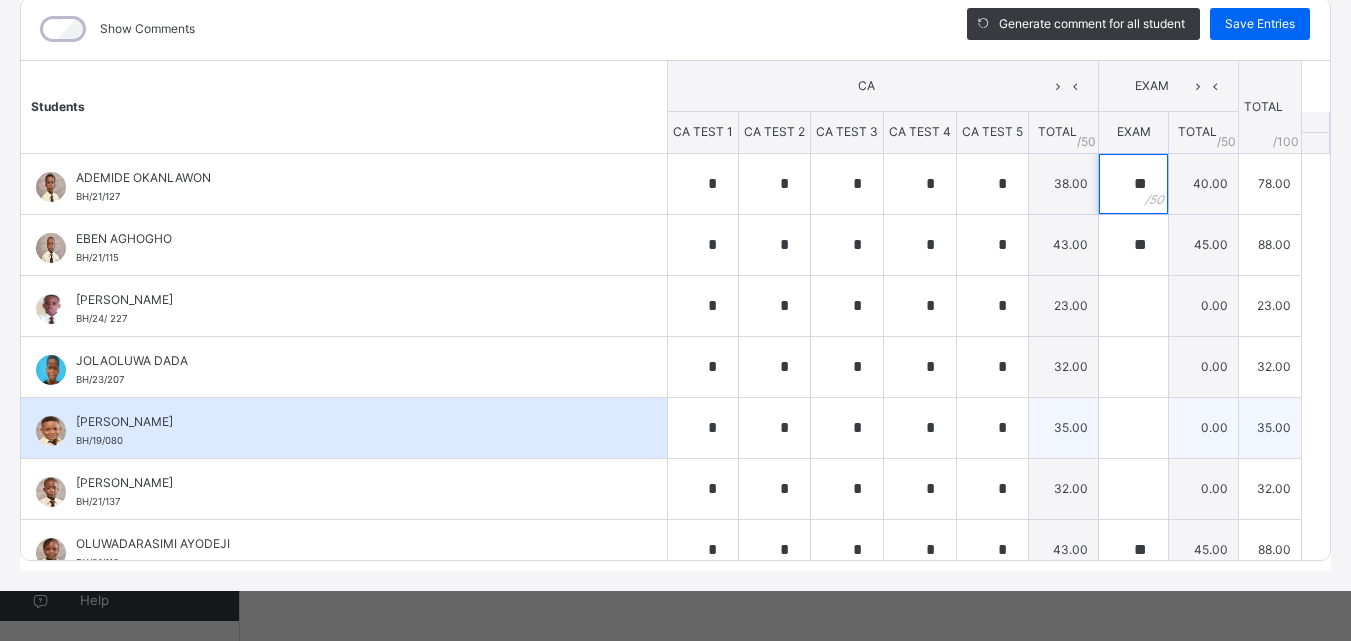 type on "**" 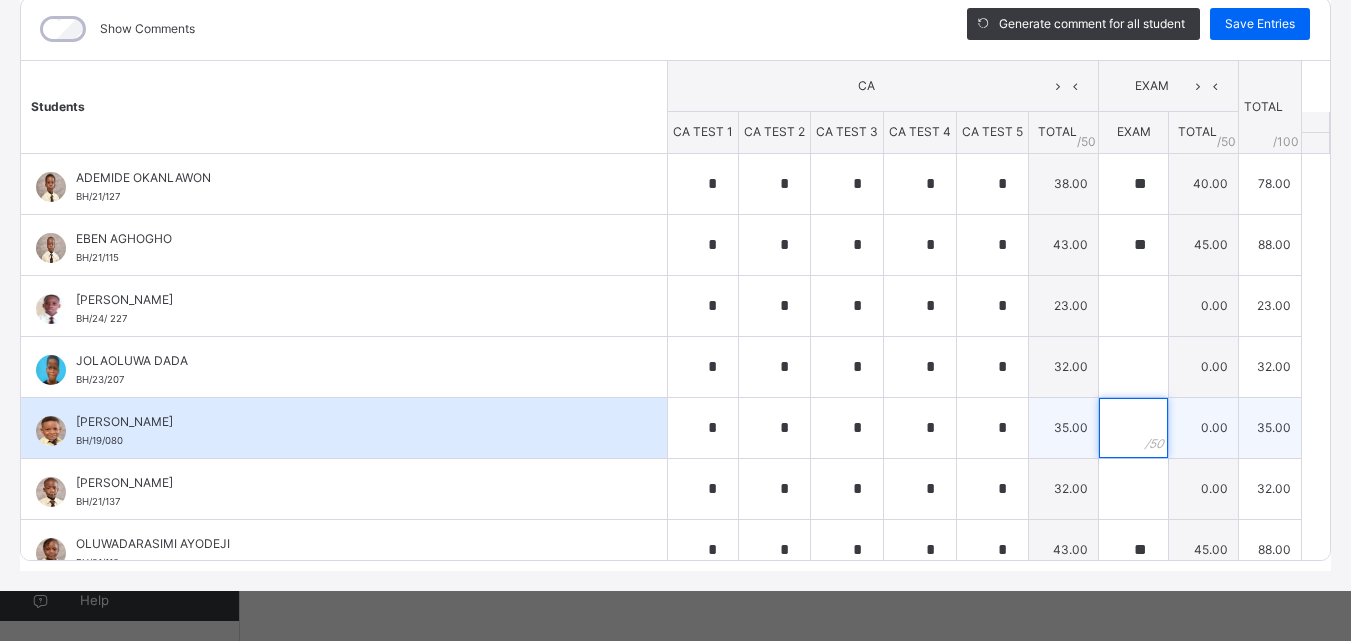 click at bounding box center [1133, 428] 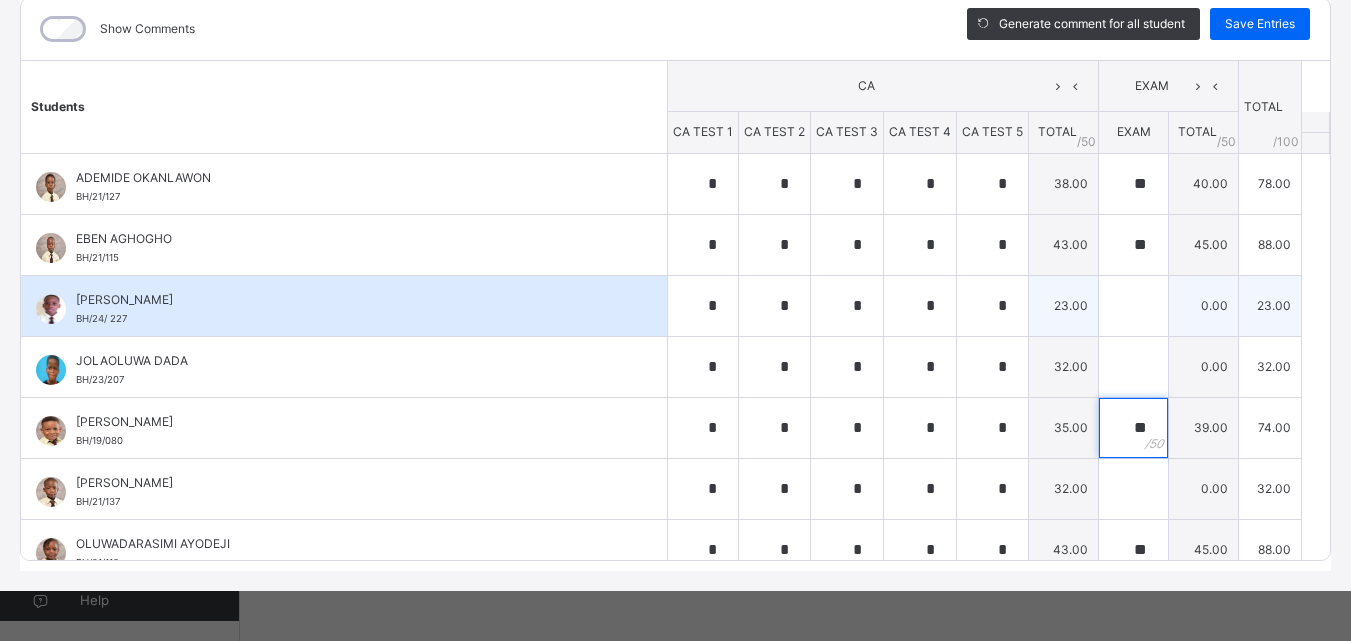 type on "**" 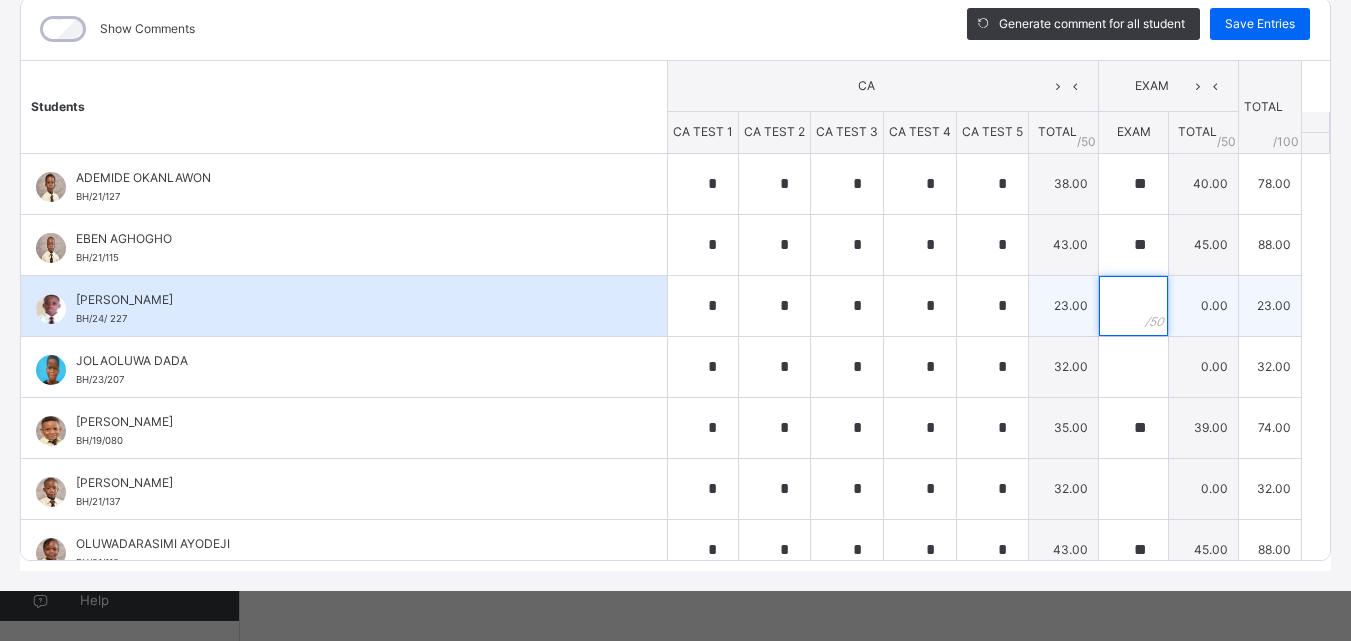 click at bounding box center (1133, 306) 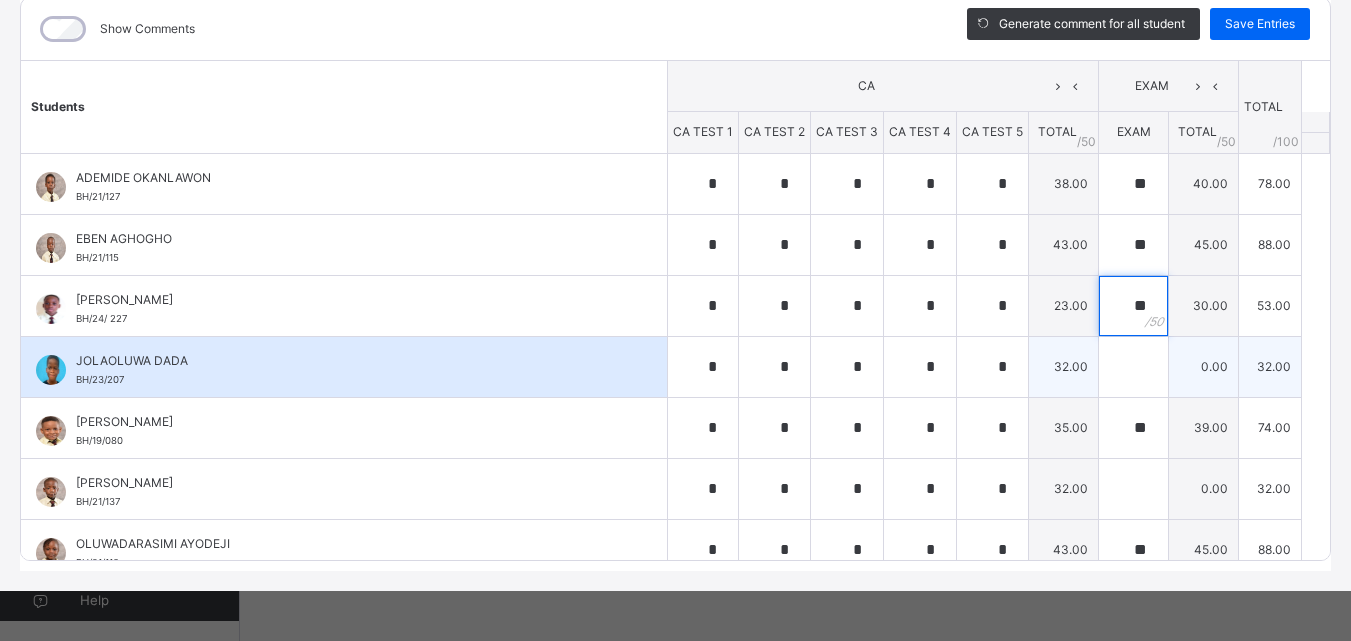 type on "**" 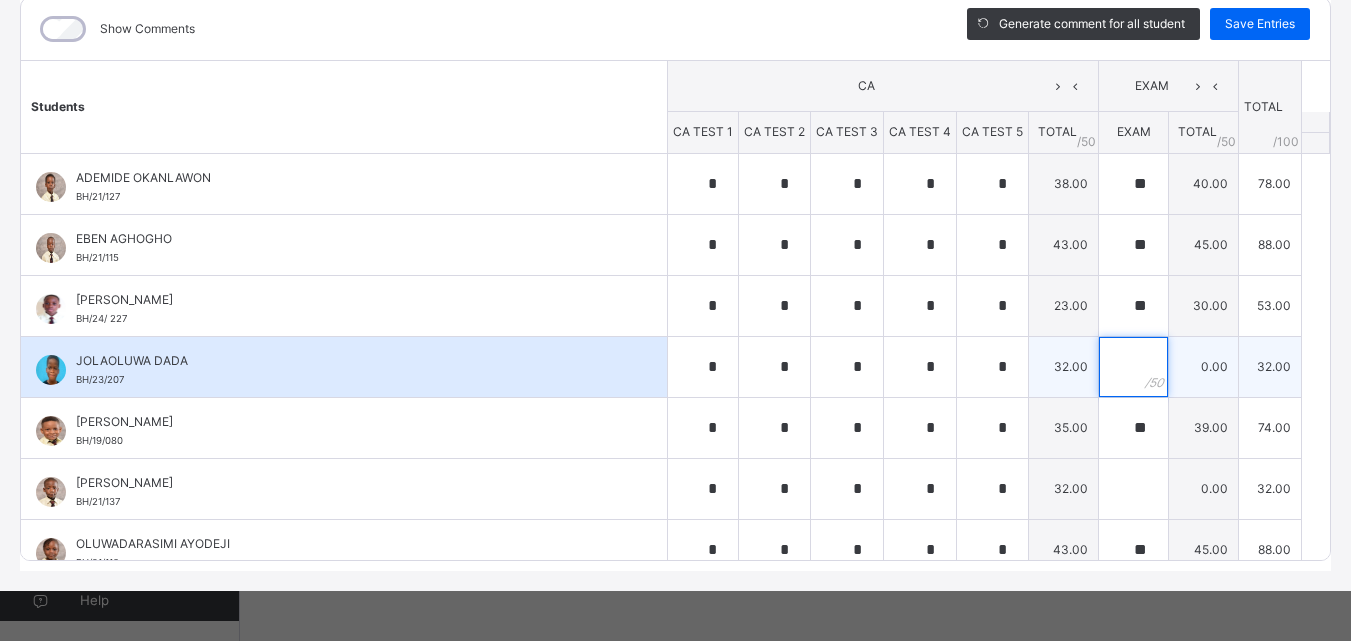 click at bounding box center (1133, 367) 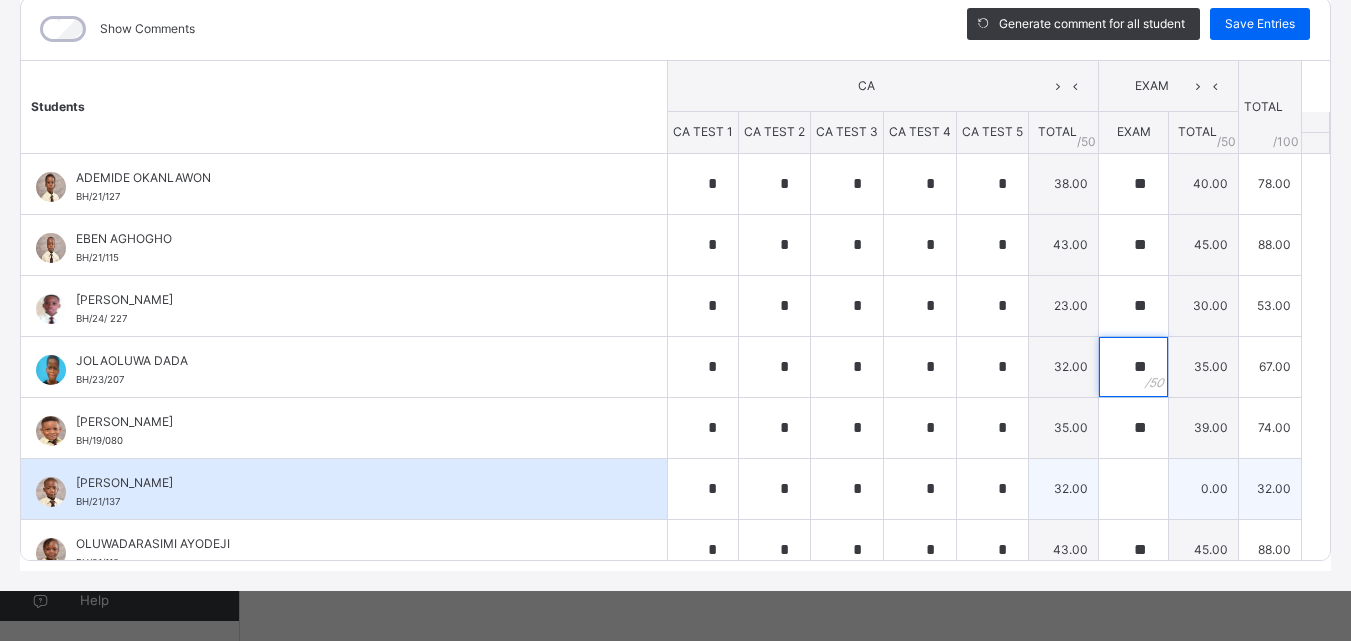 type on "**" 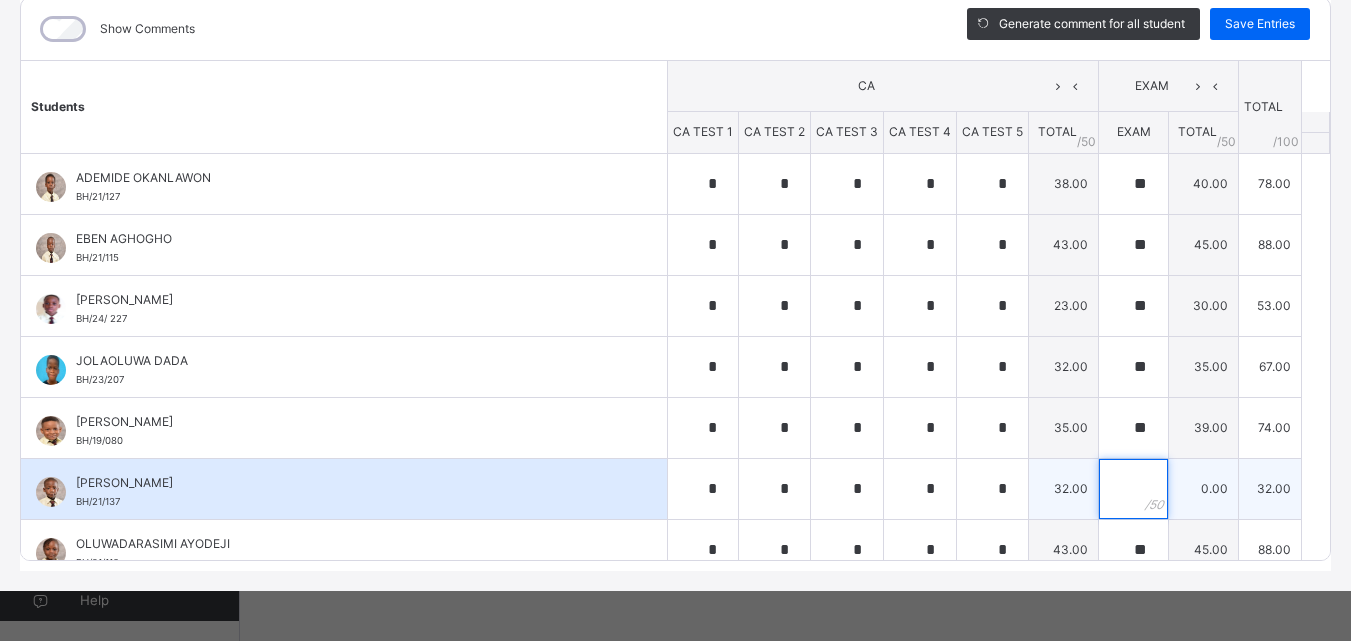 click at bounding box center [1133, 489] 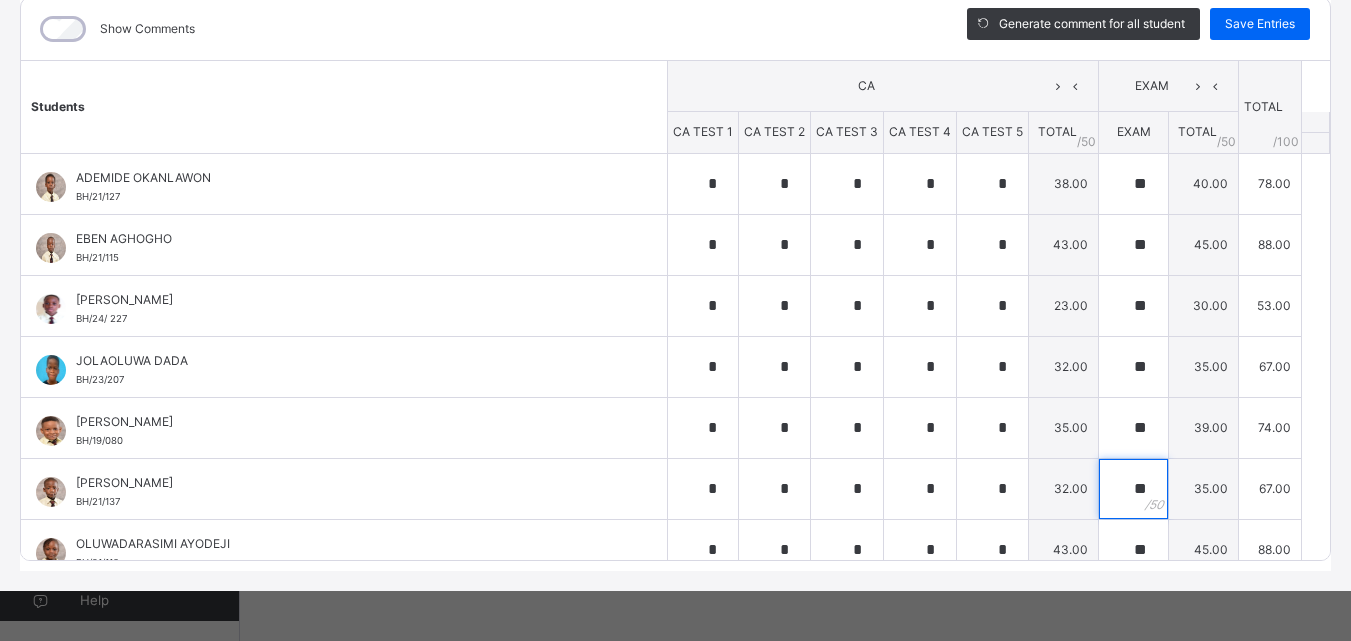 type on "**" 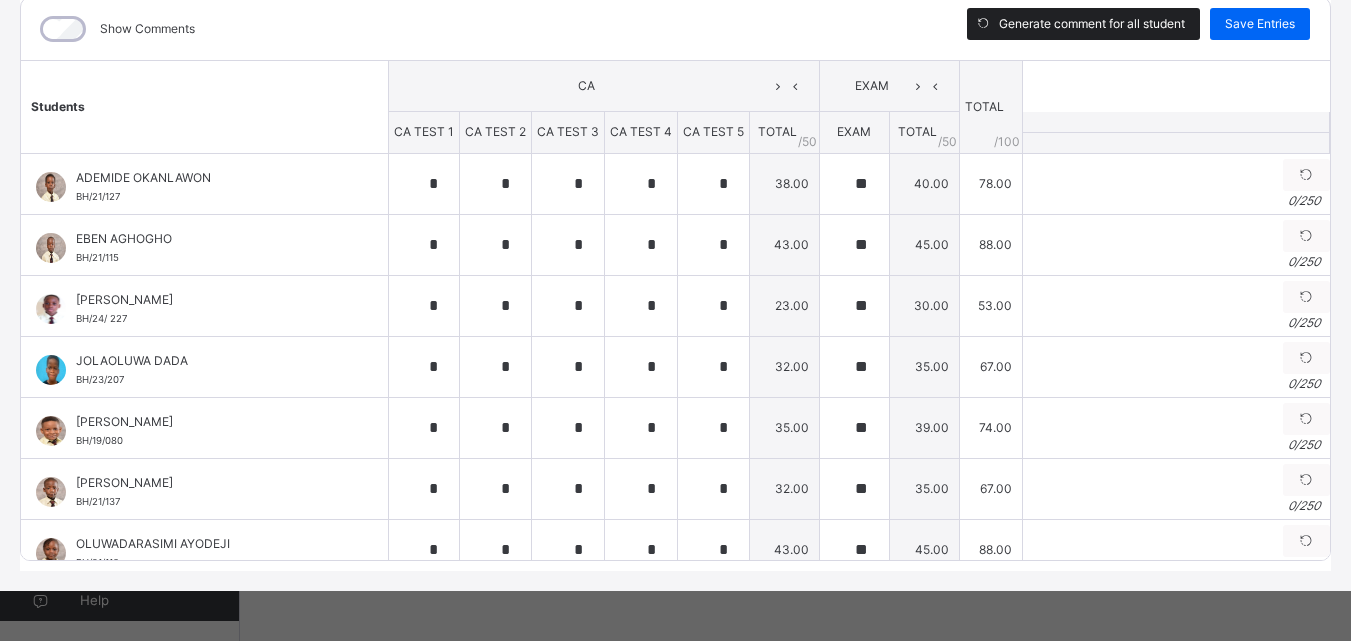 click at bounding box center (983, 24) 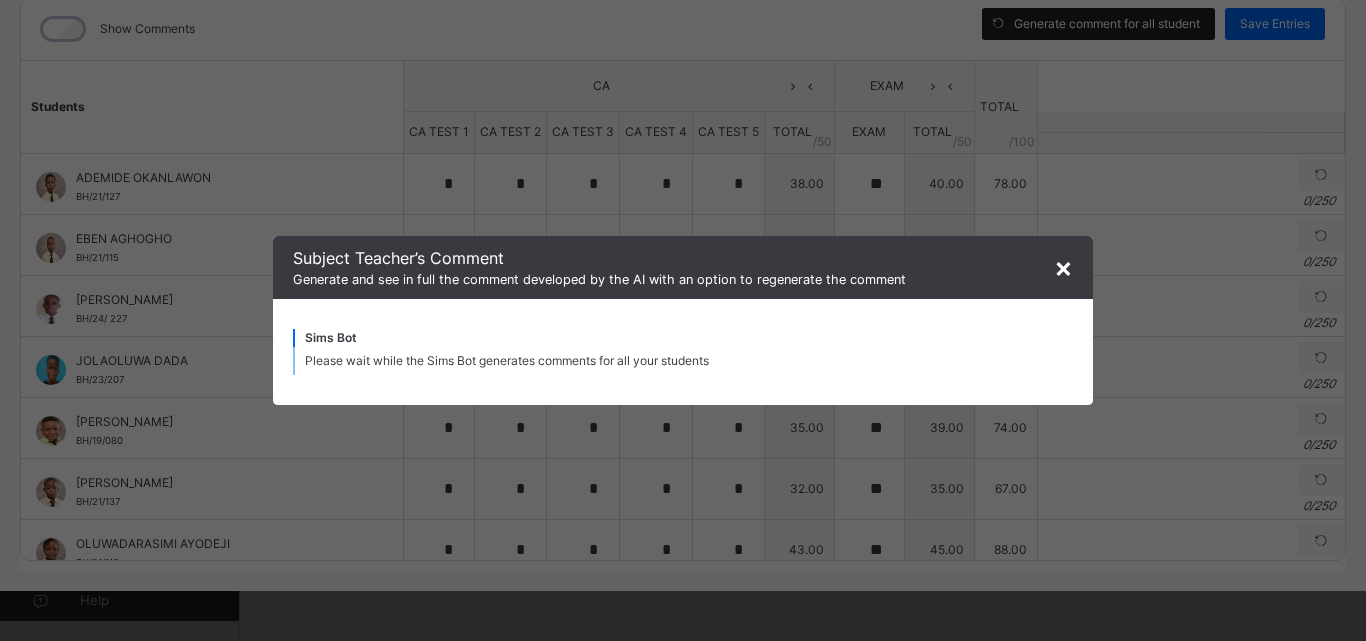 type on "**********" 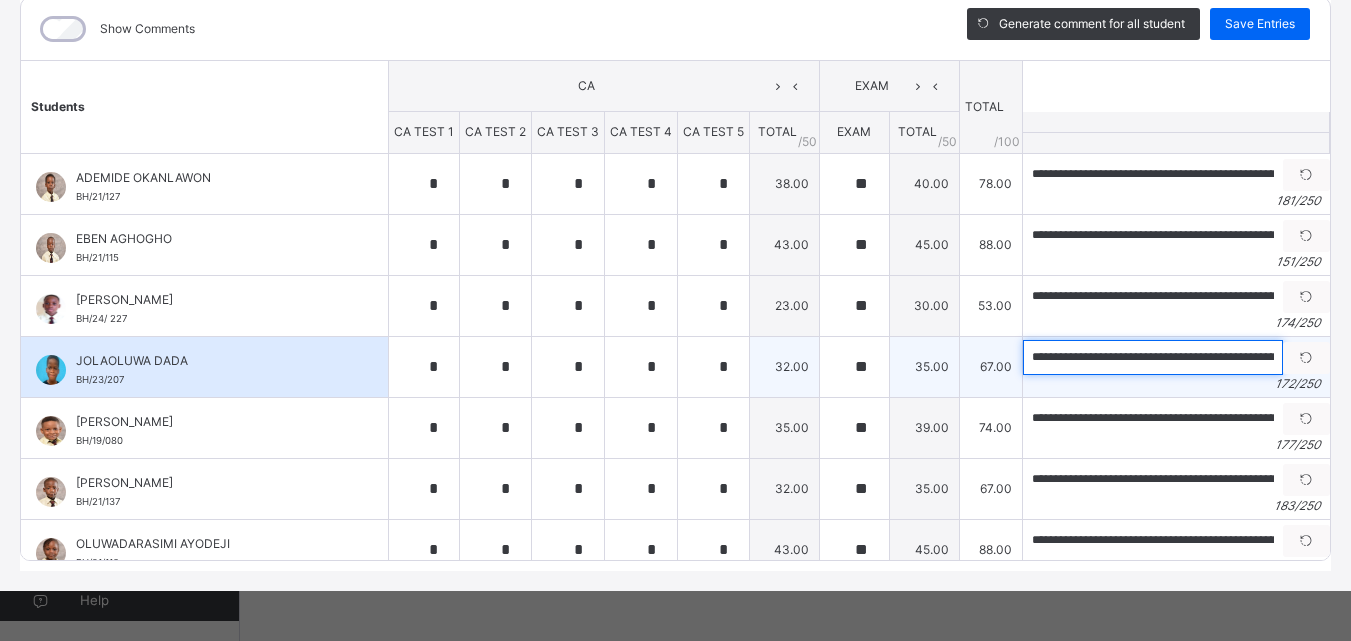 click on "**********" at bounding box center [1153, 357] 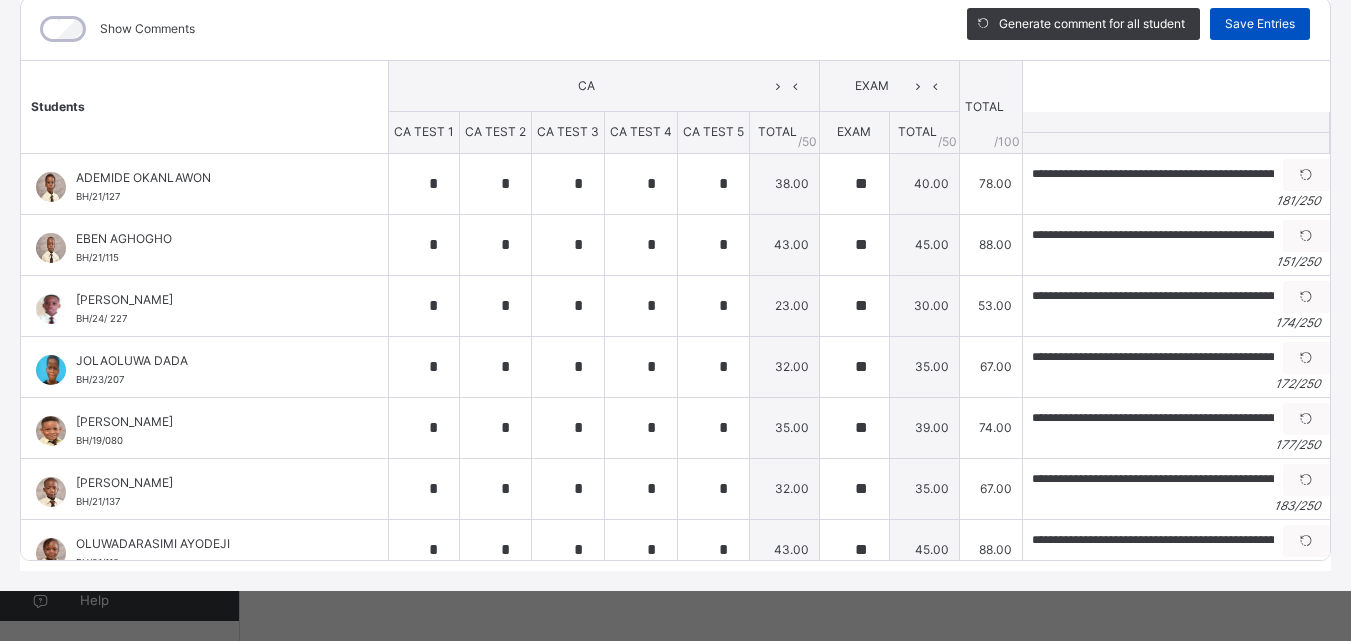 click on "Save Entries" at bounding box center [1260, 24] 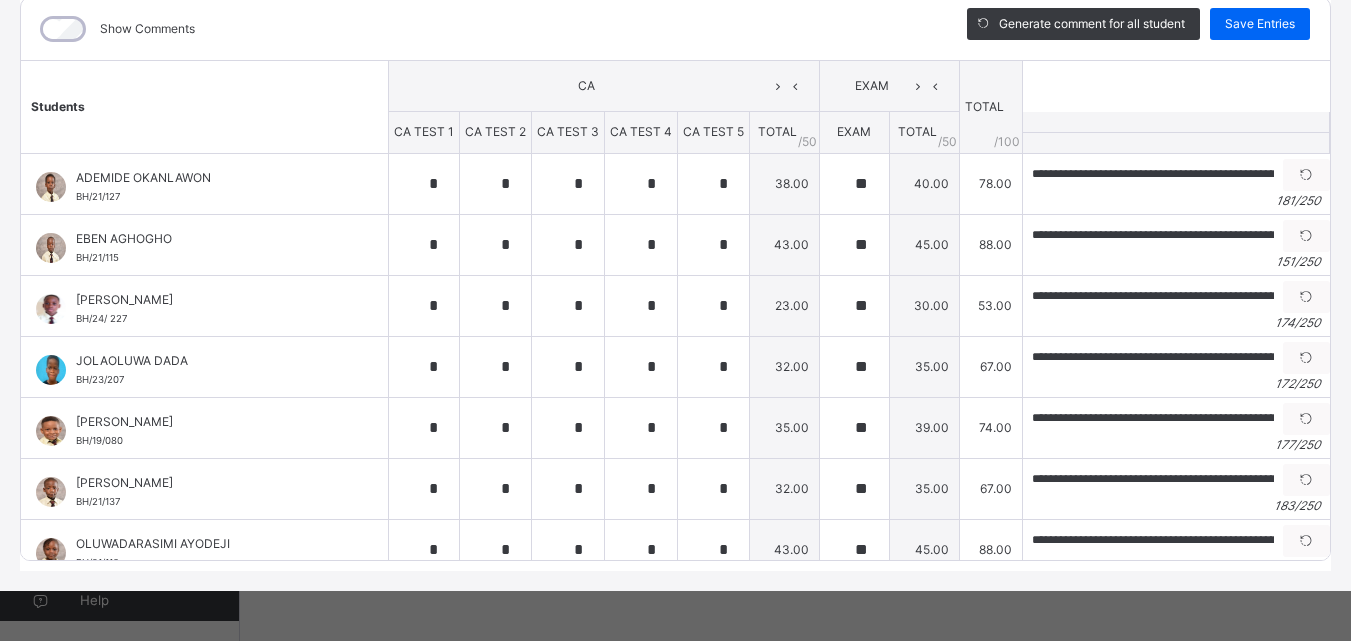 scroll, scrollTop: 0, scrollLeft: 0, axis: both 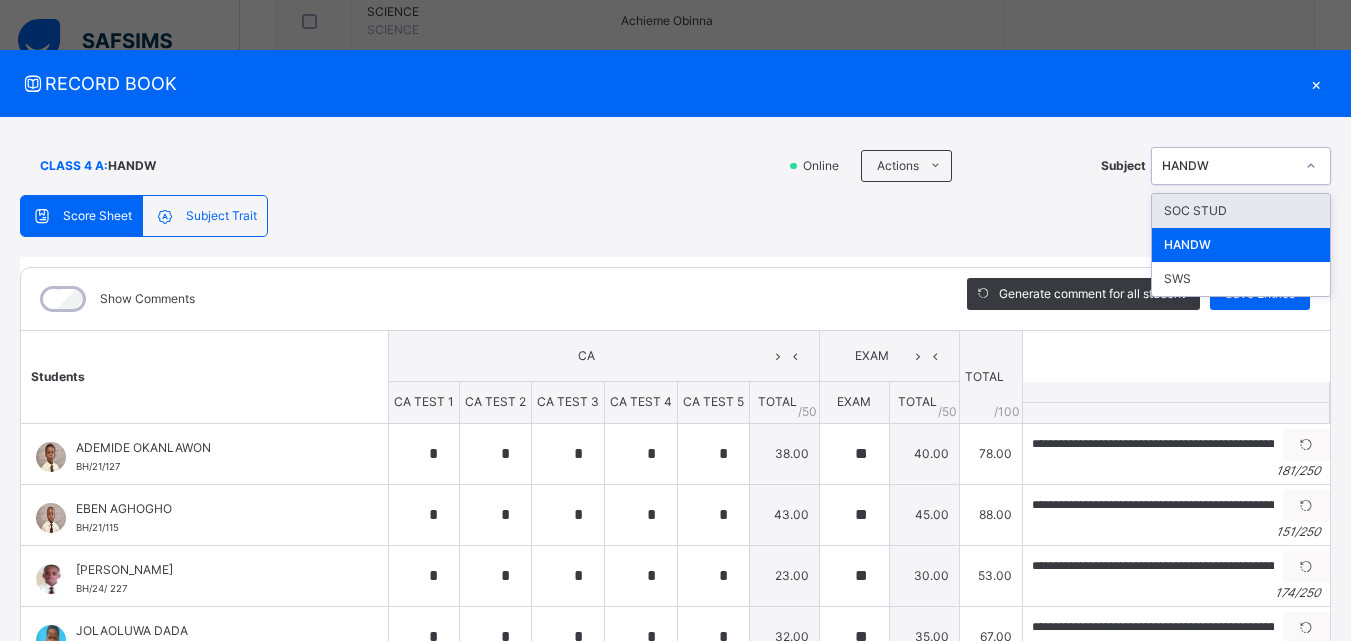 click 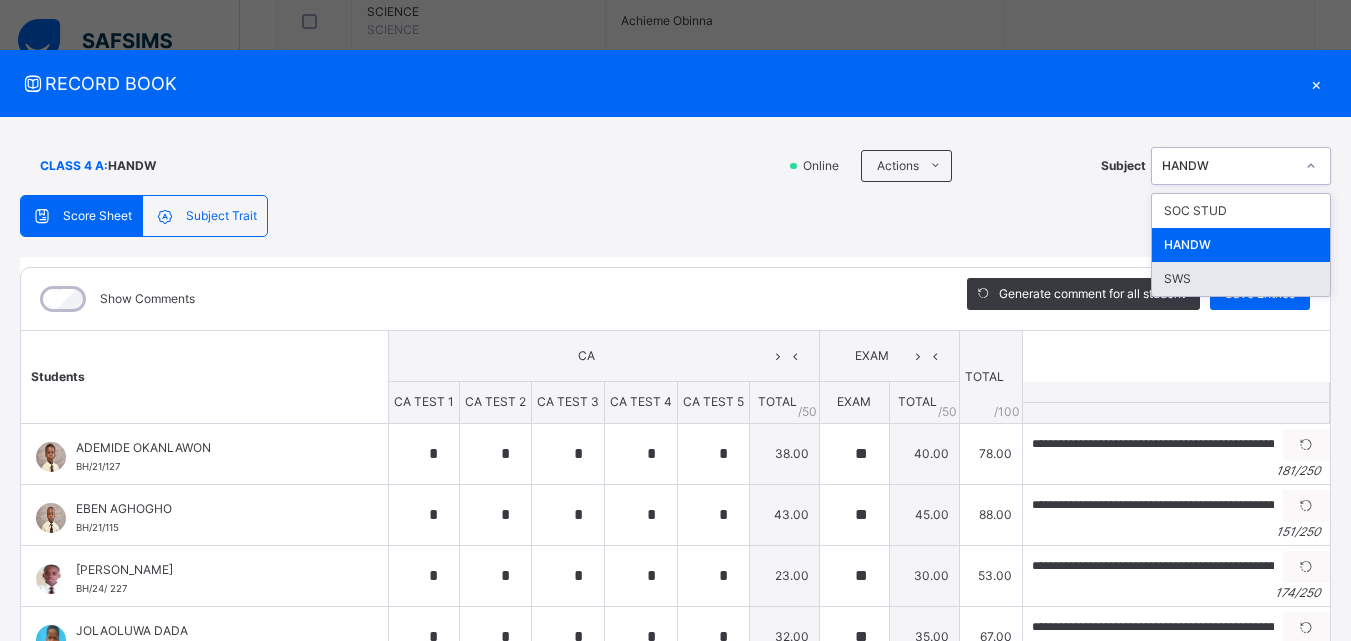 click on "SWS" at bounding box center [1241, 279] 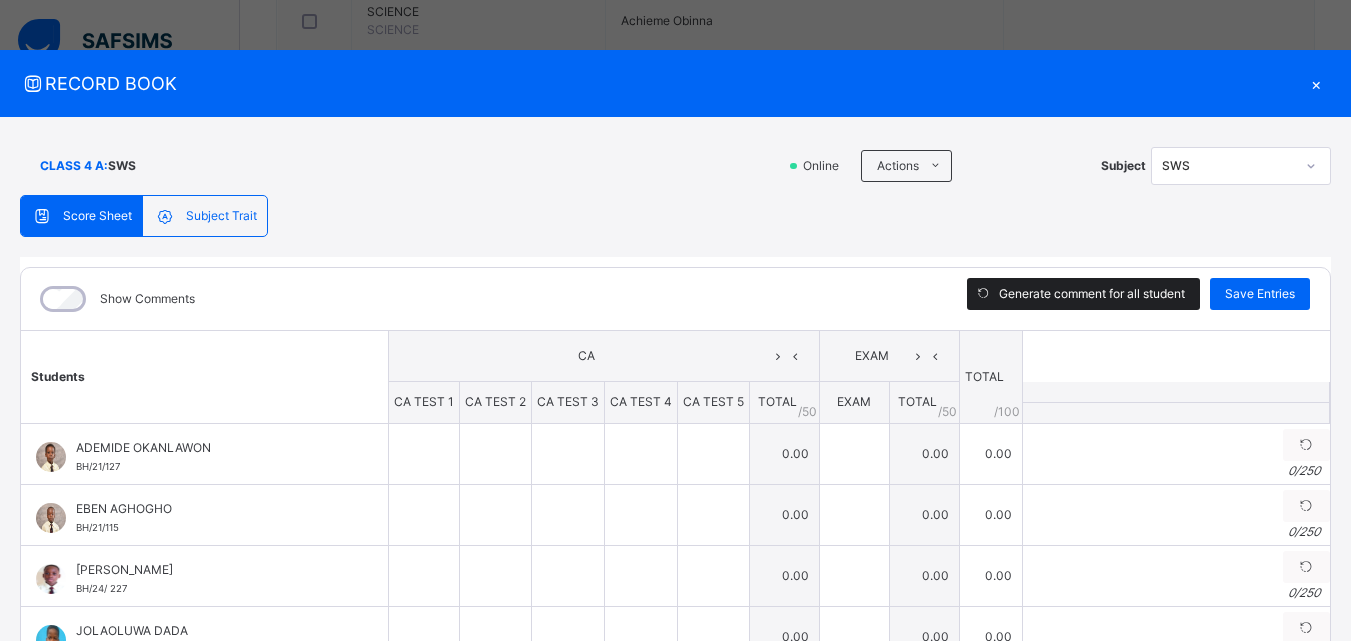 click on "Generate comment for all student" at bounding box center [1092, 294] 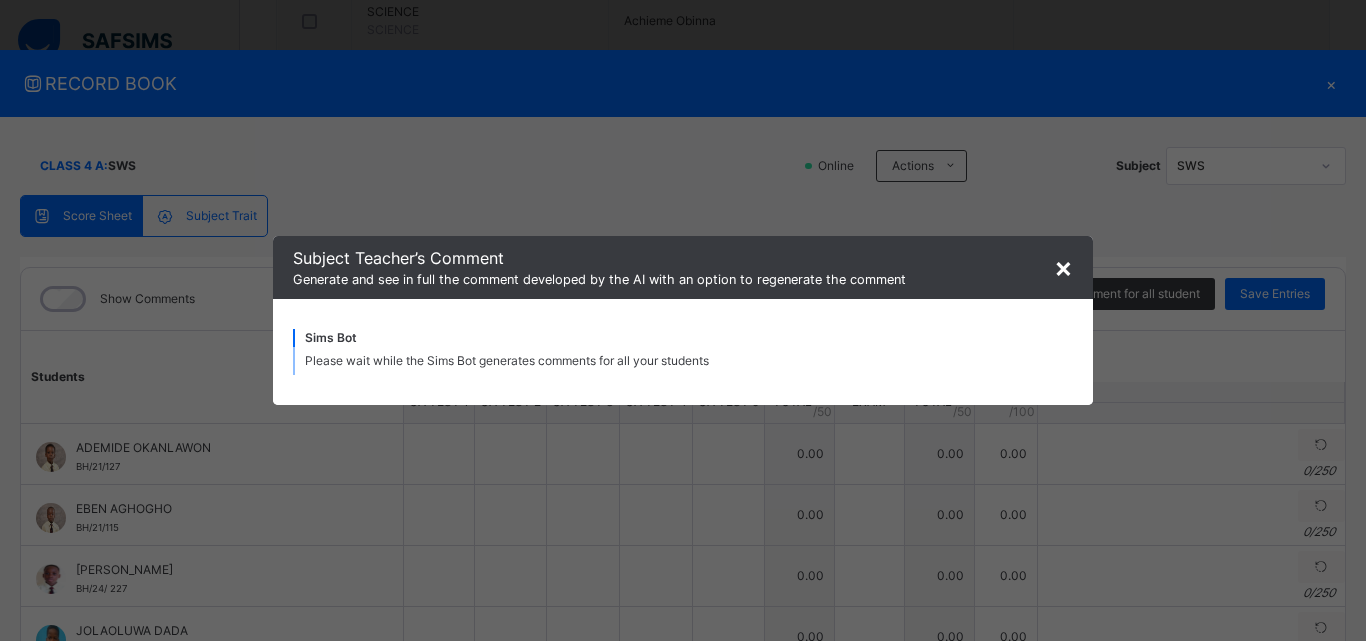 click on "×" at bounding box center [1063, 267] 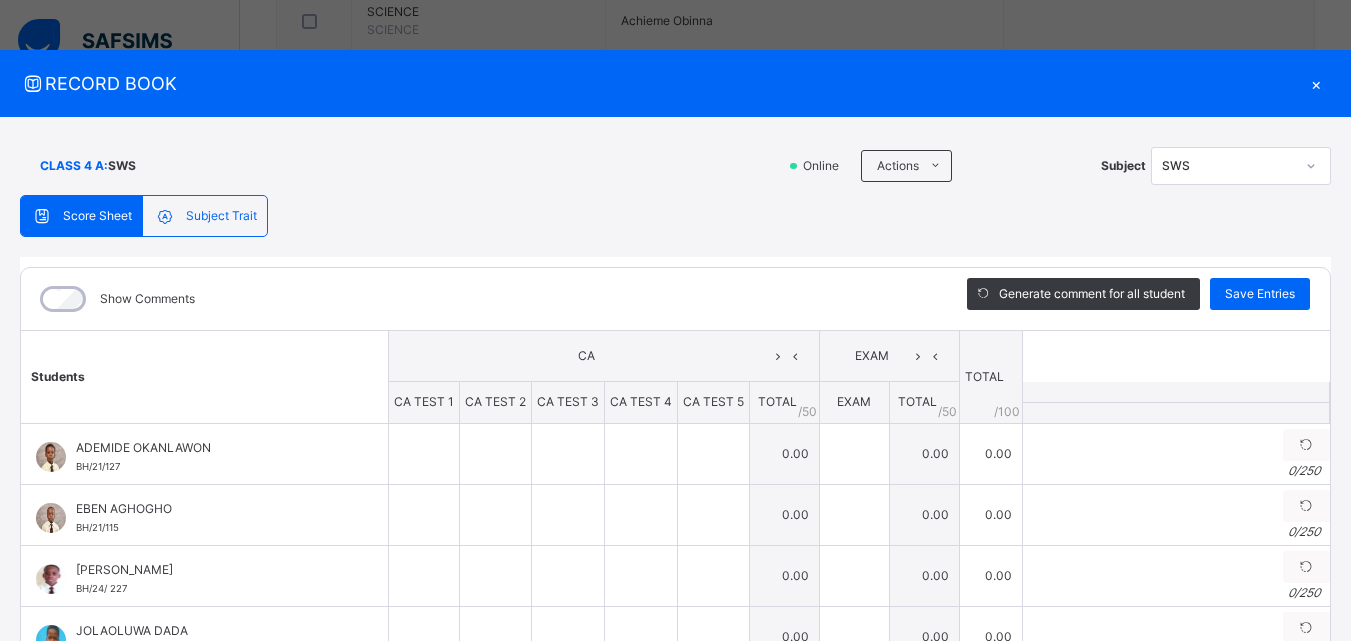 type on "**********" 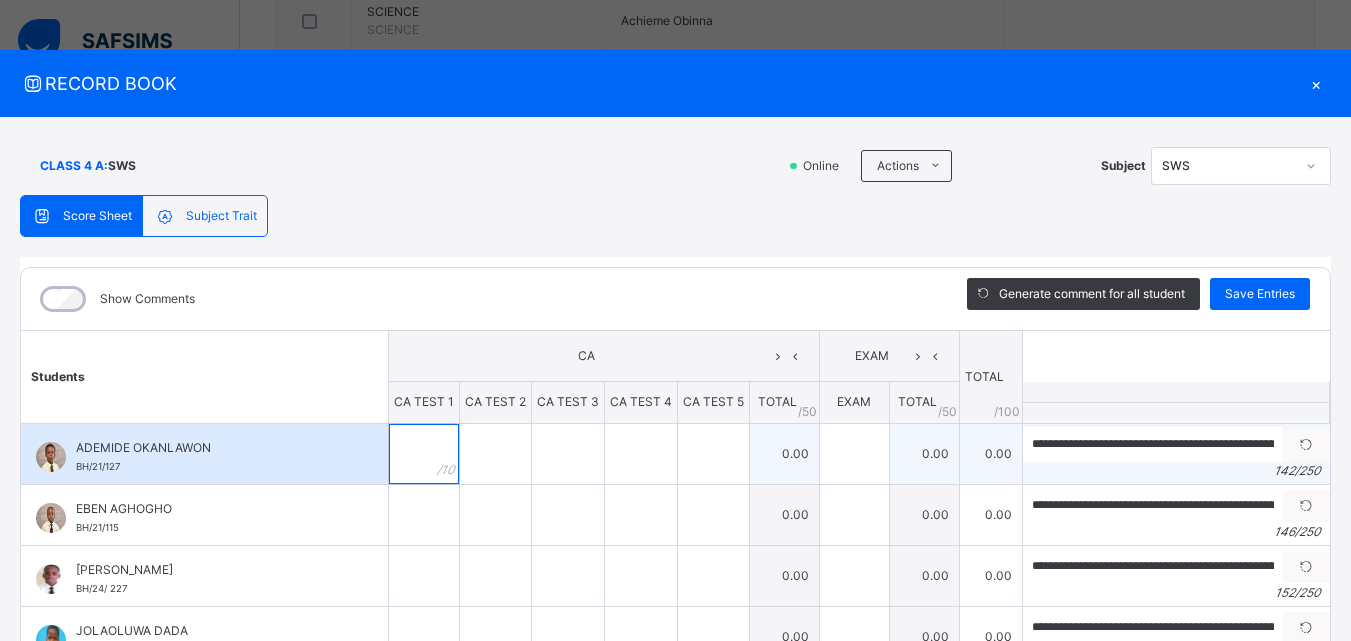 click at bounding box center (424, 454) 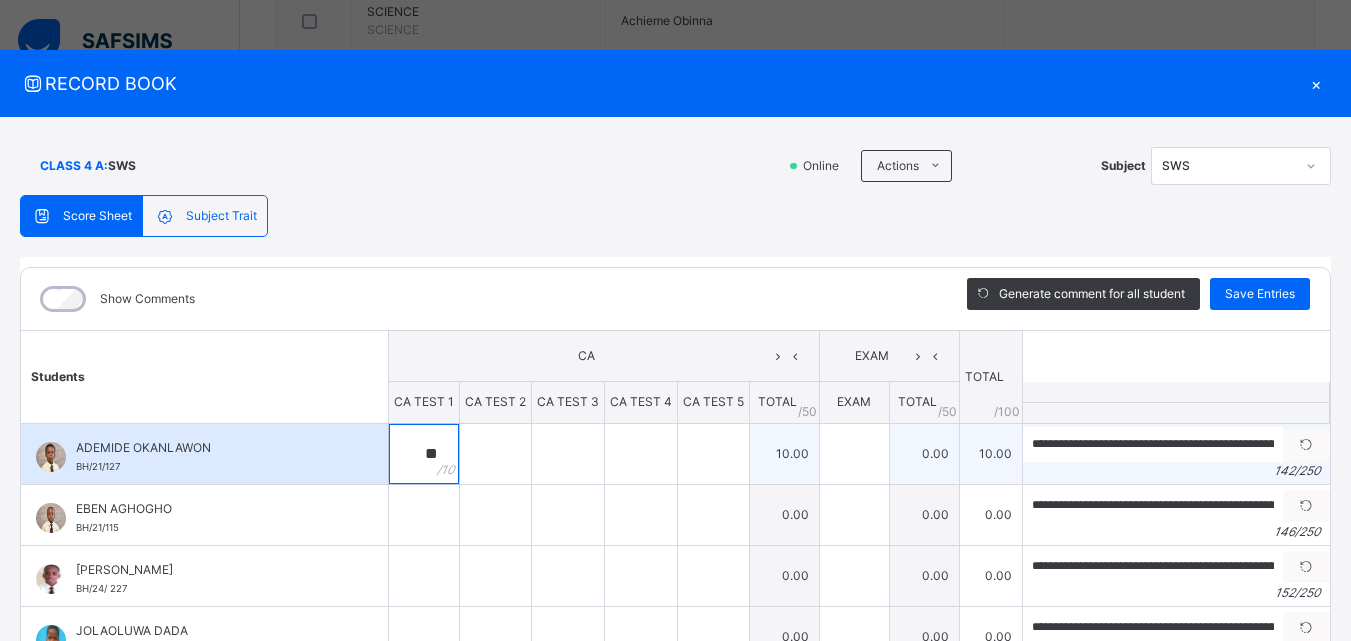 type on "**" 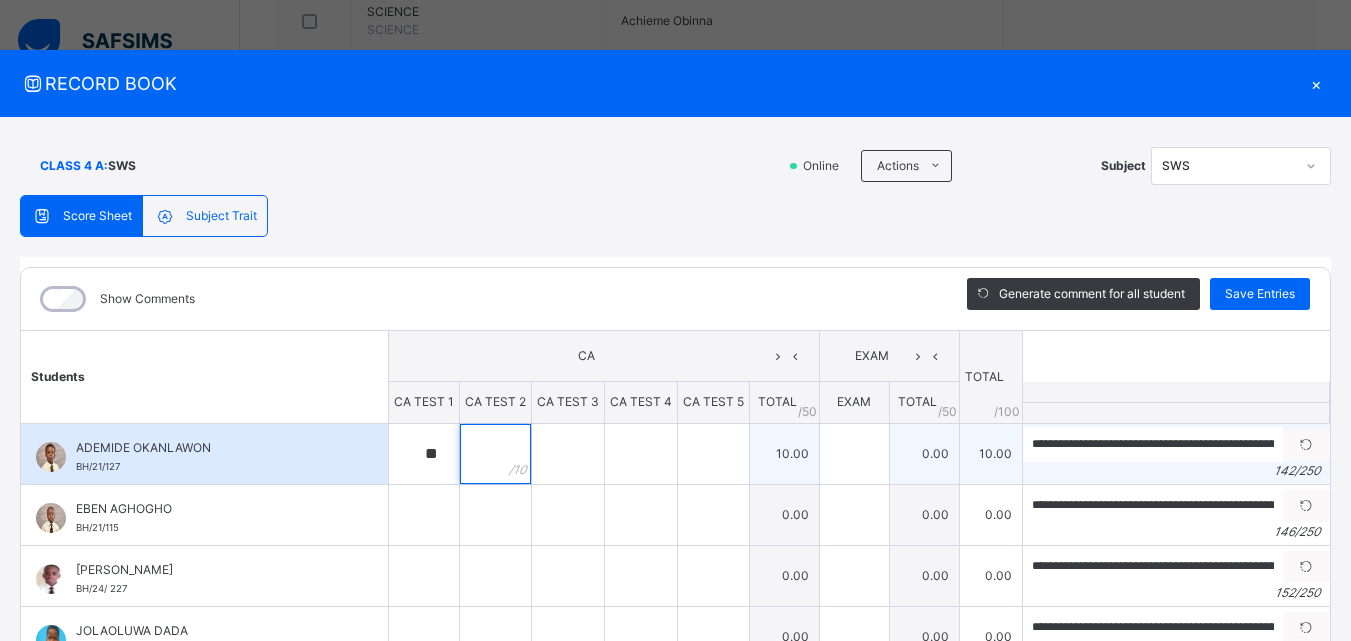 click at bounding box center (495, 454) 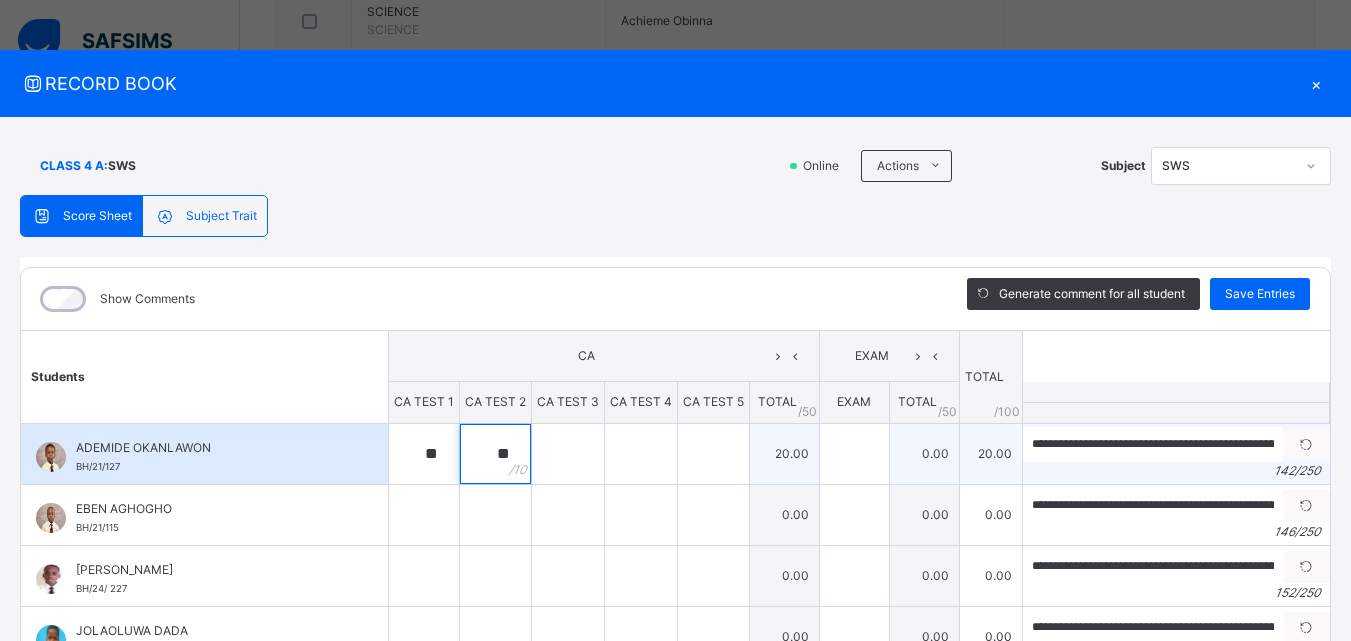type on "**" 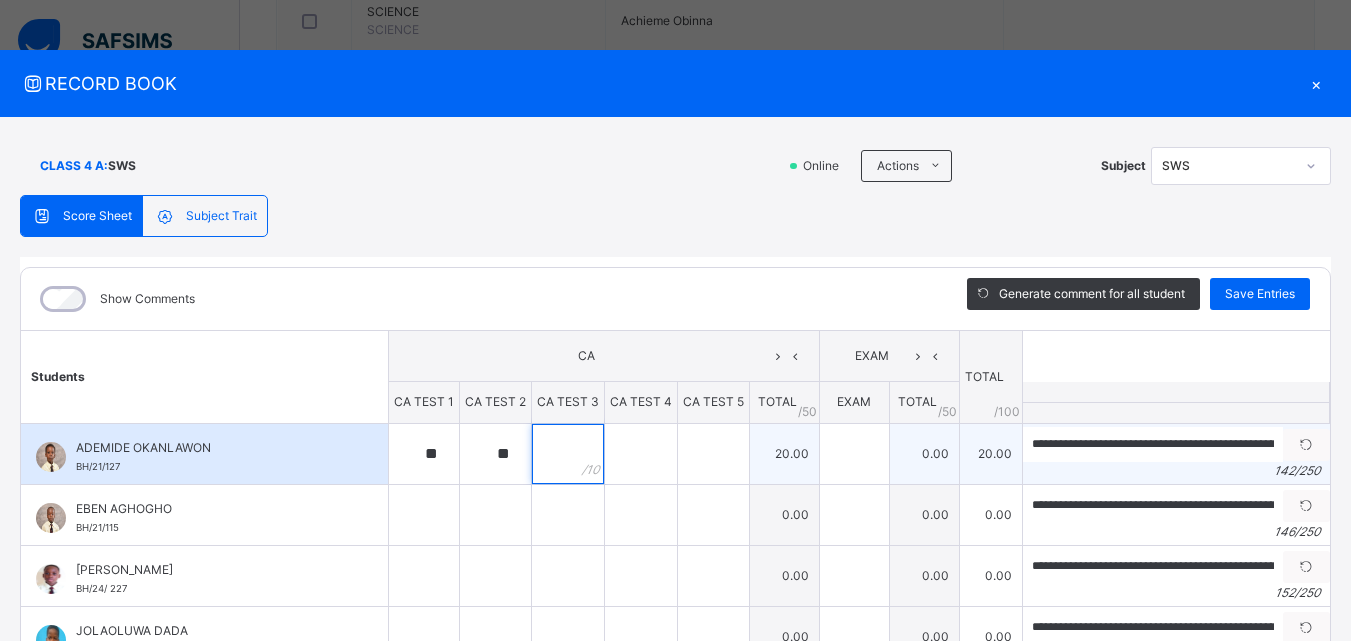click at bounding box center [568, 454] 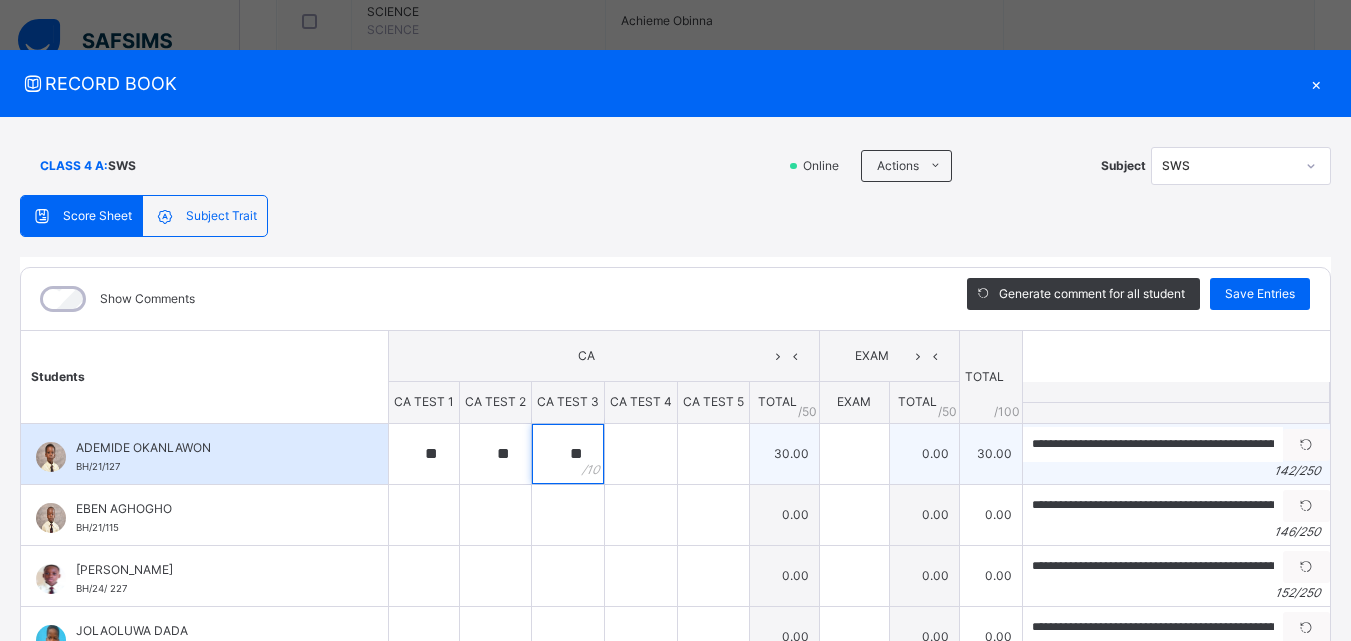 type on "**" 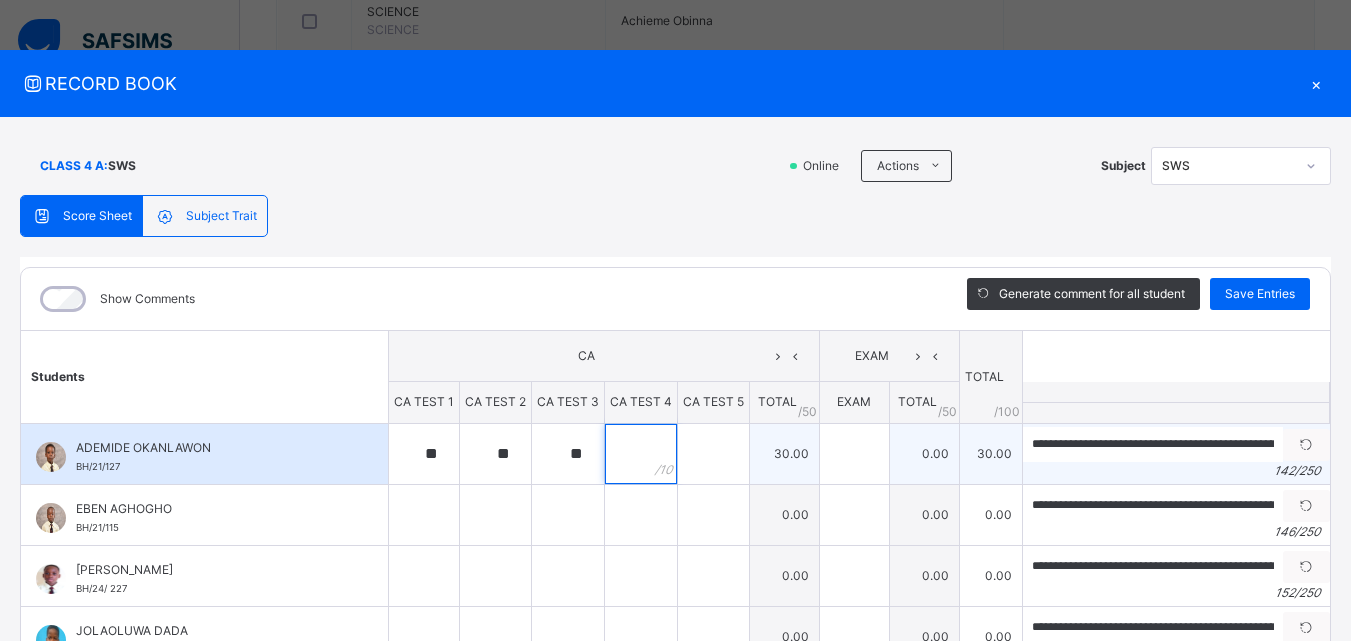 click at bounding box center [641, 454] 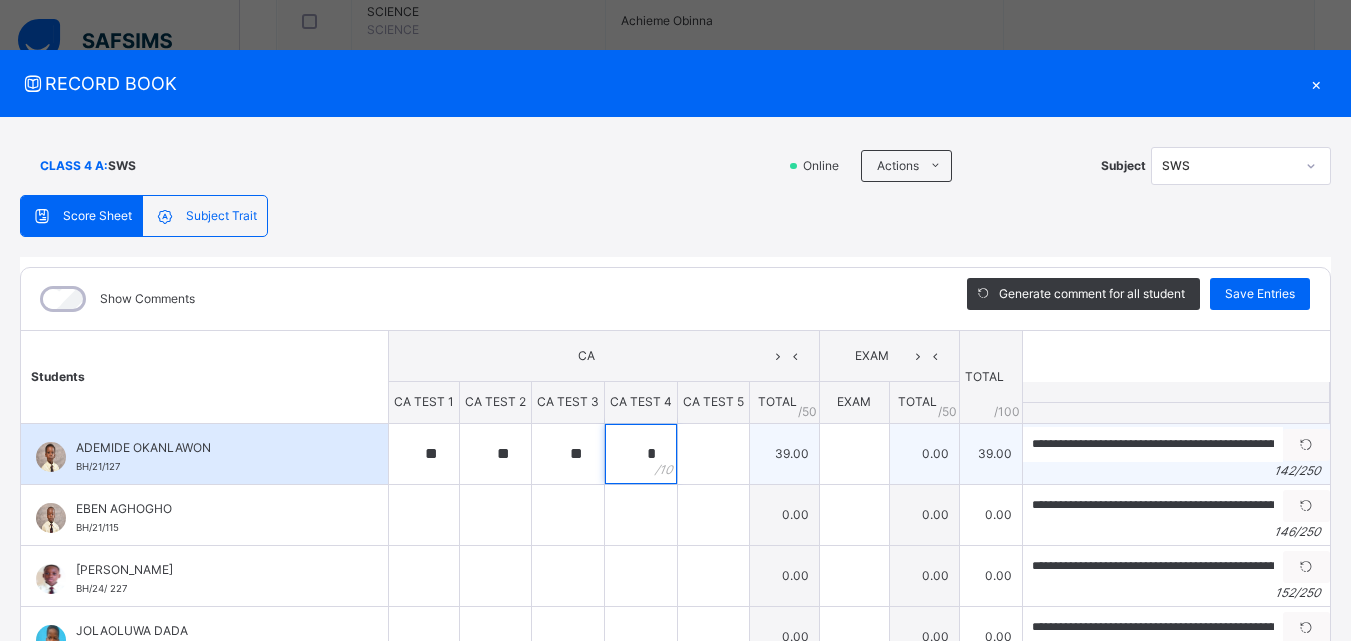 type on "*" 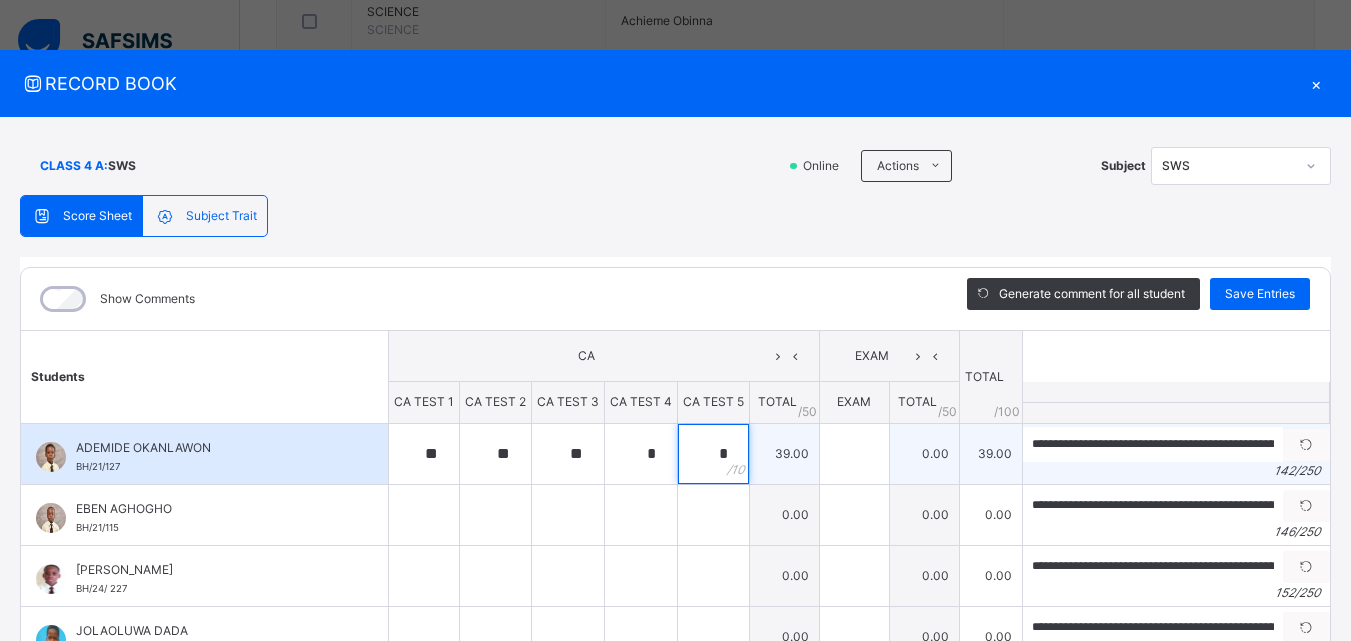 click on "*" at bounding box center (713, 454) 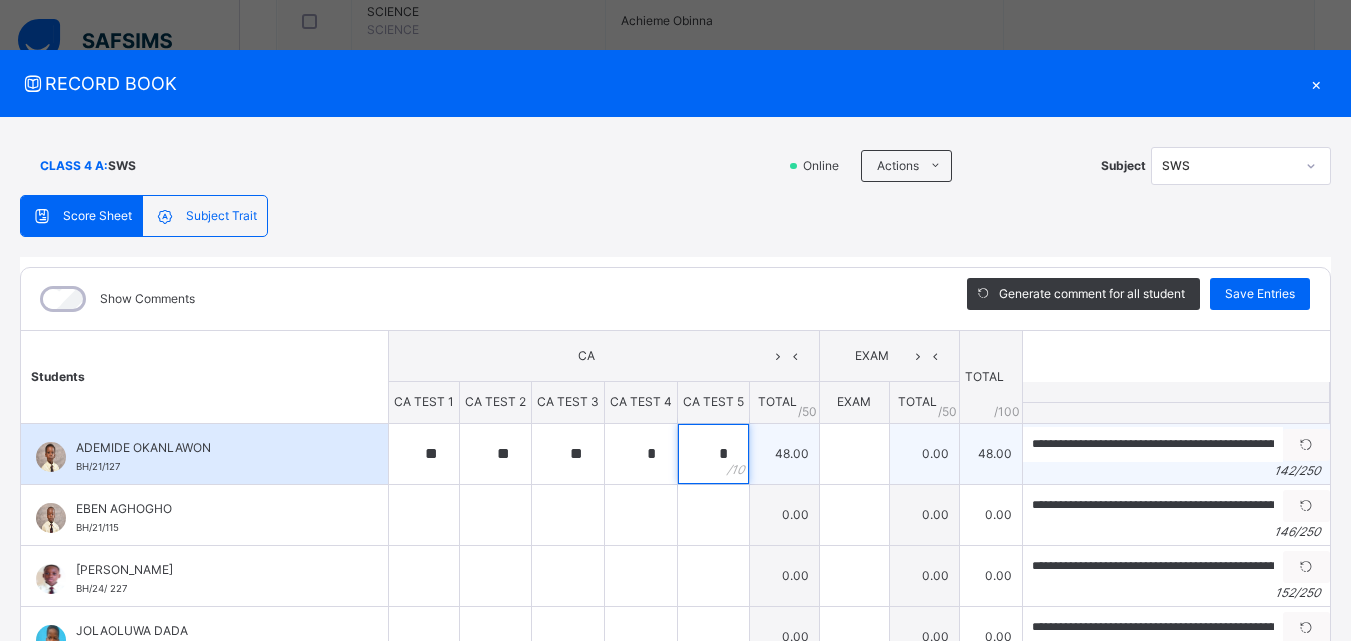 type on "*" 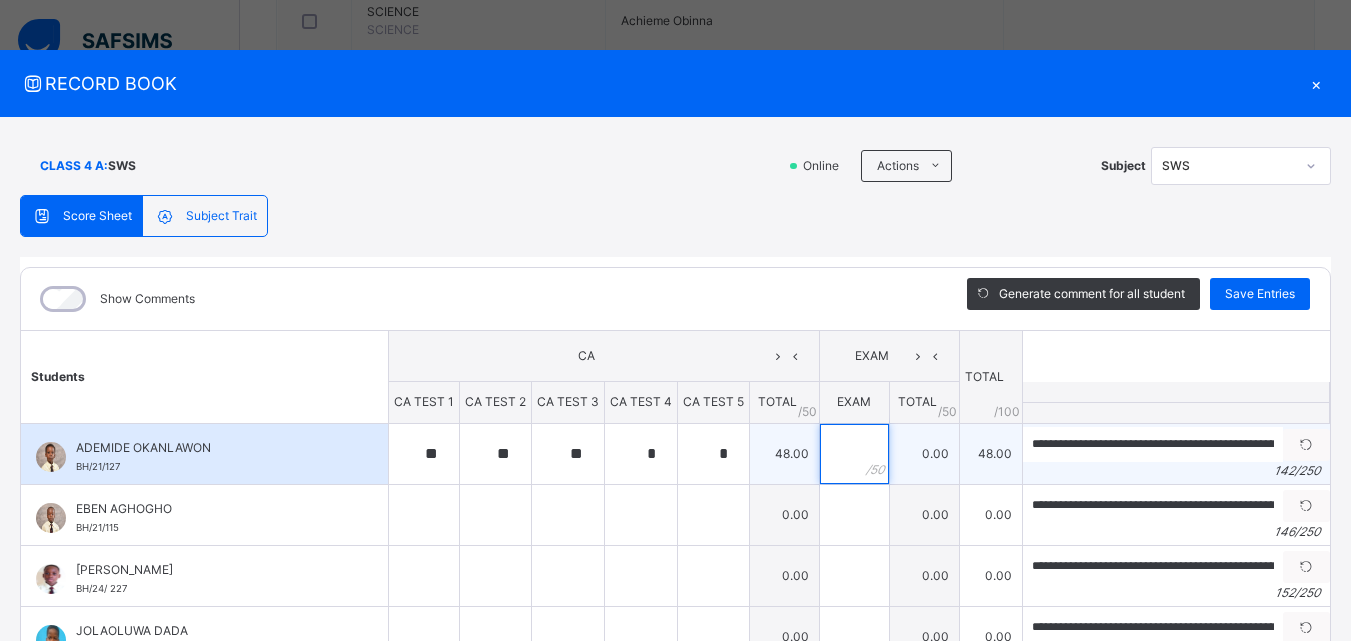 click at bounding box center [854, 454] 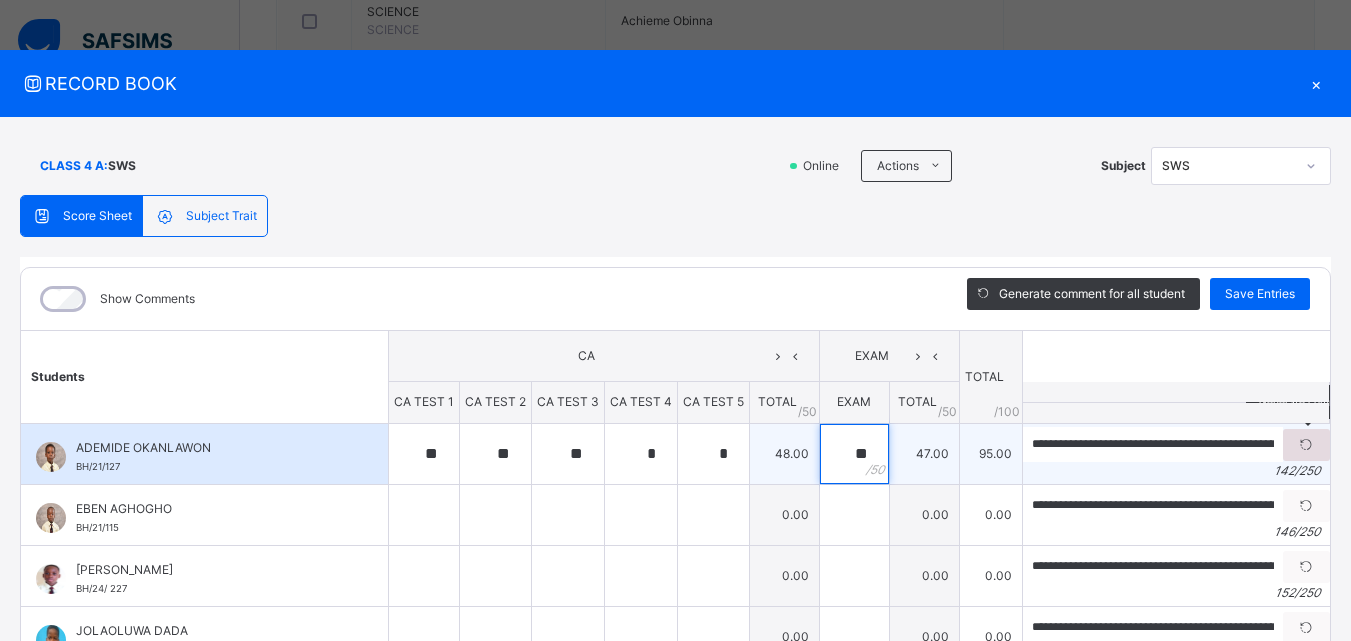type on "**" 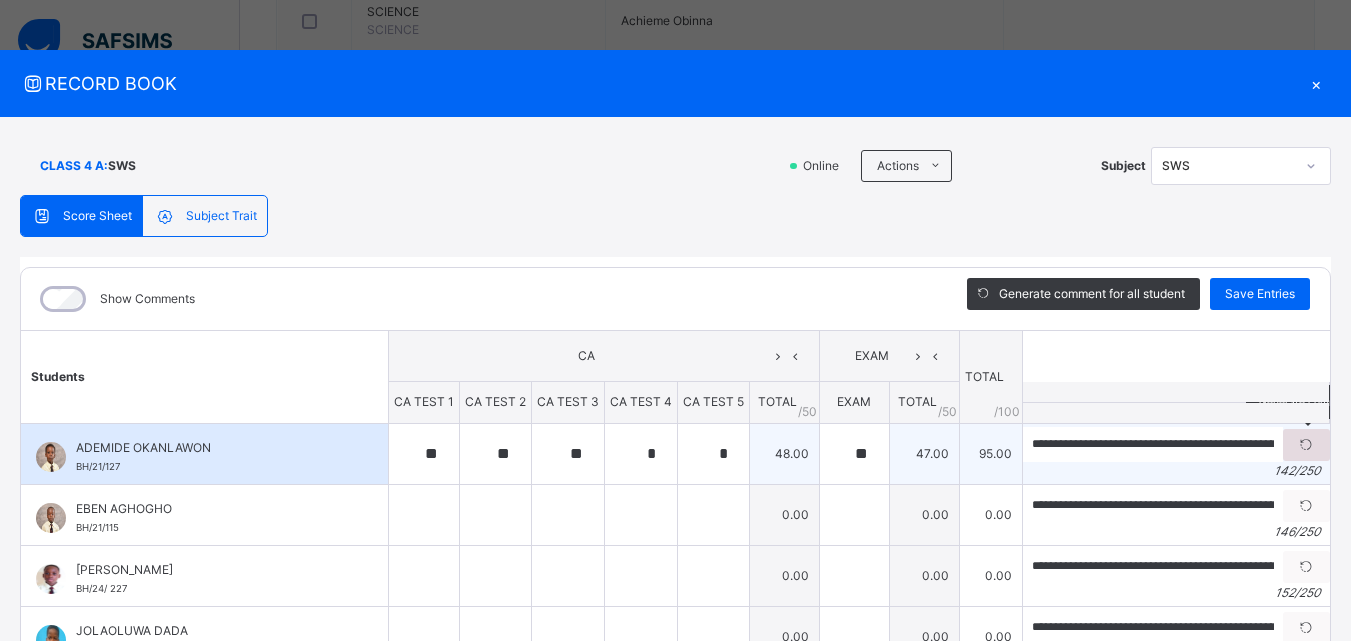 click at bounding box center [1306, 445] 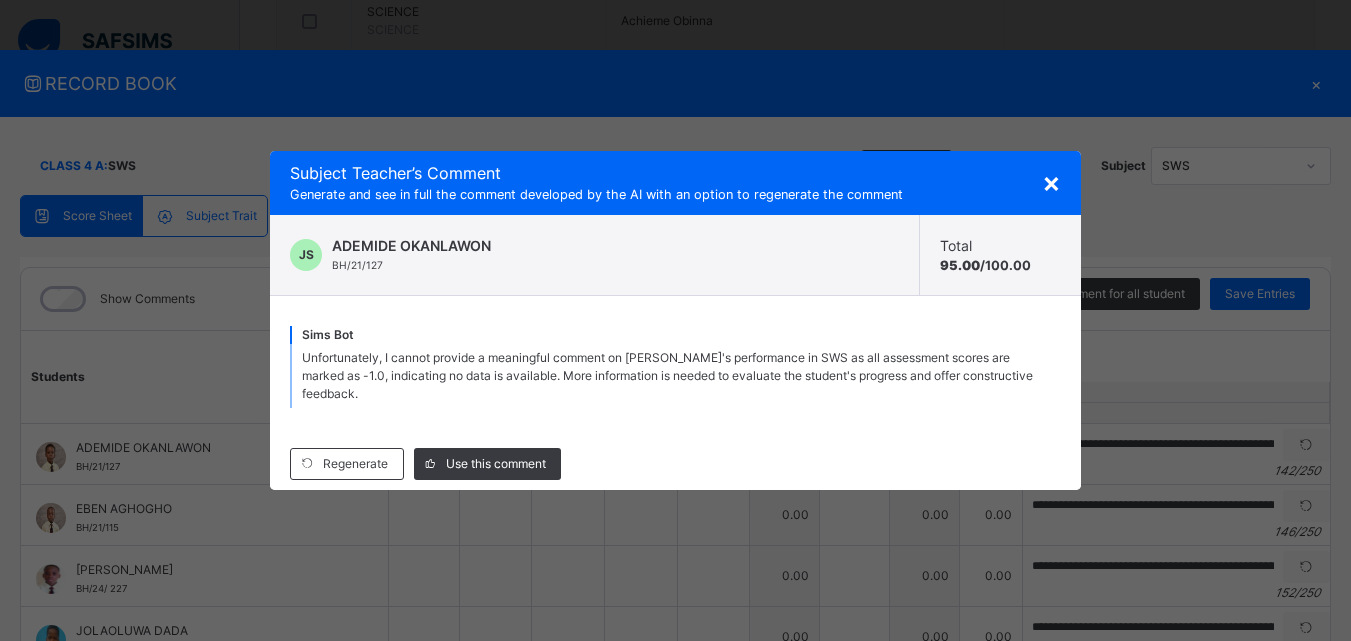 click on "×" at bounding box center [1051, 182] 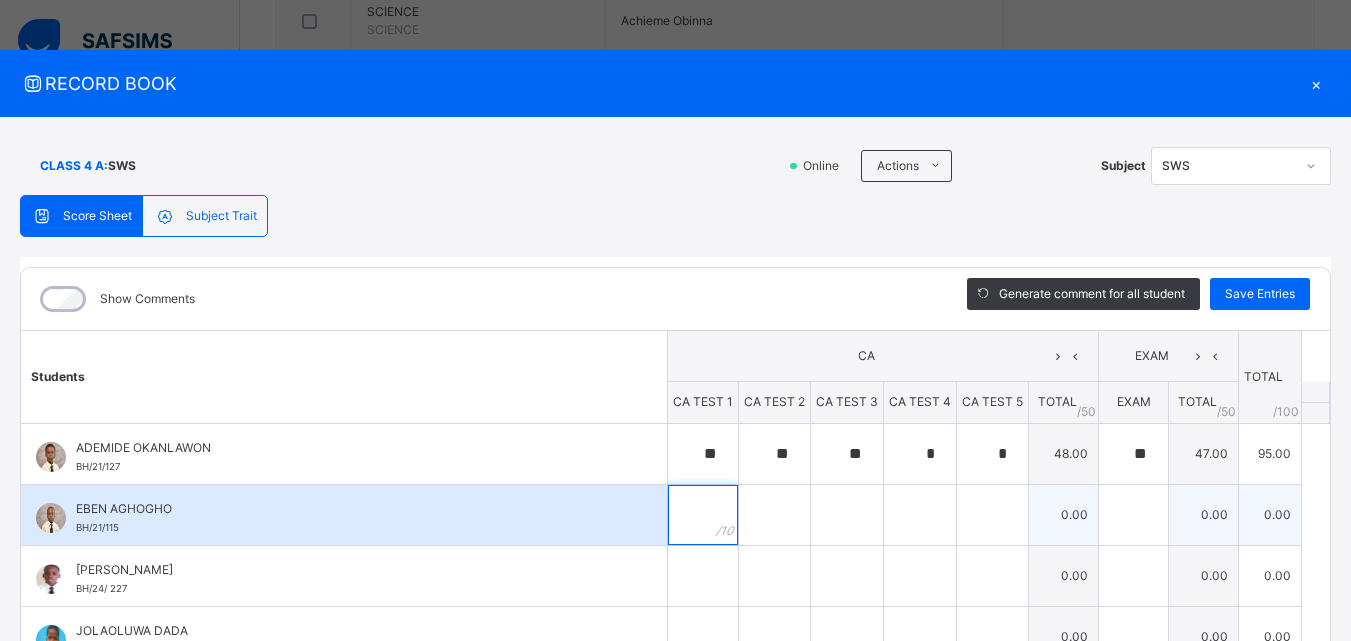 click at bounding box center [703, 515] 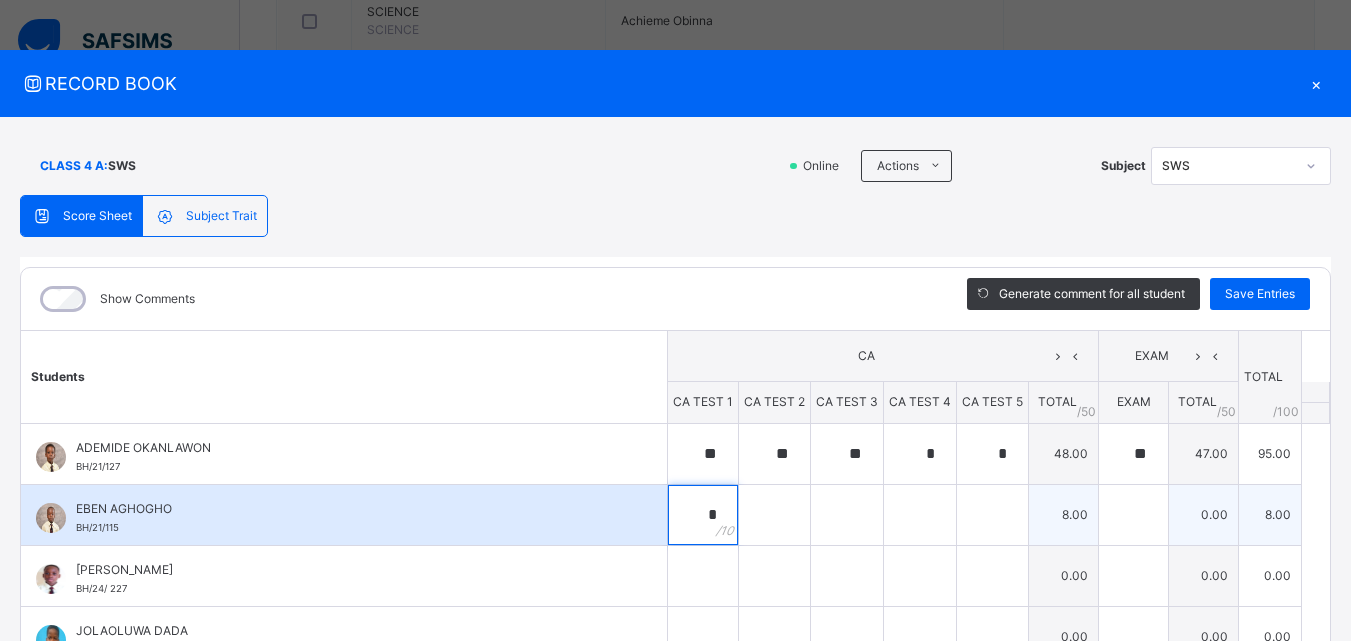 type on "*" 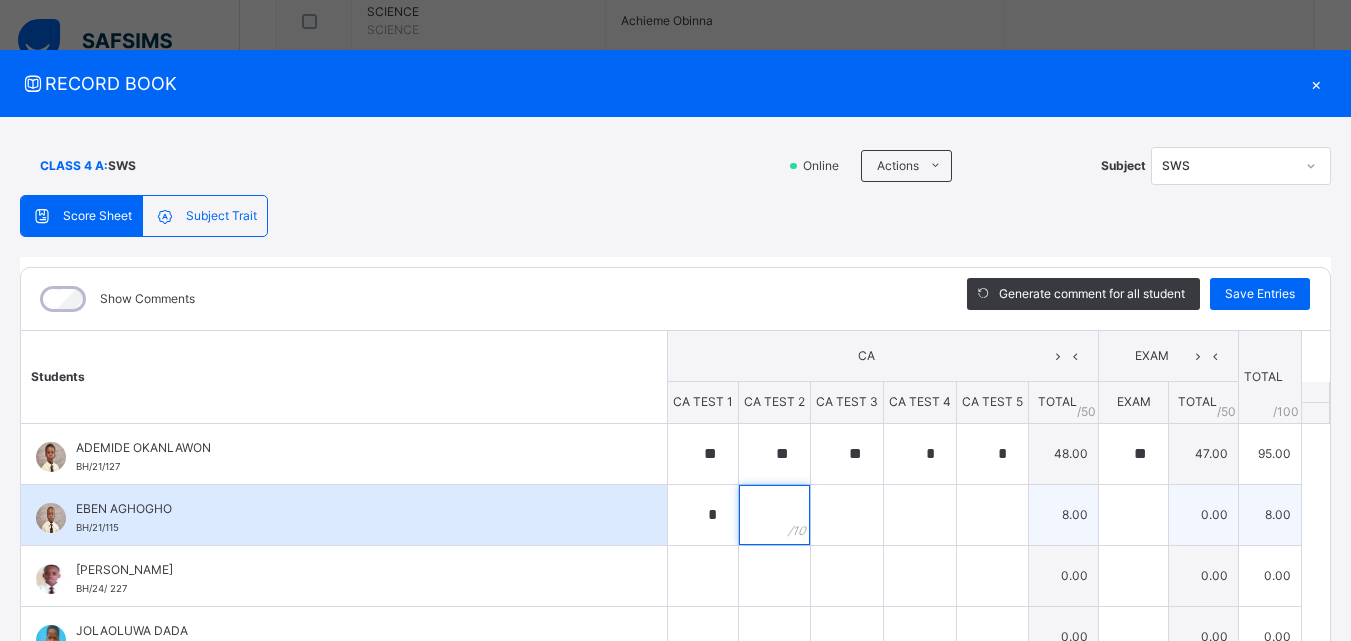 click at bounding box center (774, 515) 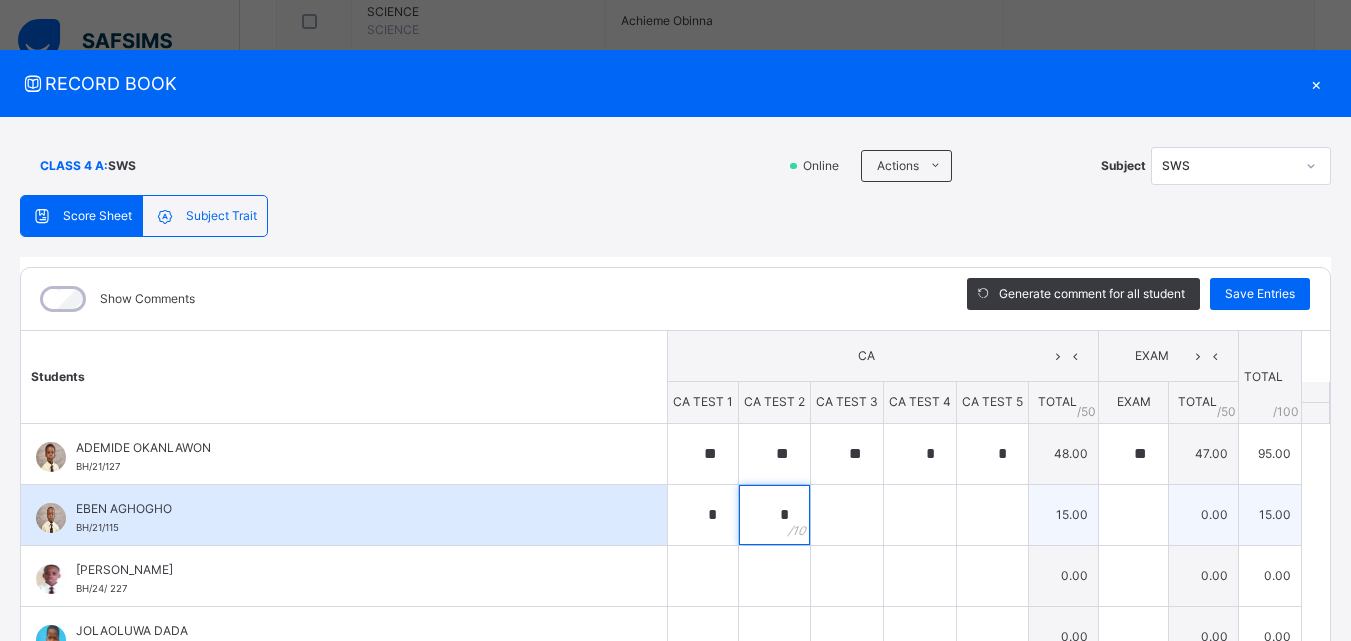 type on "*" 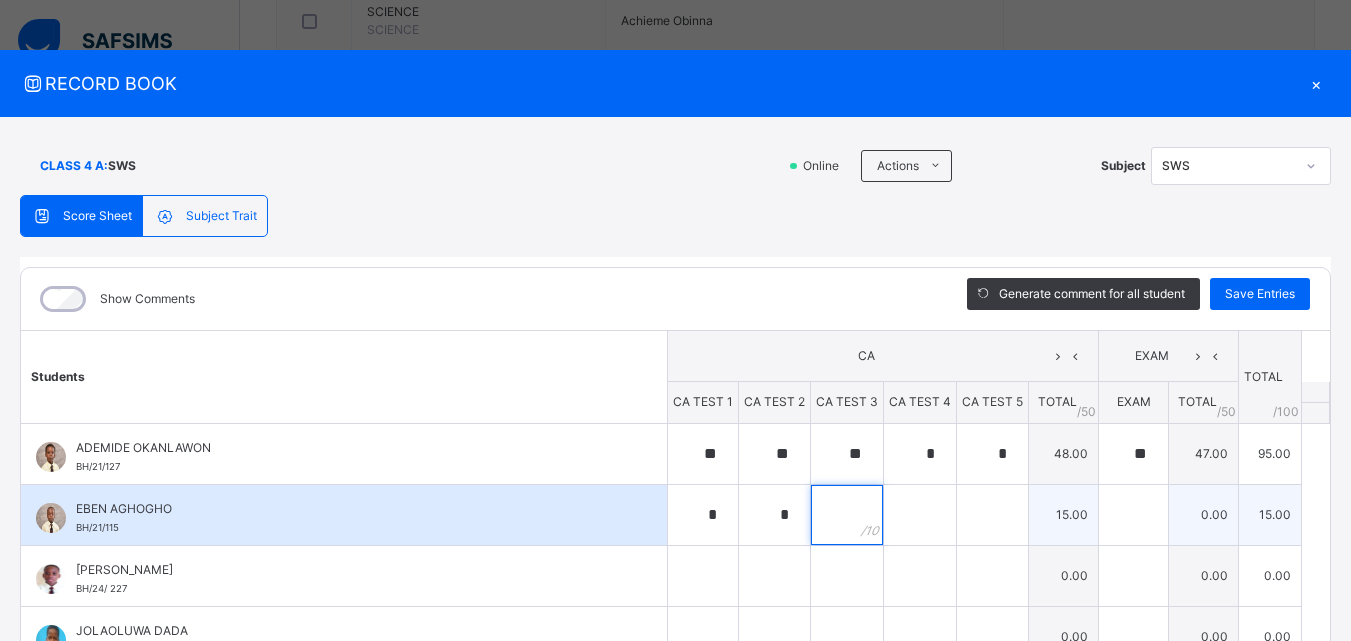 click at bounding box center (847, 515) 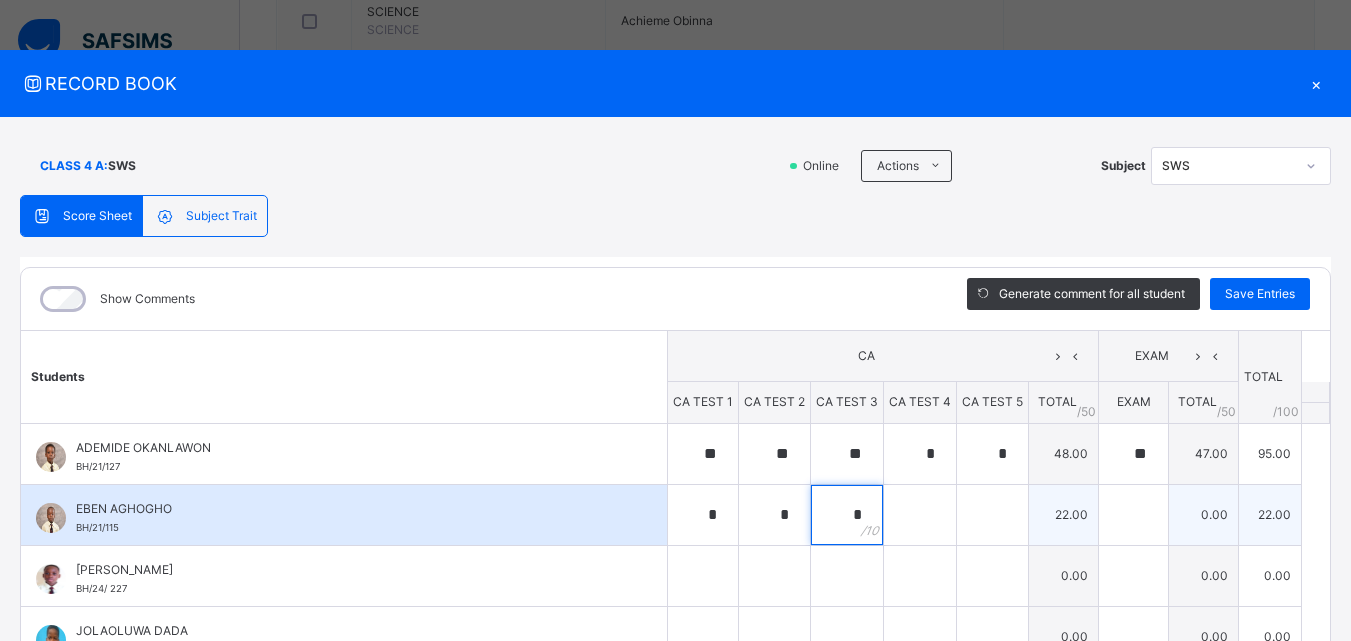 type on "*" 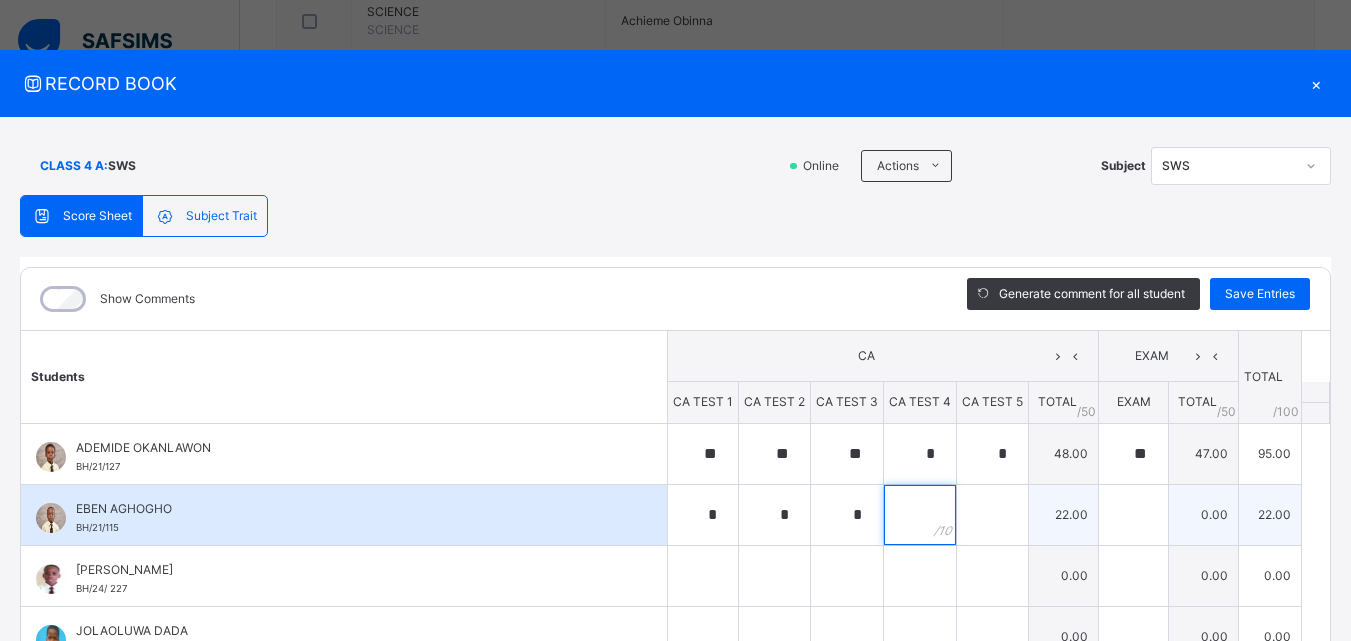 click at bounding box center [920, 515] 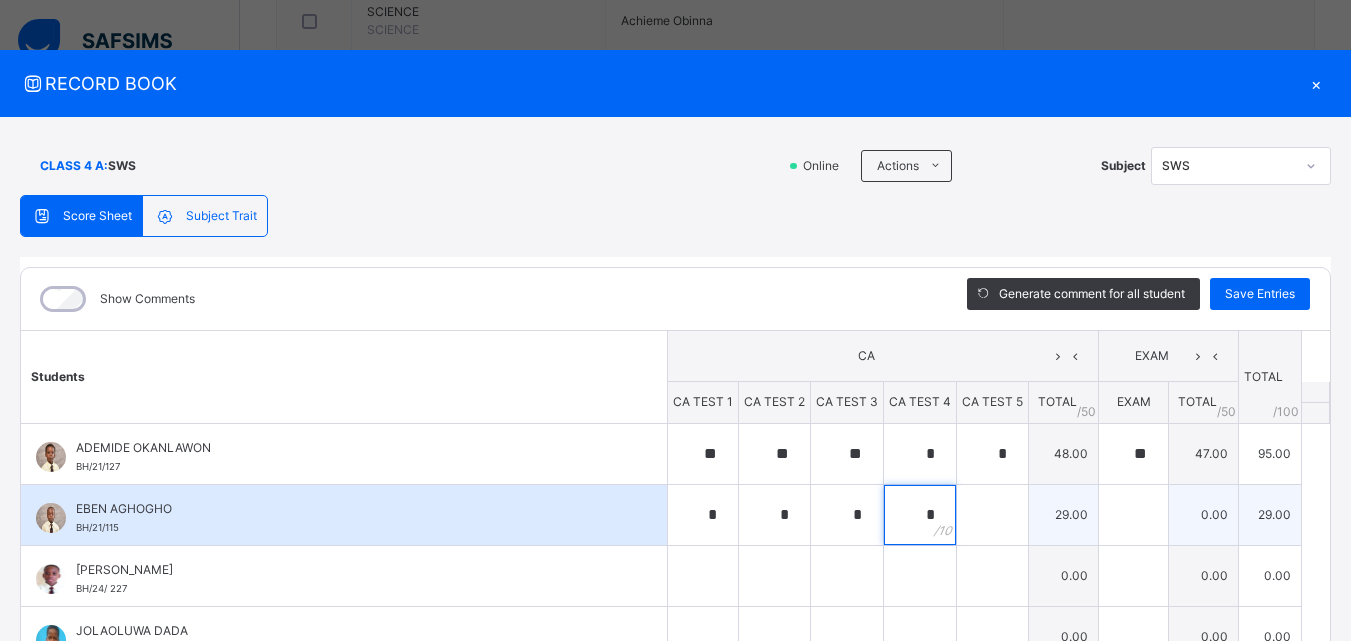 type on "*" 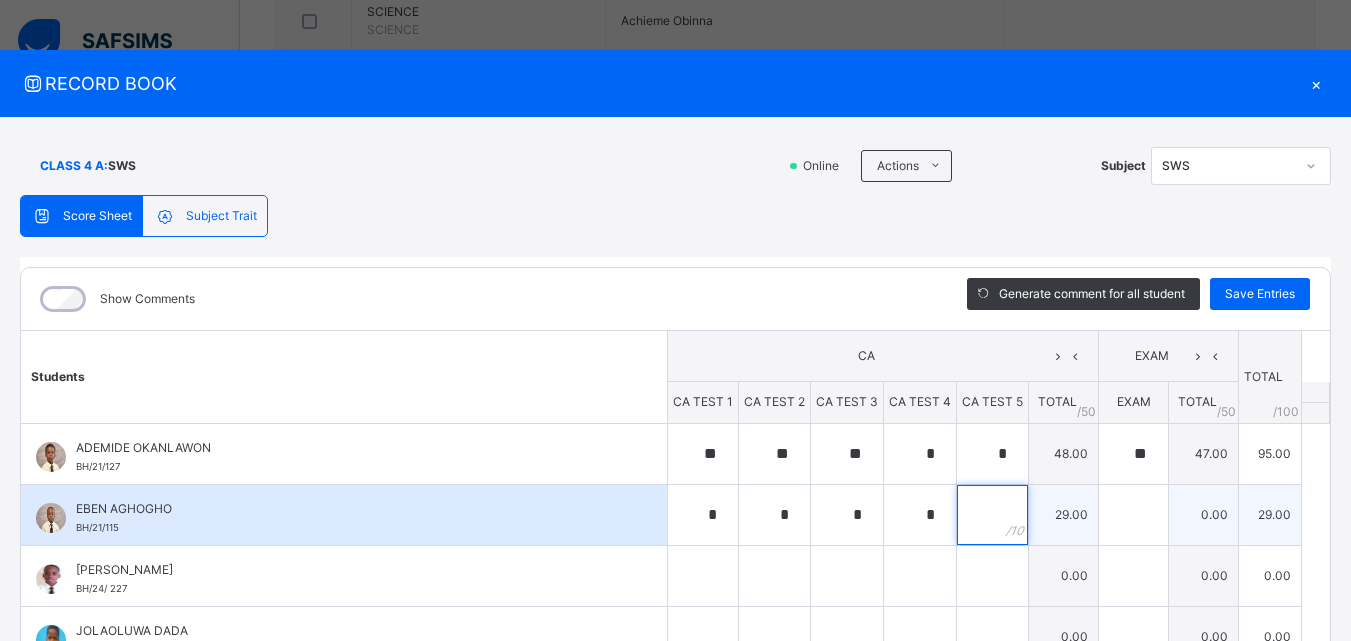 click at bounding box center [992, 515] 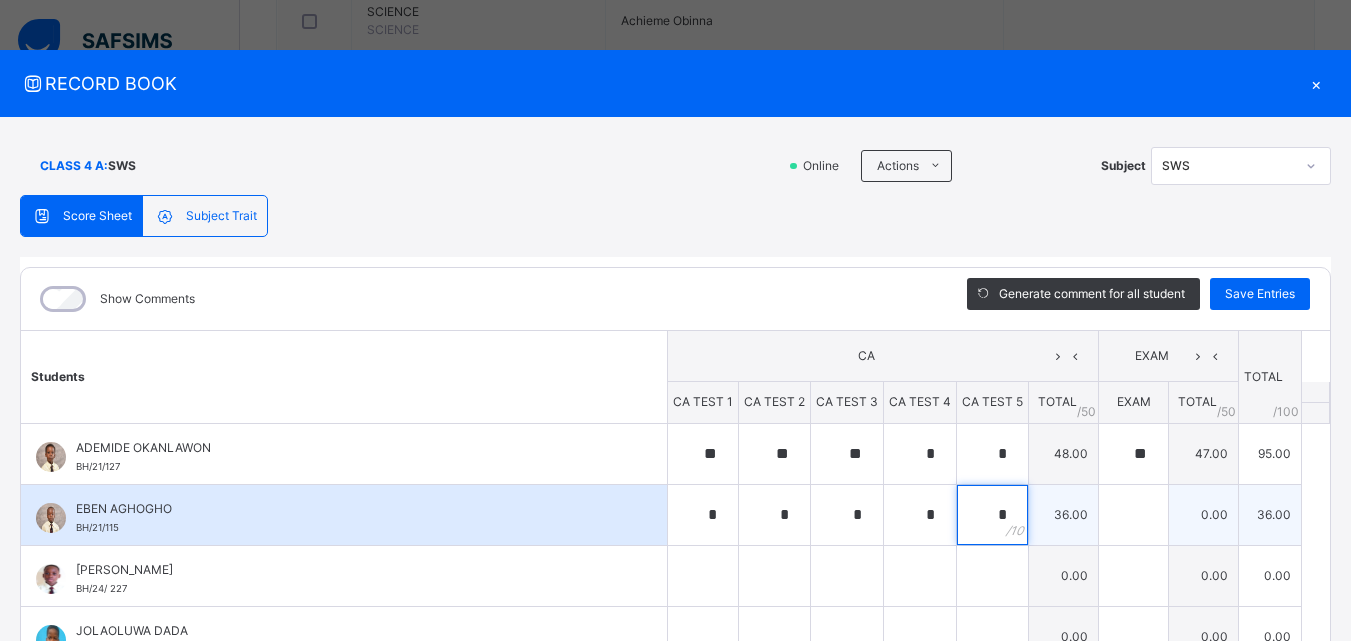 type on "*" 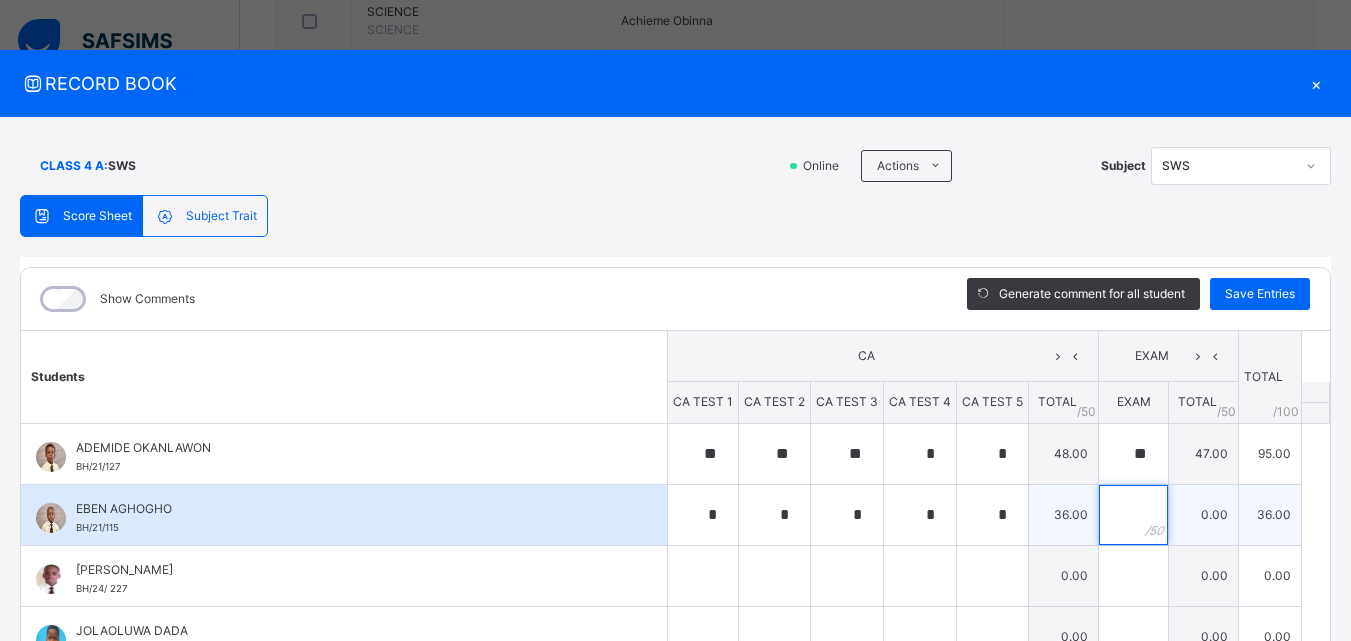 click at bounding box center [1133, 515] 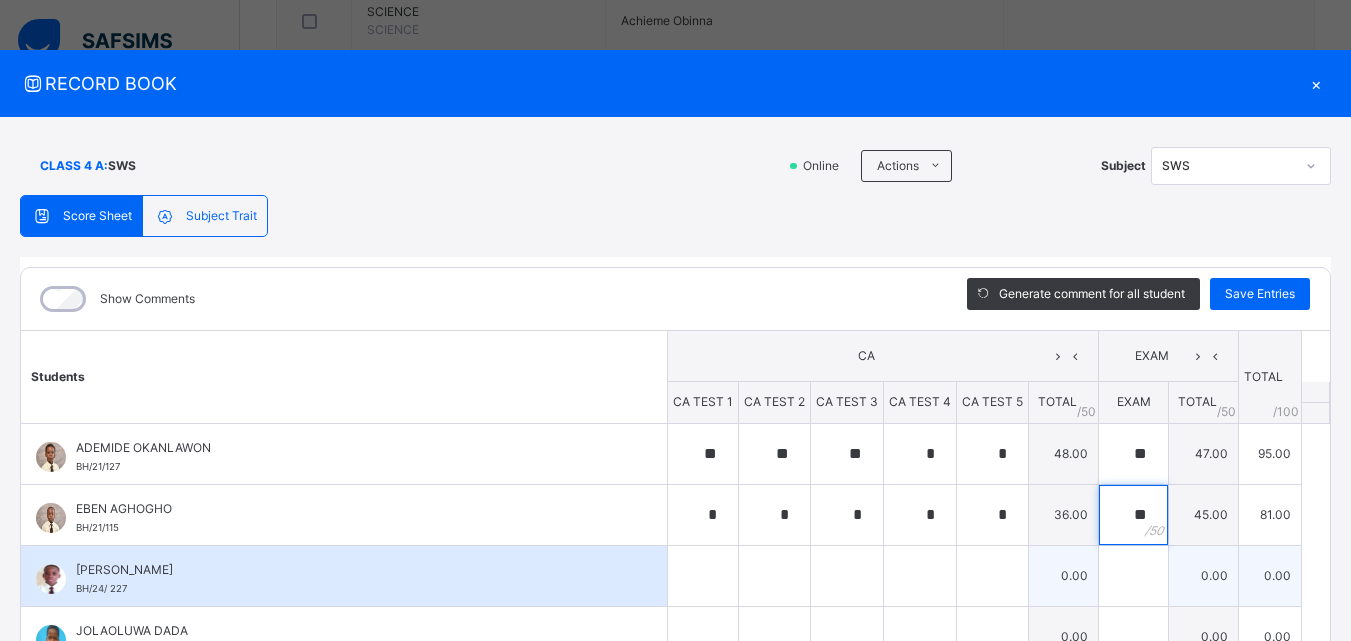 type on "**" 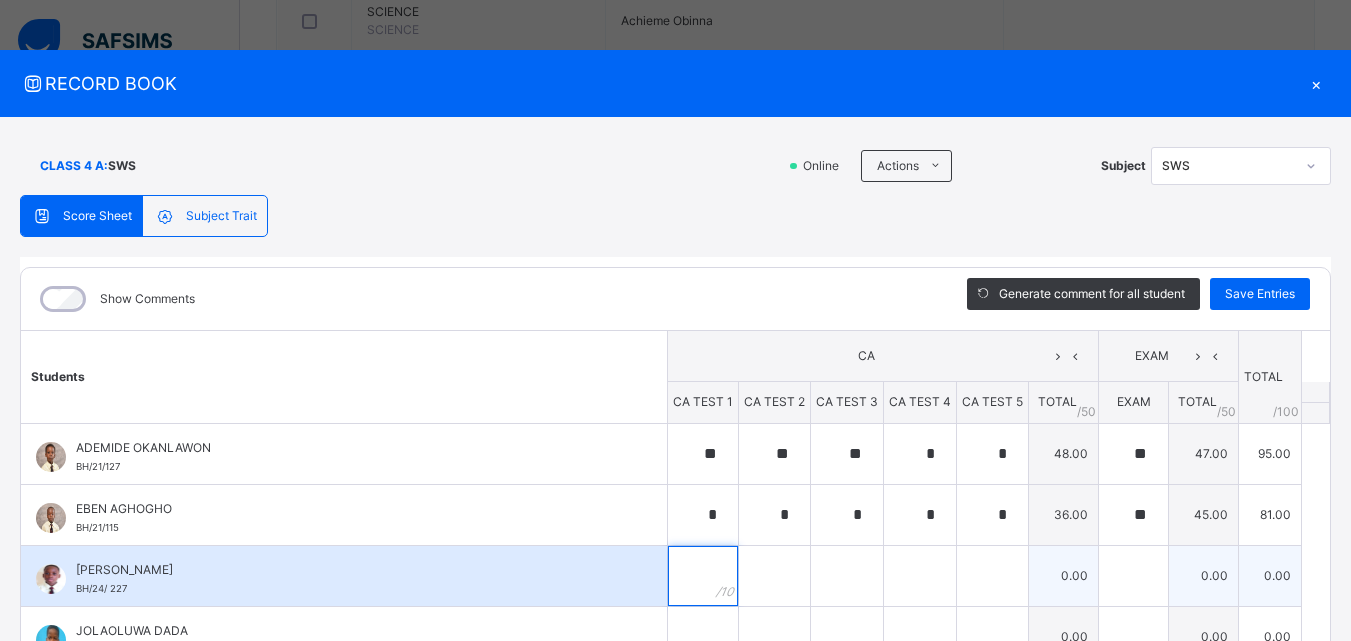 click at bounding box center [703, 576] 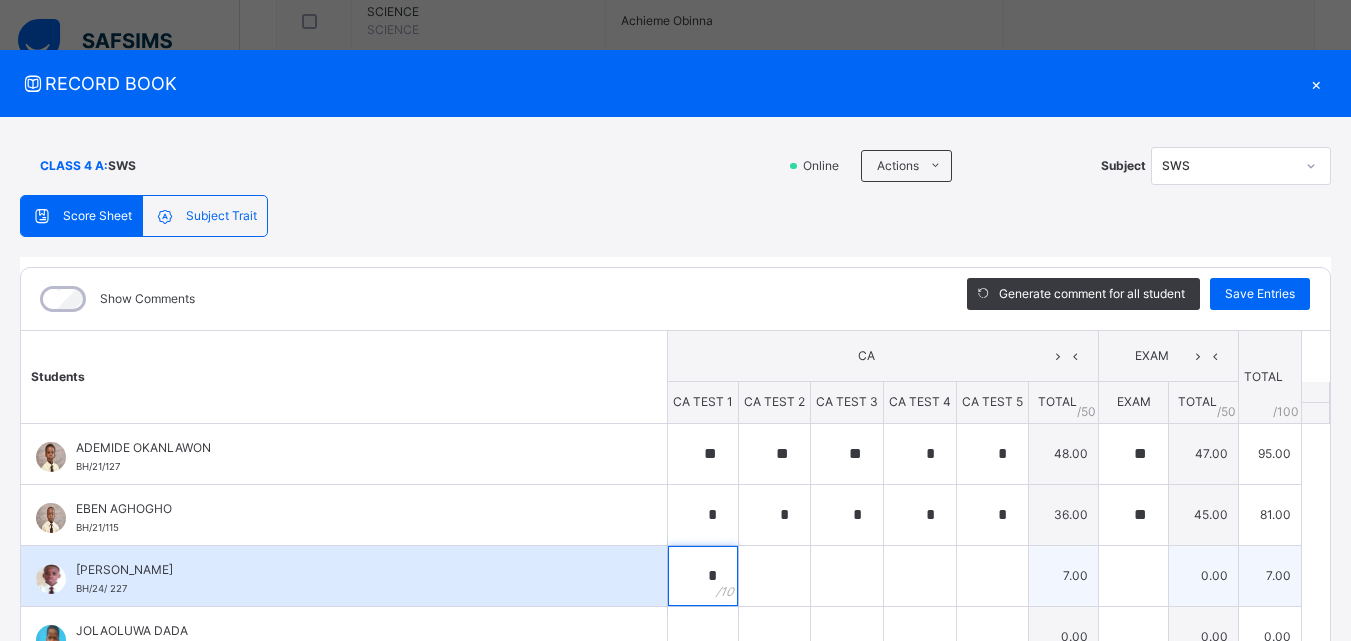 type on "*" 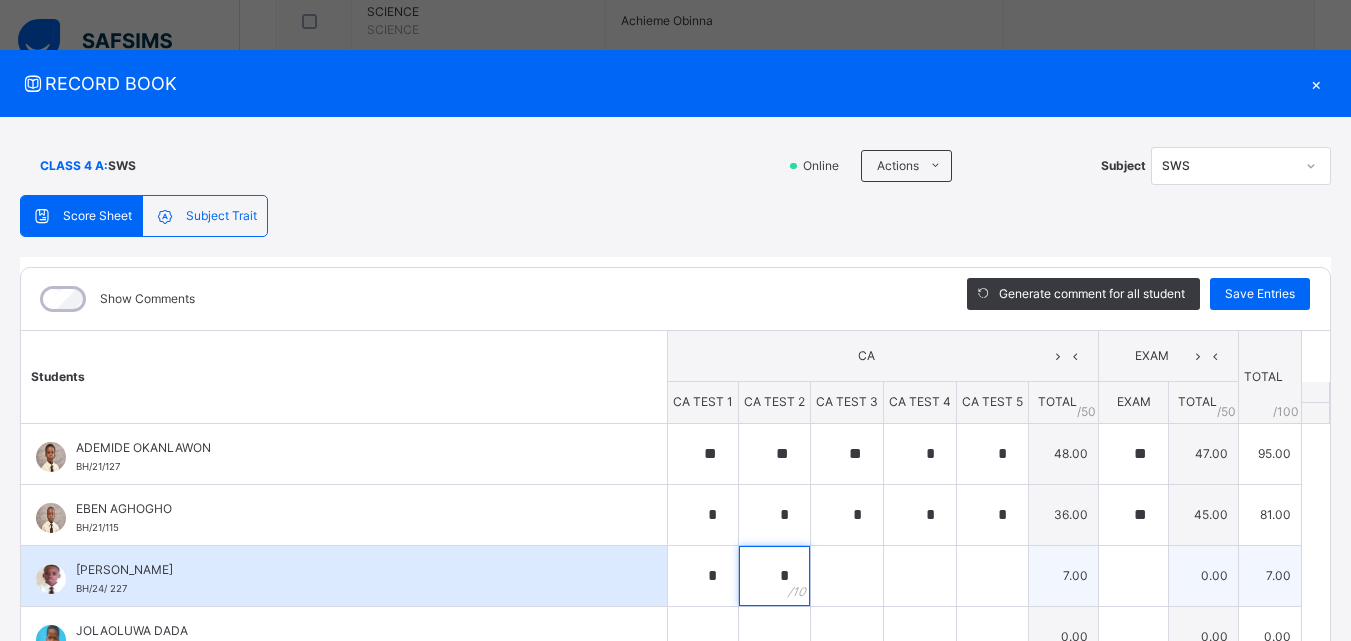 click on "*" at bounding box center (774, 576) 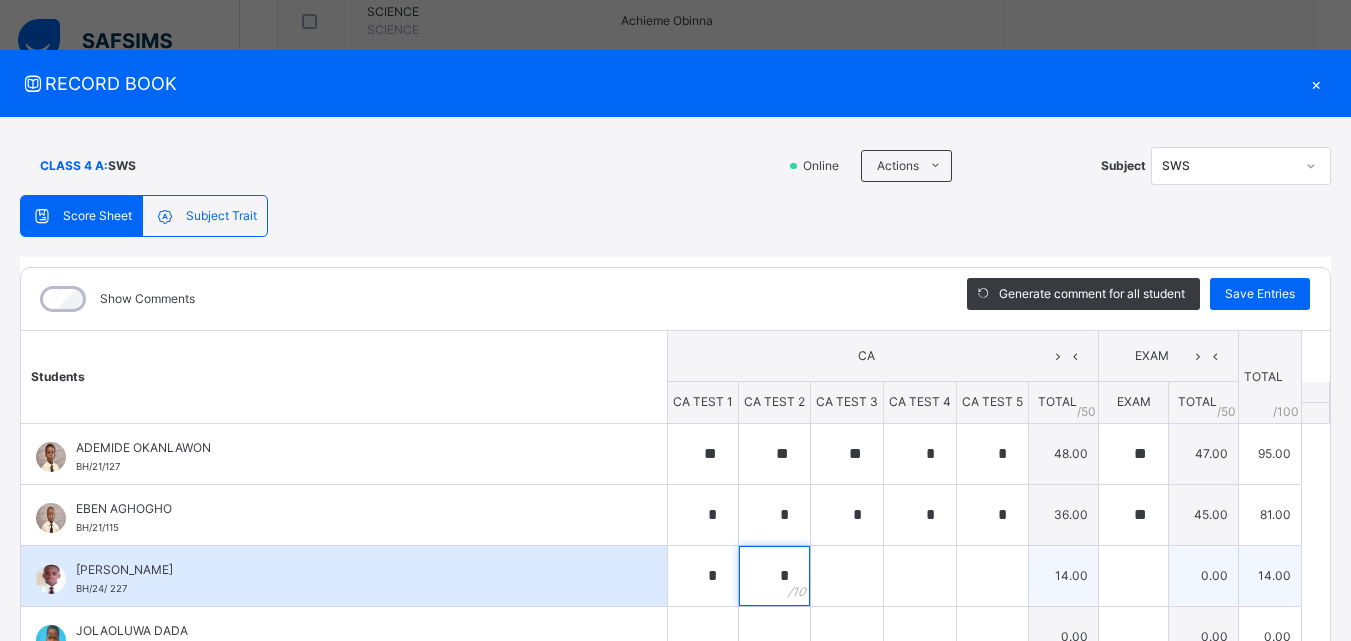 type on "*" 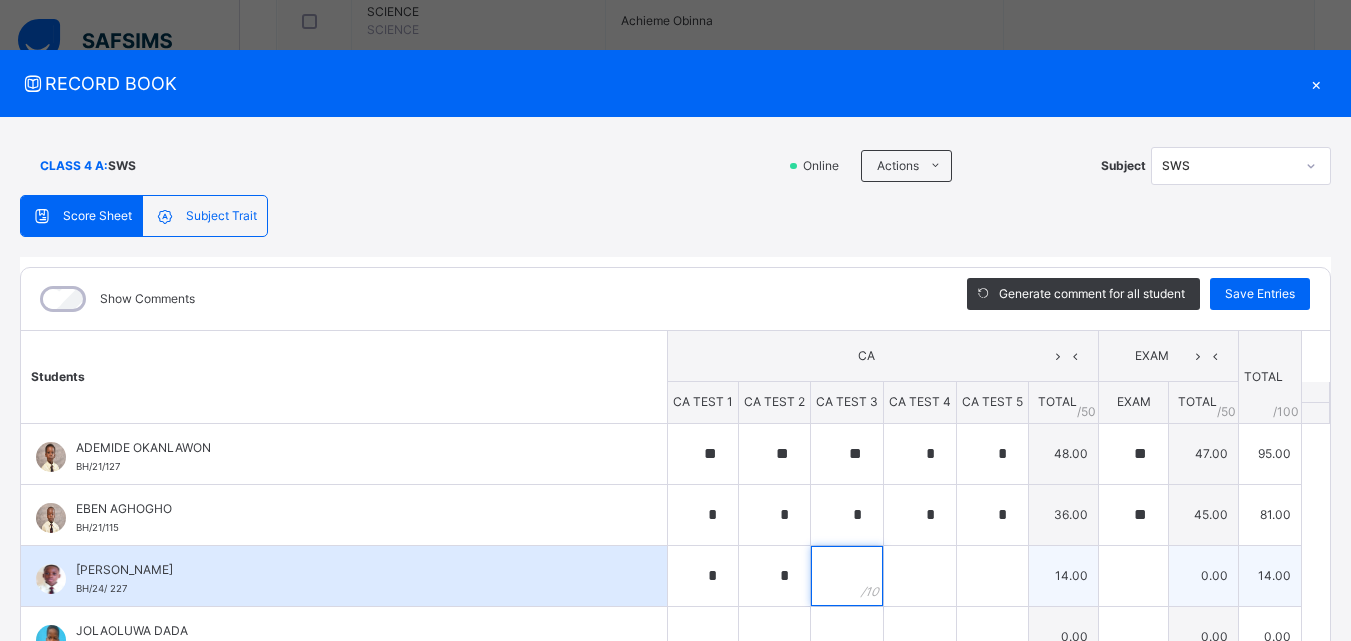 click at bounding box center [847, 576] 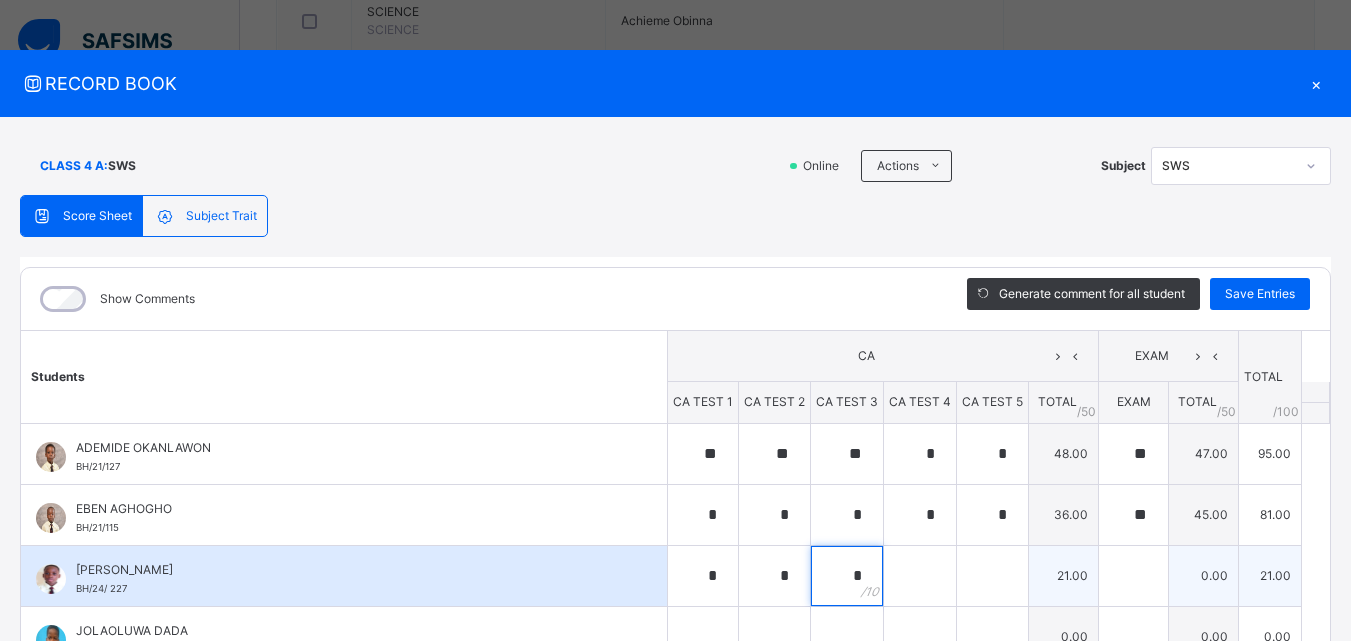 type on "*" 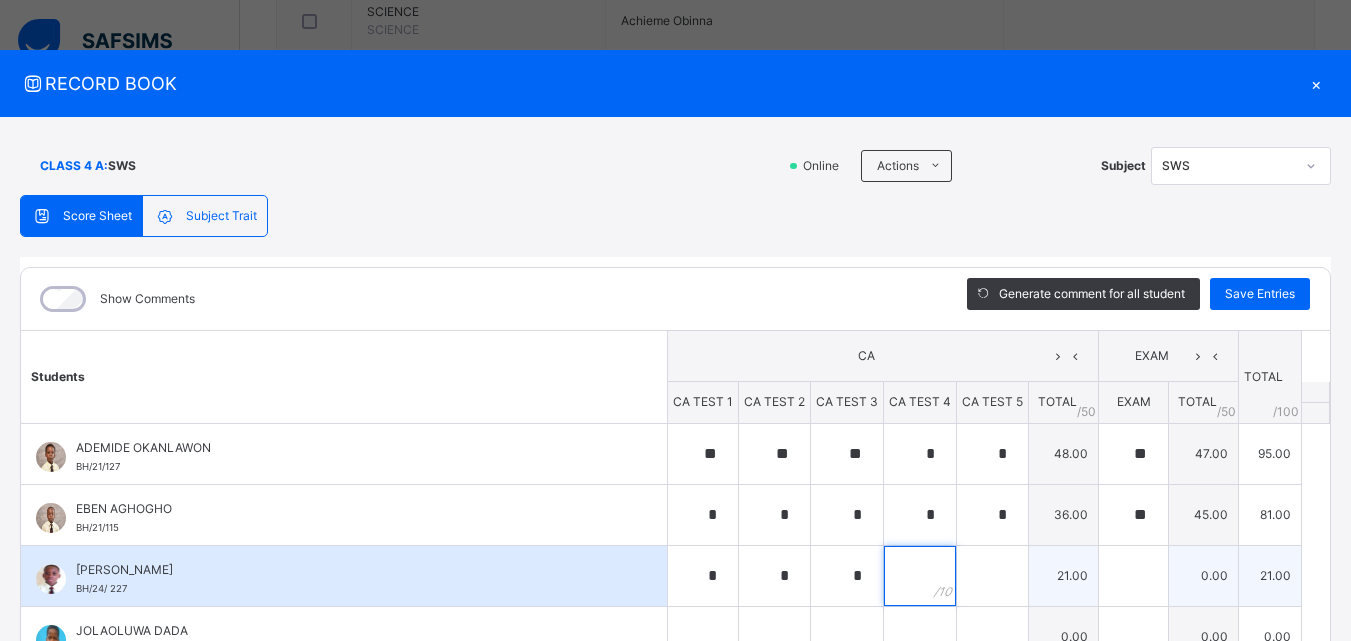 click at bounding box center [920, 576] 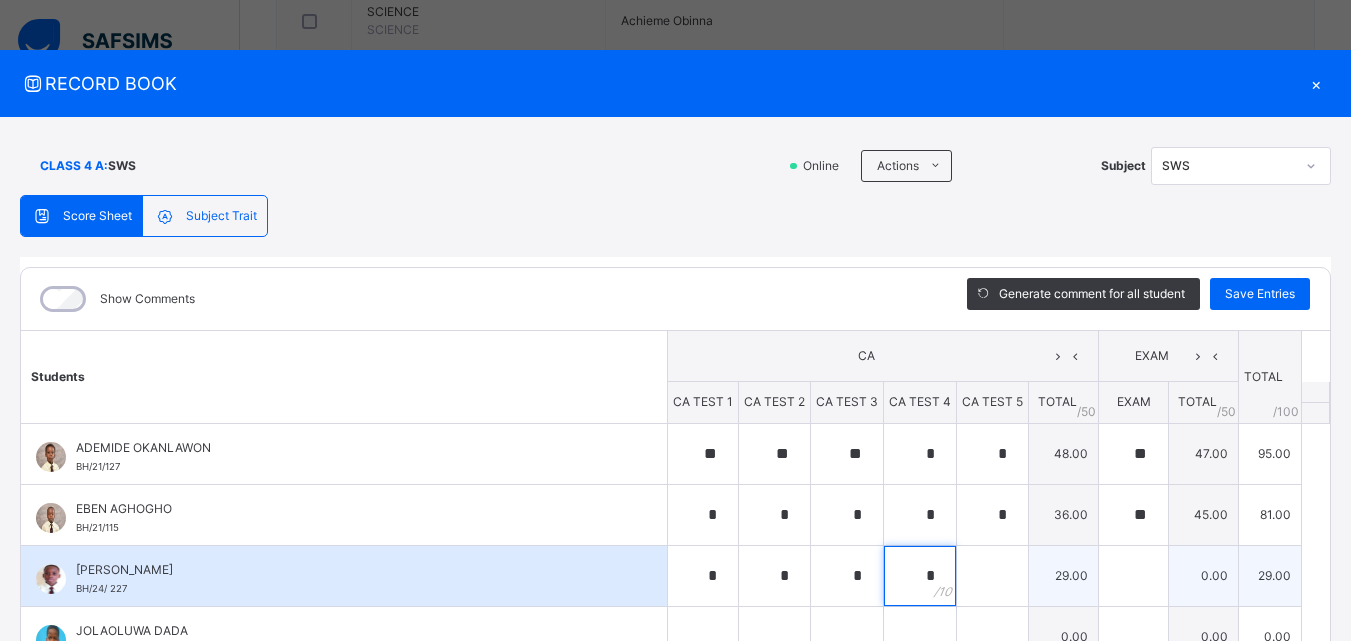 type on "*" 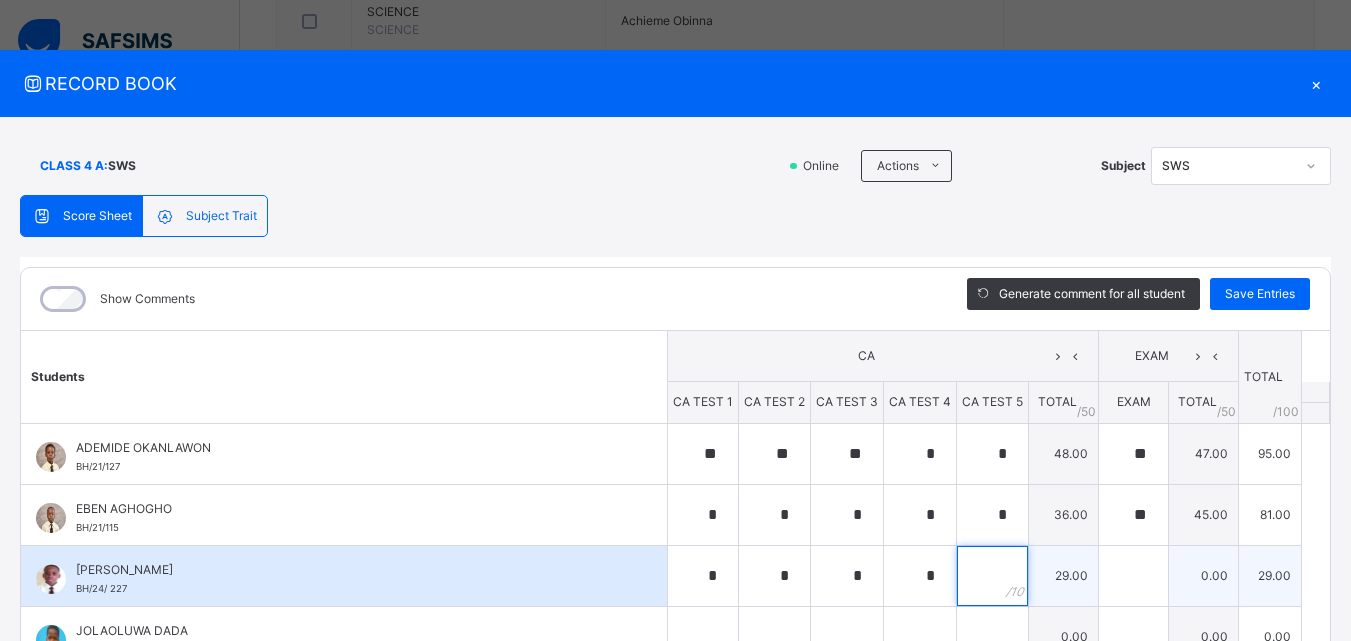 click at bounding box center [992, 576] 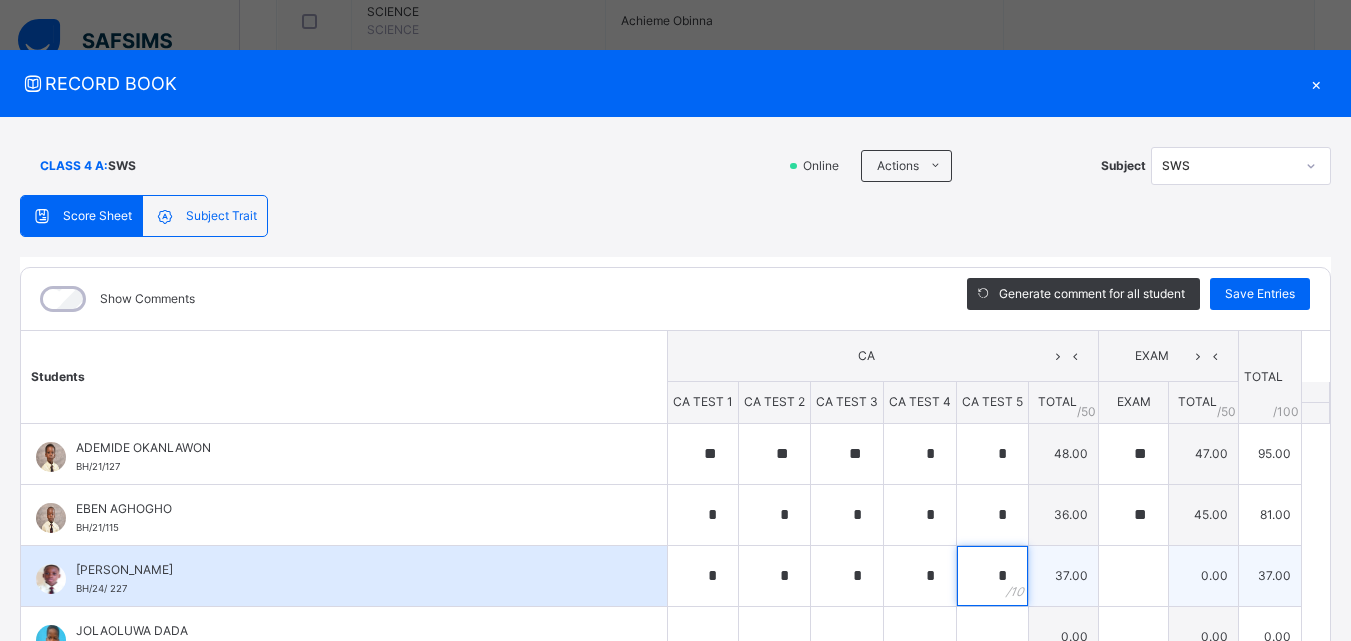 type on "*" 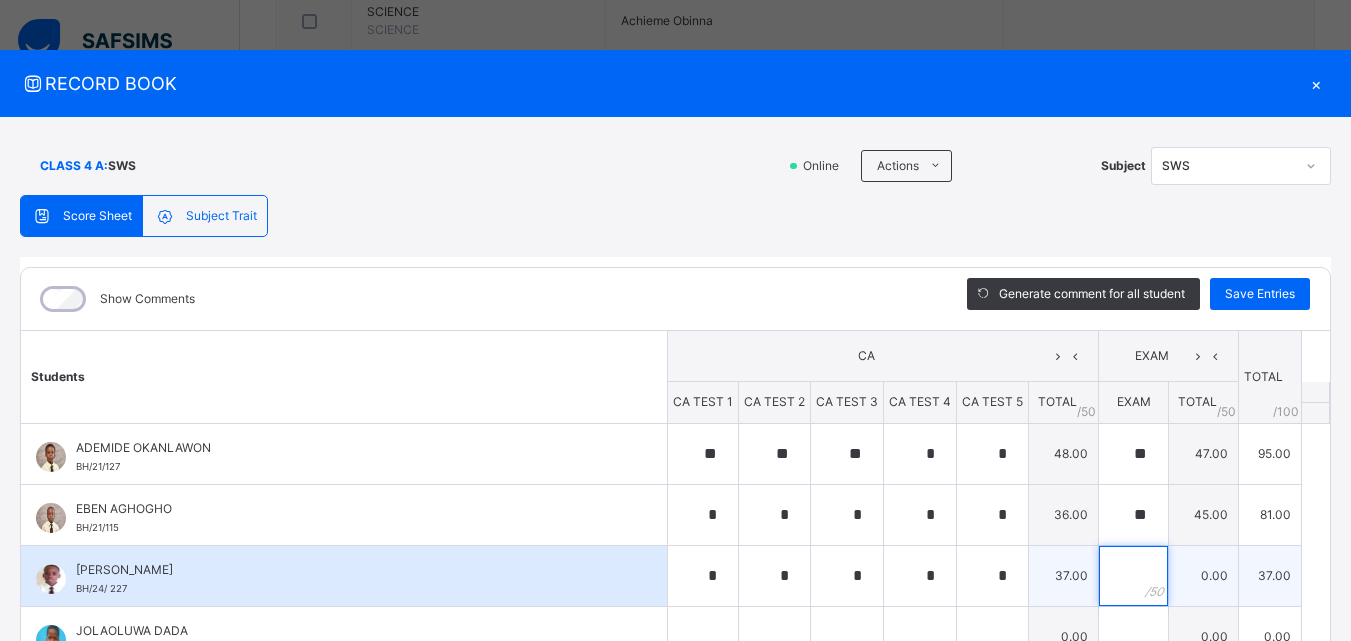 click at bounding box center (1133, 576) 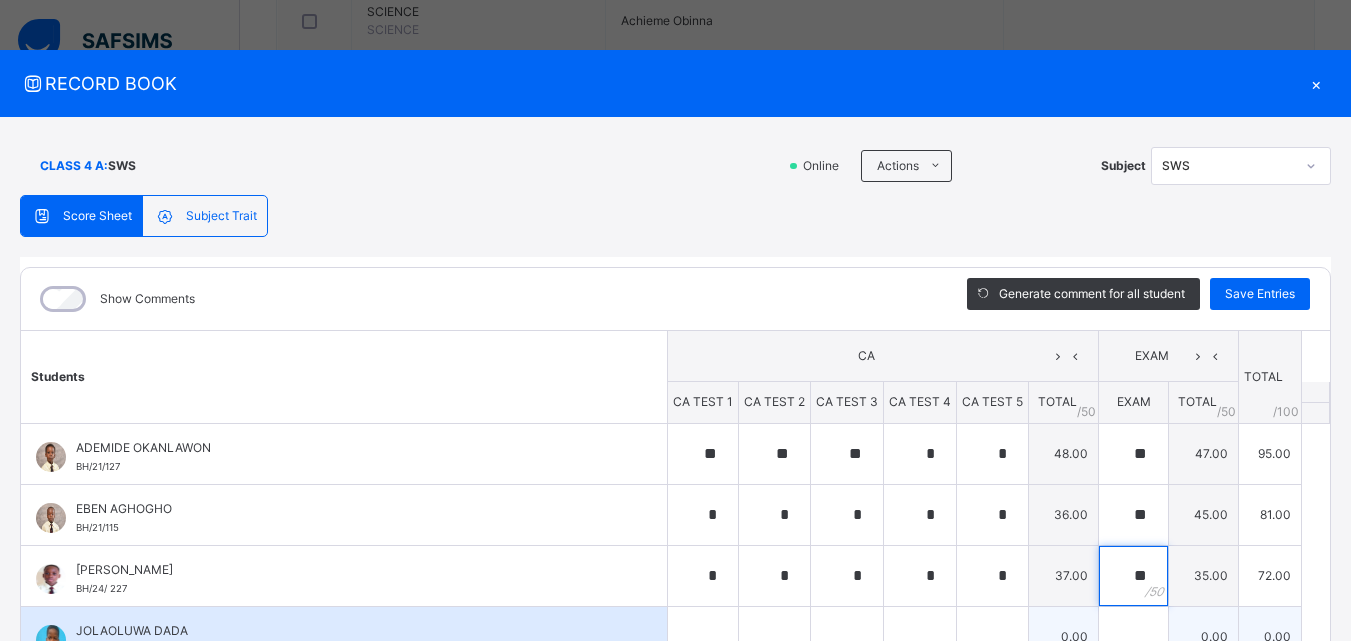 type on "**" 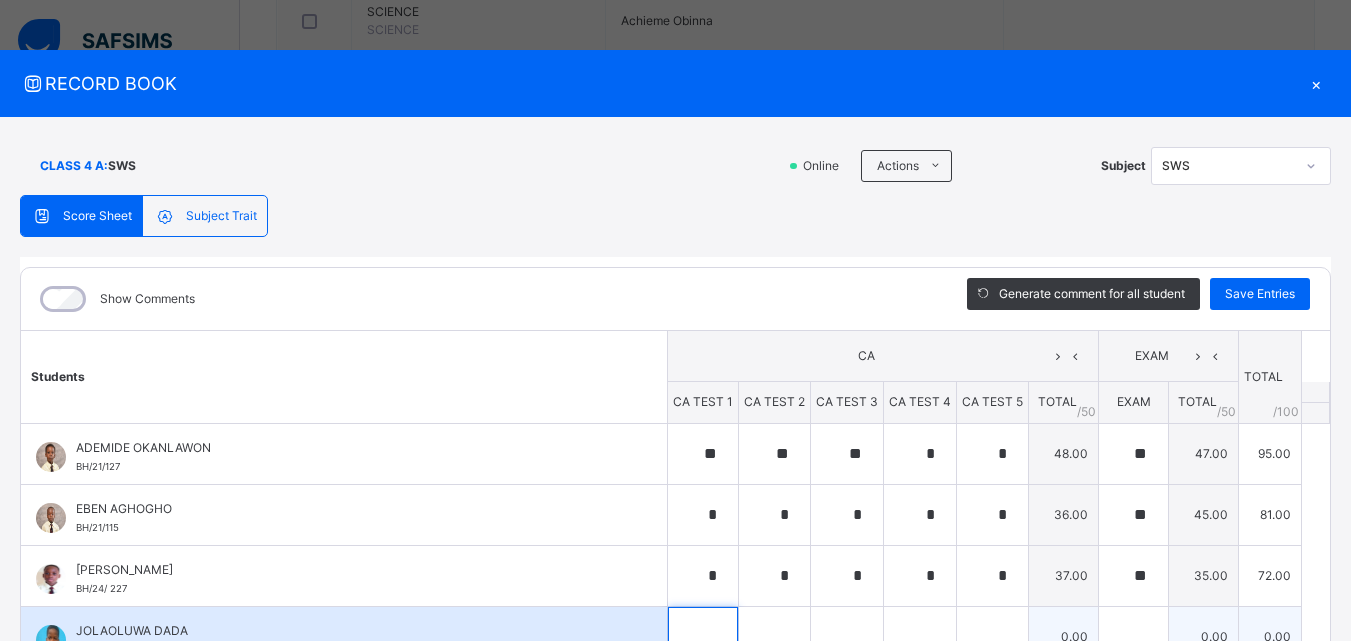 click at bounding box center [703, 637] 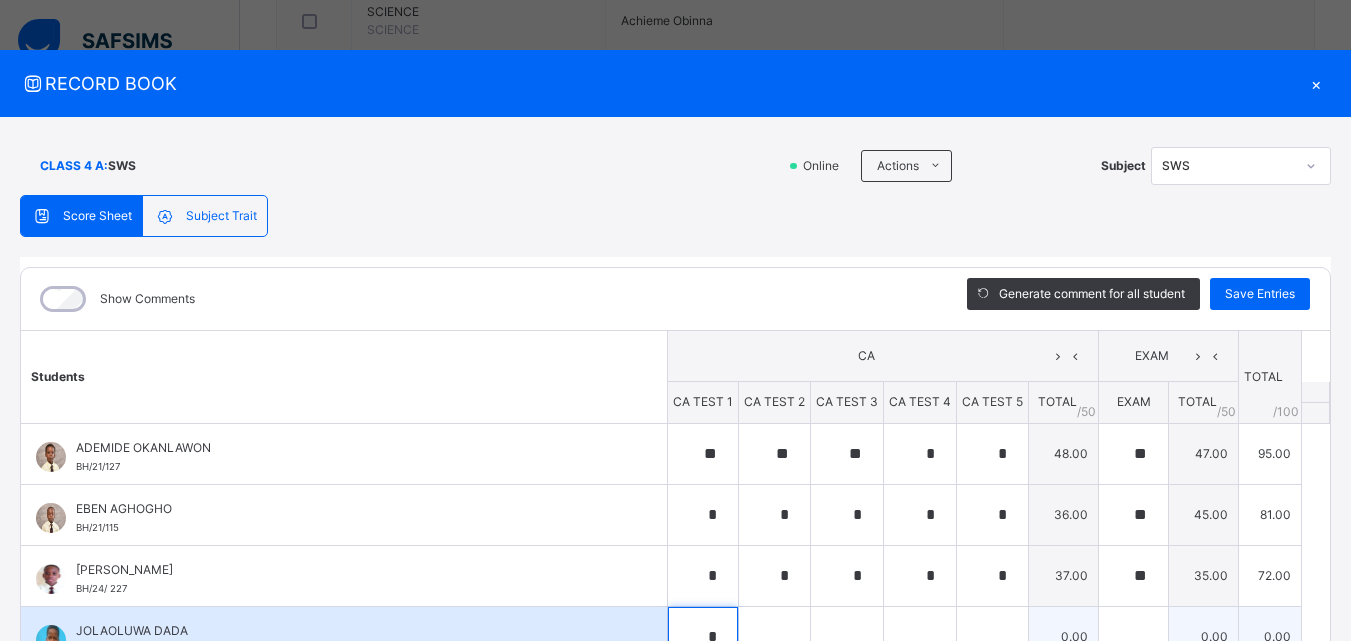 scroll, scrollTop: 6, scrollLeft: 0, axis: vertical 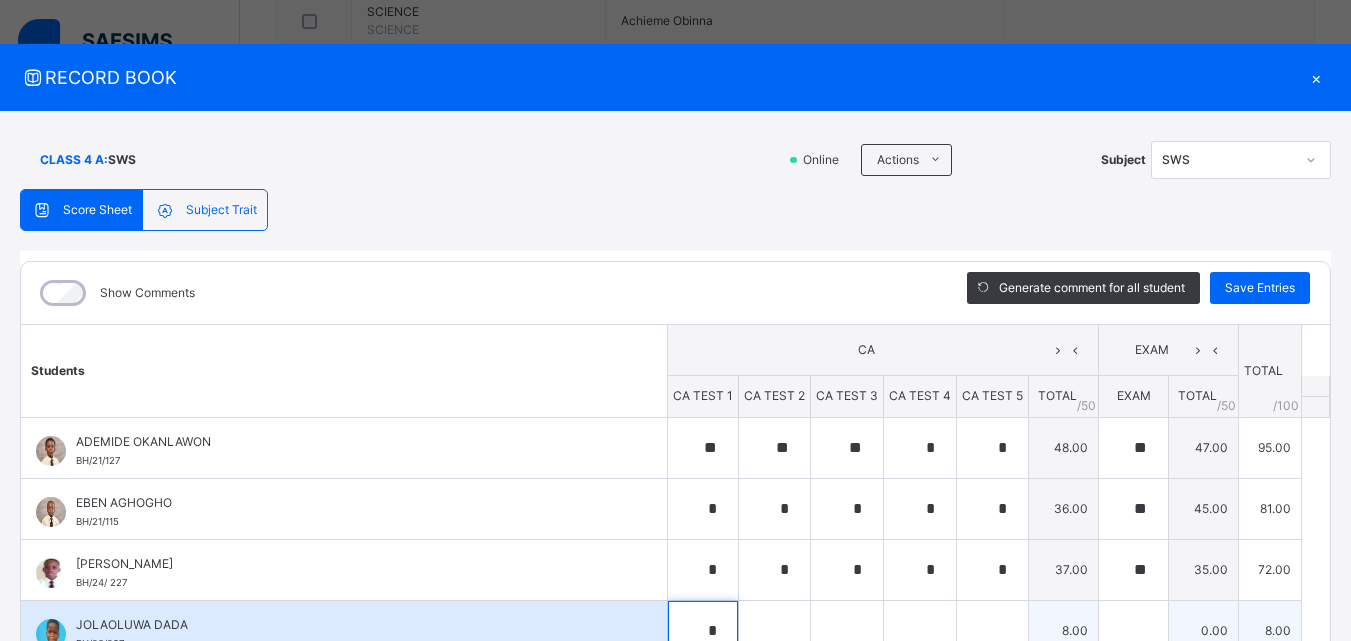 type on "*" 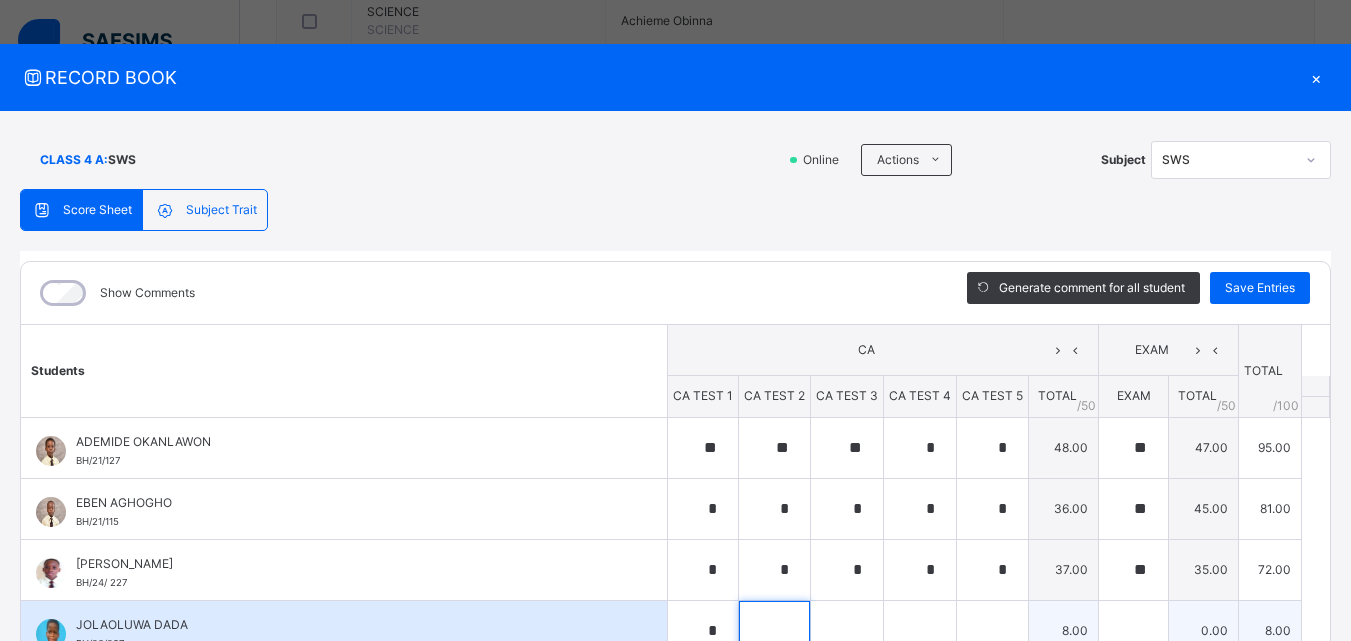 click at bounding box center (774, 631) 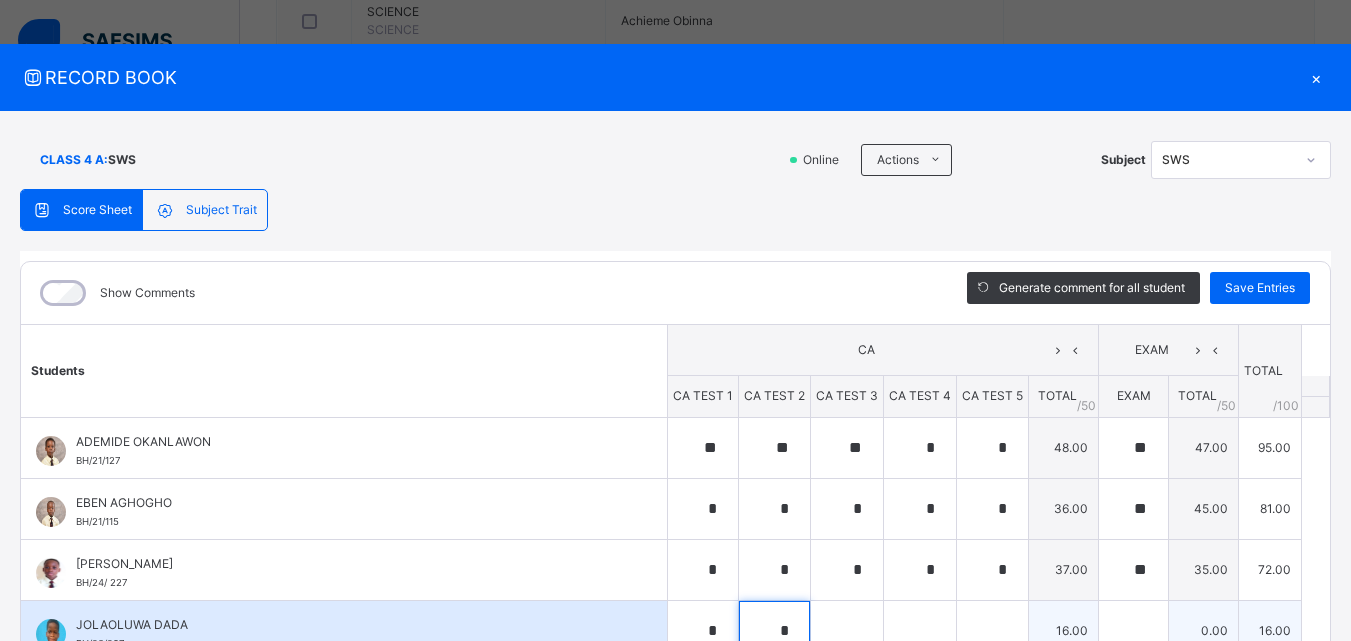 type on "*" 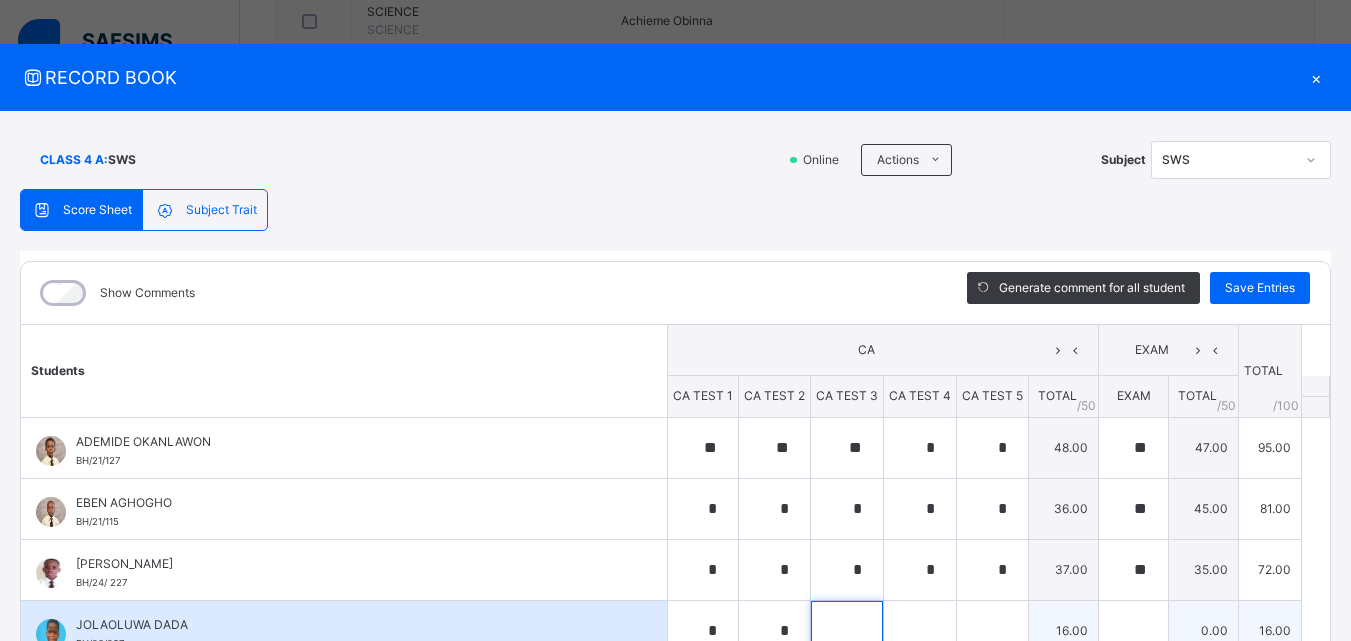 click at bounding box center [847, 631] 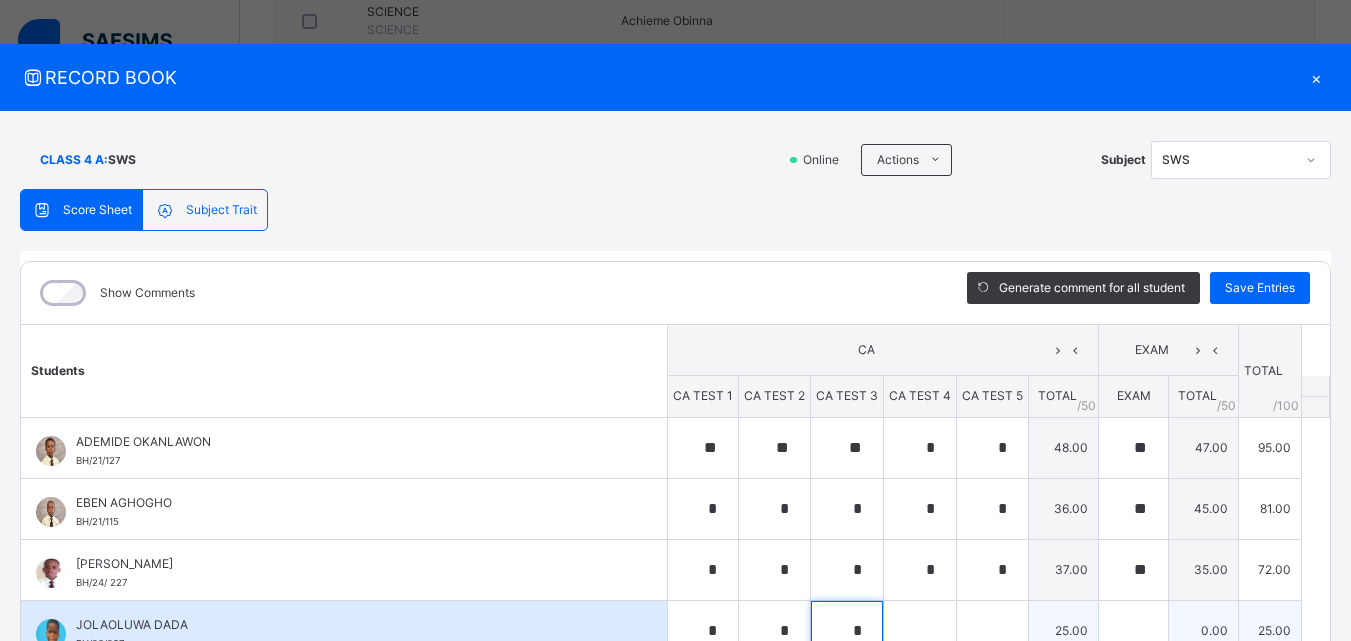 type on "*" 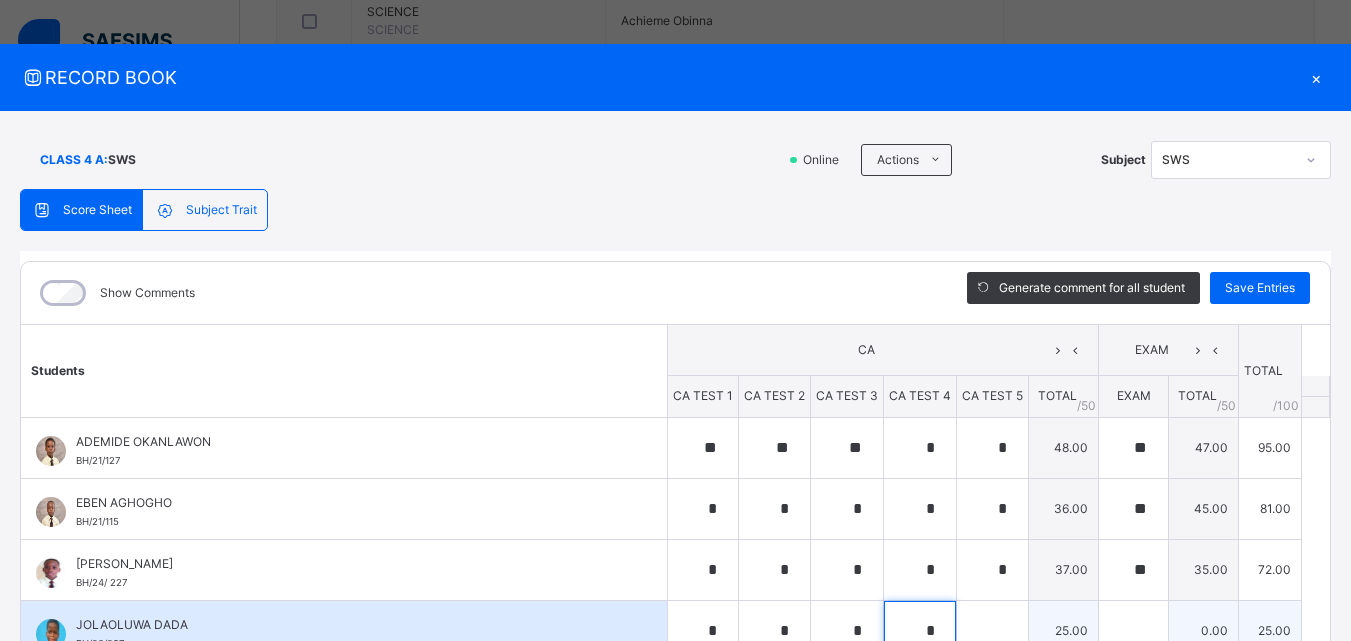 click on "*" at bounding box center [920, 631] 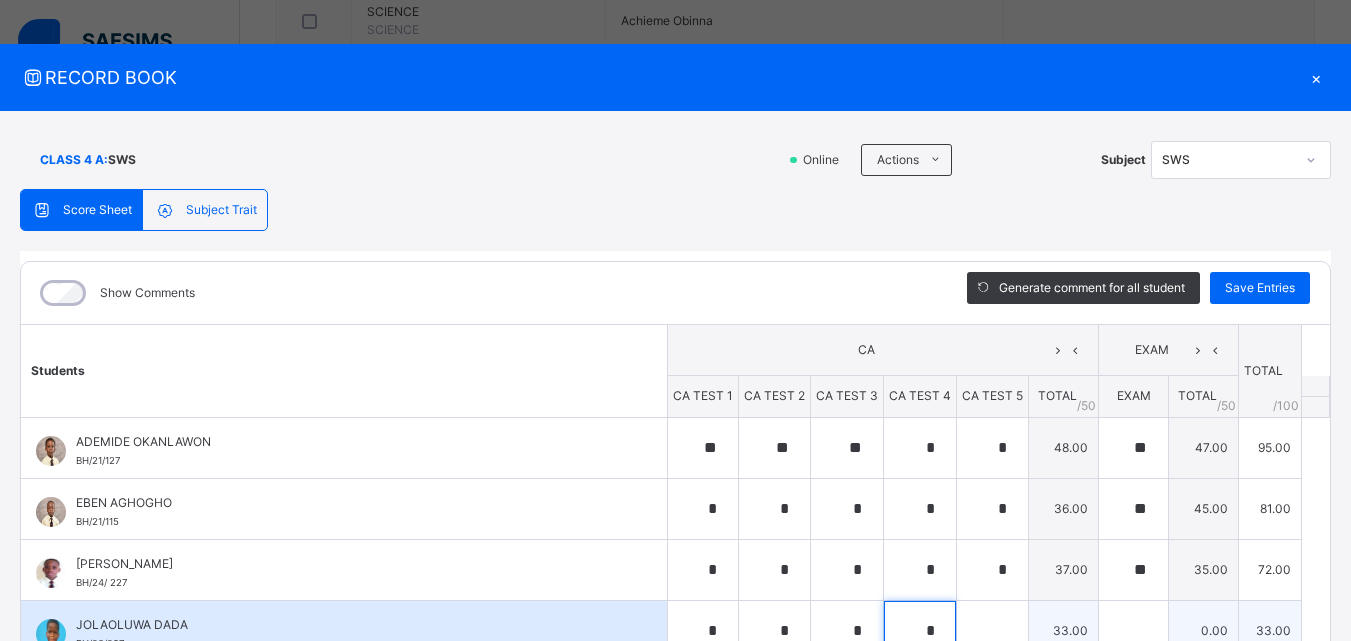 type on "*" 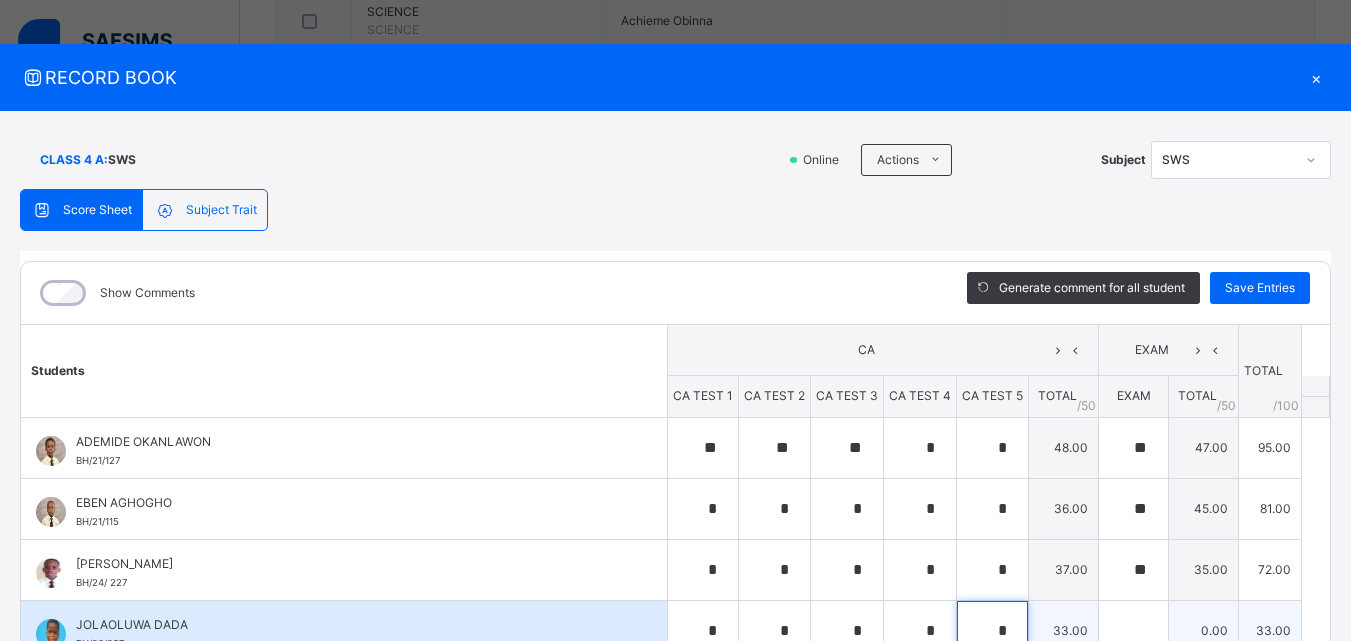 click on "*" at bounding box center [992, 631] 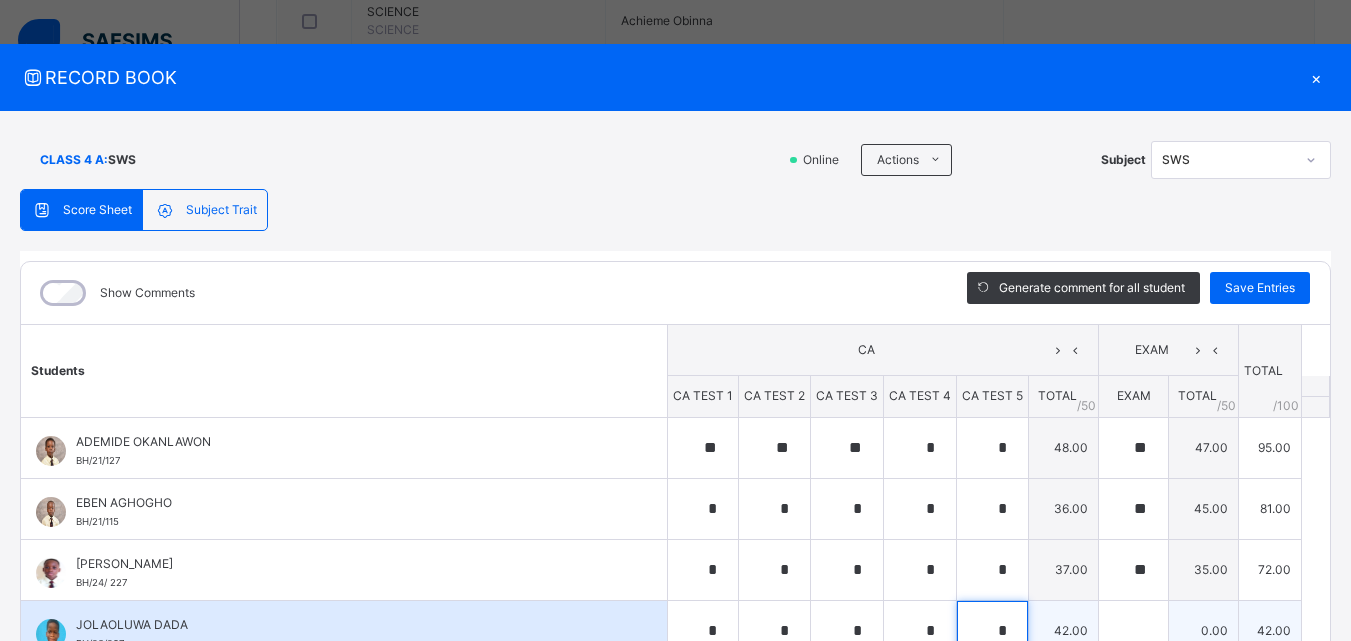 type on "*" 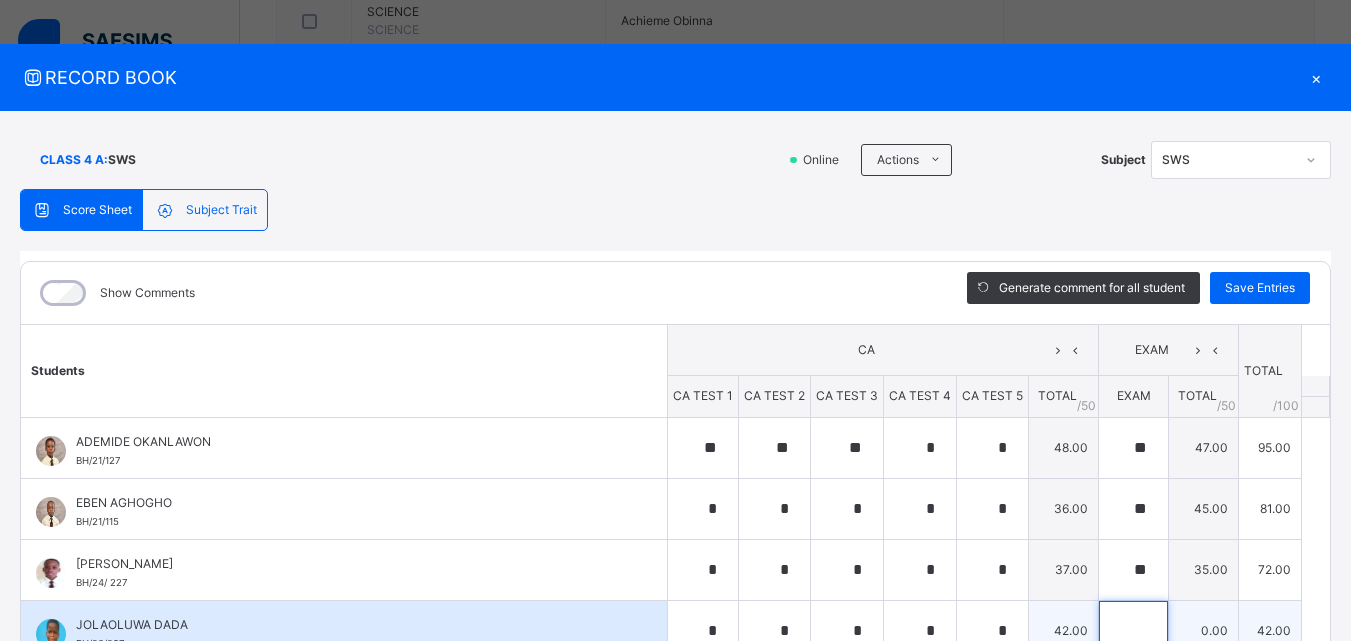 click at bounding box center [1133, 631] 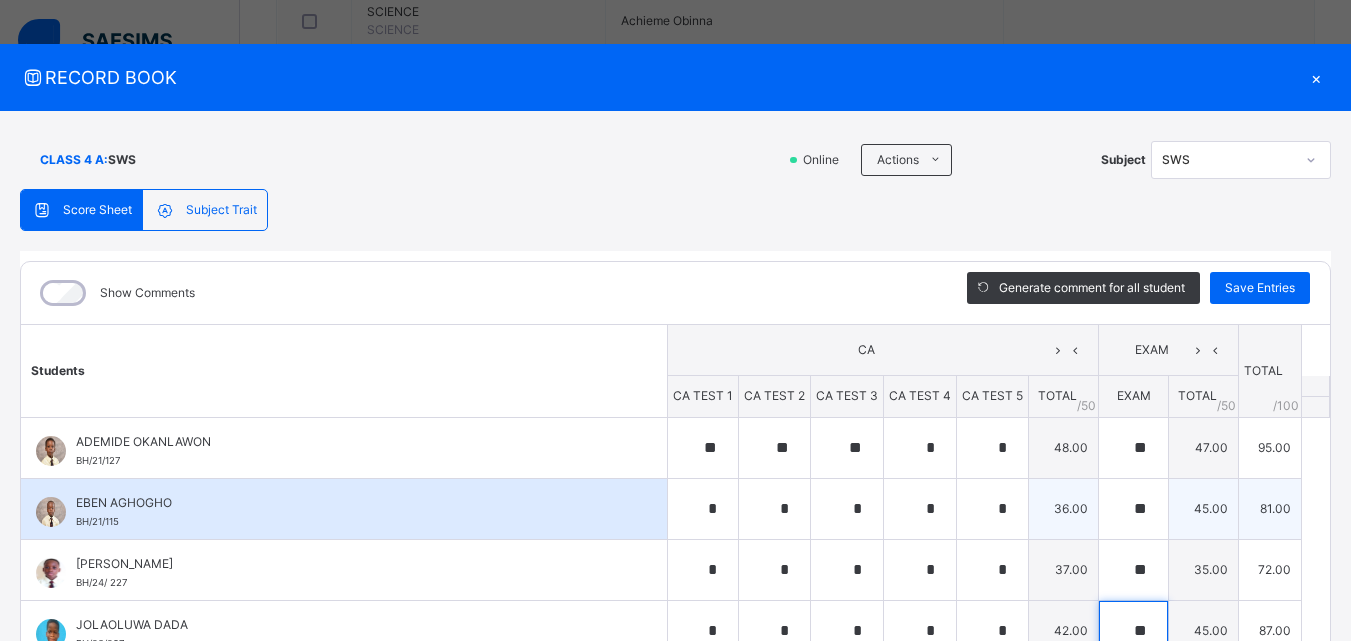 type on "**" 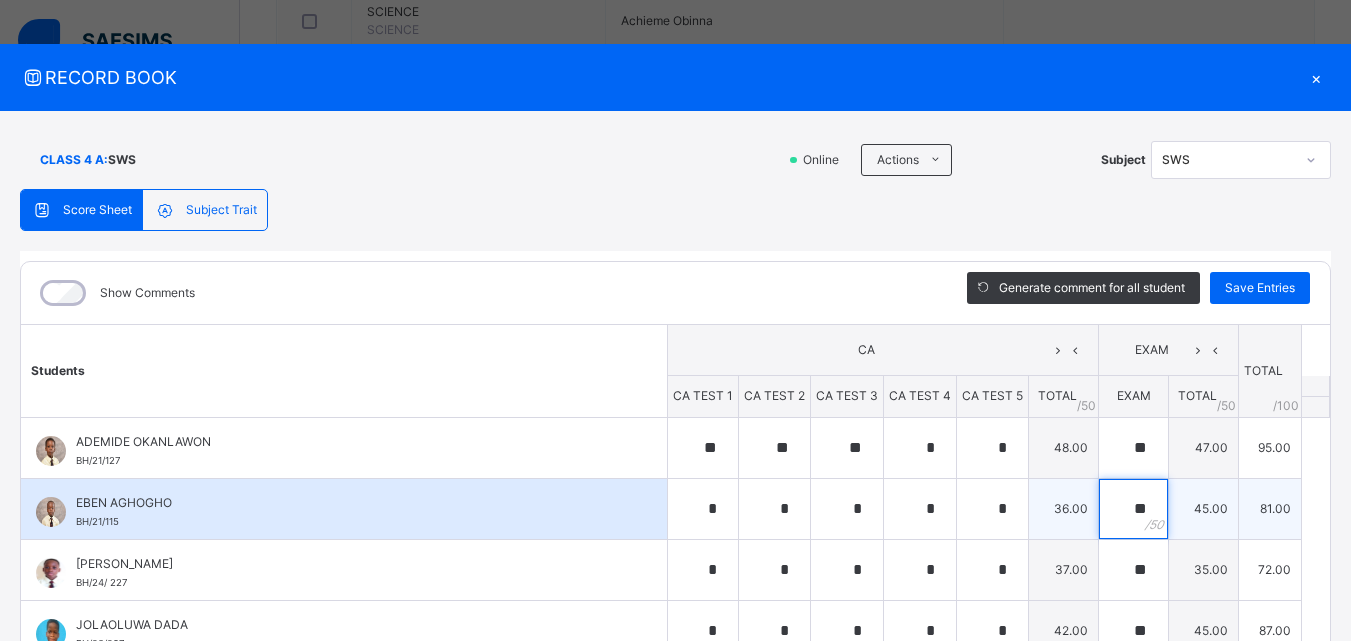 click on "**" at bounding box center (1133, 509) 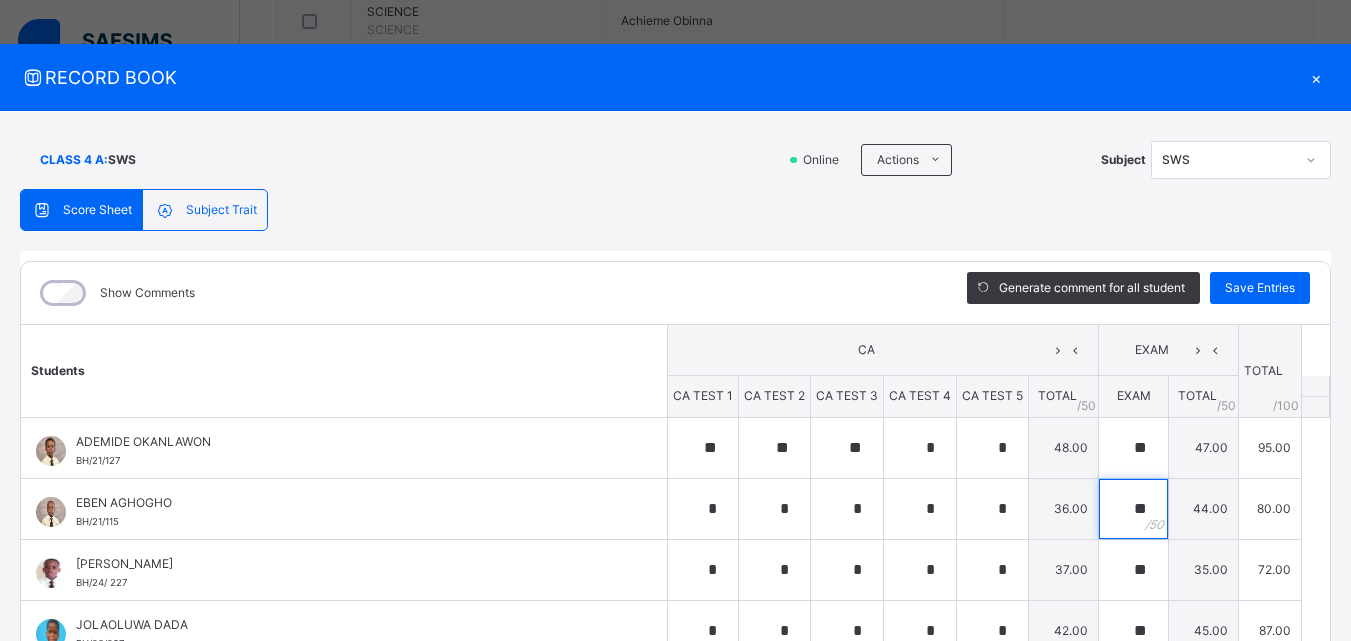 type on "**" 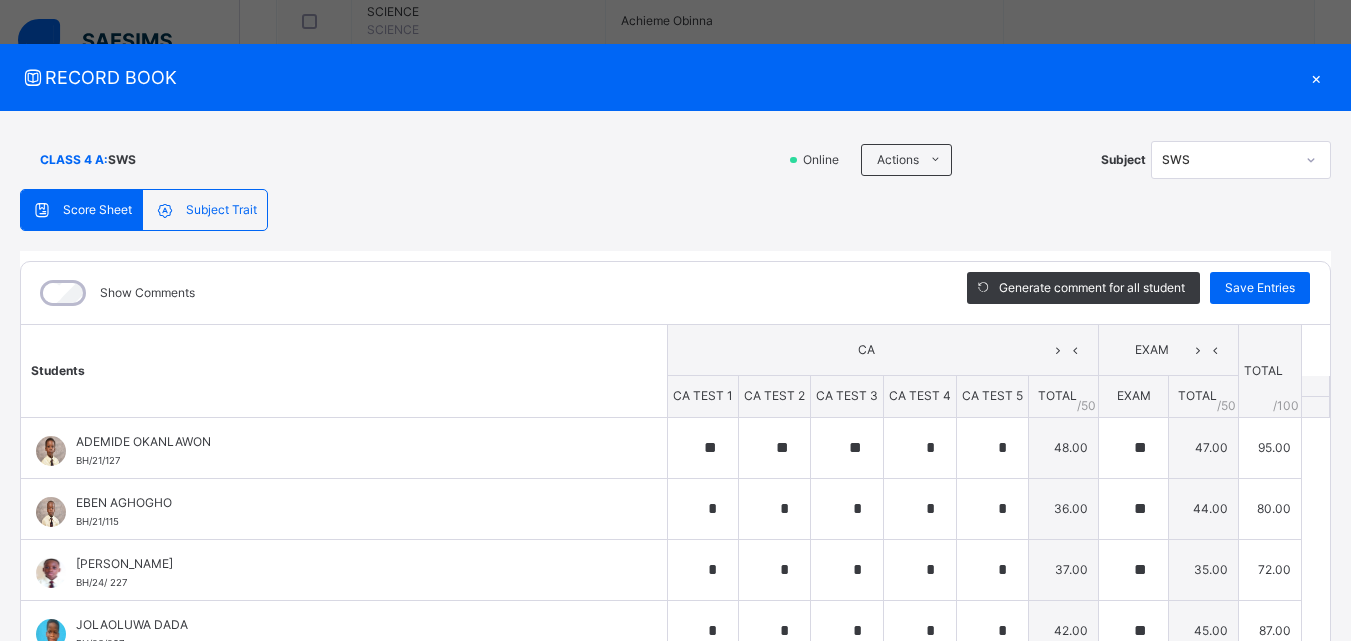 click on "**********" at bounding box center (675, 483) 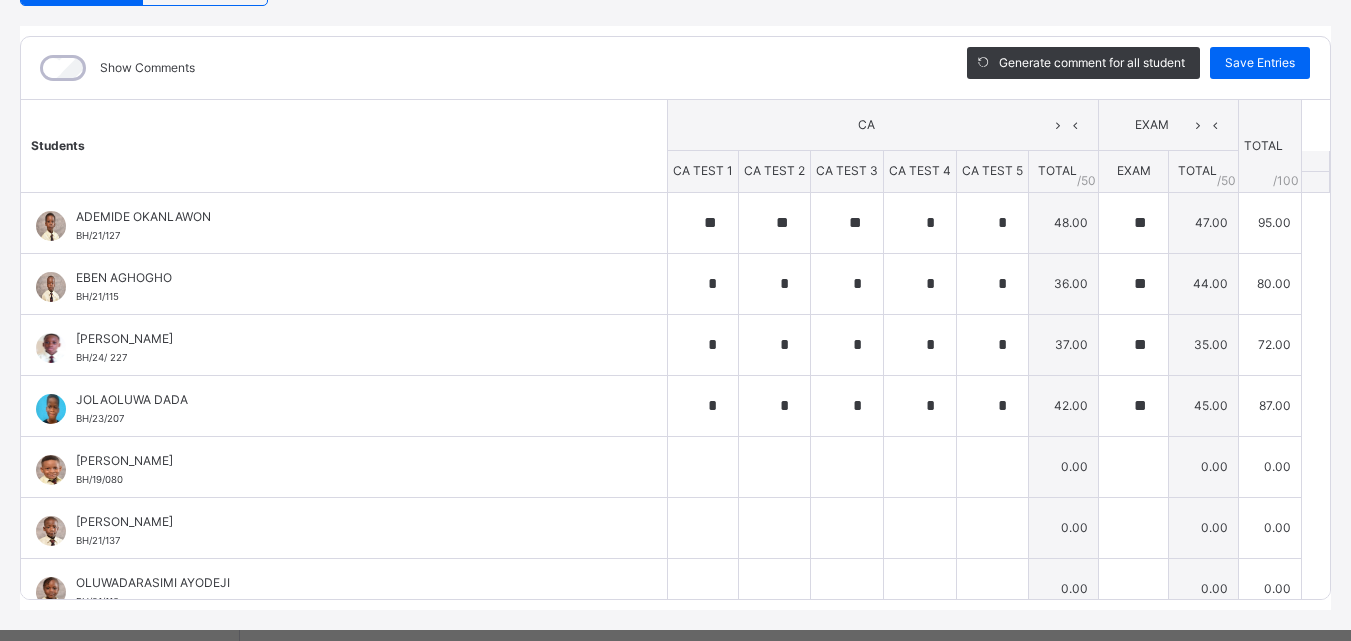 scroll, scrollTop: 270, scrollLeft: 0, axis: vertical 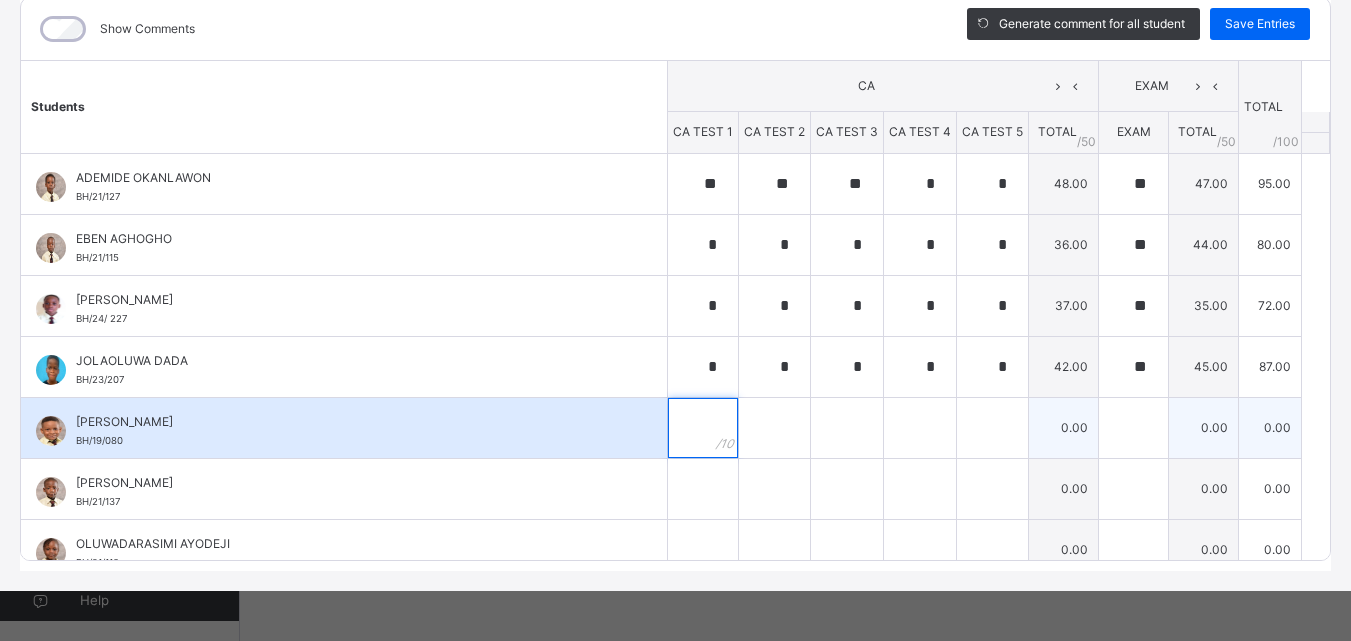 click at bounding box center [703, 428] 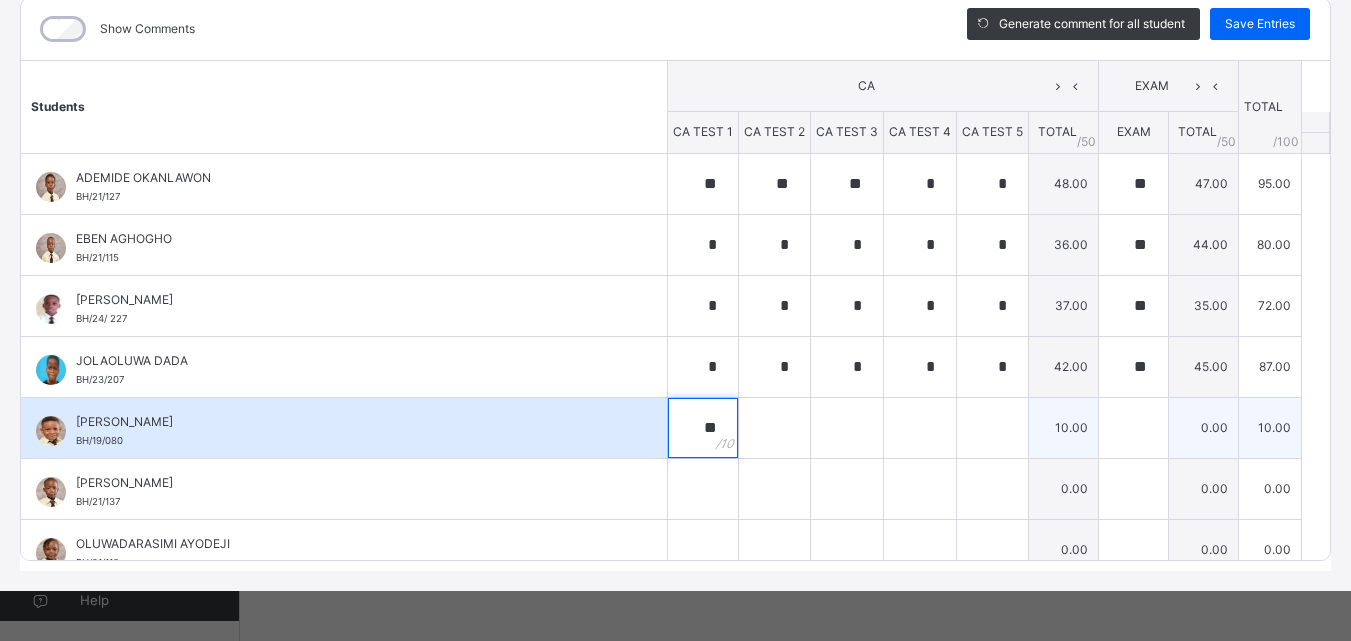 type on "**" 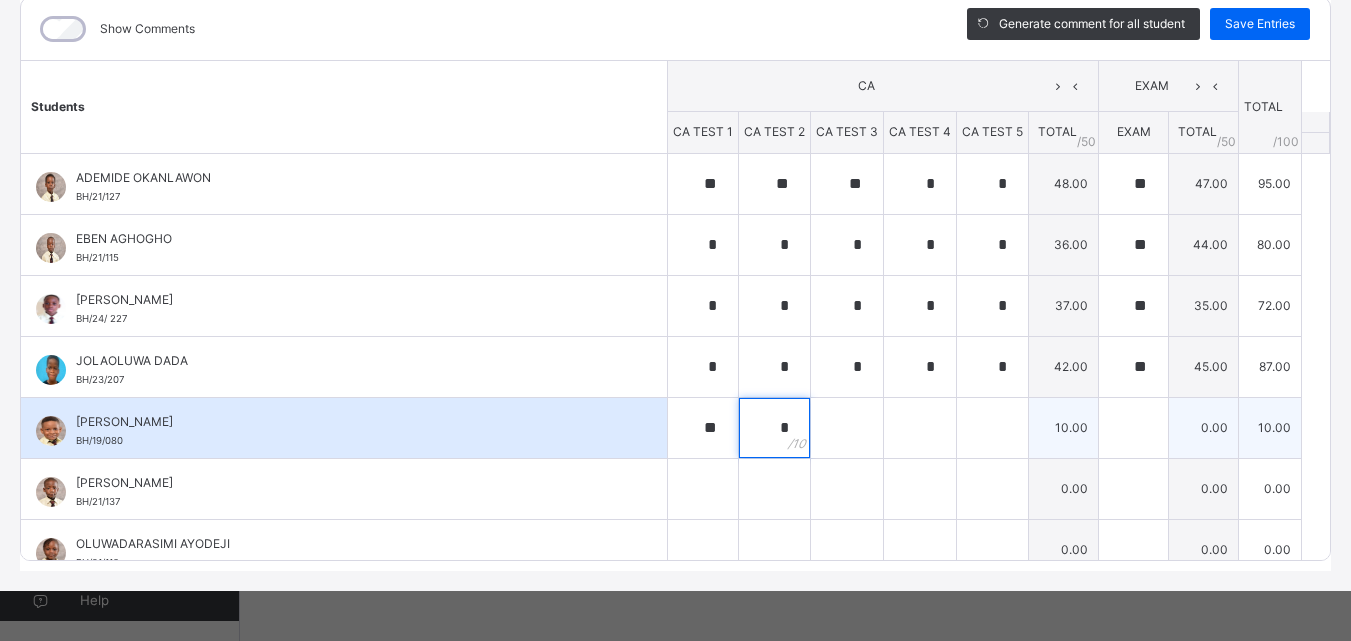 click on "*" at bounding box center [774, 428] 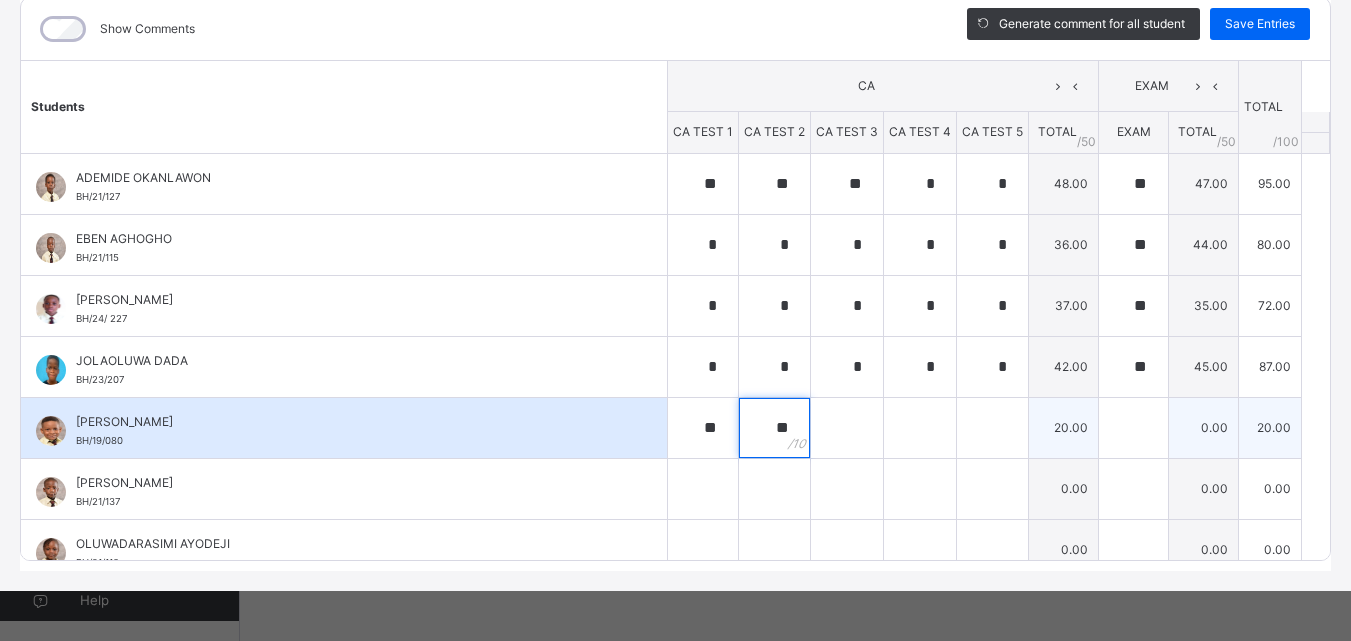 type on "**" 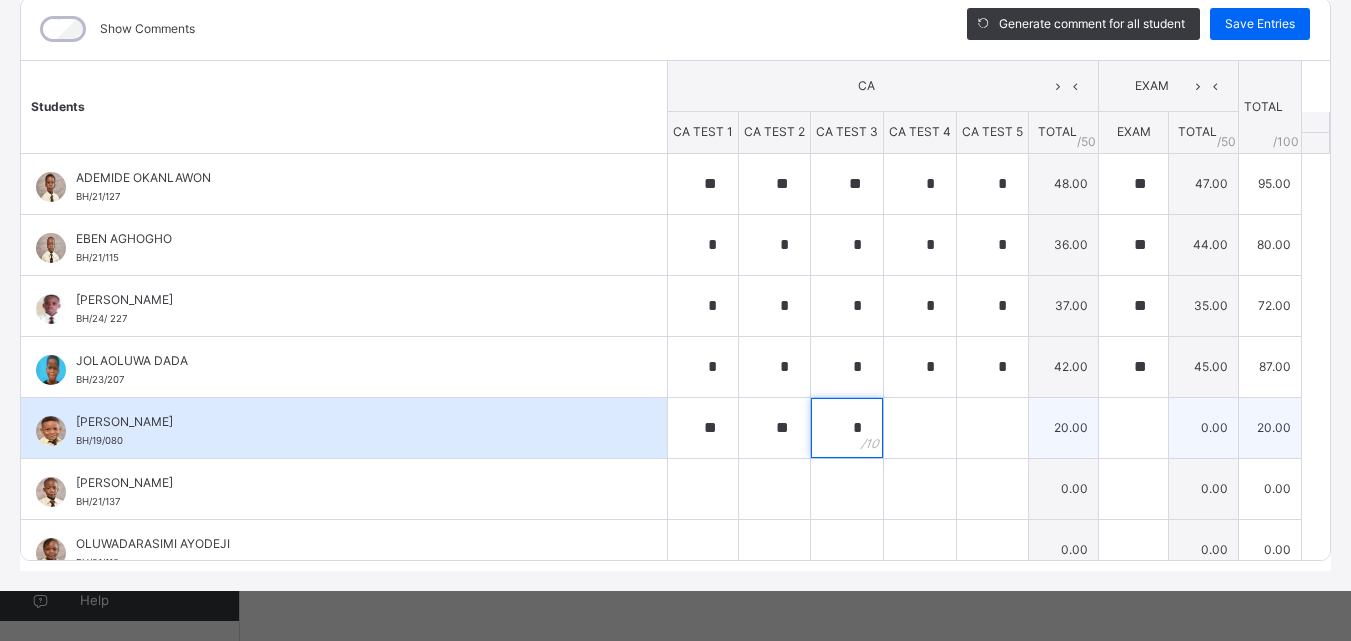 click on "*" at bounding box center (847, 428) 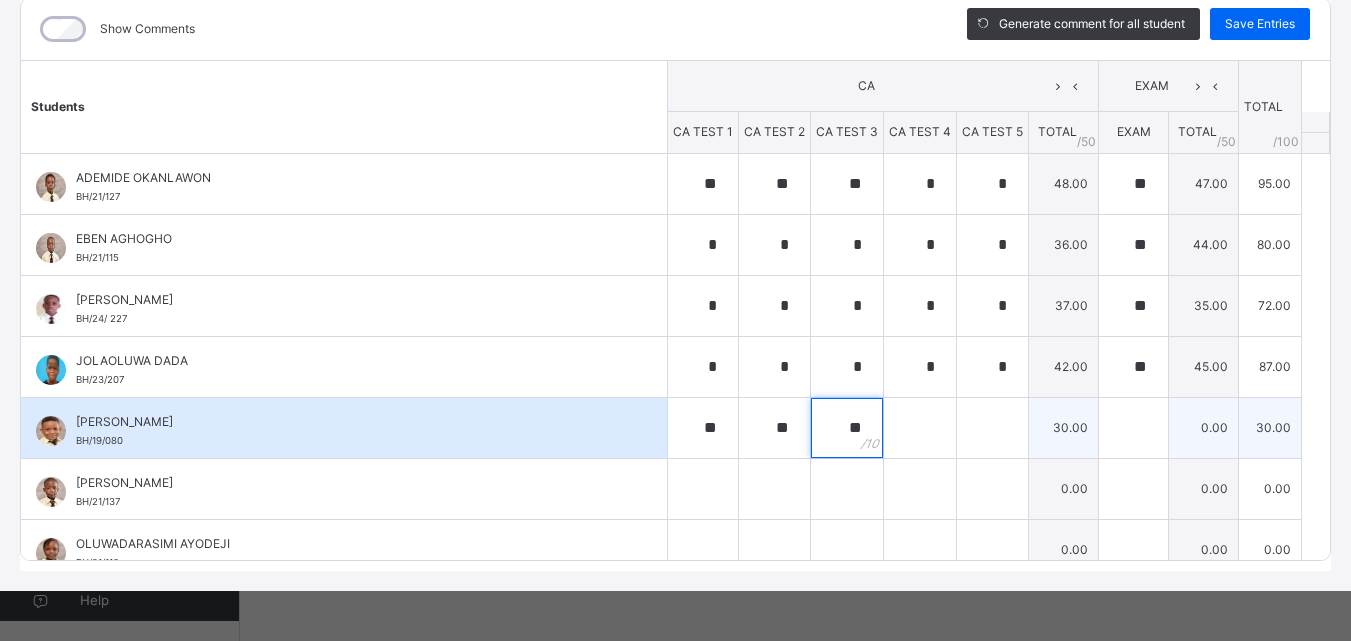 type on "**" 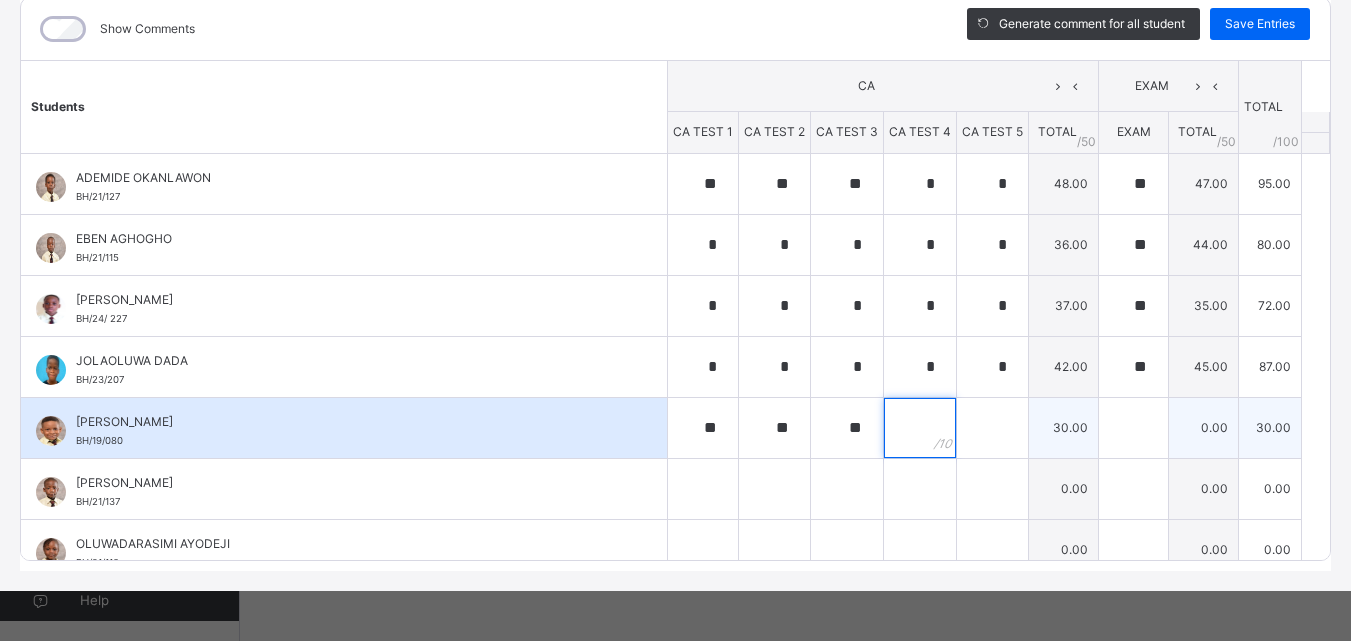 click at bounding box center [920, 428] 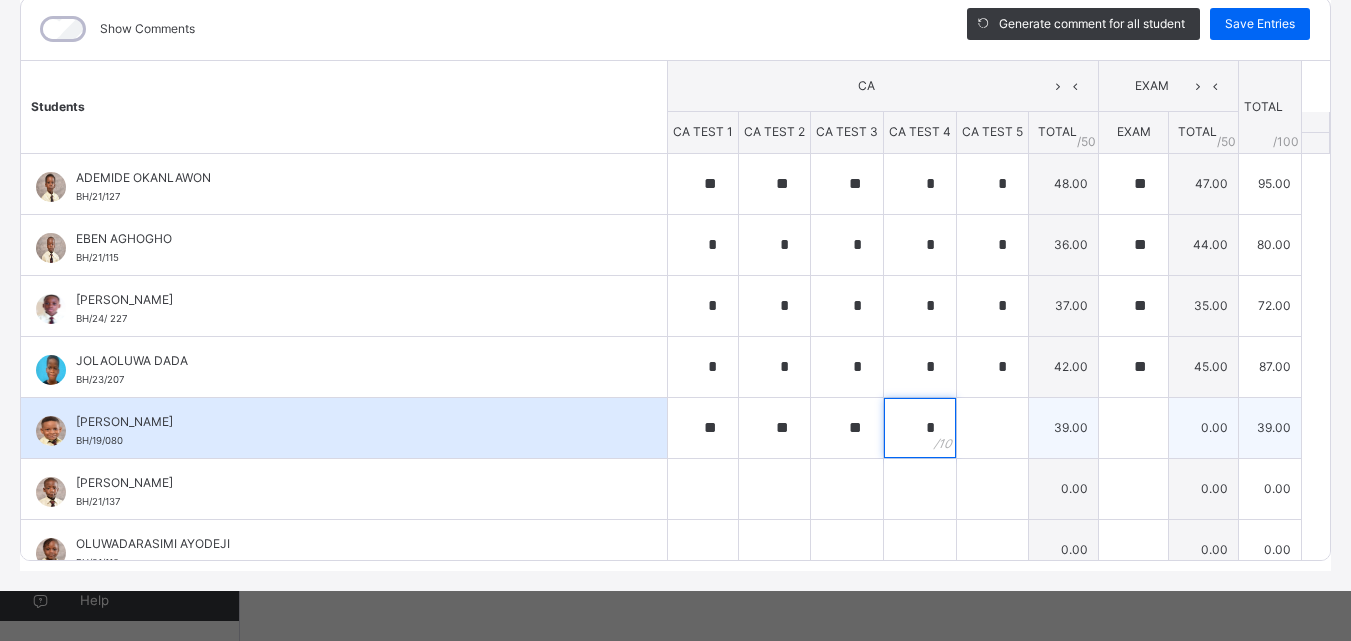 type on "*" 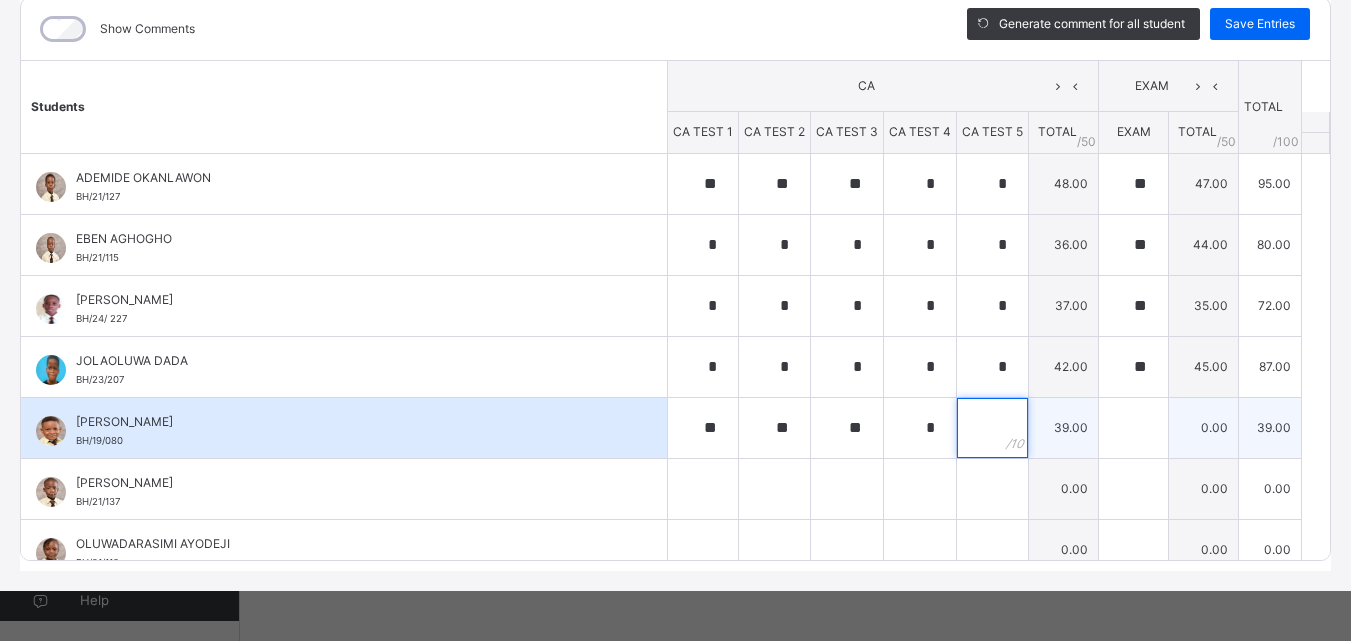 click at bounding box center (992, 428) 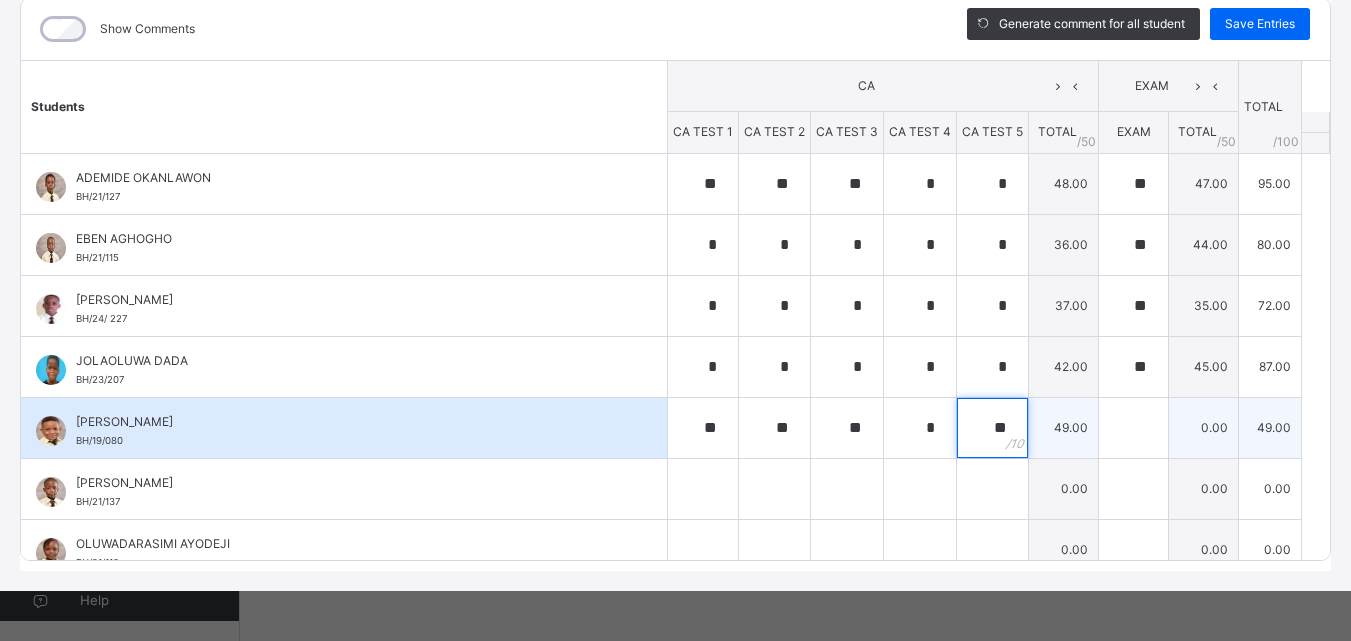 type on "**" 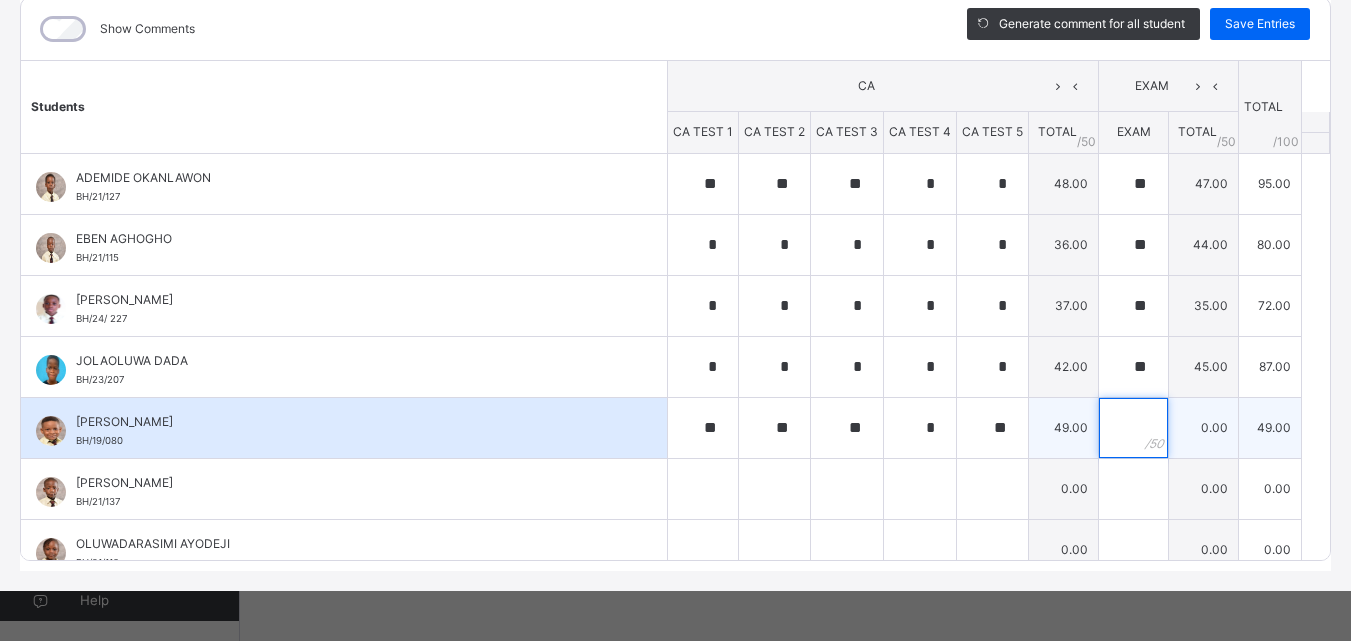 click at bounding box center [1133, 428] 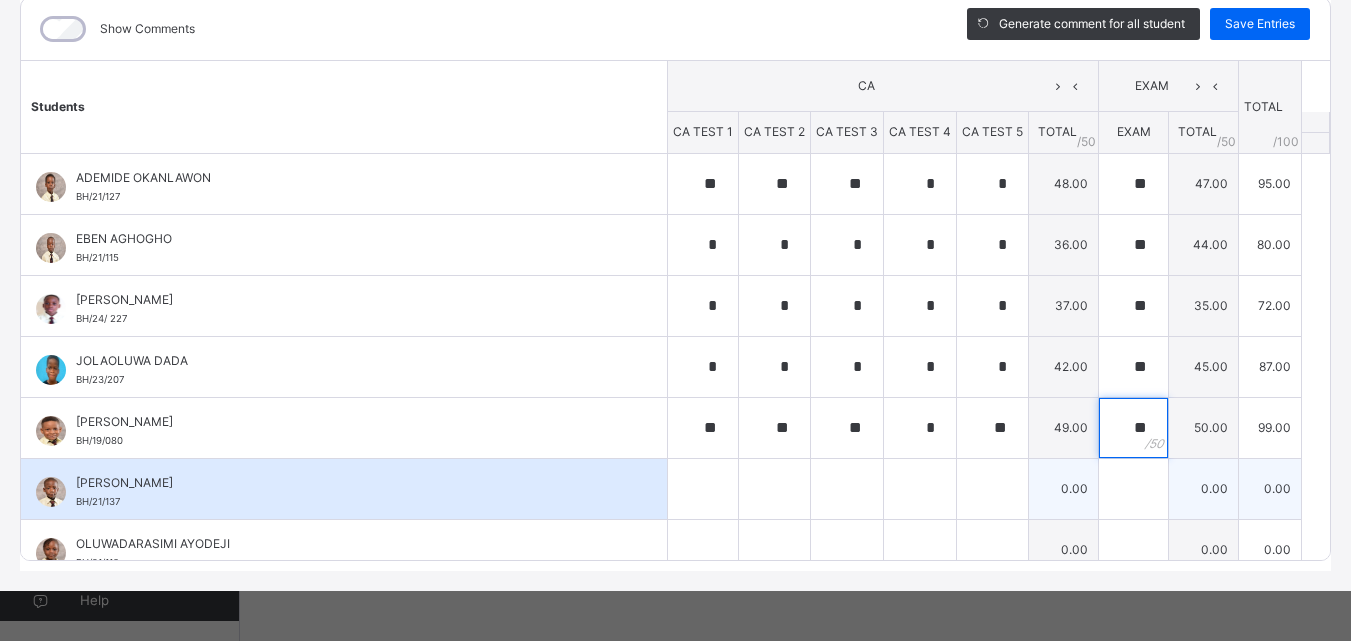 type on "**" 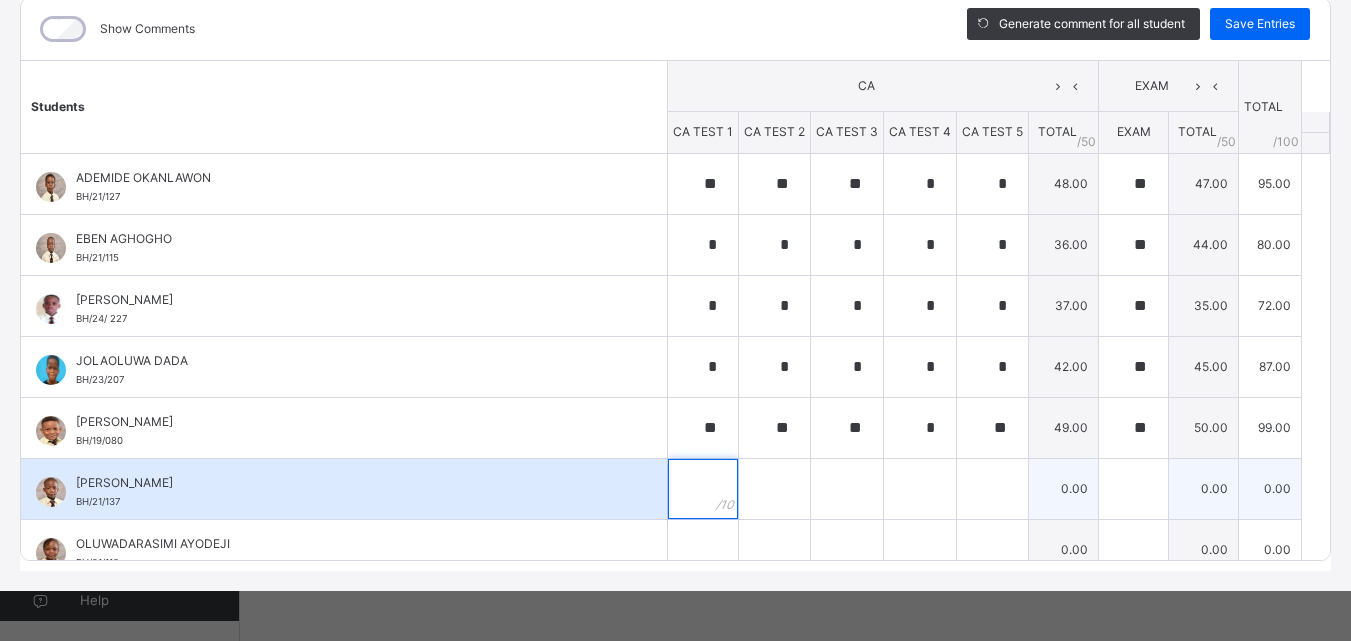 click at bounding box center [703, 489] 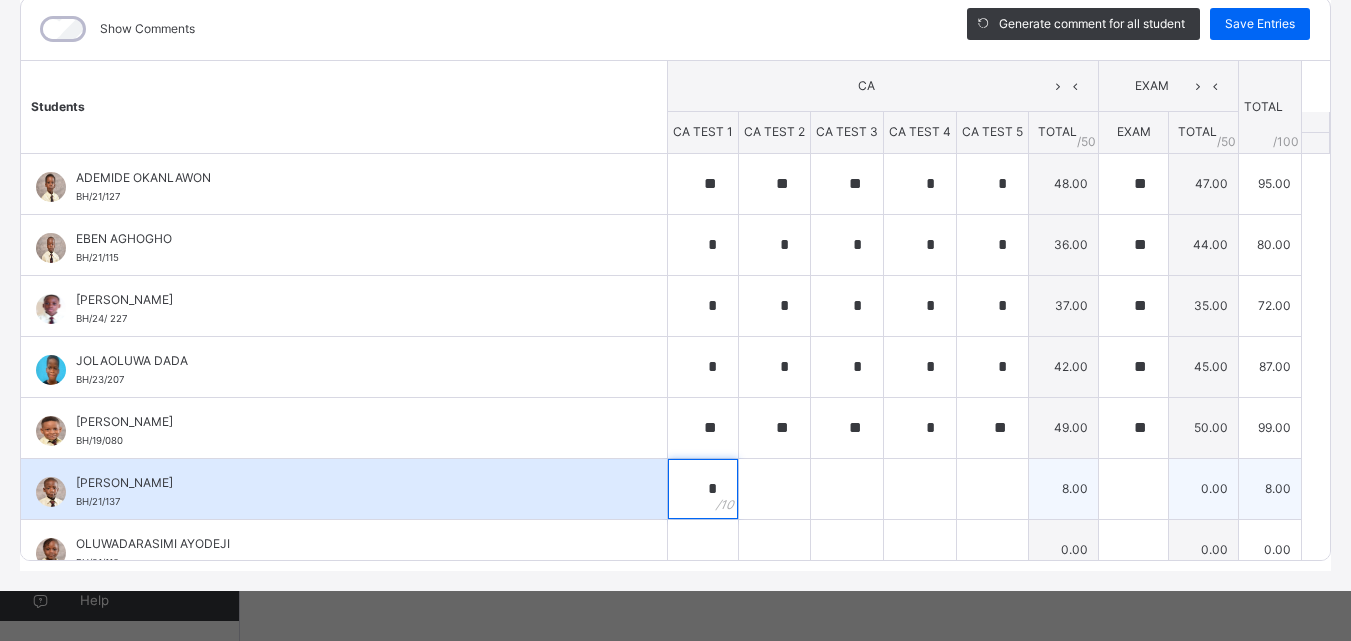 type on "*" 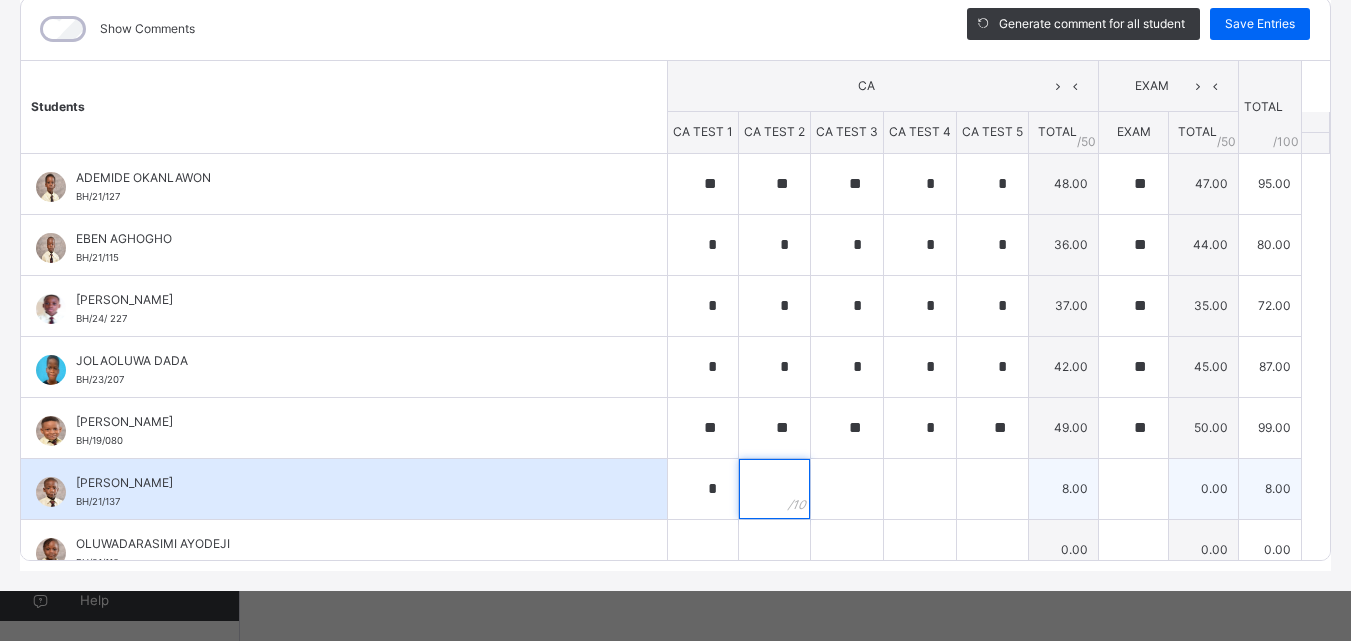 click at bounding box center [774, 489] 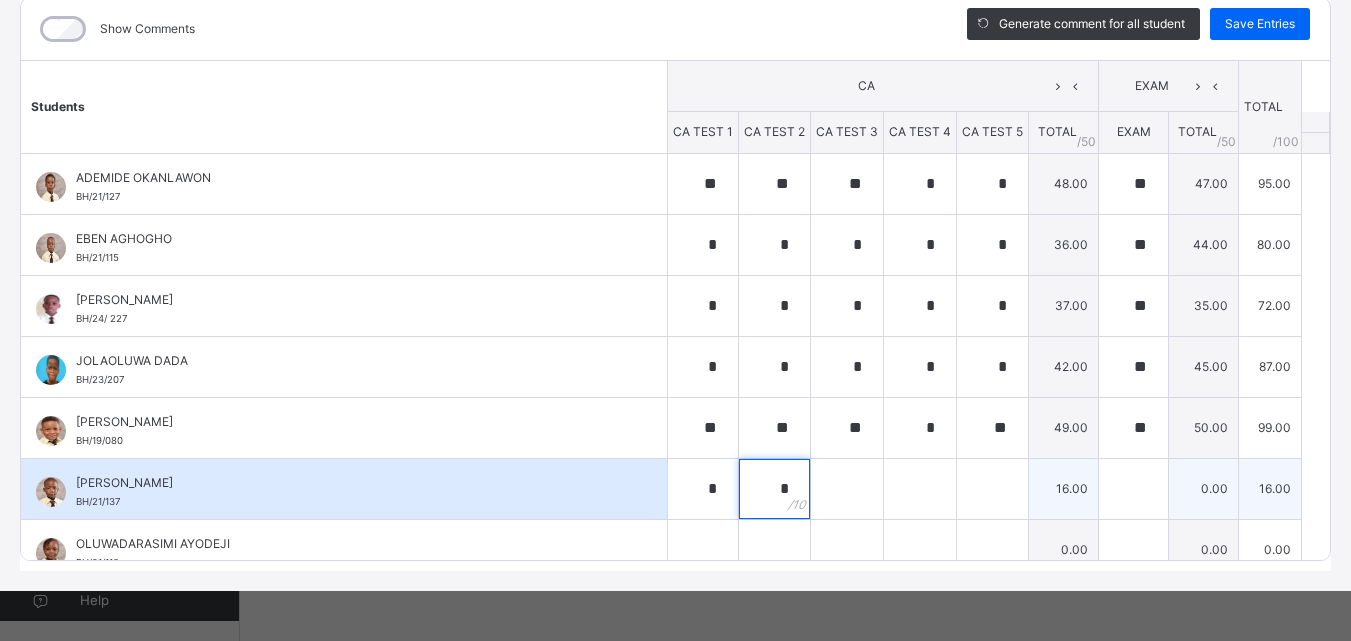 type on "*" 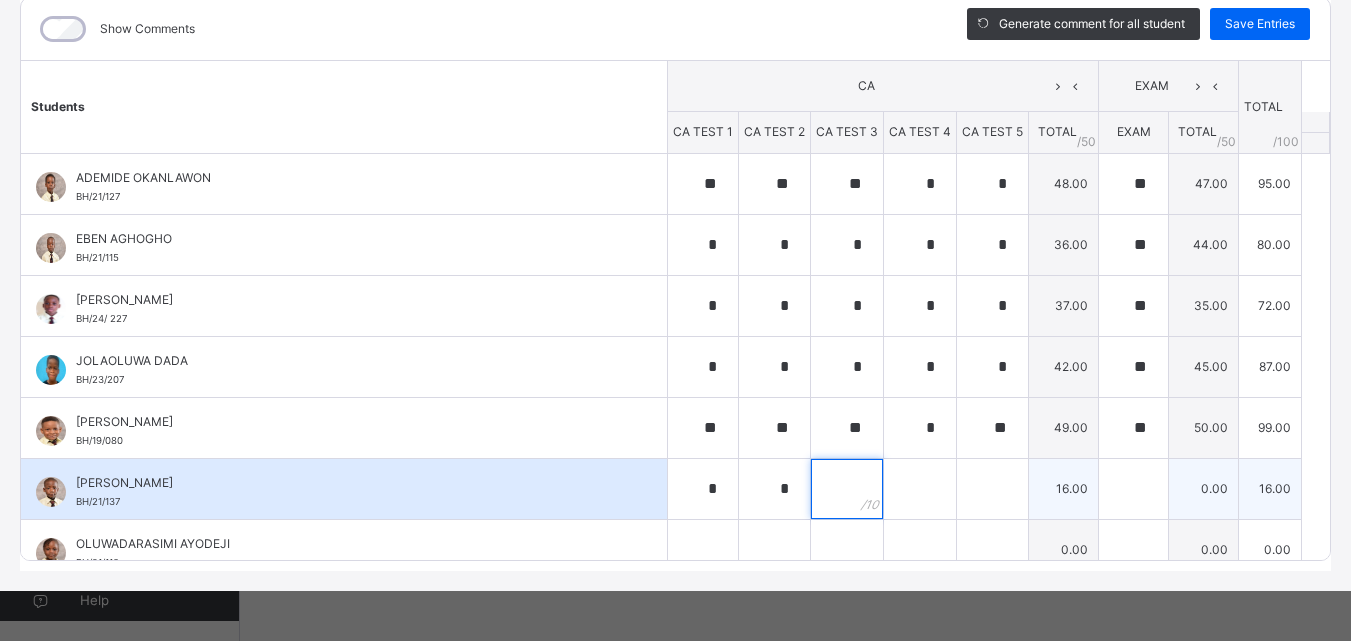 click at bounding box center (847, 489) 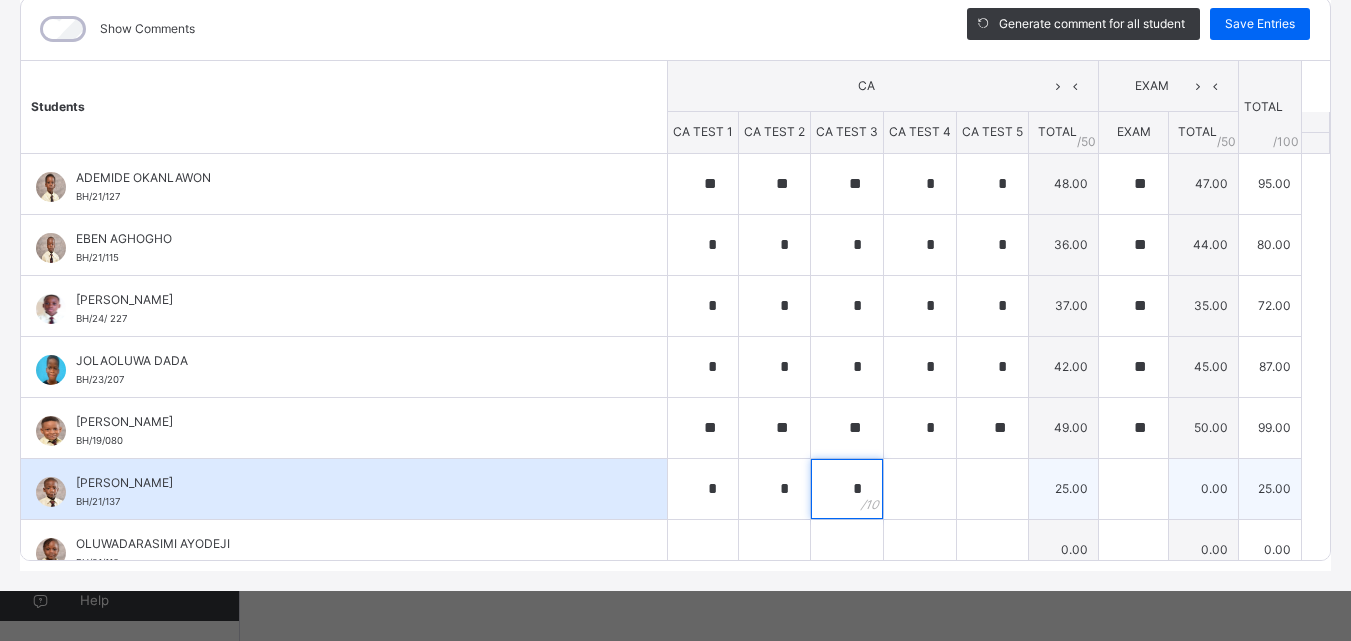 type on "*" 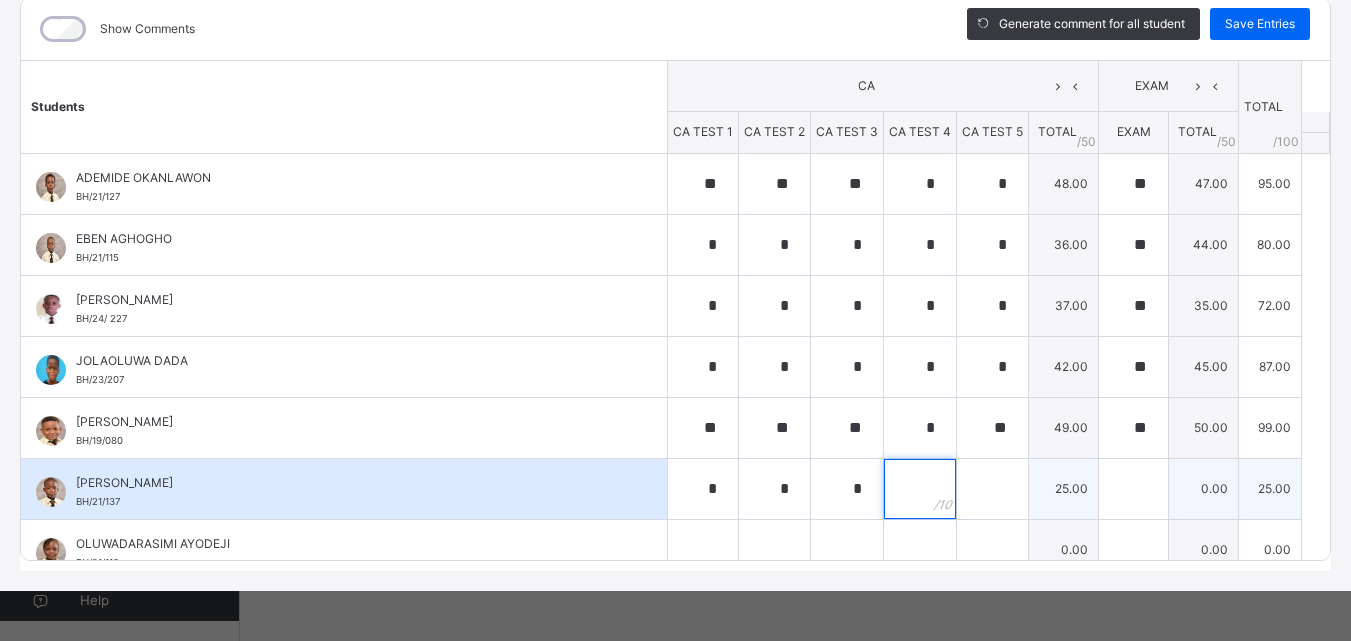 click at bounding box center [920, 489] 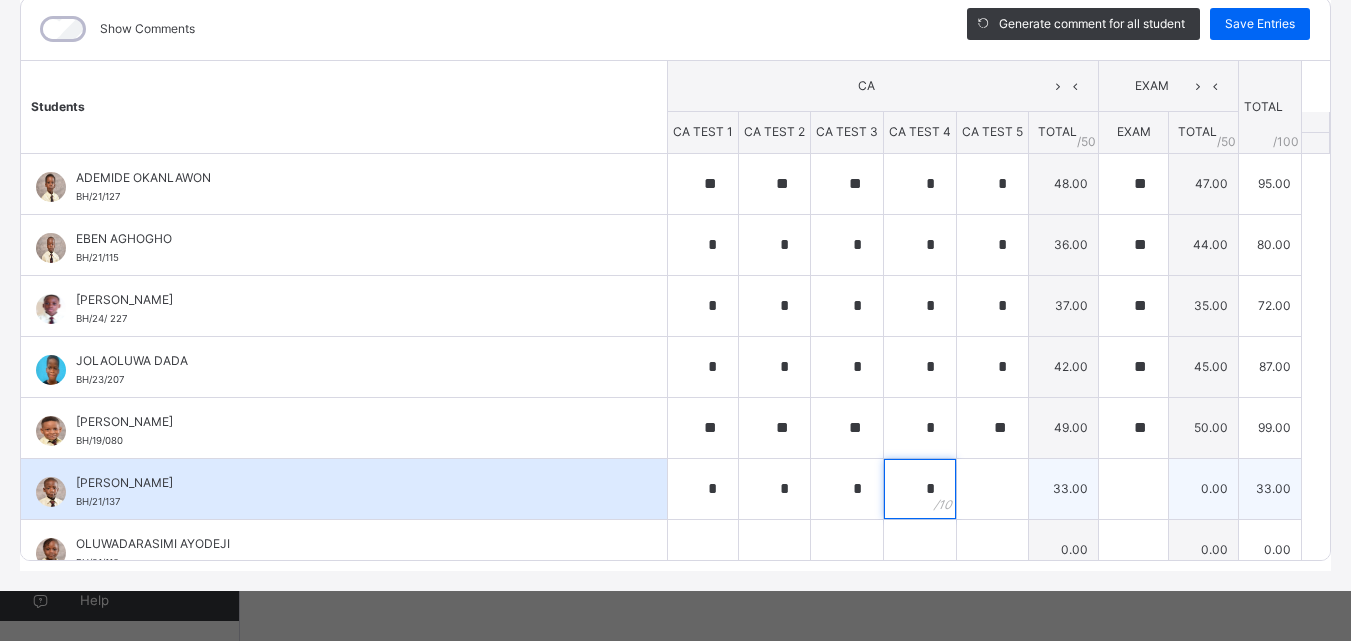 type on "*" 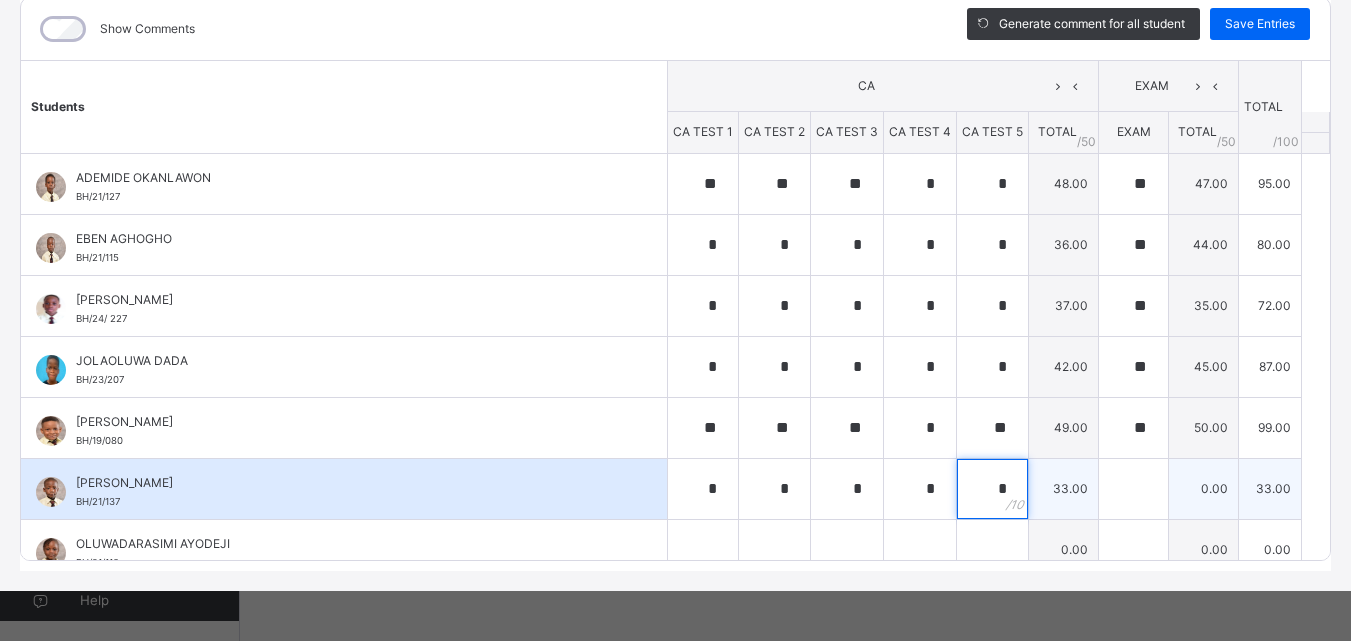 click on "*" at bounding box center [992, 489] 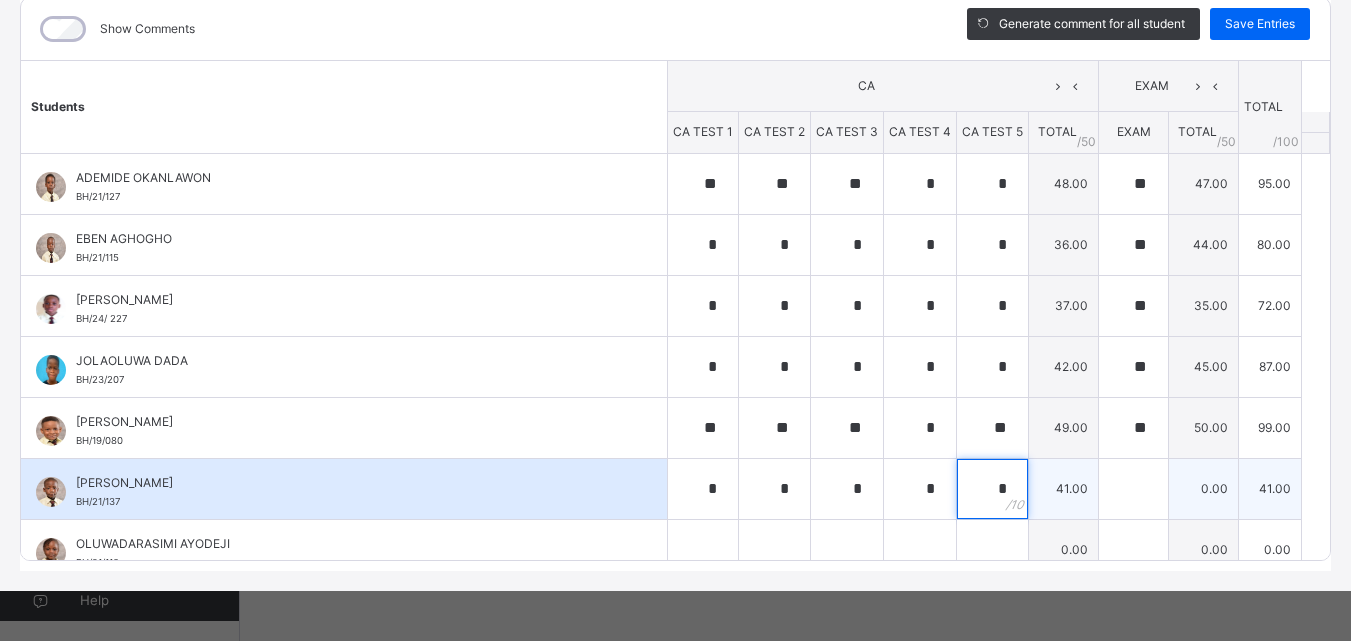 type on "*" 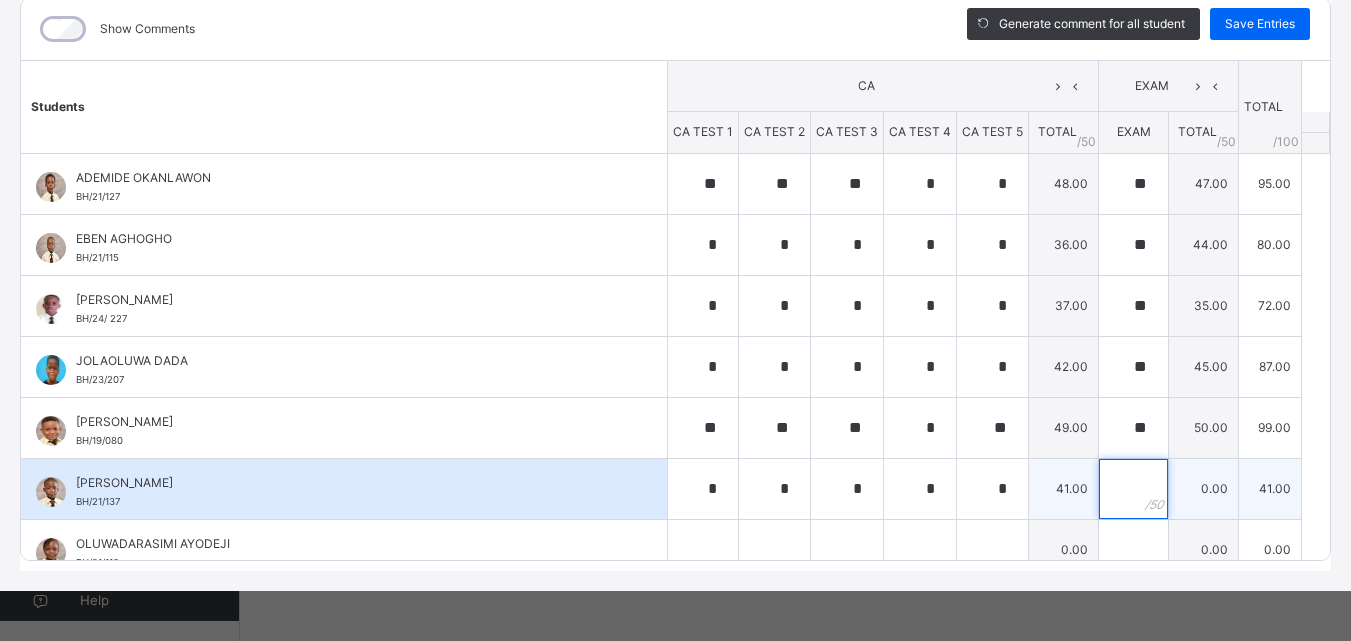 click at bounding box center [1133, 489] 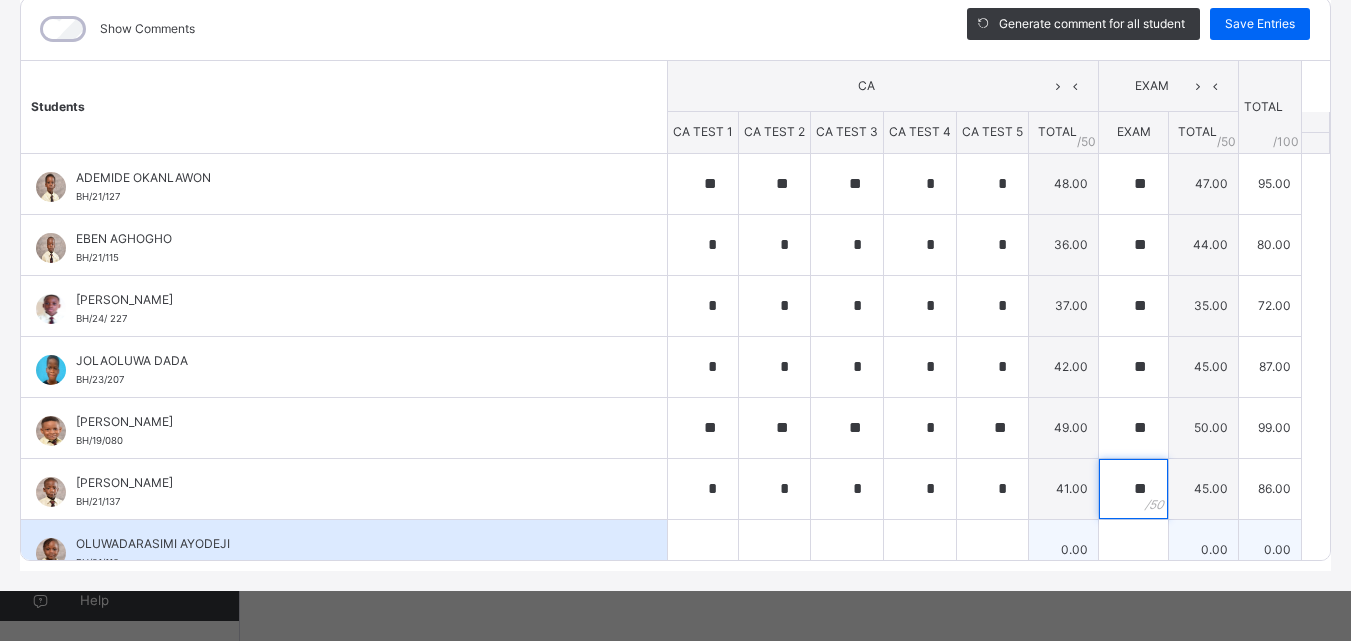 type on "**" 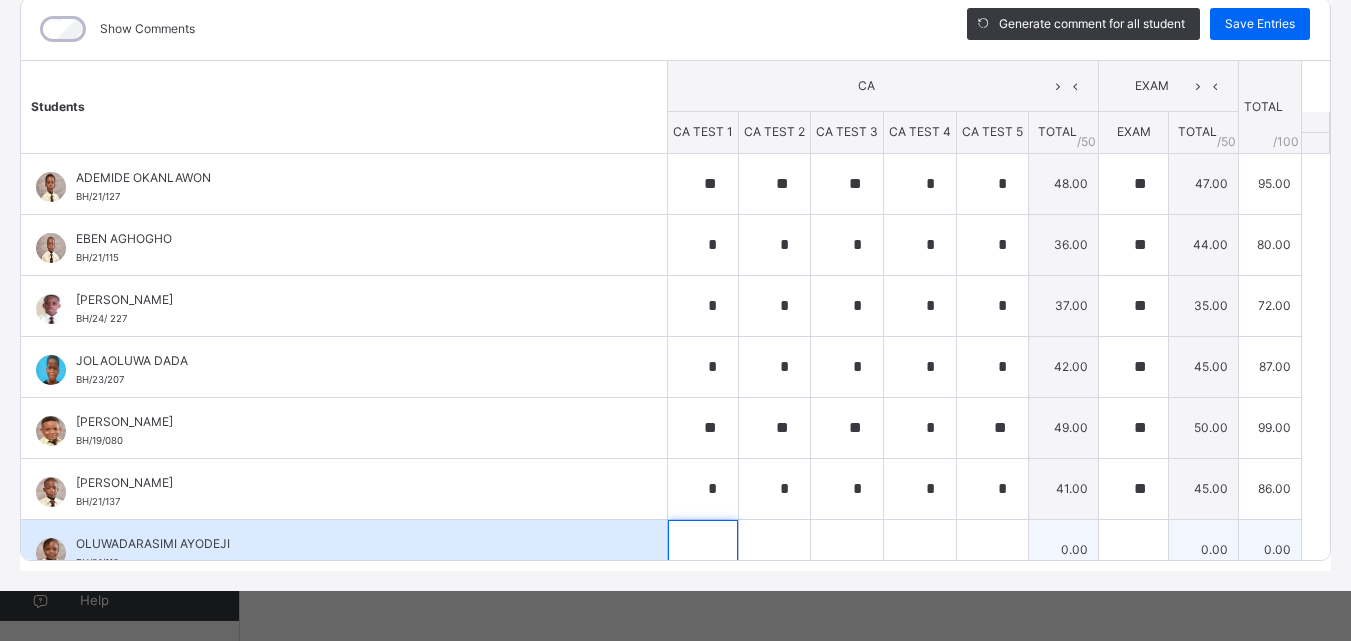 click at bounding box center (703, 550) 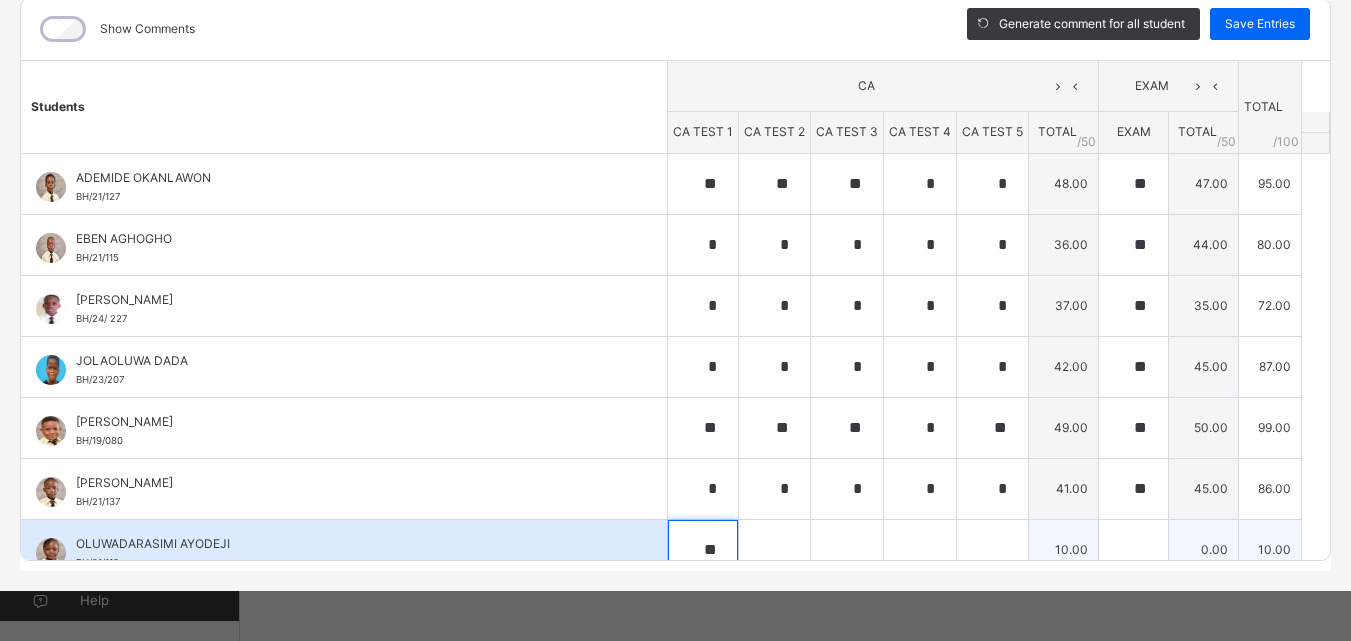 type on "**" 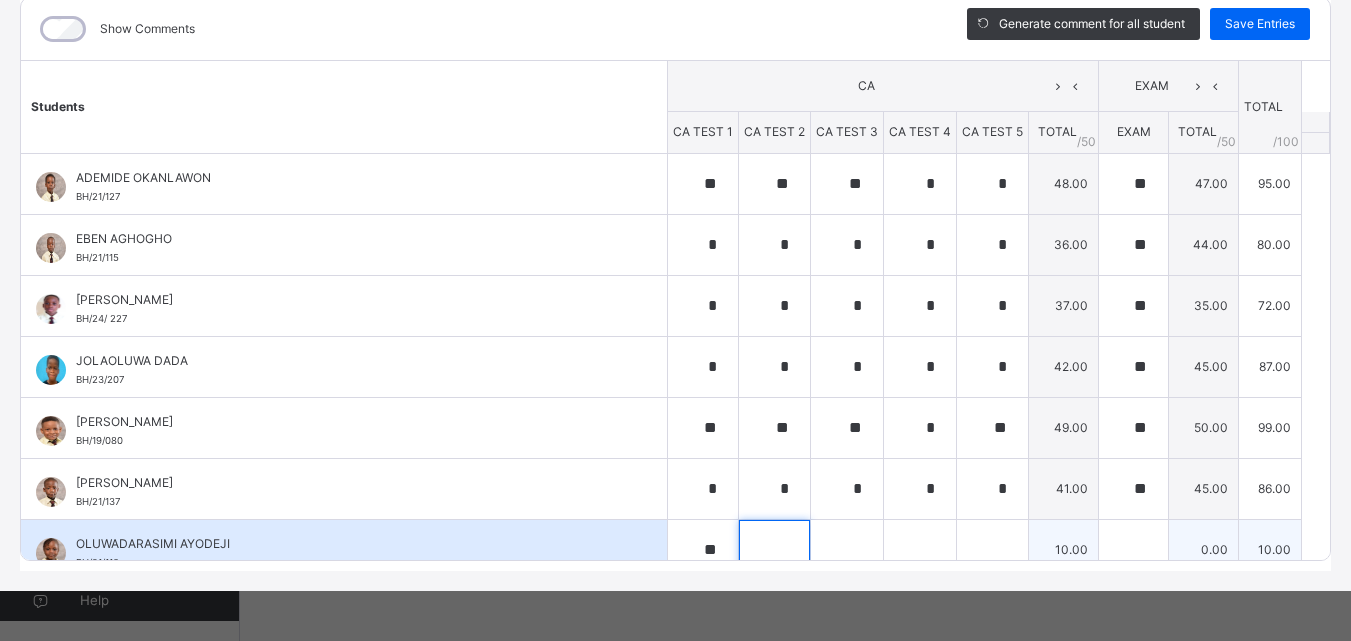 click at bounding box center [774, 550] 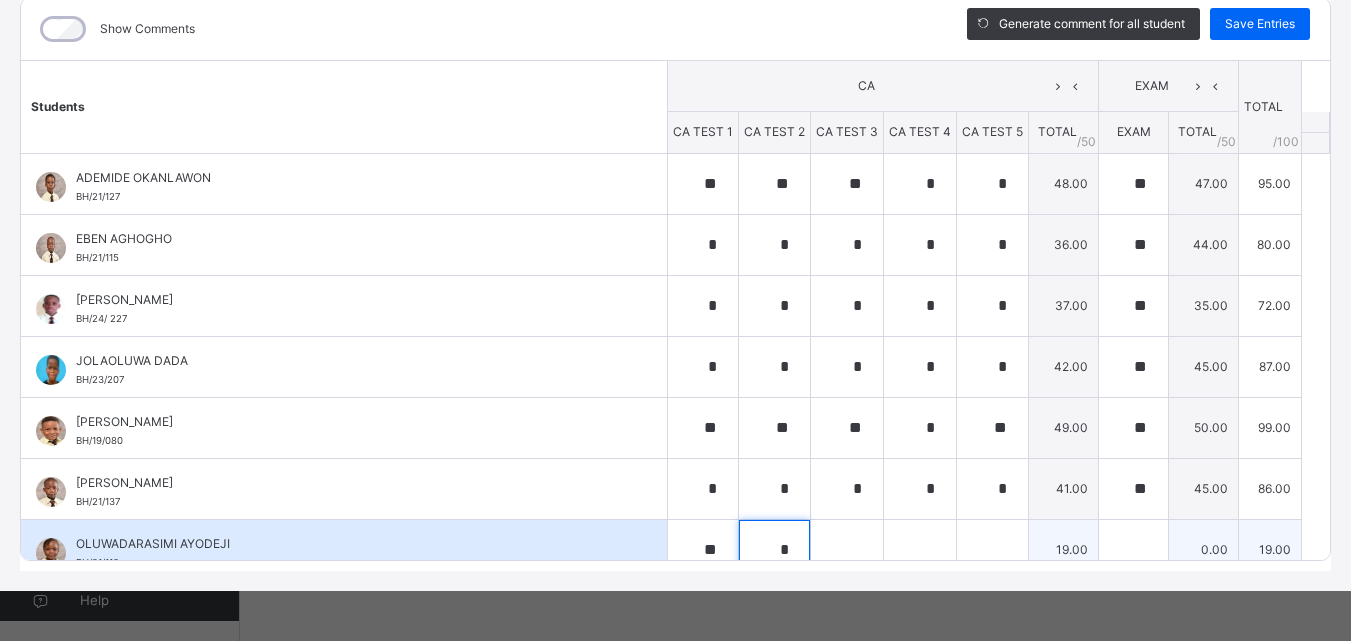 type on "*" 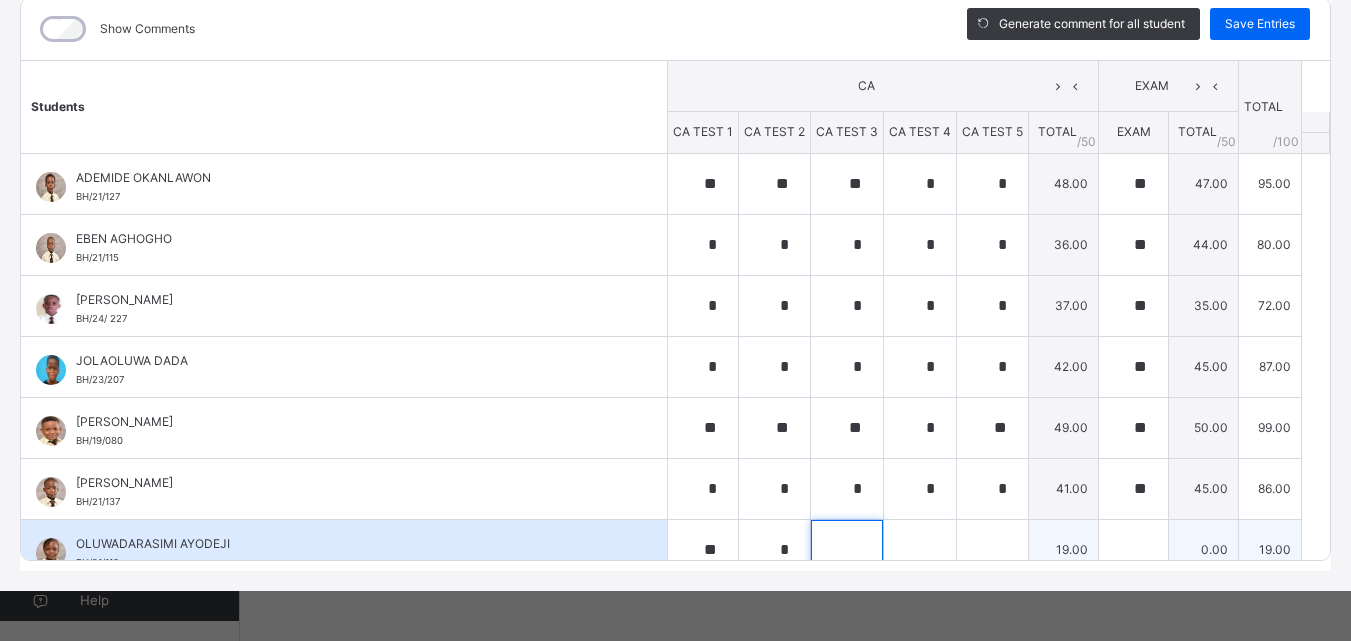 click at bounding box center [847, 550] 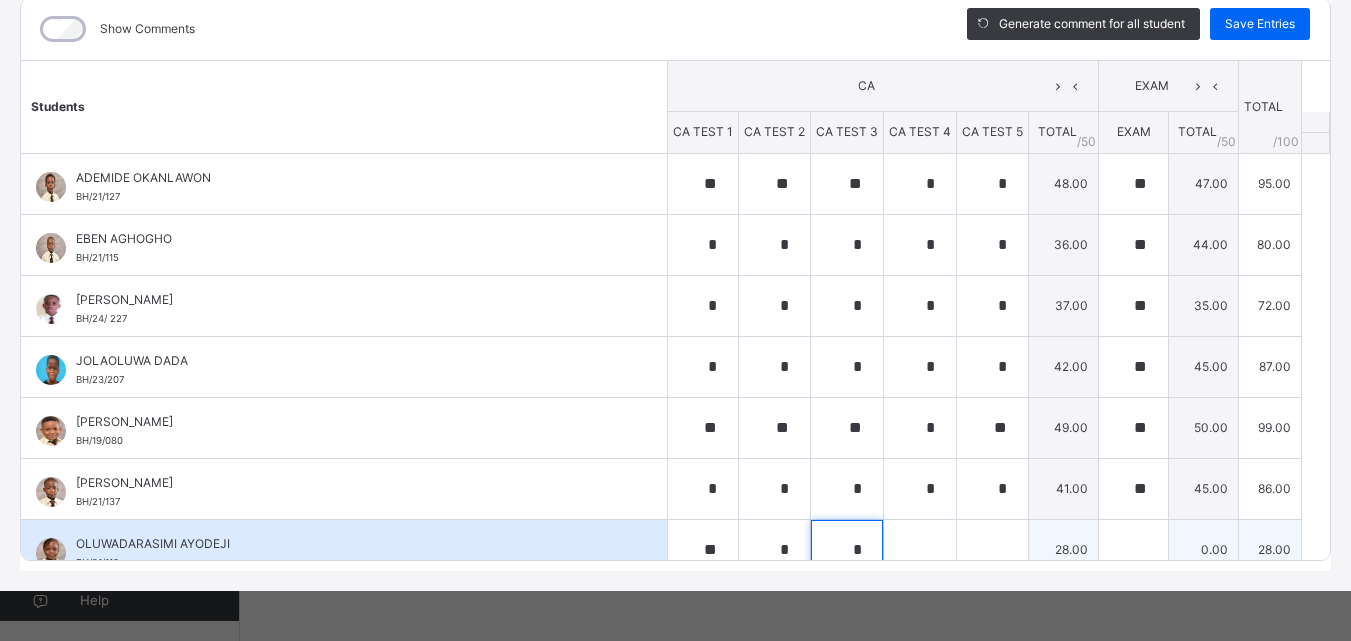 type on "*" 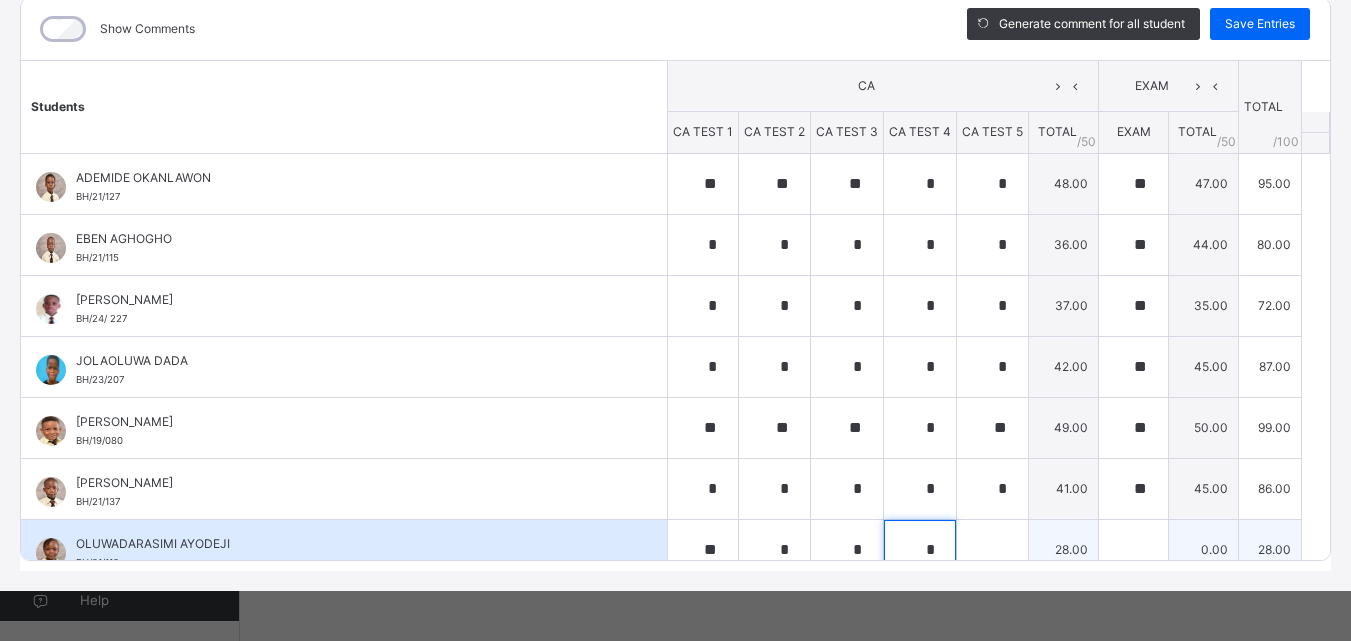 click on "*" at bounding box center (920, 550) 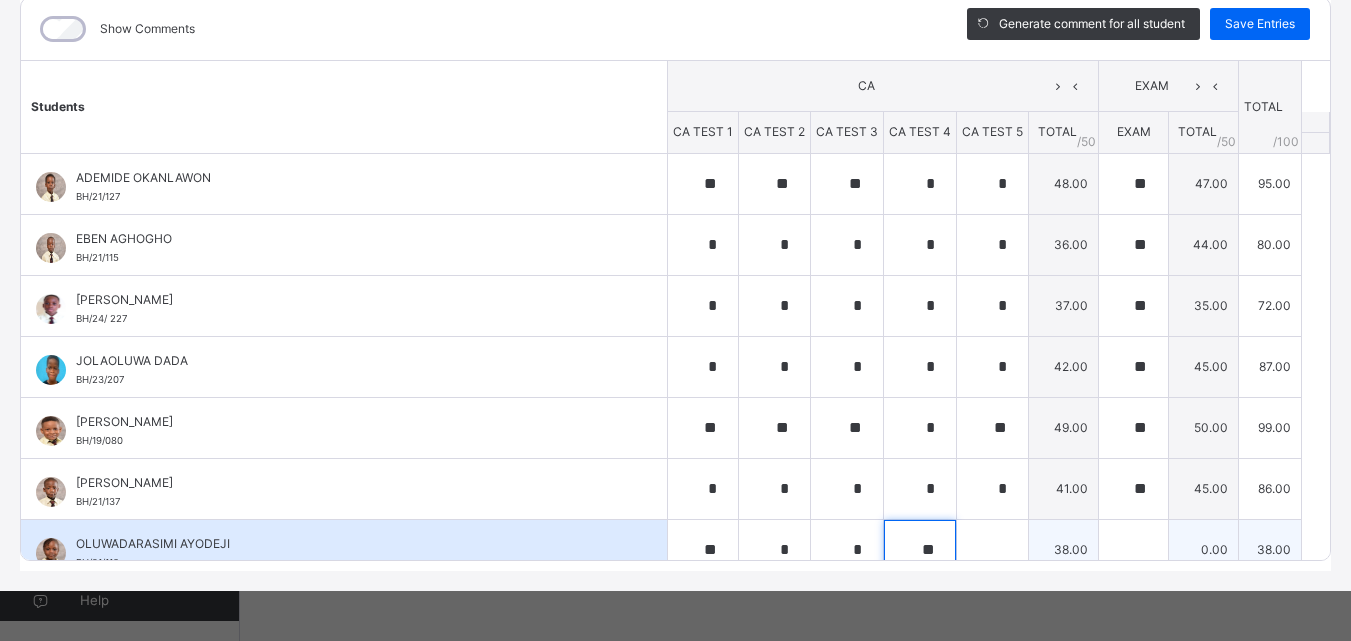 type on "**" 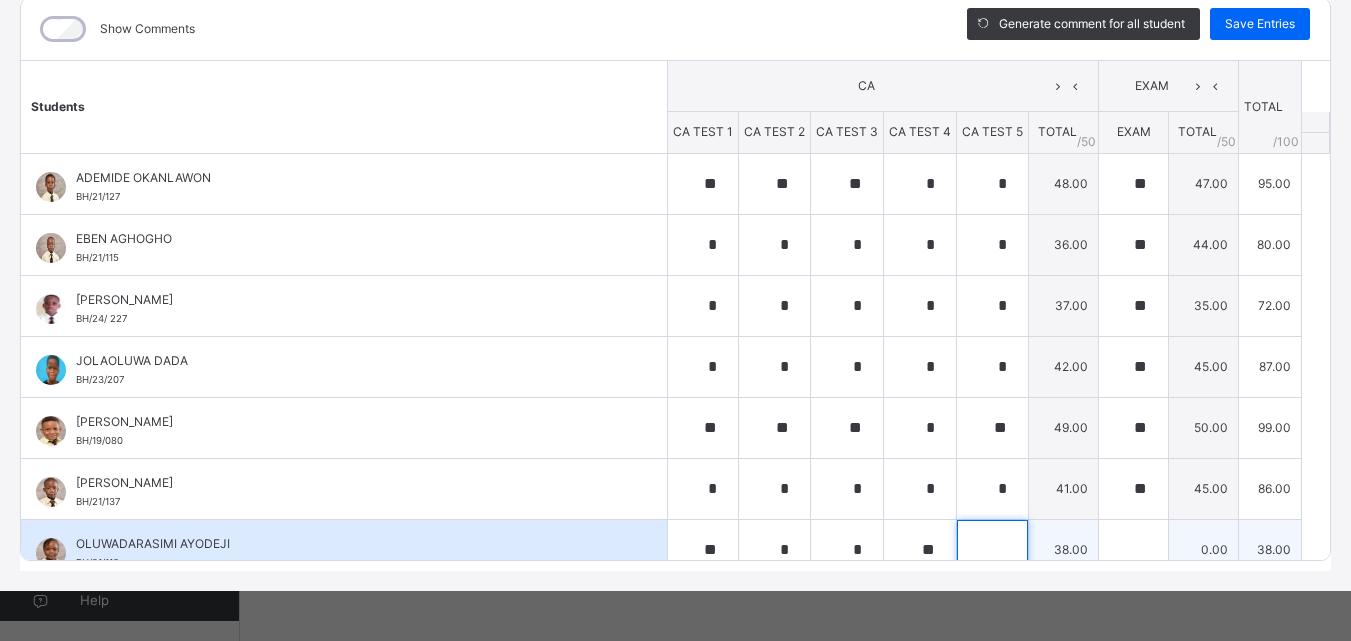 click at bounding box center (992, 550) 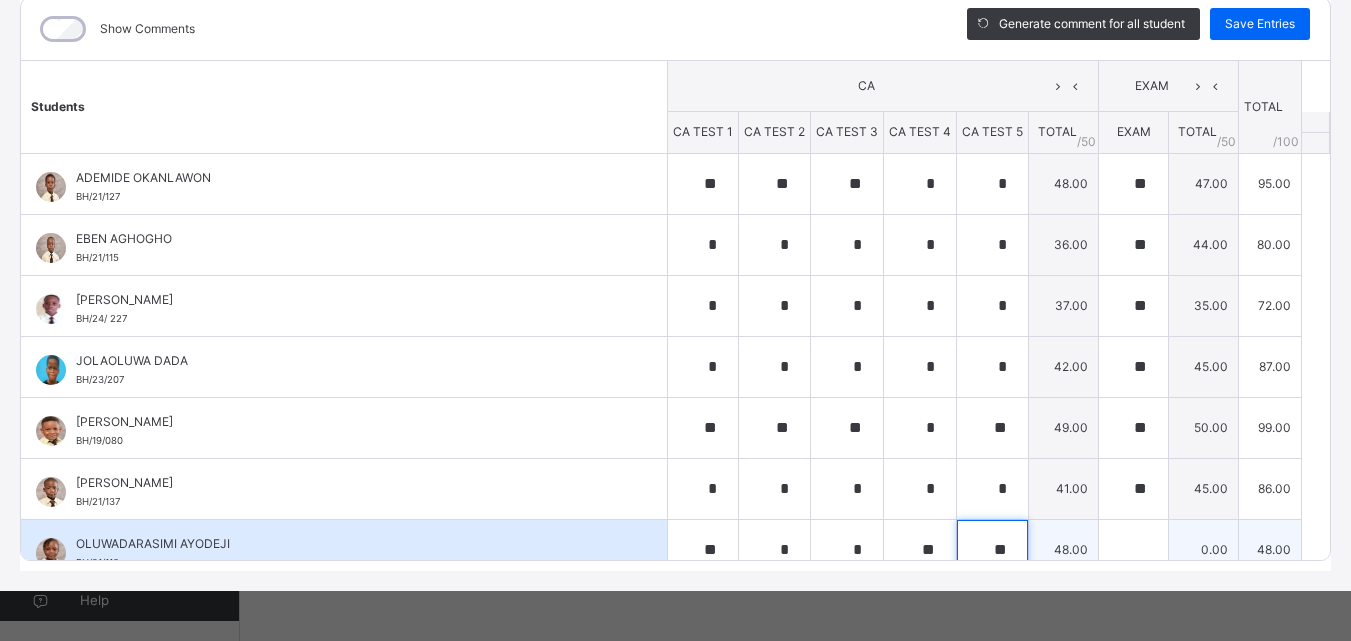 type on "**" 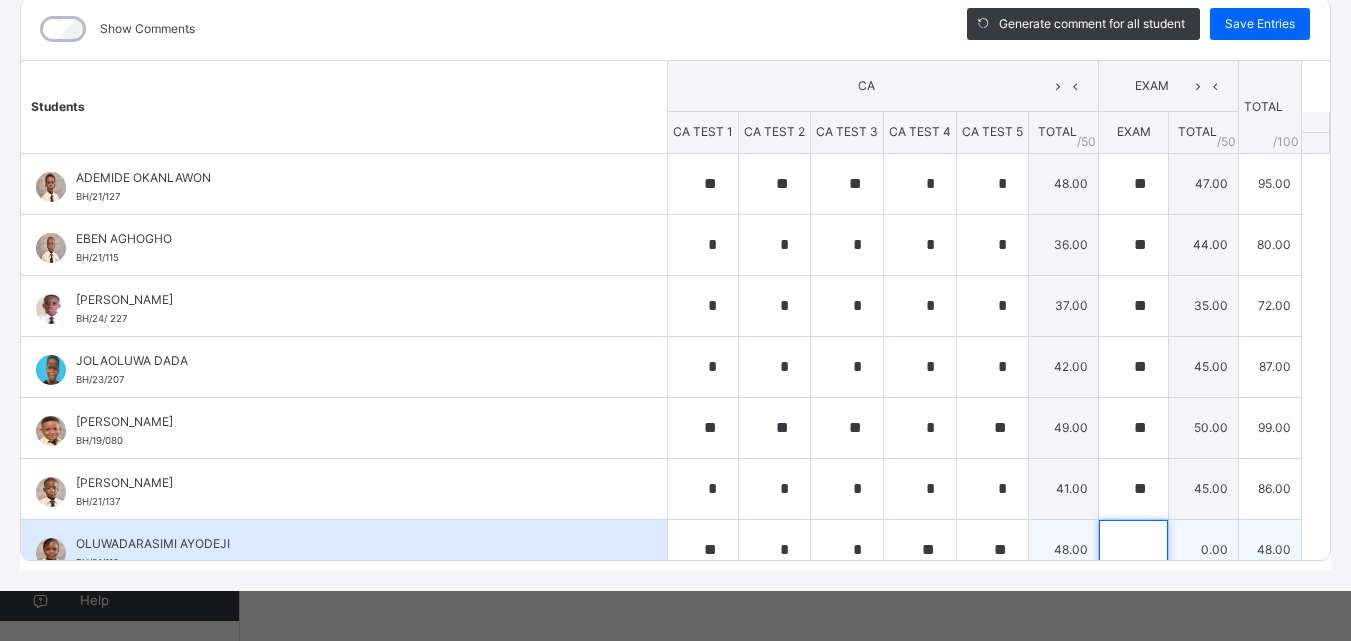 click at bounding box center [1133, 550] 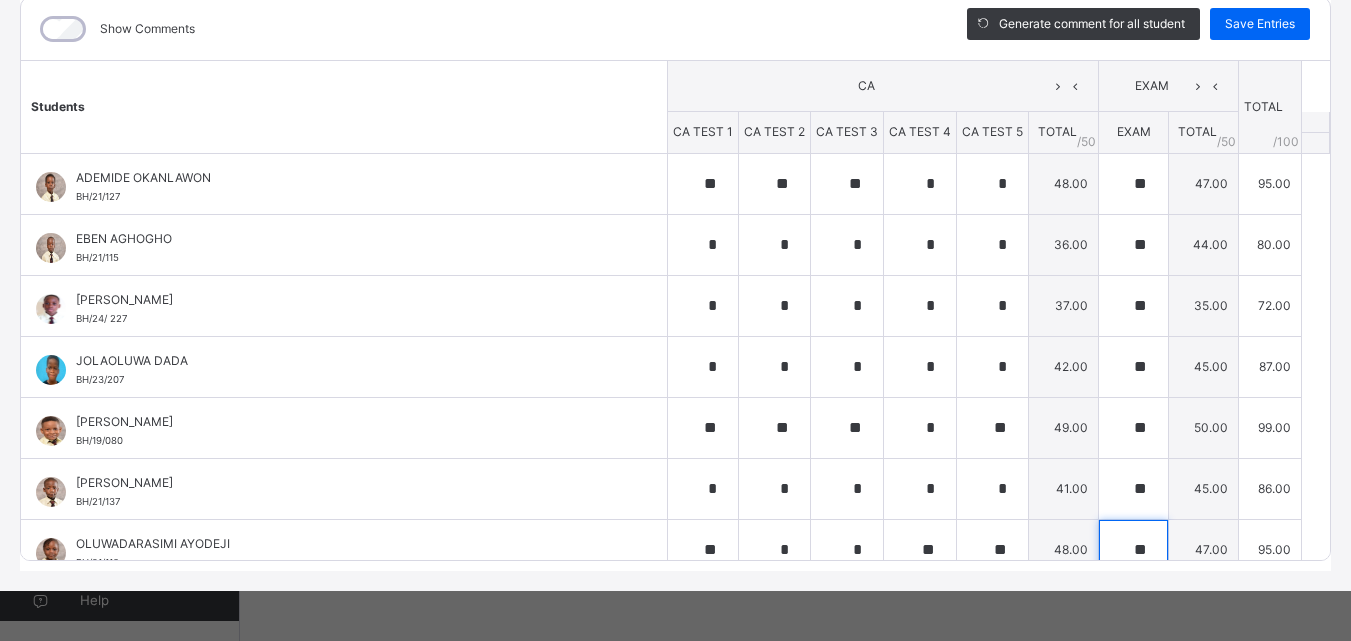 type on "**" 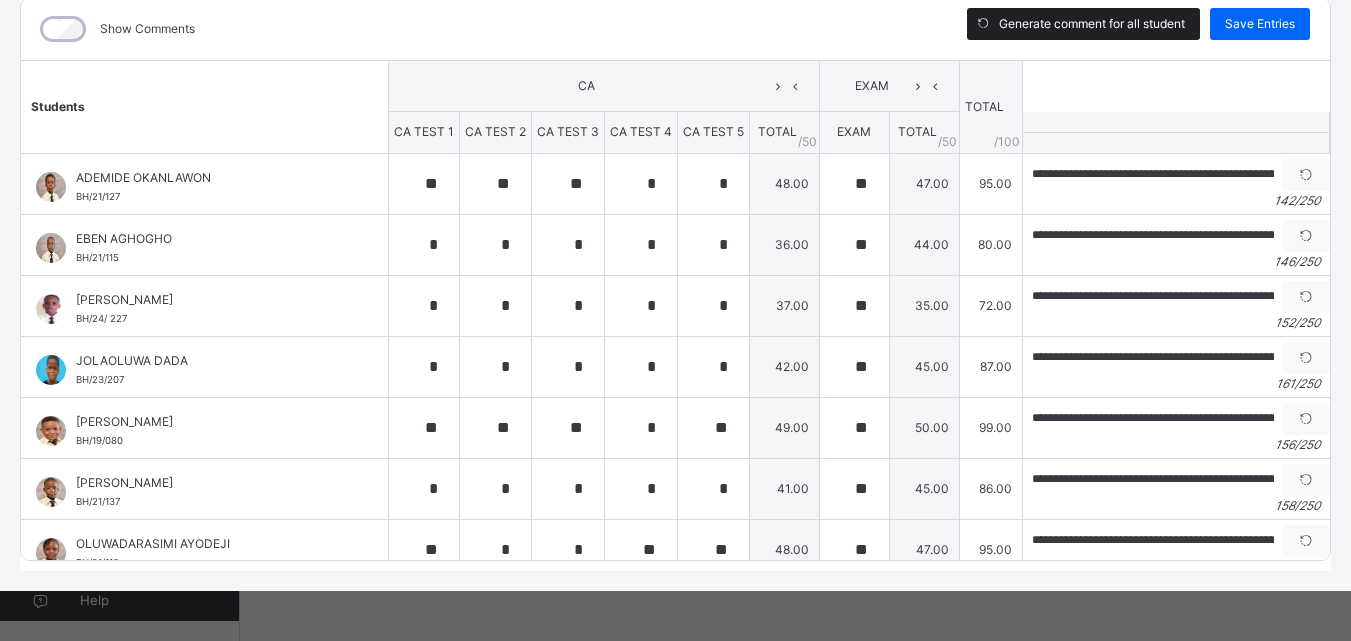 click on "Generate comment for all student" at bounding box center (1092, 24) 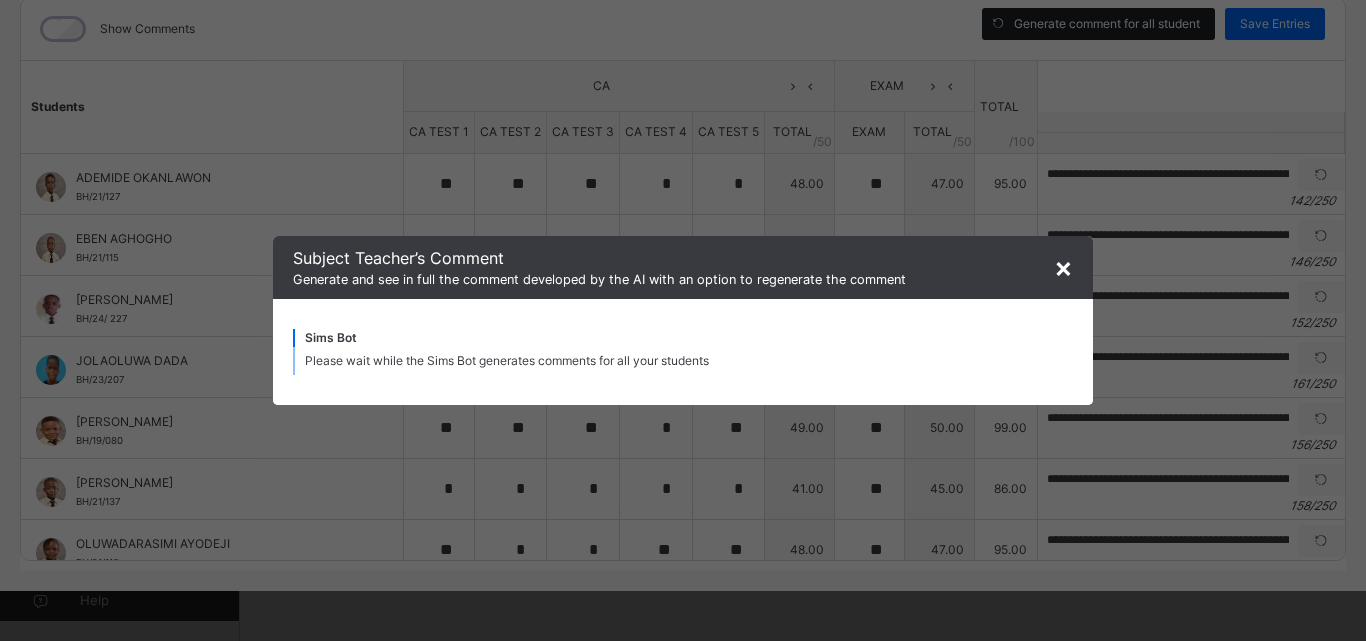 type on "**********" 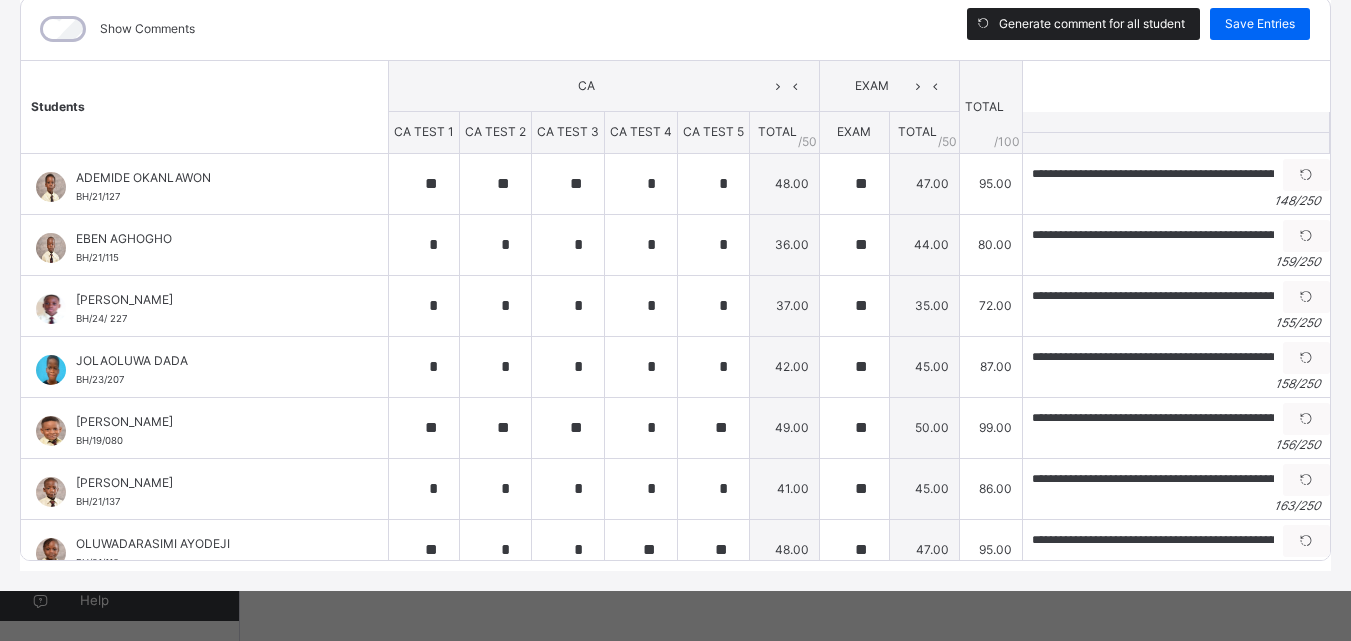 click on "Generate comment for all student" at bounding box center (1092, 24) 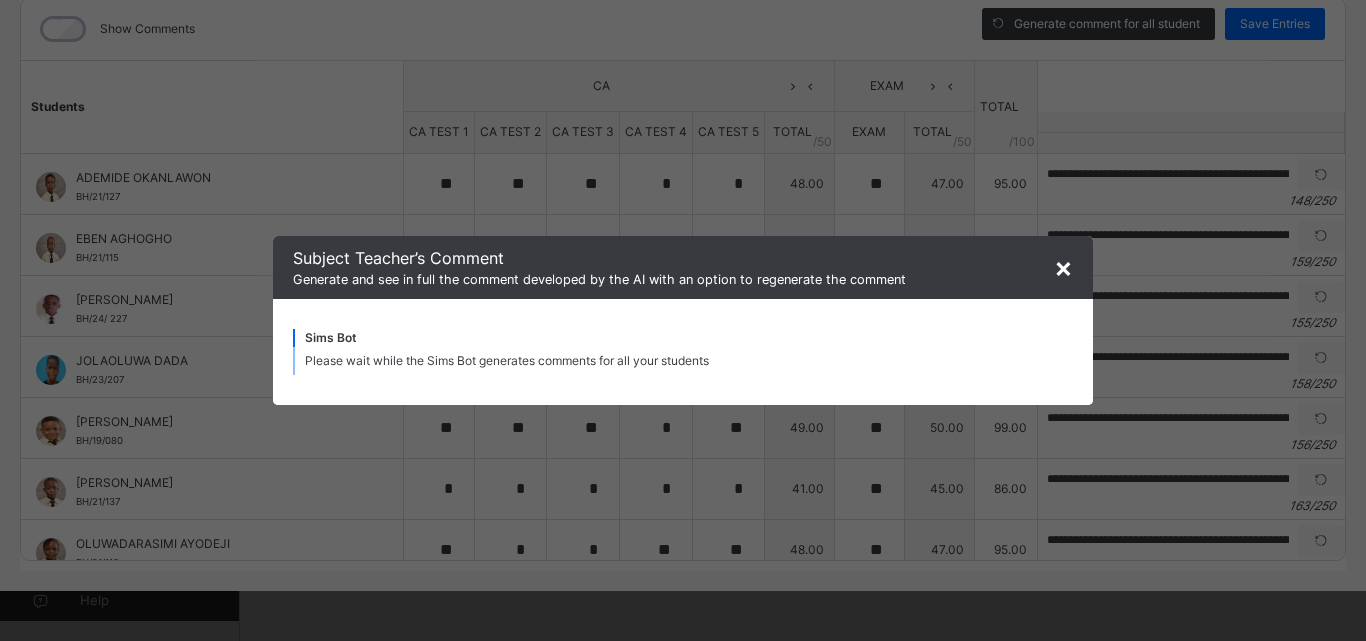 type on "**********" 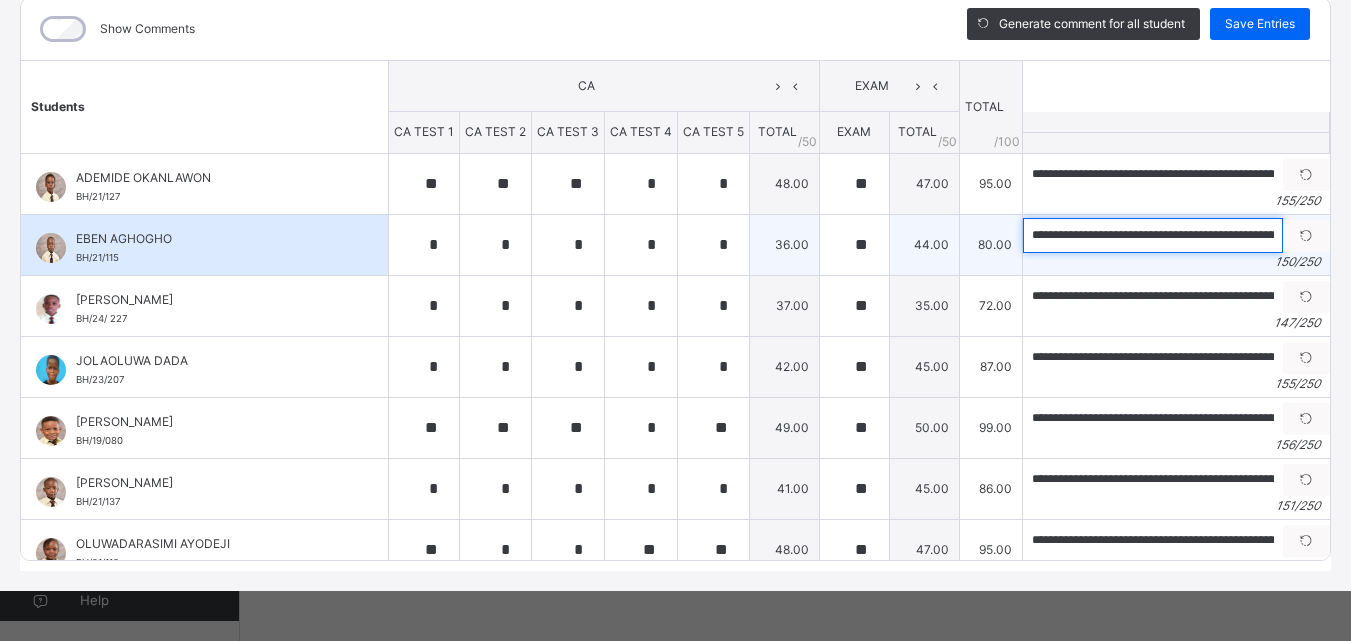 click on "**********" at bounding box center (1153, 235) 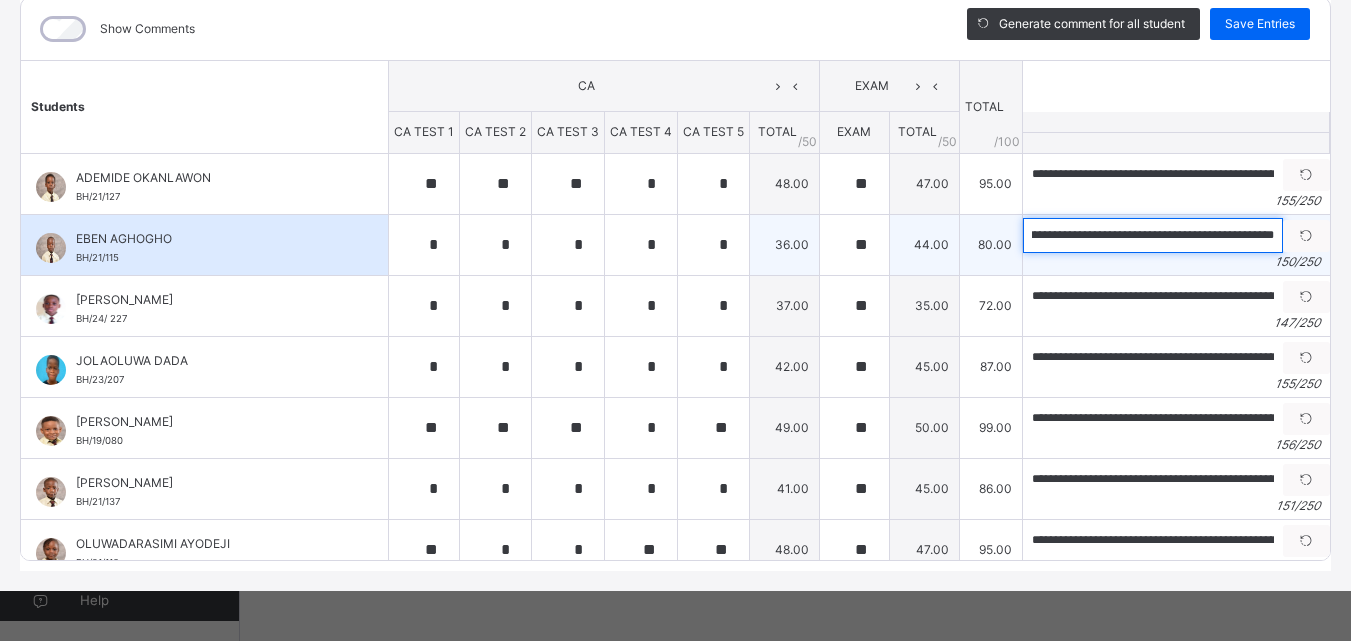 scroll, scrollTop: 0, scrollLeft: 638, axis: horizontal 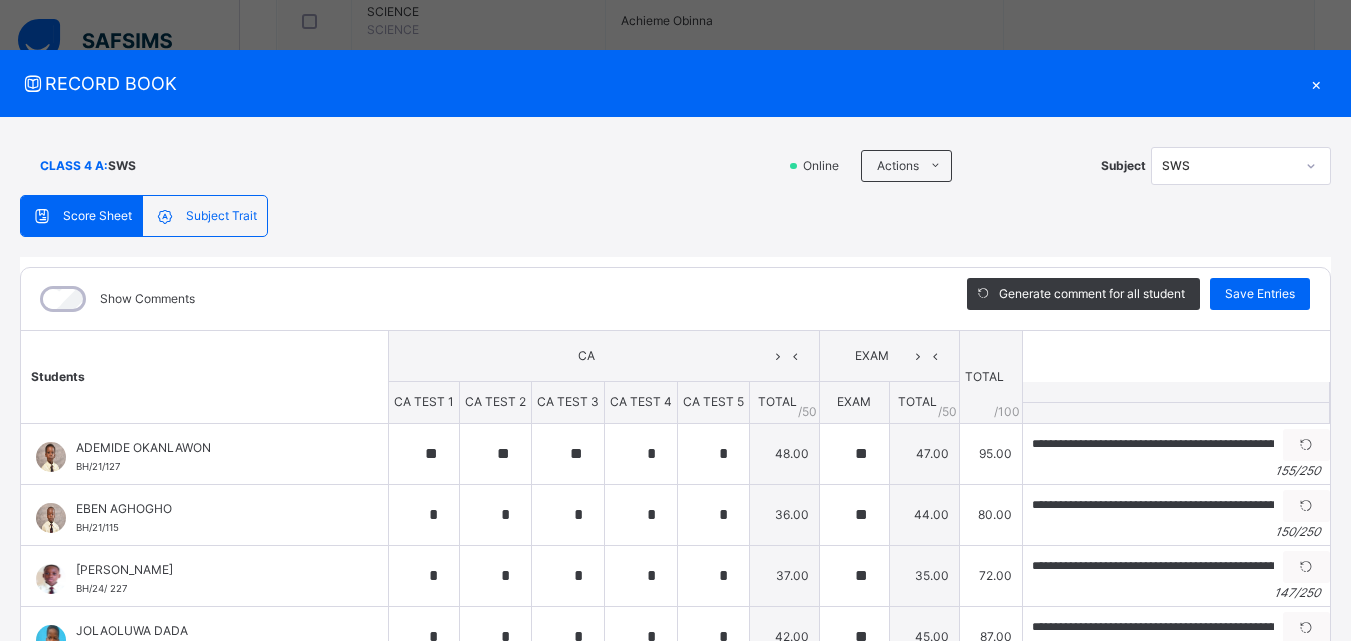 click on "Subject Trait" at bounding box center [221, 216] 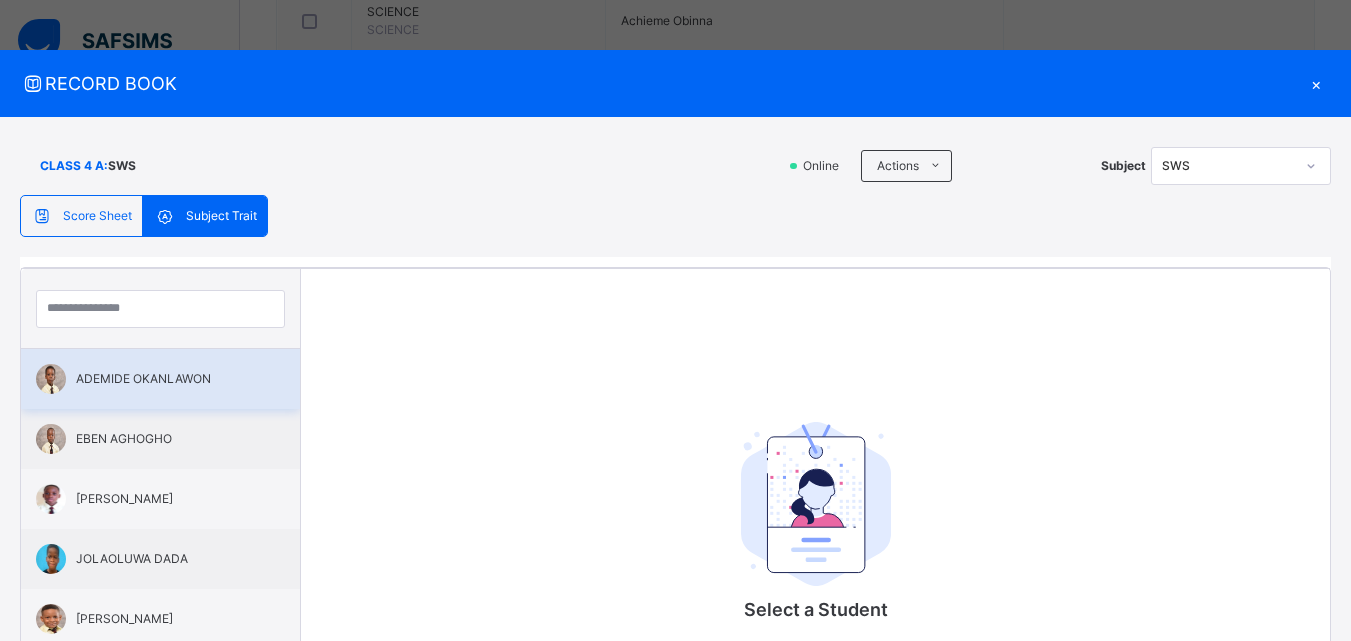 click on "ADEMIDE  OKANLAWON" at bounding box center [160, 379] 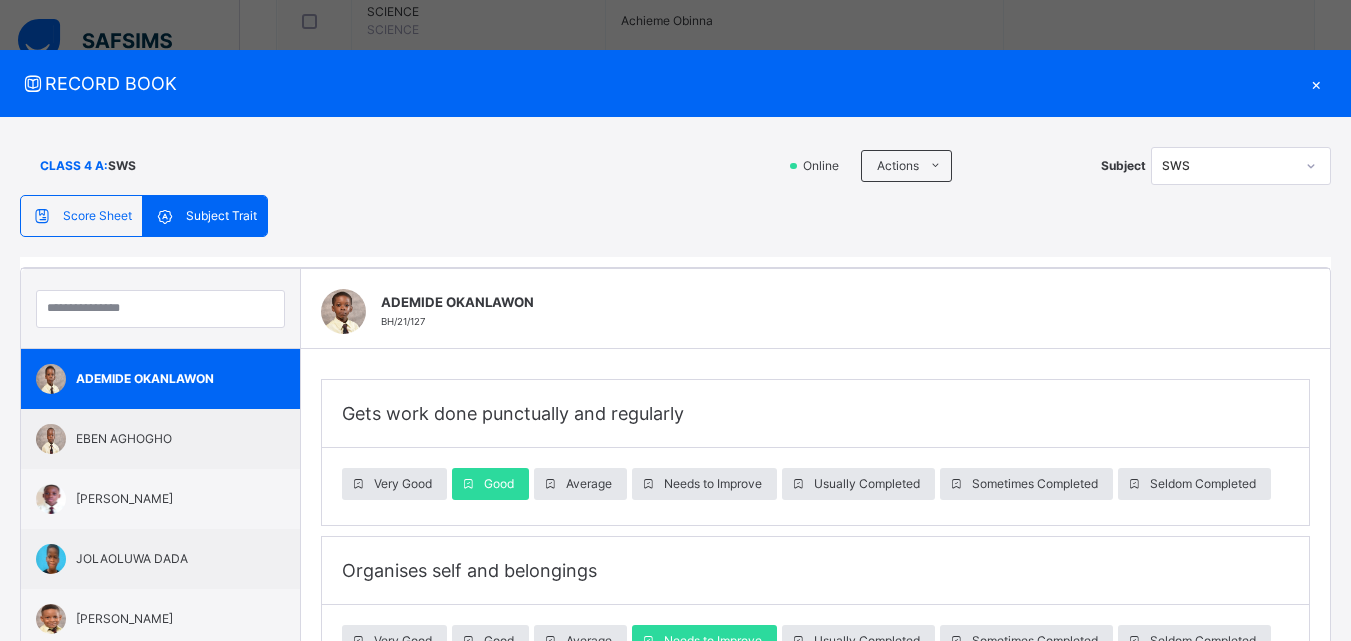 click on "Gets work done punctually and regularly Very Good Good Average Needs to Improve Usually Completed Sometimes Completed Seldom Completed Organises self and belongings Very Good Good Average Needs to Improve Usually Completed Sometimes Completed Seldom Completed Follows oral and written instruction Very Good Good Average Needs to Improve Usually Completed Sometimes Completed Seldom Completed Exhibits team spirit Very Good Good Average Needs to Improve Usually Completed Sometimes Completed Seldom Completed Demonstrates some degree of courtesy Very Good Good Average Needs to Improve Usually Completed Sometimes Completed Seldom Completed Takes initiative and self-direction Very Good Good Average Needs to Improve Usually Completed Sometimes Completed Seldom Completed Shows consideration for others Very Good Good Average Needs to Improve Usually Completed Sometimes Completed Seldom Completed Sustains attention in activities Very Good Good Average Needs to Improve Usually Completed Sometimes Completed Seldom Completed" at bounding box center [815, 1072] 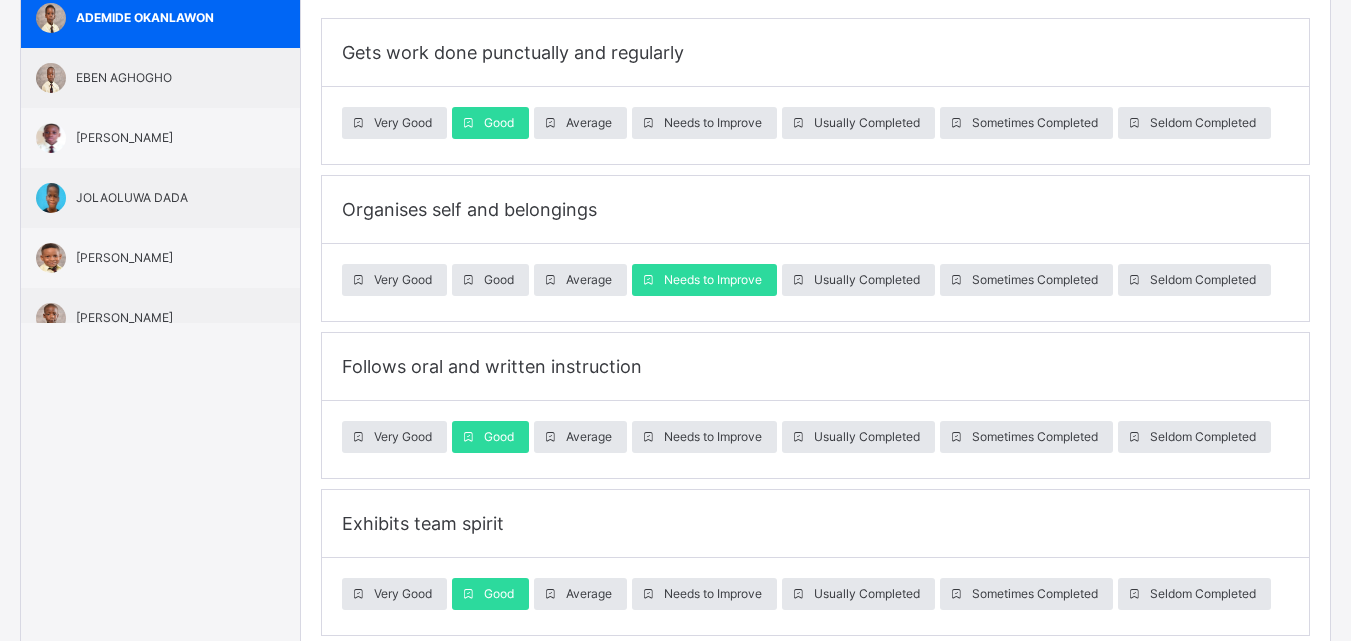 scroll, scrollTop: 48, scrollLeft: 0, axis: vertical 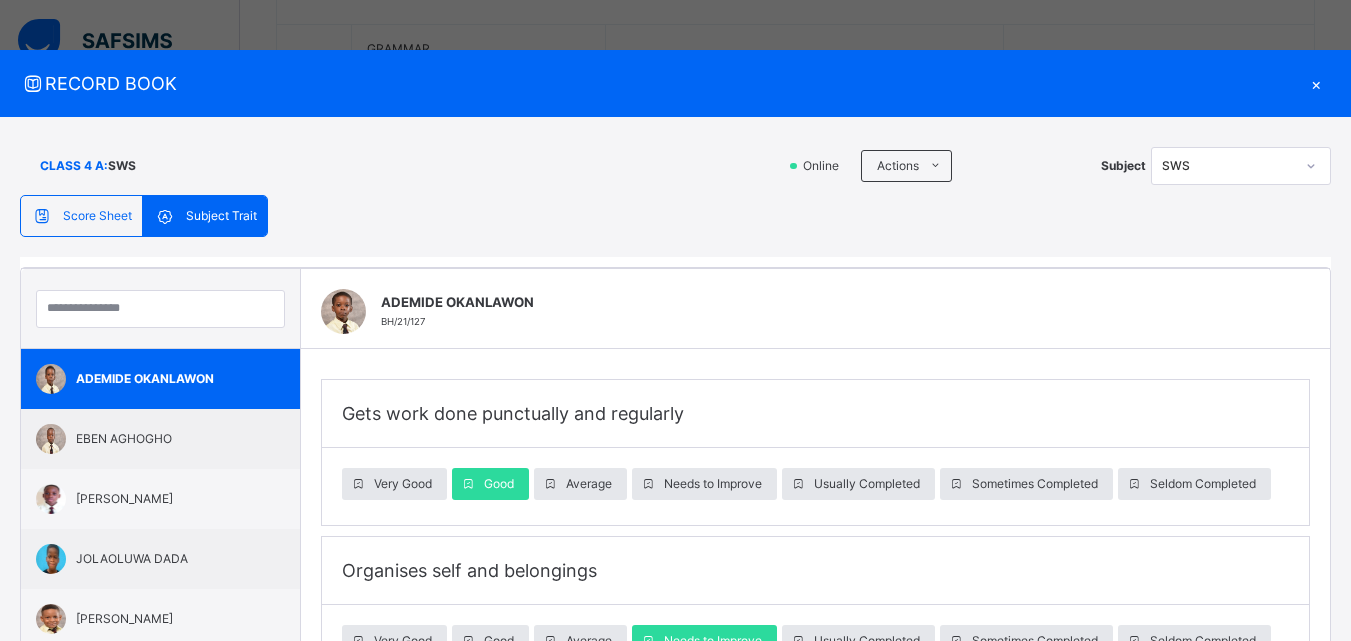 click on "Score Sheet" at bounding box center (97, 216) 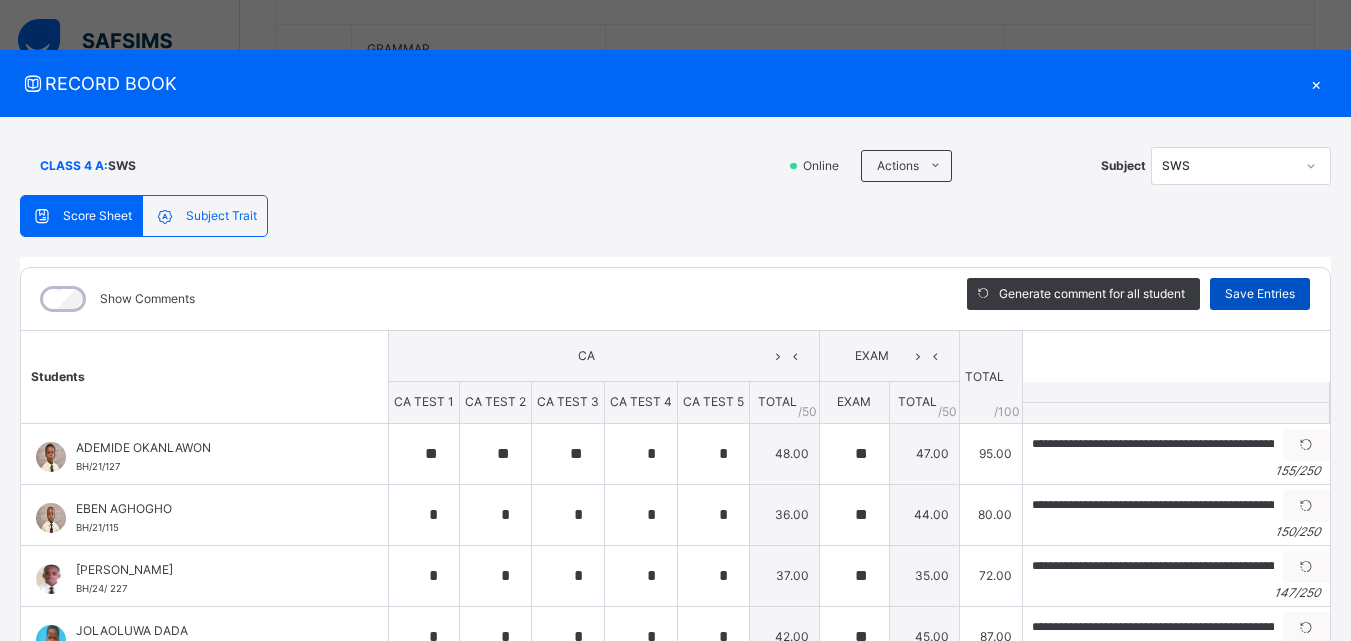 click on "Save Entries" at bounding box center [1260, 294] 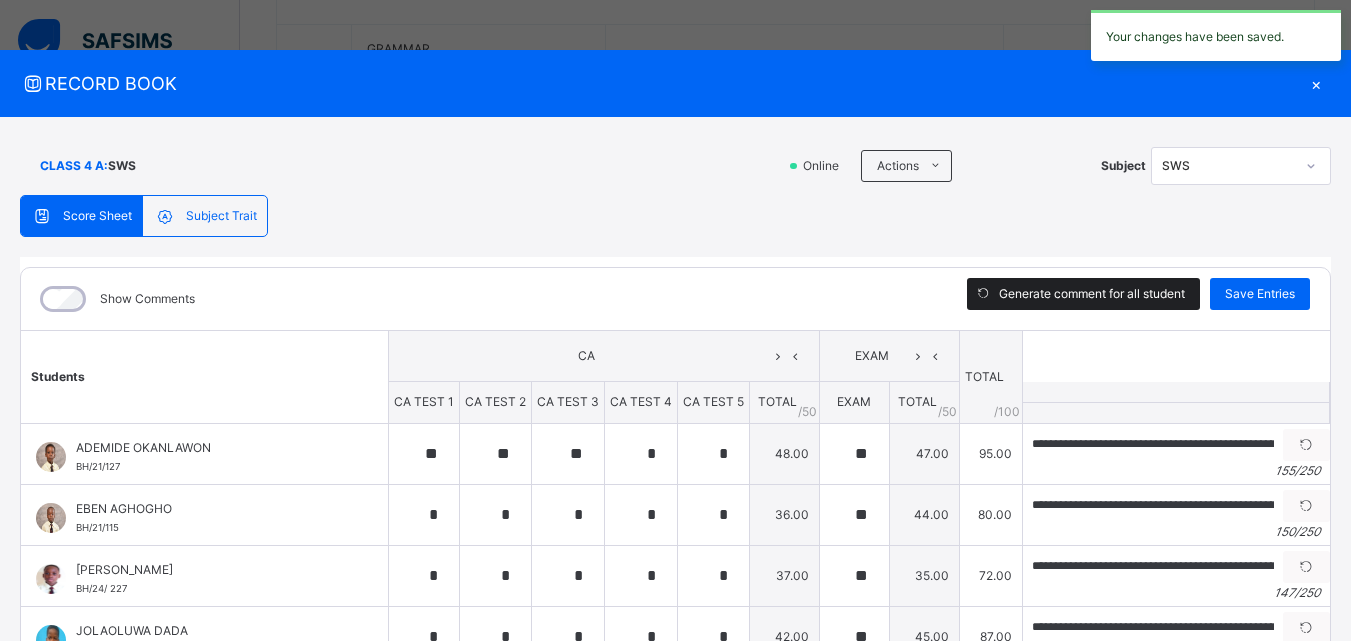 click on "Generate comment for all student" at bounding box center (1092, 294) 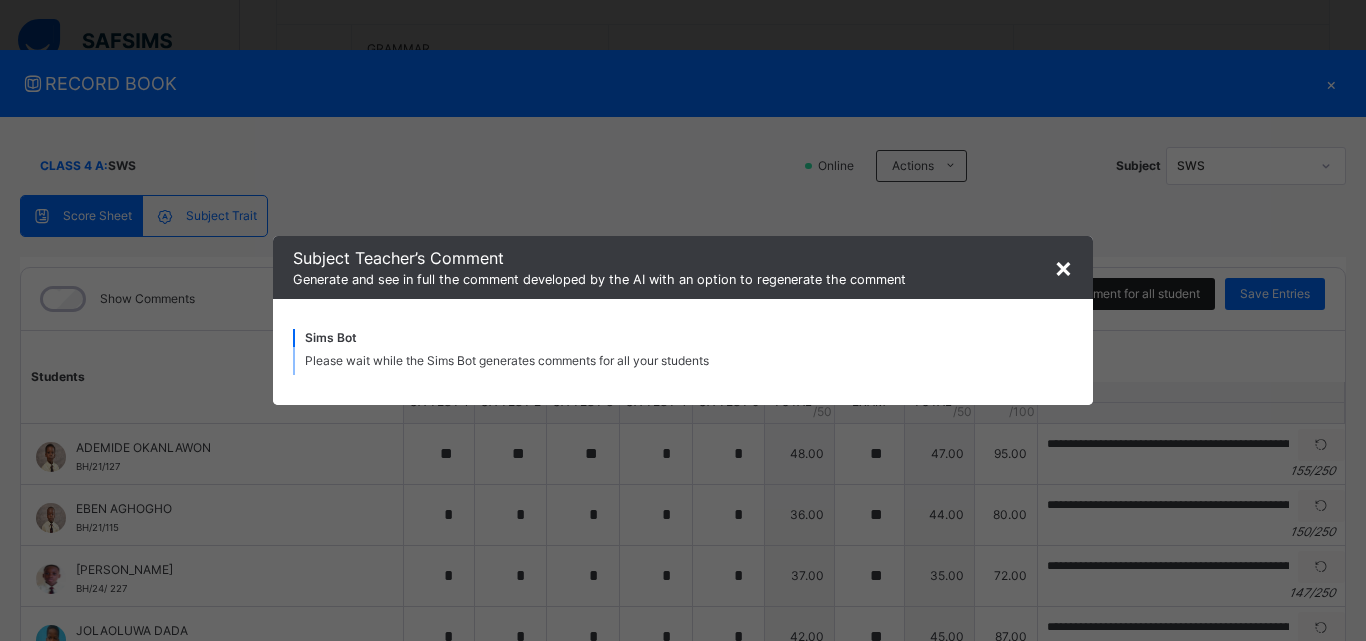 type on "**********" 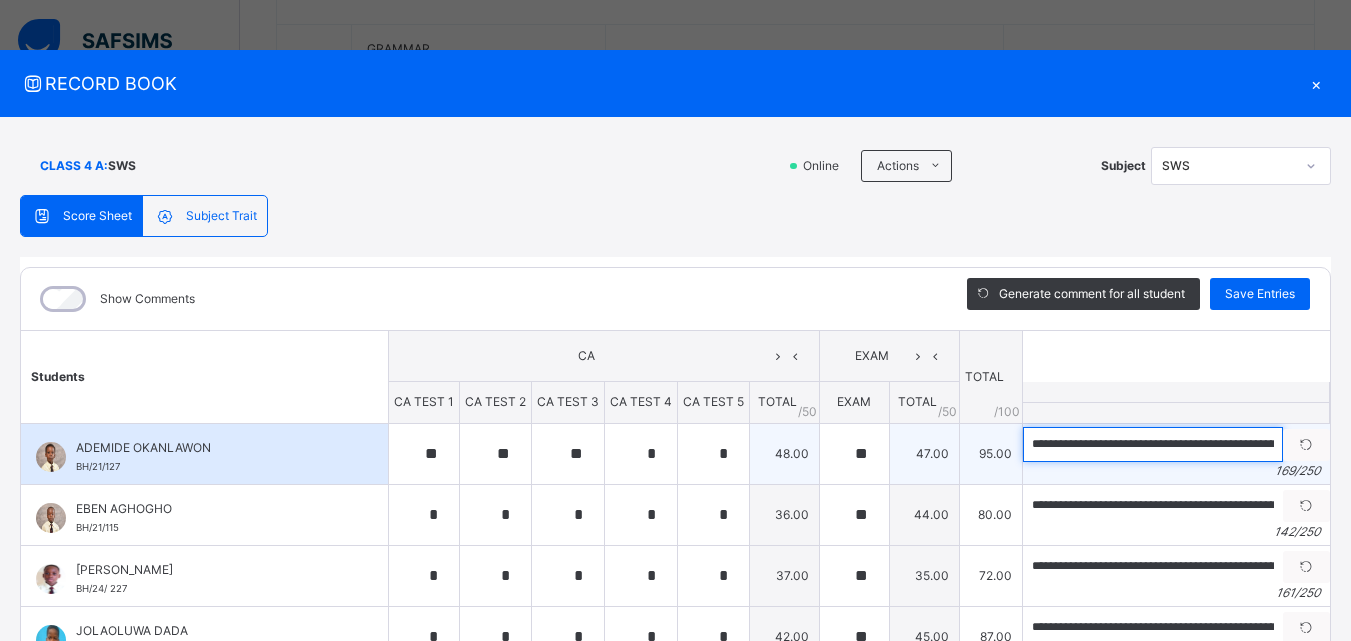 click on "**********" at bounding box center [1153, 444] 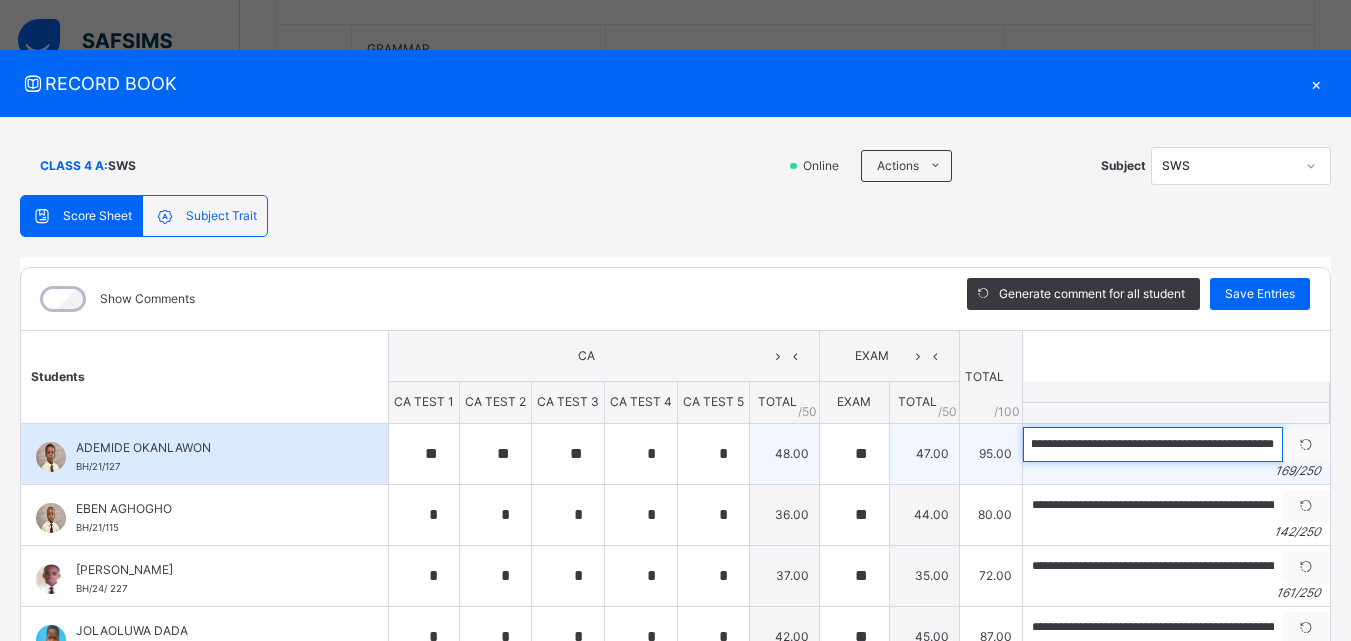 scroll, scrollTop: 0, scrollLeft: 740, axis: horizontal 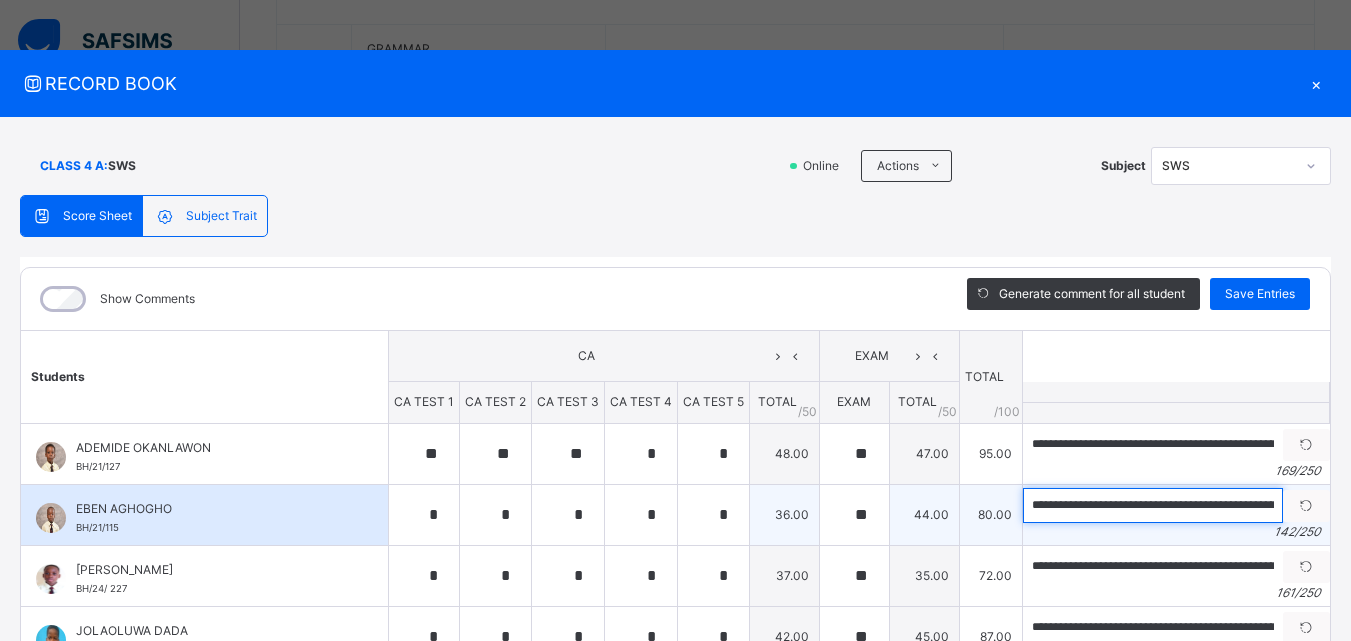 click on "**********" at bounding box center [1153, 505] 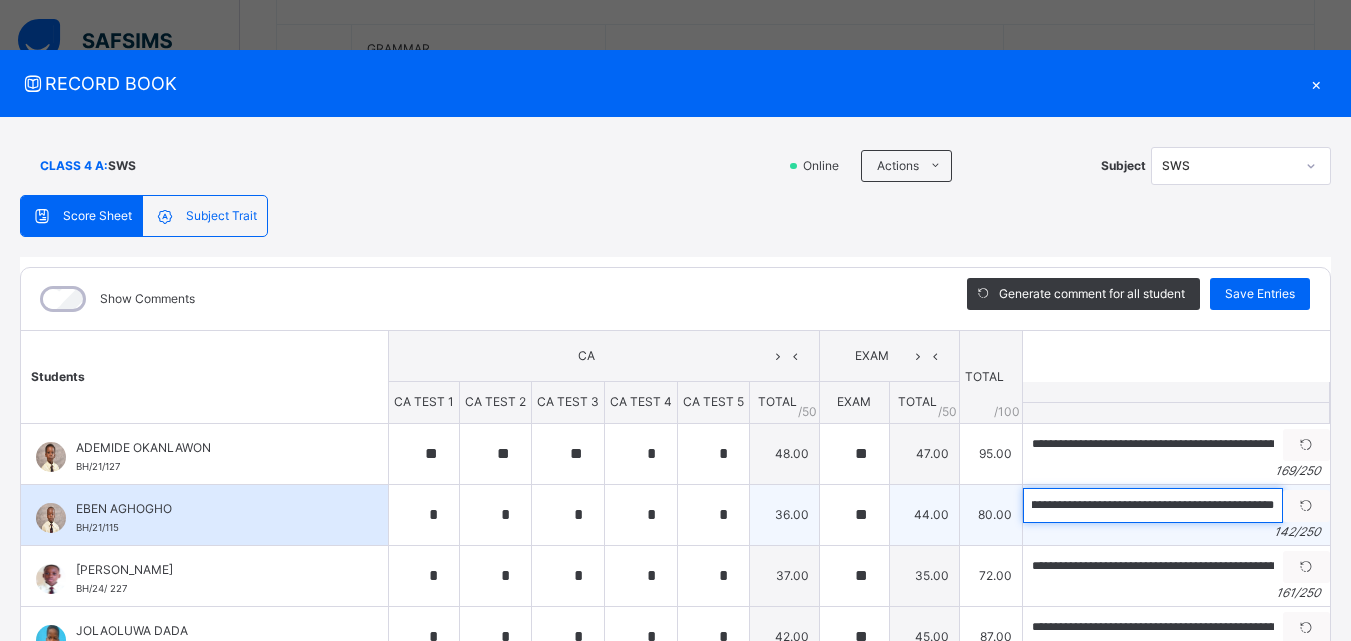 scroll, scrollTop: 0, scrollLeft: 578, axis: horizontal 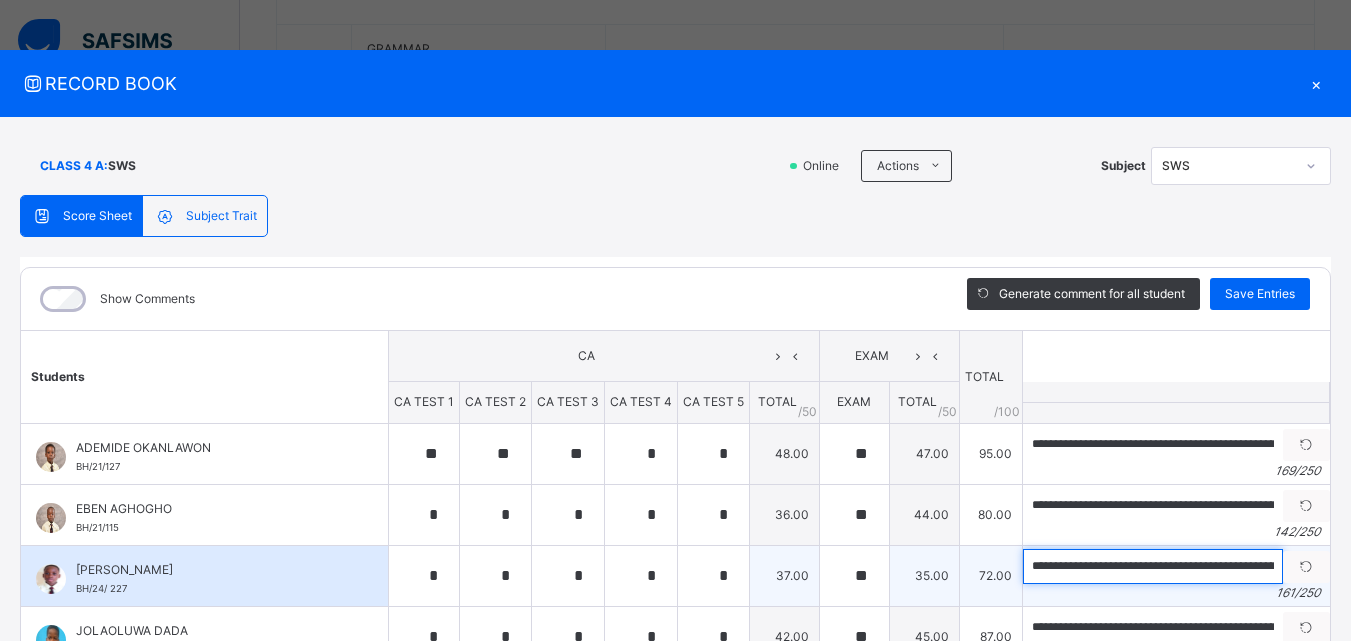 click on "**********" at bounding box center (1153, 566) 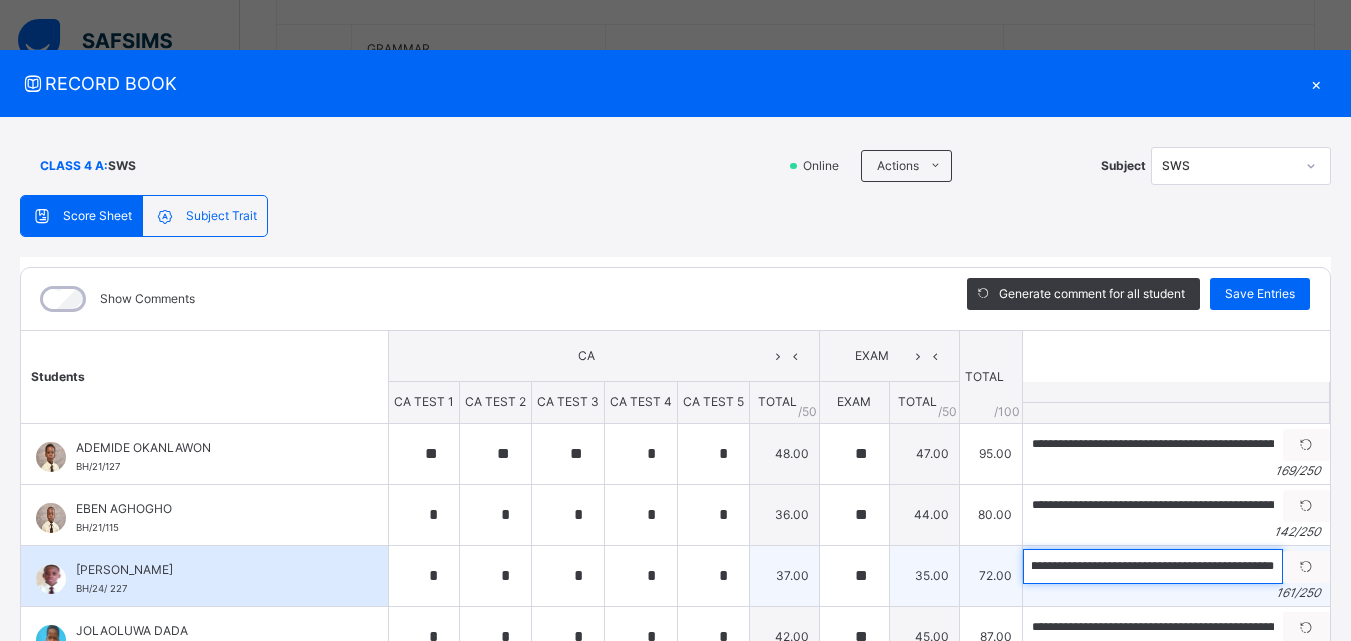 scroll, scrollTop: 0, scrollLeft: 686, axis: horizontal 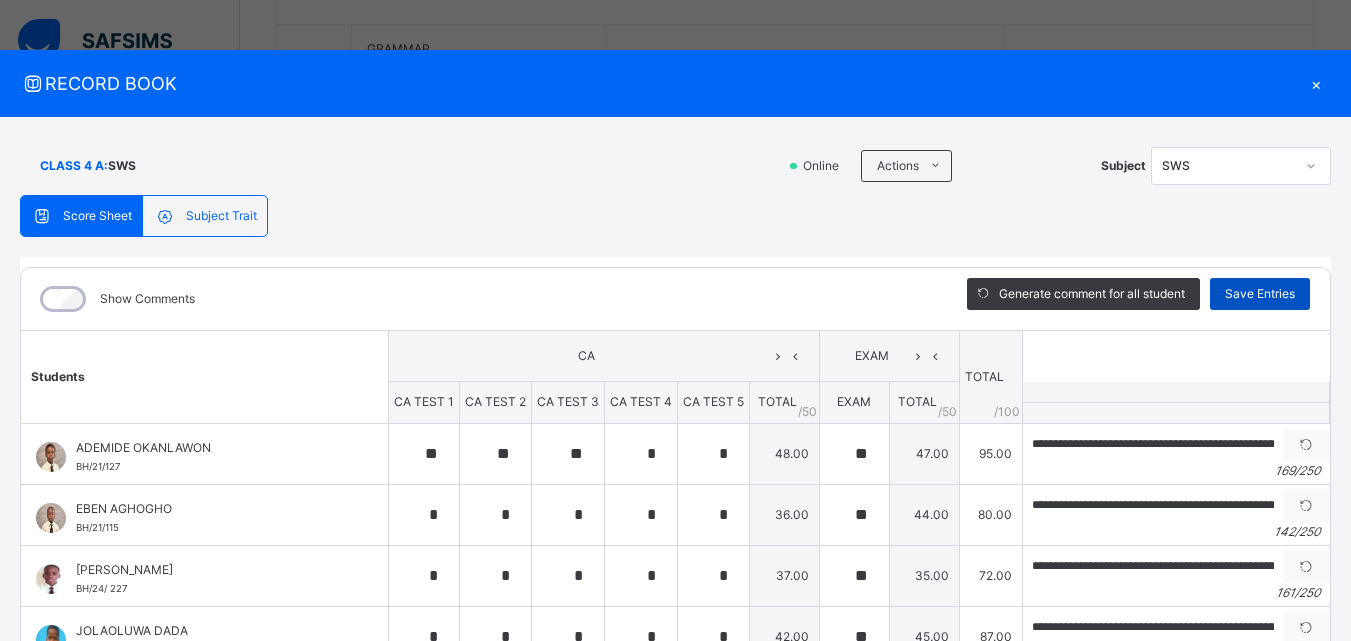 click on "Save Entries" at bounding box center [1260, 294] 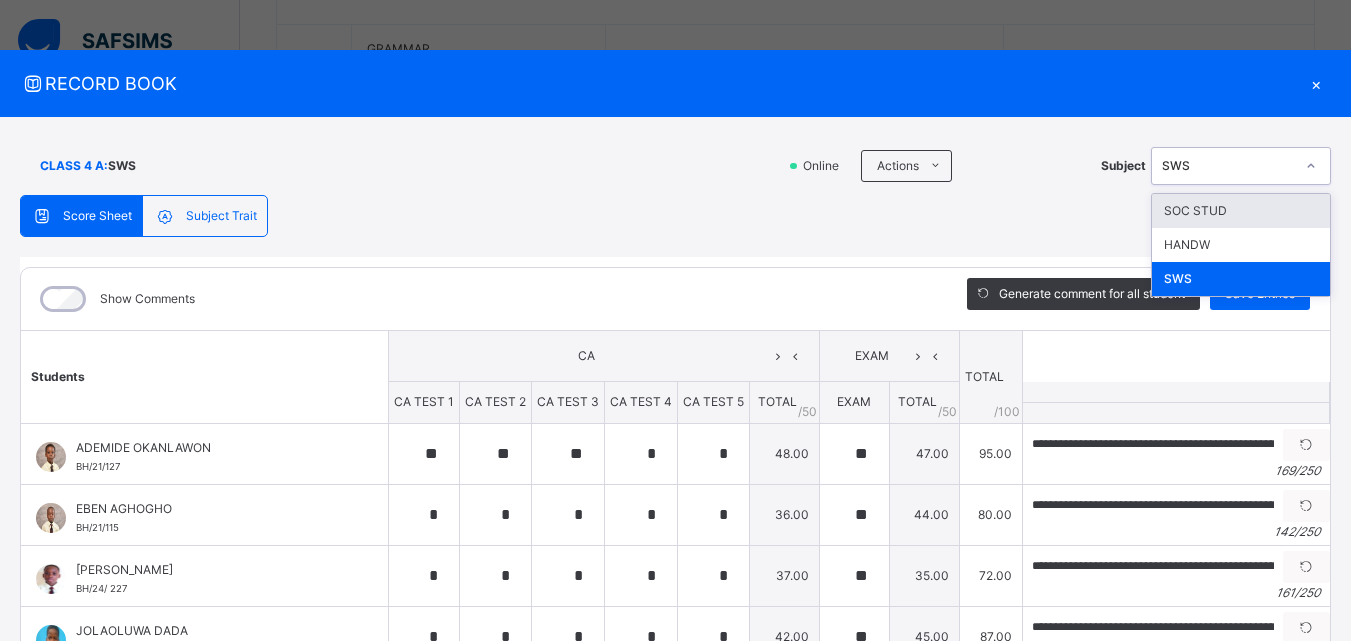 click 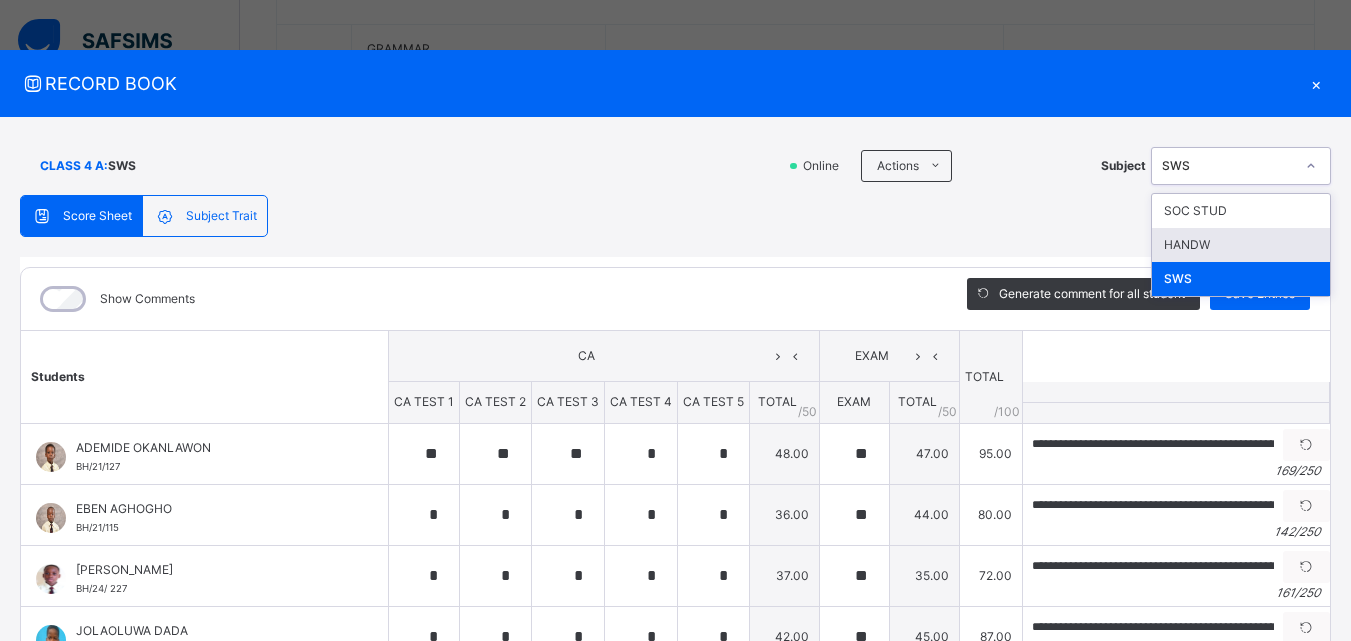 click on "HANDW" at bounding box center [1241, 245] 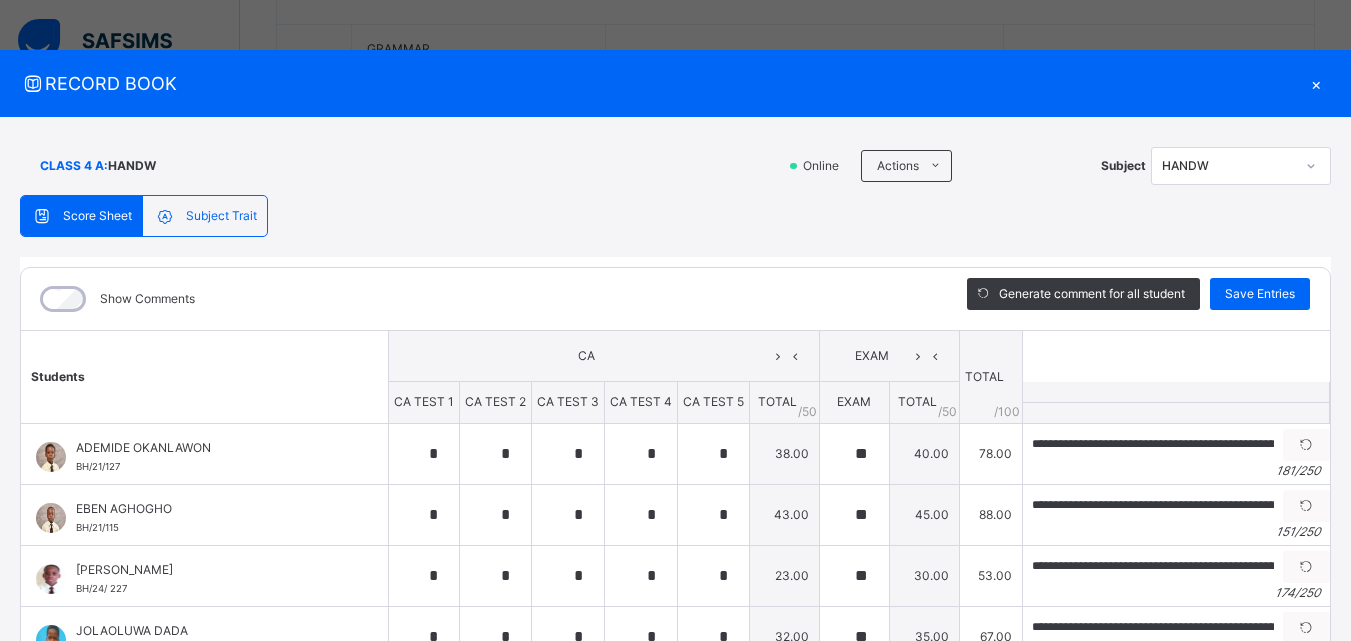 click on "Subject Trait" at bounding box center (221, 216) 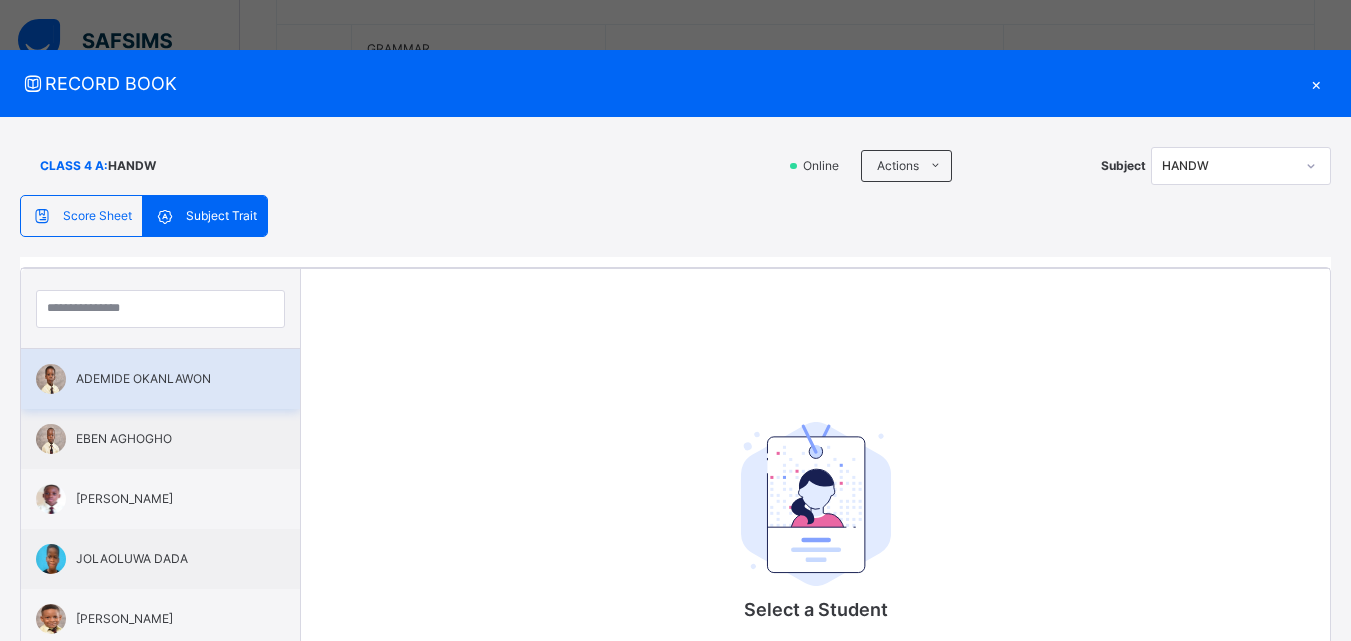 click on "ADEMIDE  OKANLAWON" at bounding box center [165, 379] 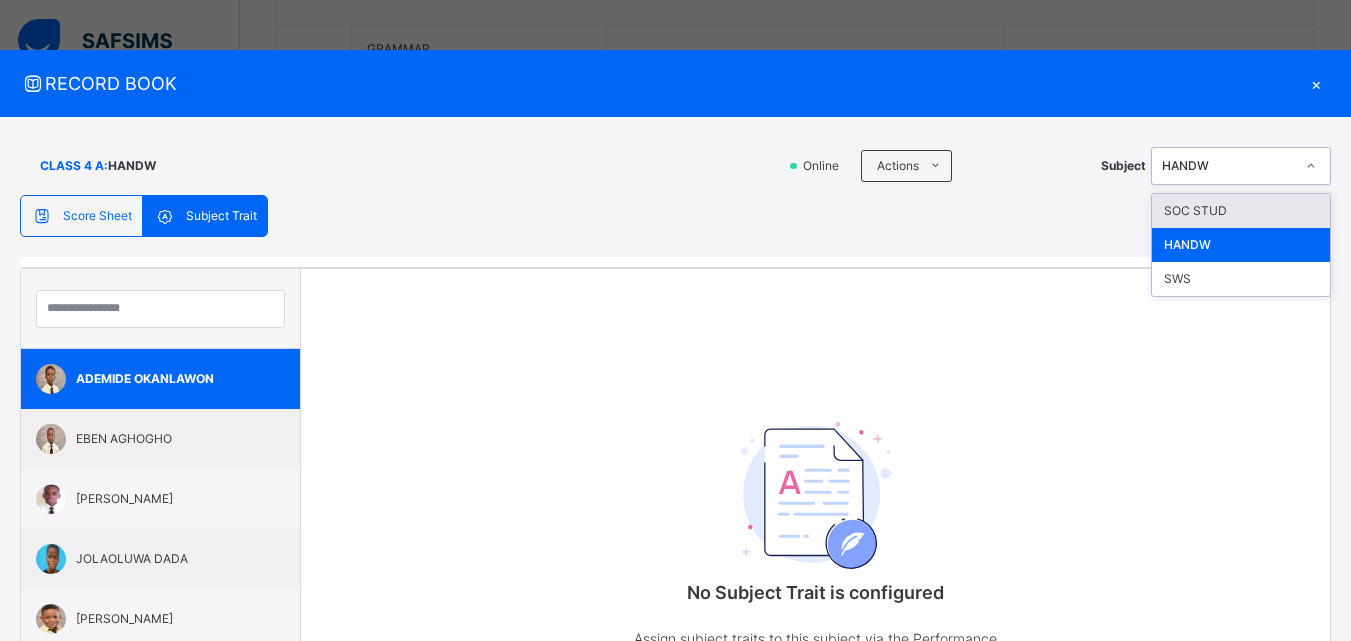click on "HANDW" at bounding box center (1228, 166) 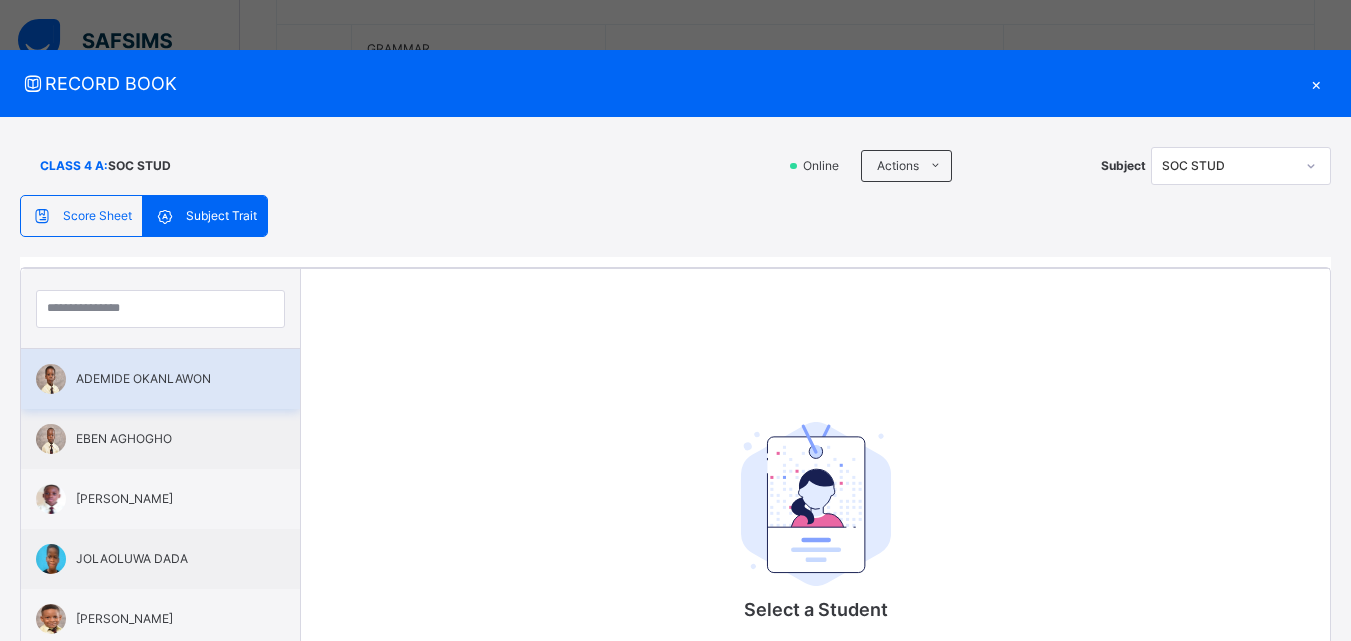click on "ADEMIDE  OKANLAWON" at bounding box center [160, 379] 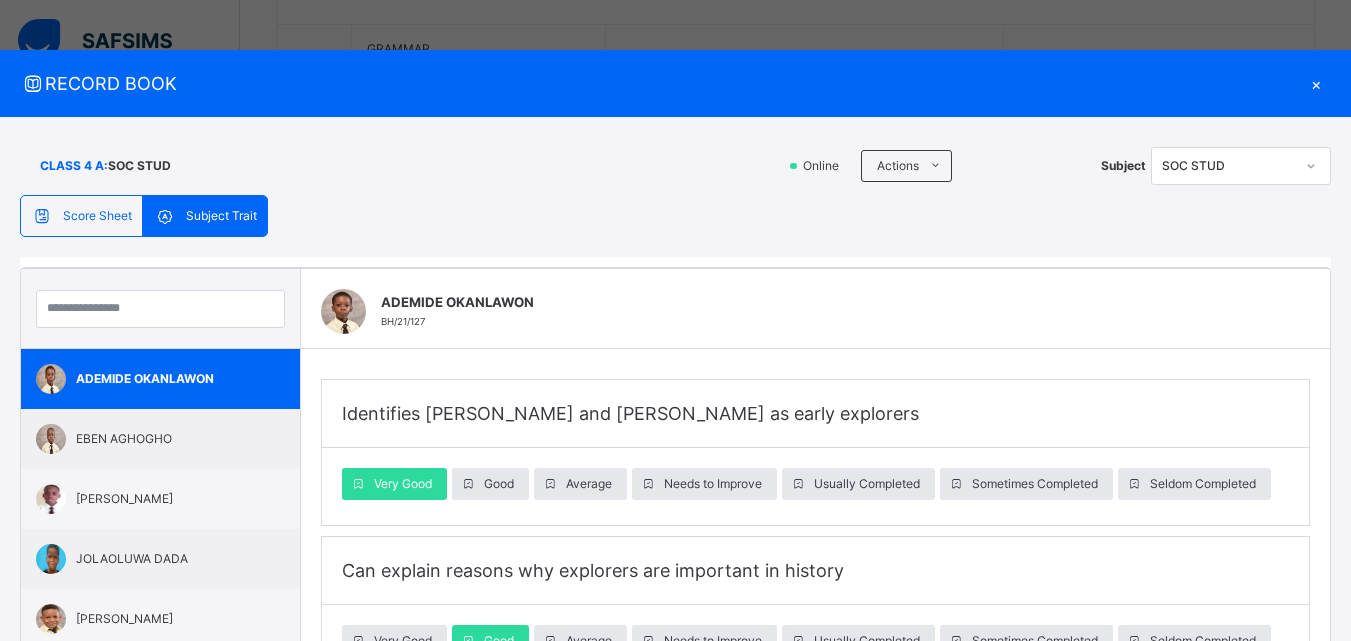 click on "Identifies [PERSON_NAME] and [PERSON_NAME] as early explorers Very Good Good Average Needs to Improve Usually Completed Sometimes Completed Seldom Completed Can explain reasons why explorers are important in history Very Good Good Average Needs to Improve Usually Completed Sometimes Completed Seldom Completed Can define human and capital resources in simple terms Very Good Good Average Needs to Improve Usually Completed Sometimes Completed Seldom Completed Can give examples of human and capital resources resource Very Good Good Average Needs to Improve Usually Completed Sometimes Completed Seldom Completed Can explain the concept of population Very Good Good Average Needs to Improve Usually Completed Sometimes Completed Seldom Completed Can identify the factors that affect population distribution in [GEOGRAPHIC_DATA] Very Good Good Average Needs to Improve Usually Completed Sometimes Completed Seldom Completed Comment Save Entries" at bounding box center [815, 915] 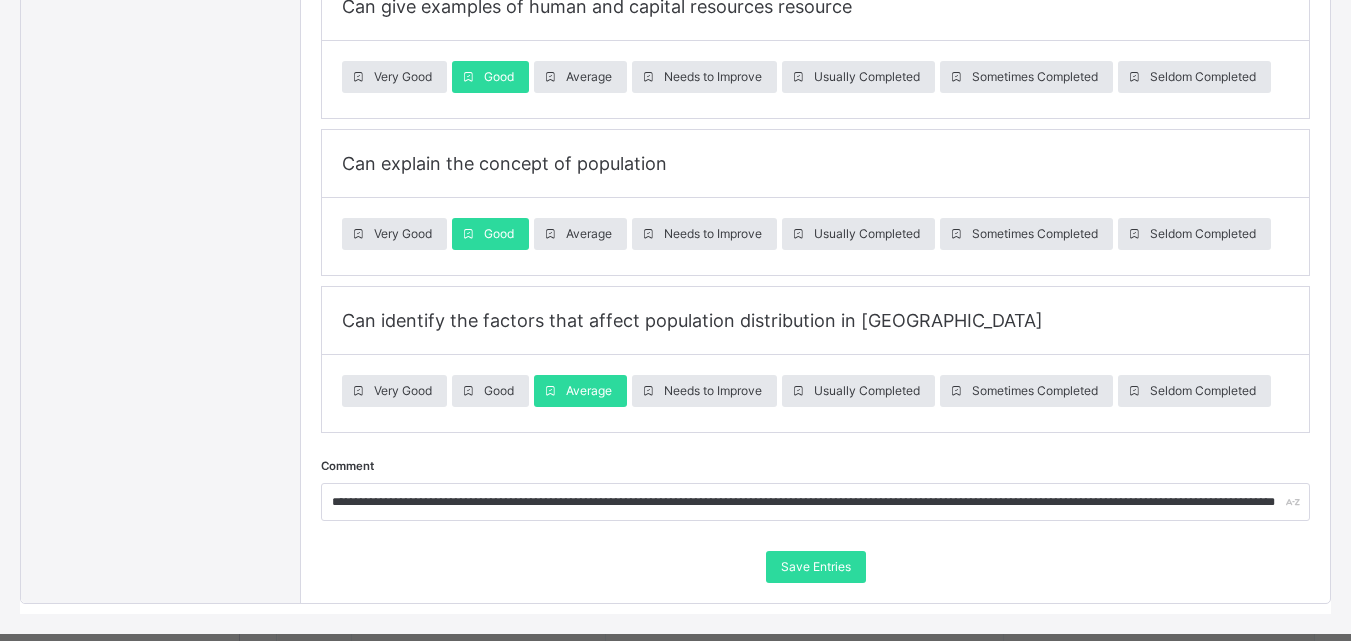 scroll, scrollTop: 1140, scrollLeft: 0, axis: vertical 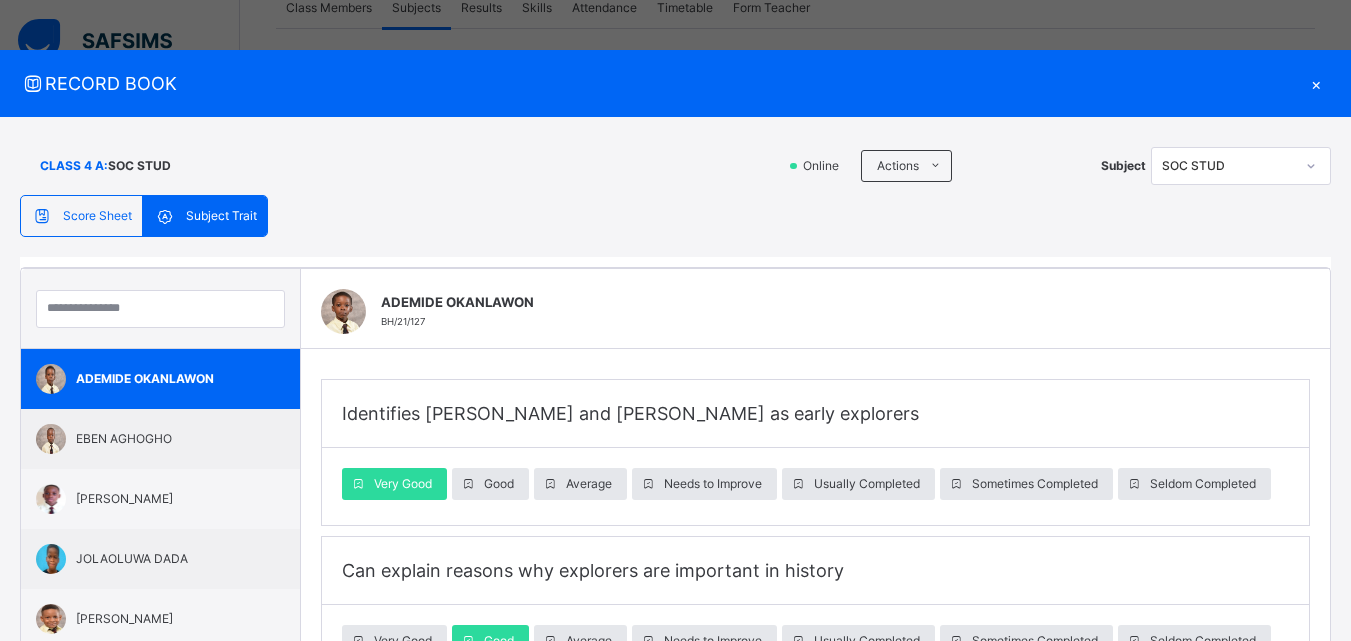 click on "×" at bounding box center [1316, 83] 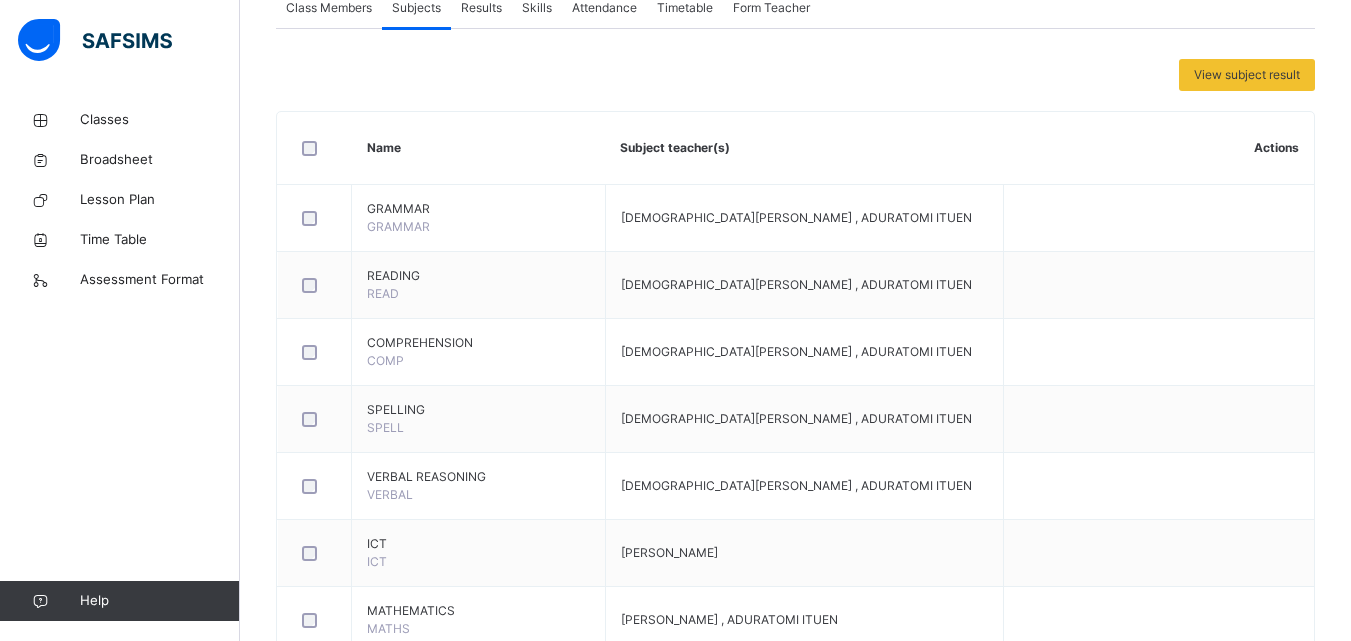 click on "Results" at bounding box center (481, 8) 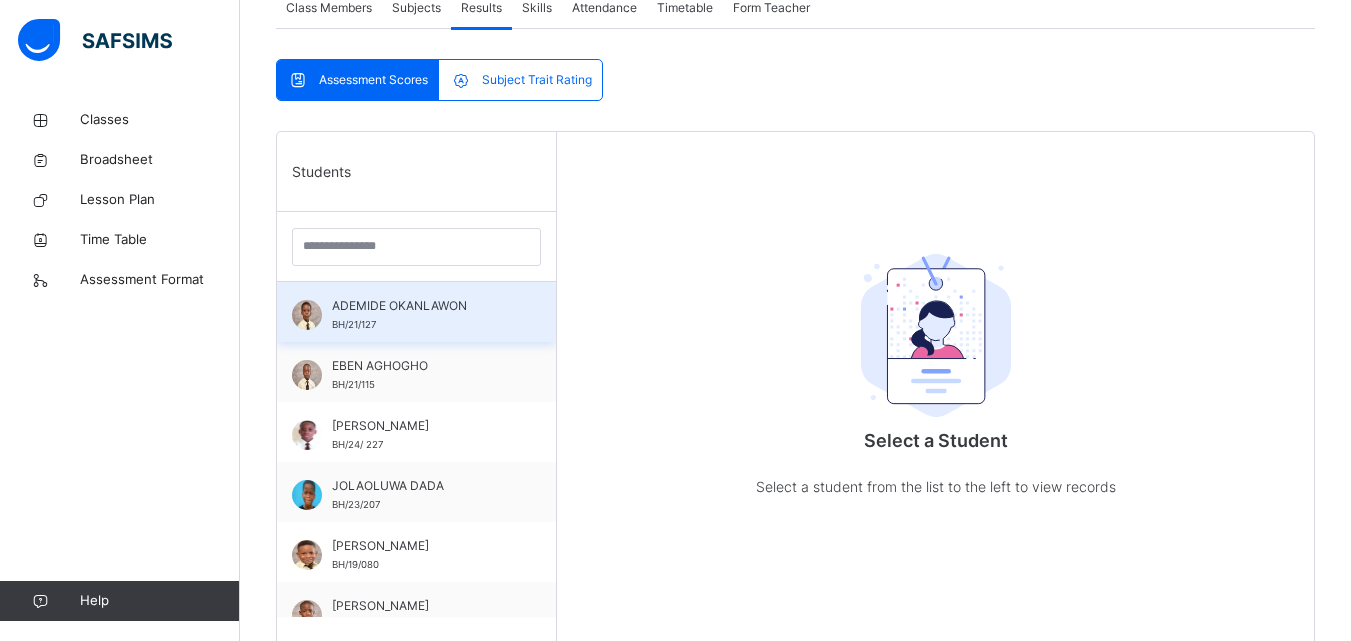 click on "ADEMIDE  [PERSON_NAME]/21/127" at bounding box center (421, 315) 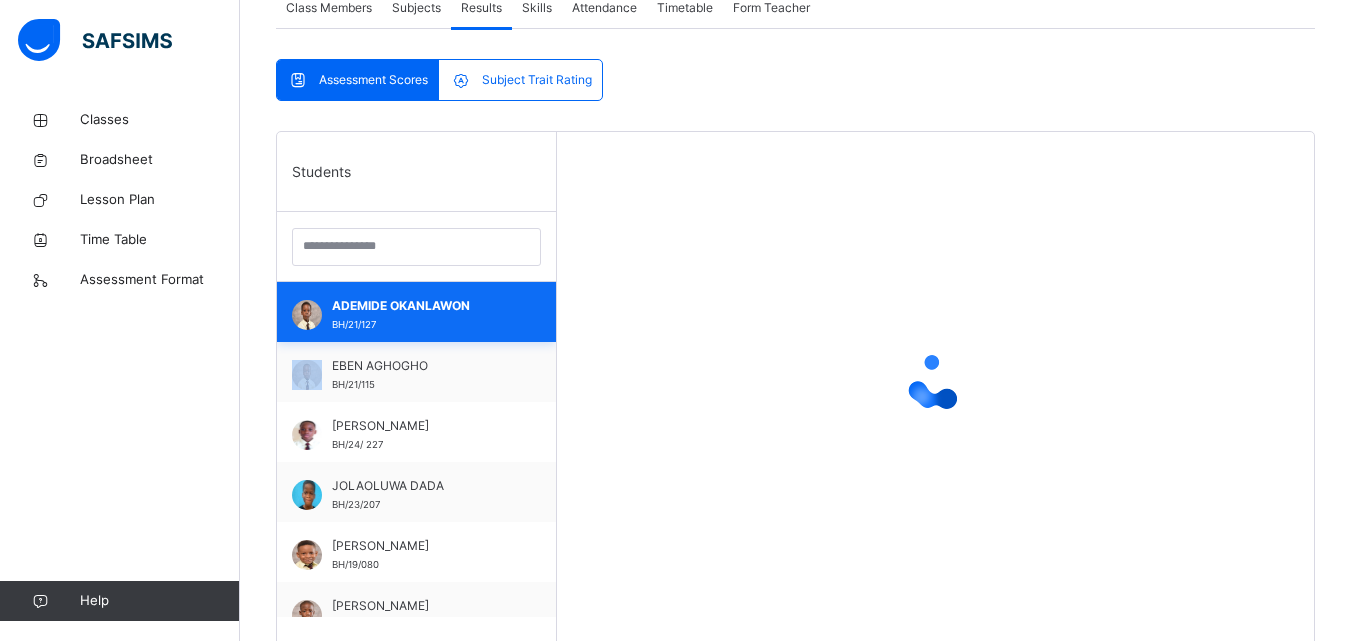 click on "ADEMIDE  [PERSON_NAME]/21/127" at bounding box center [421, 315] 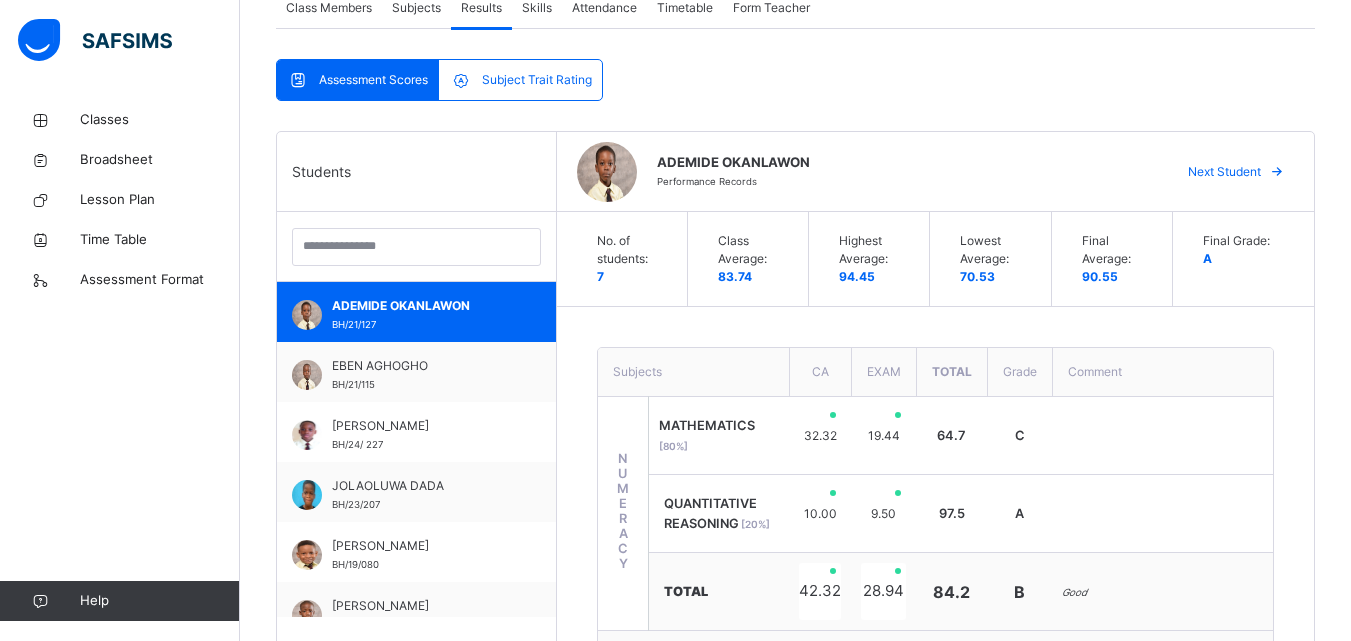 click at bounding box center (1162, 514) 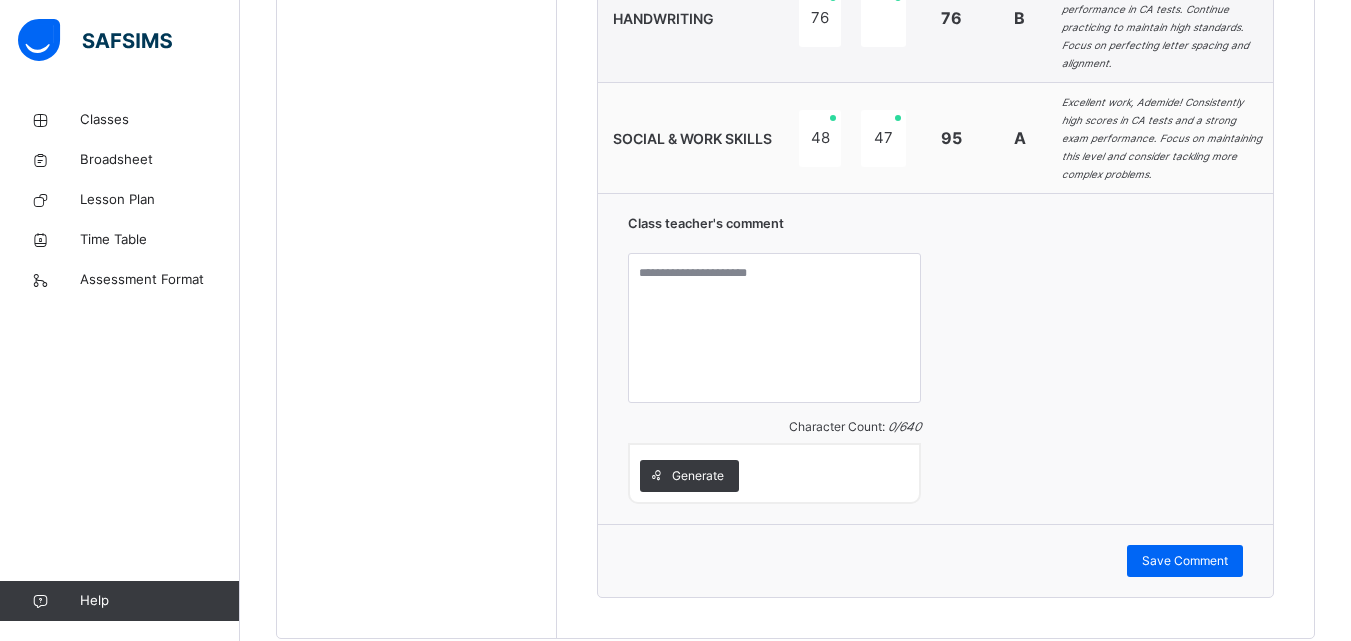 scroll, scrollTop: 1274, scrollLeft: 0, axis: vertical 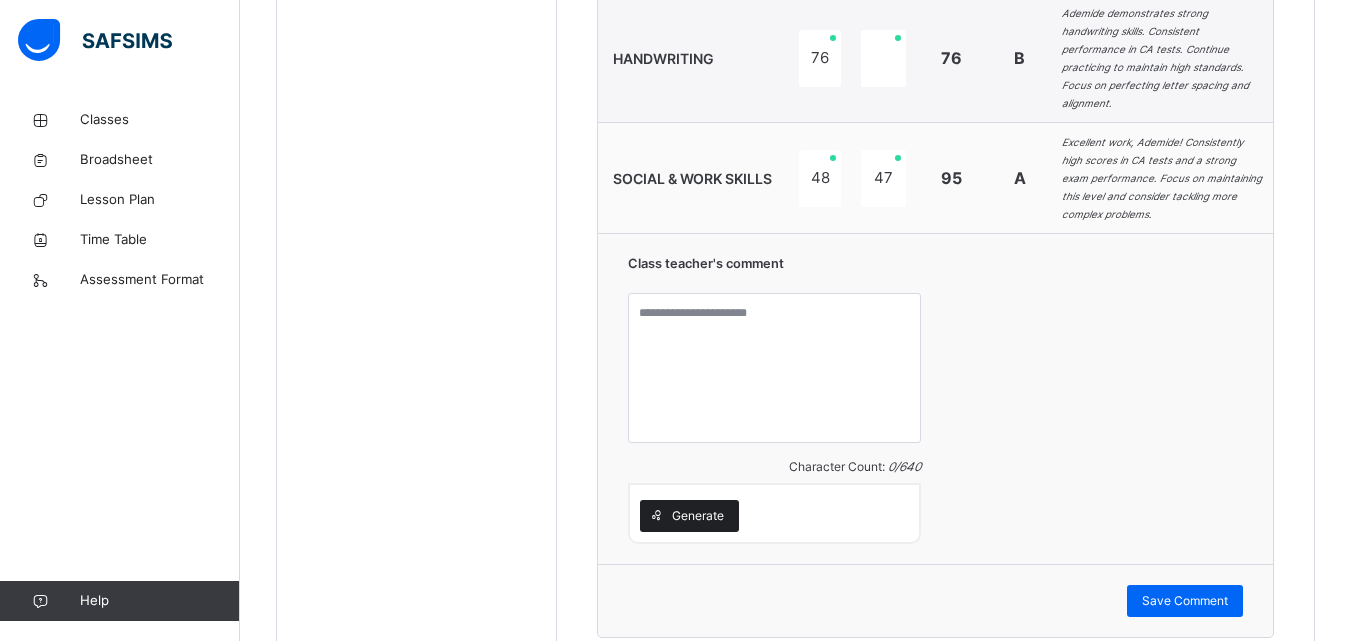 click on "Generate" at bounding box center [689, 516] 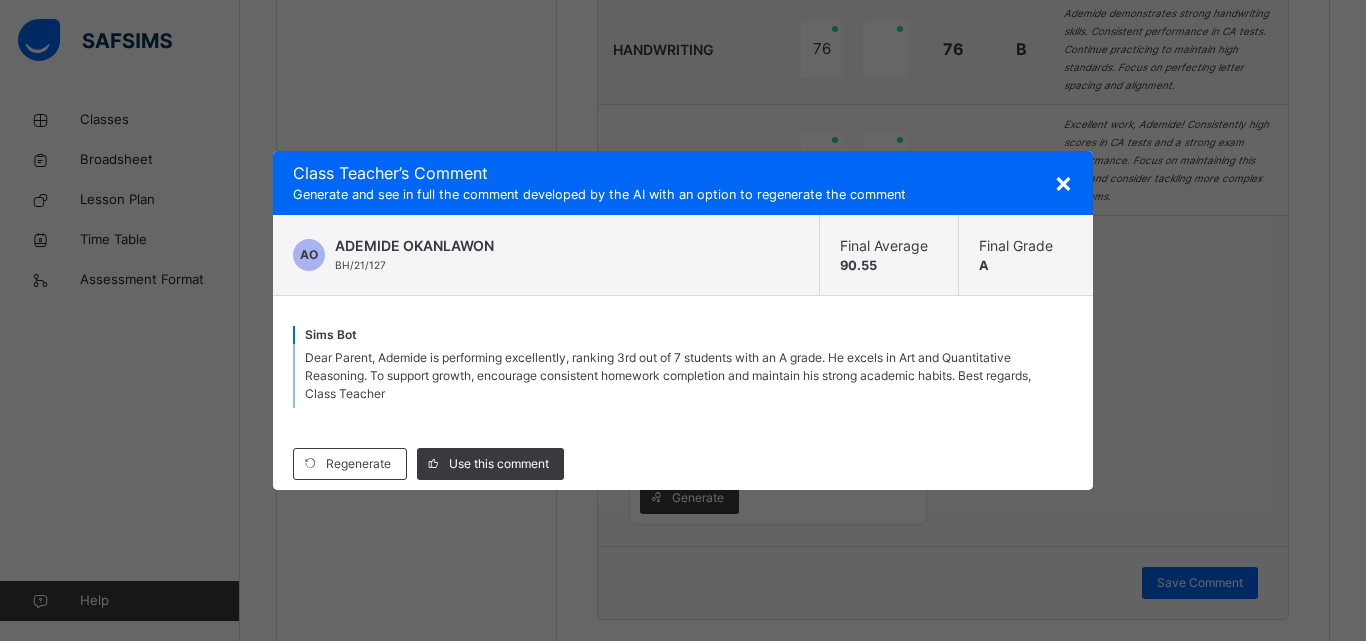 click on "×" at bounding box center (1063, 182) 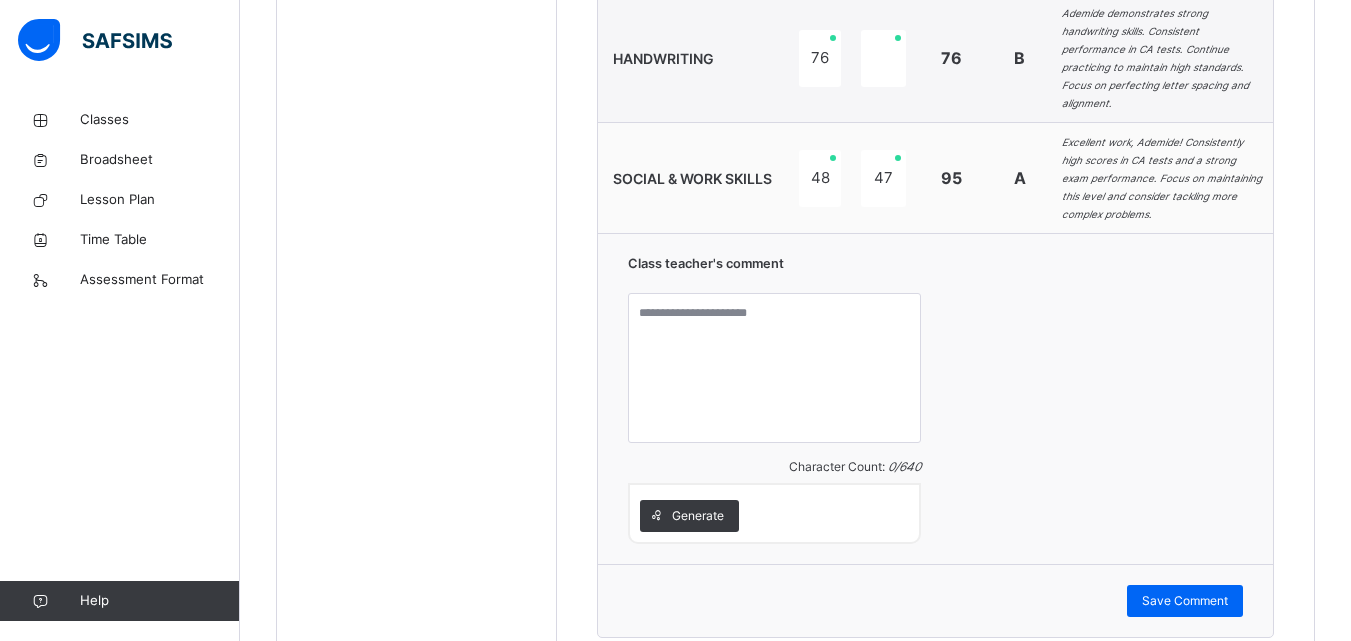 scroll, scrollTop: 714, scrollLeft: 0, axis: vertical 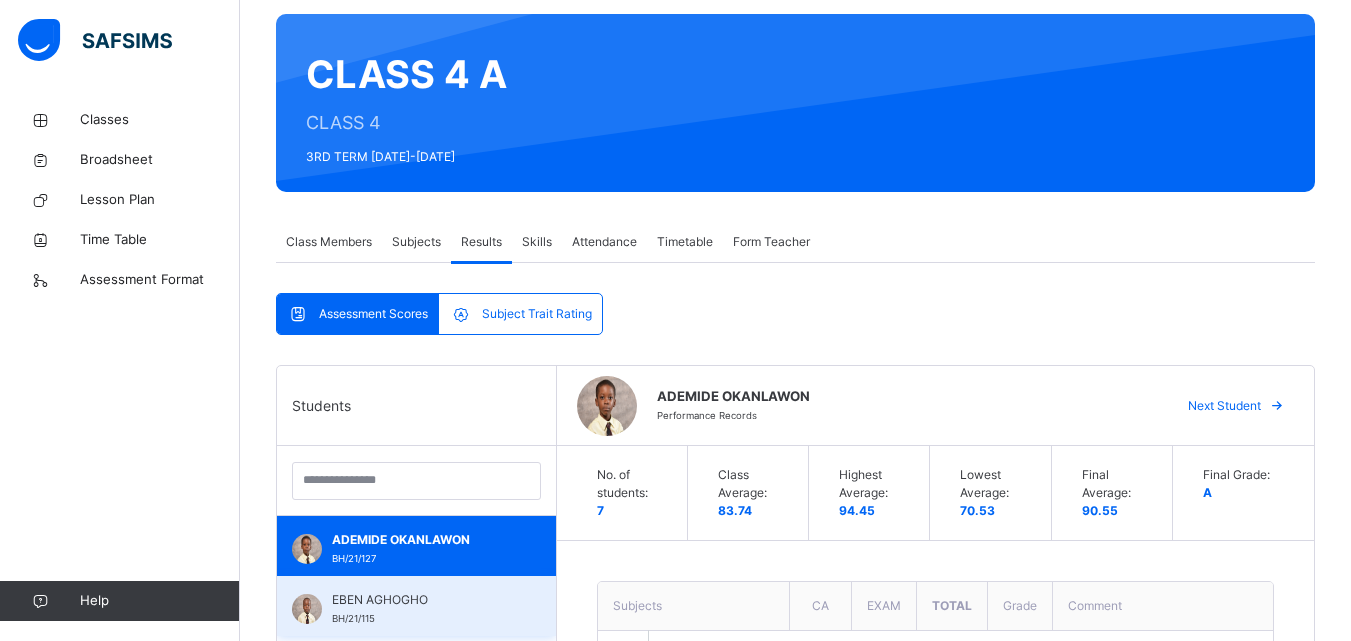 click on "EBEN  AGHOGHO" at bounding box center [421, 600] 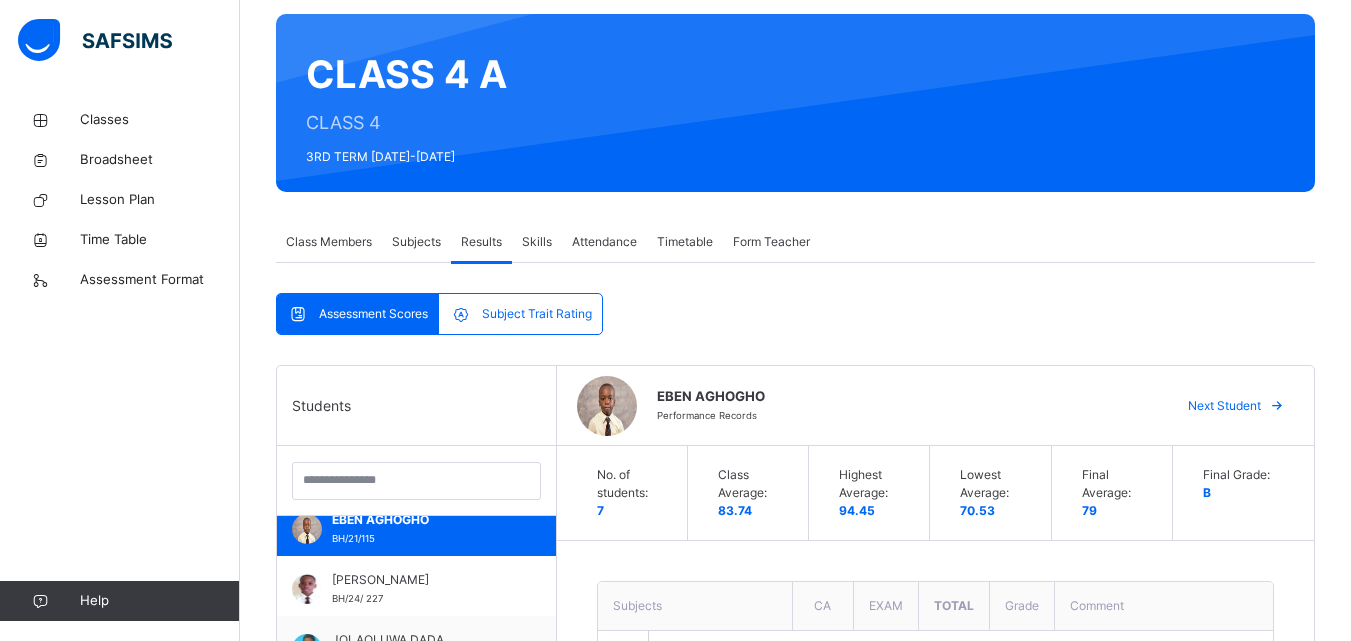 scroll, scrollTop: 85, scrollLeft: 0, axis: vertical 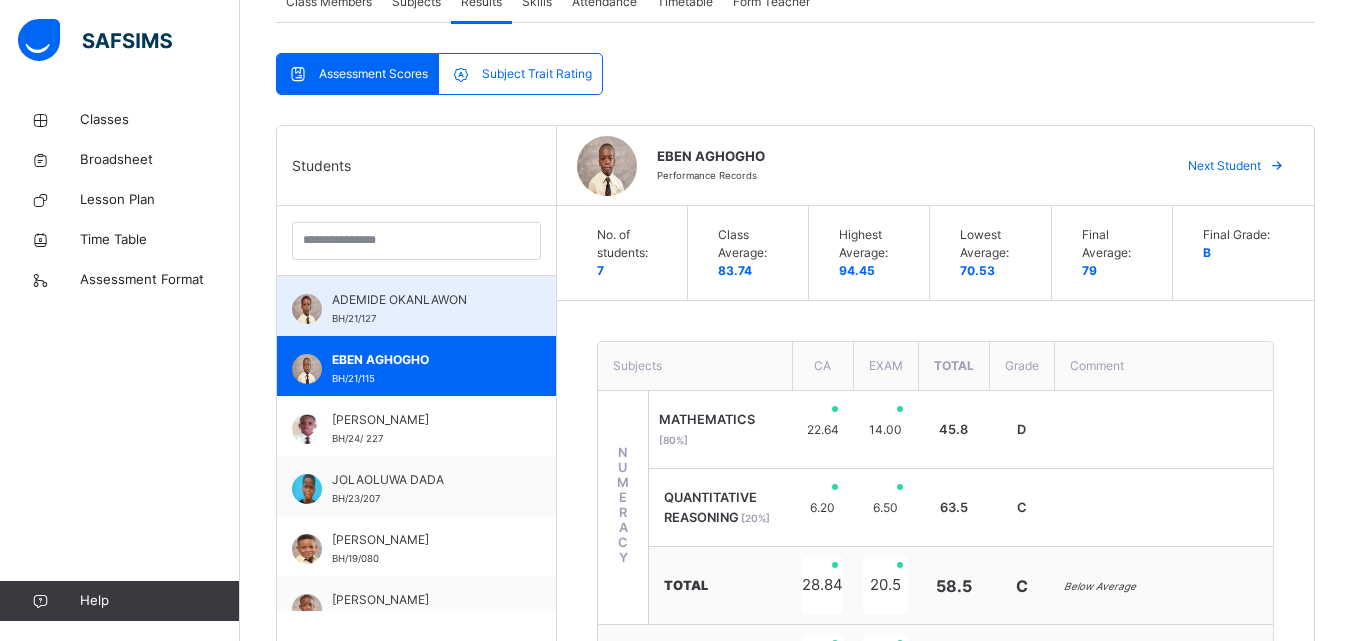 click on "ADEMIDE  [PERSON_NAME]/21/127" at bounding box center [421, 309] 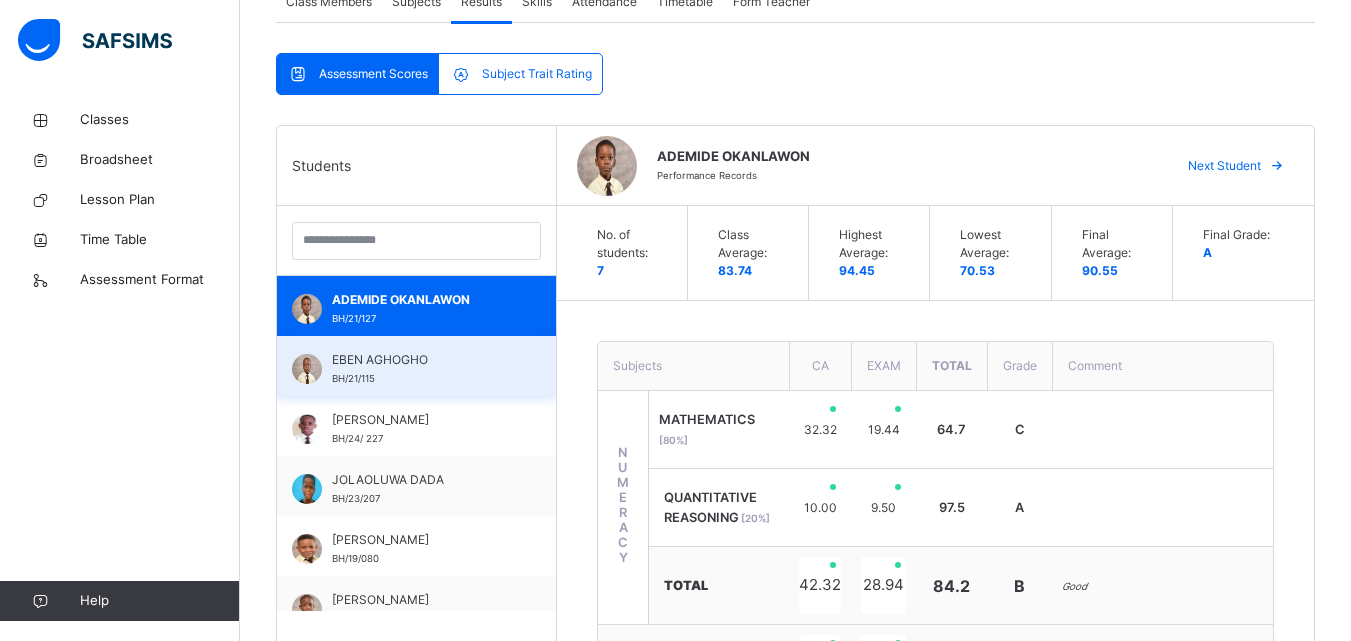click on "EBEN  AGHOGHO BH/21/115" at bounding box center [421, 369] 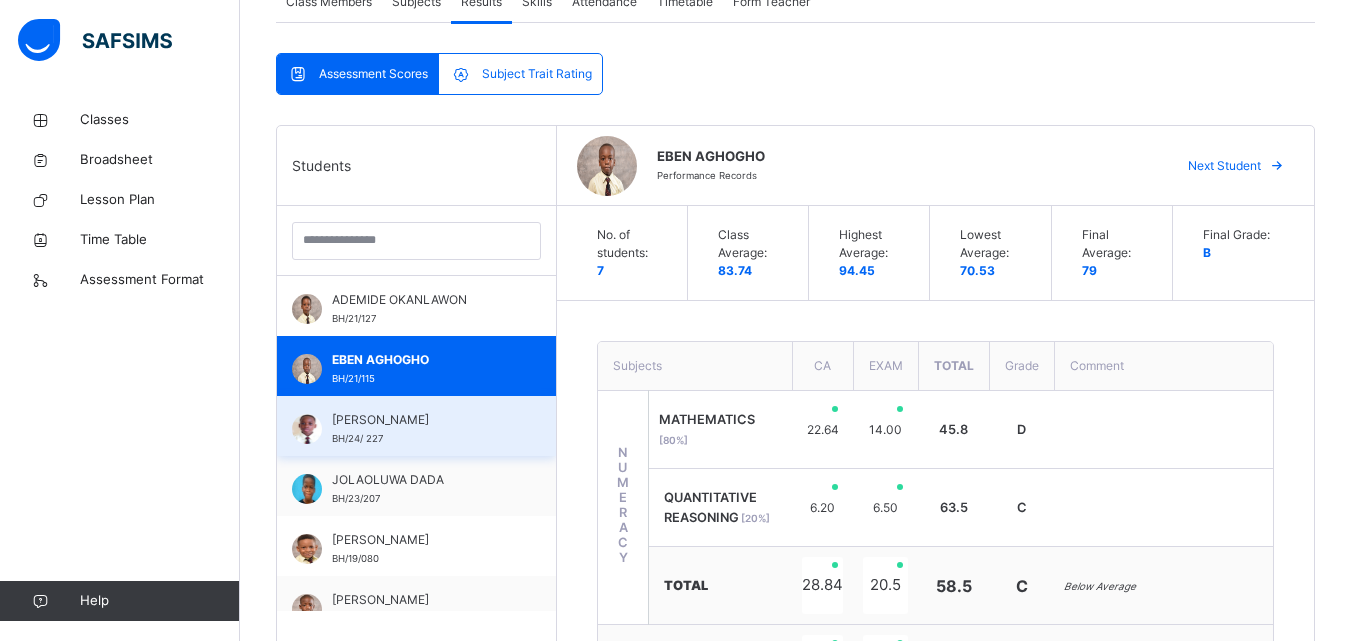 click on "[PERSON_NAME]" at bounding box center (421, 420) 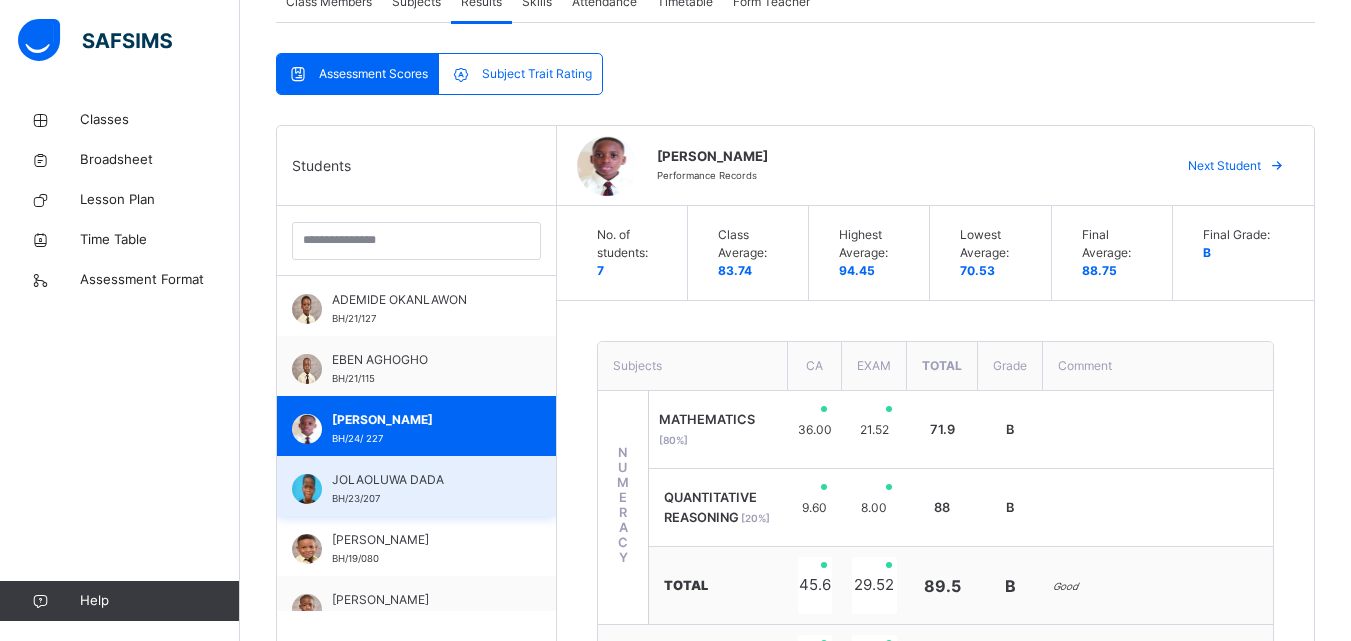 click on "JOLAOLUWA  DADA" at bounding box center (421, 480) 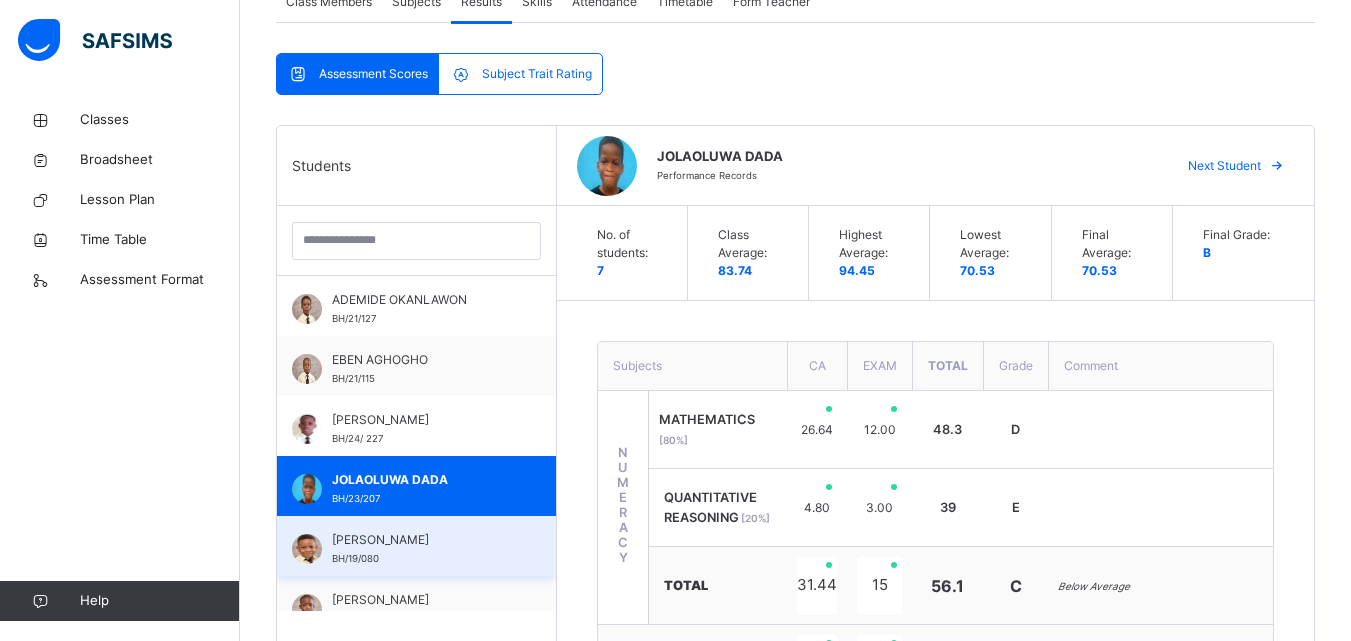 click on "[PERSON_NAME]" at bounding box center [421, 540] 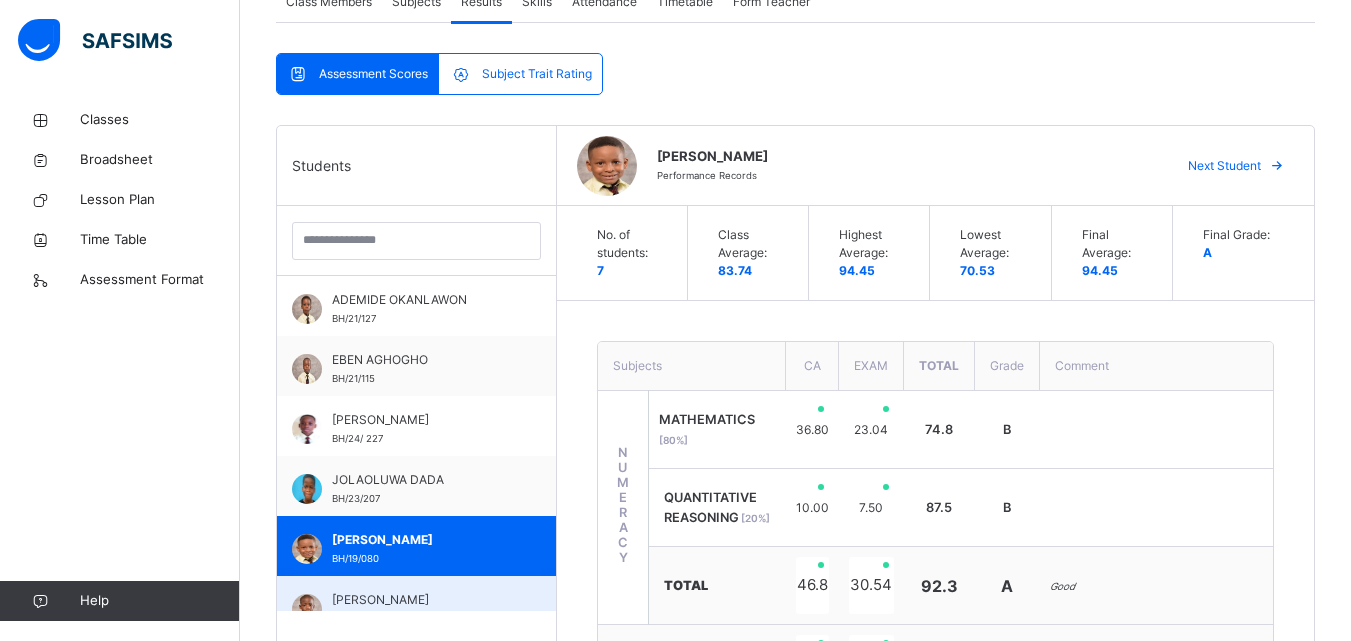 click on "[PERSON_NAME]" at bounding box center [421, 600] 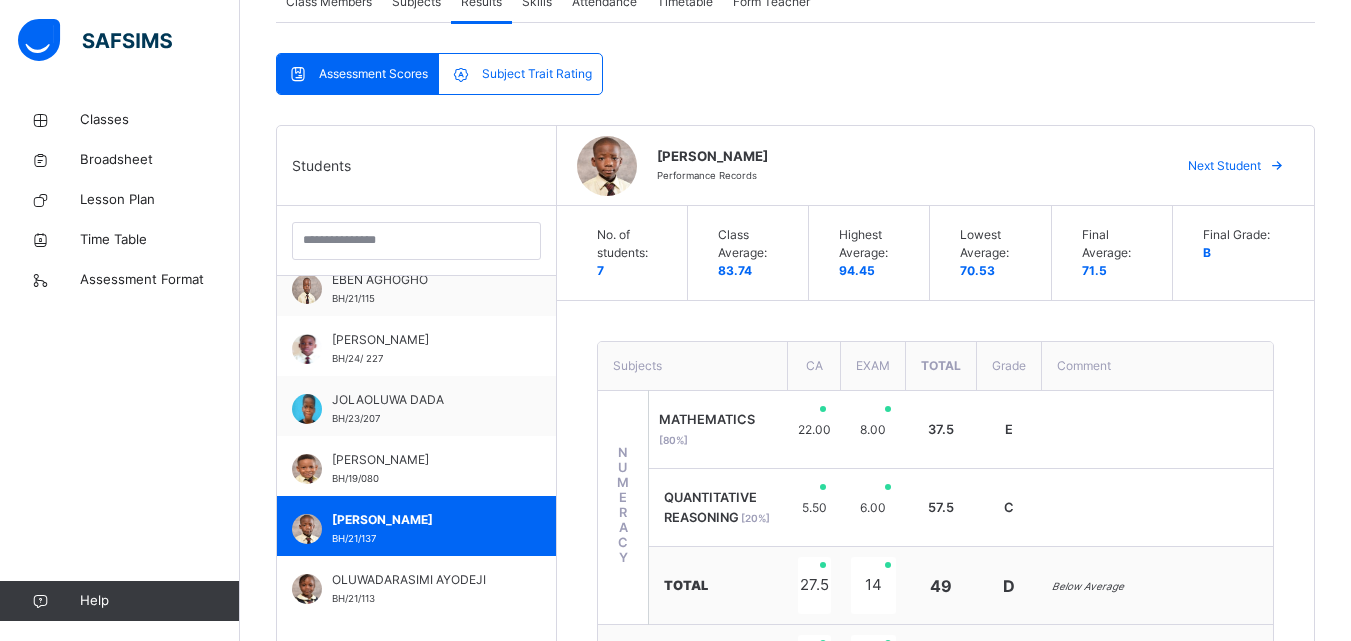 scroll, scrollTop: 85, scrollLeft: 0, axis: vertical 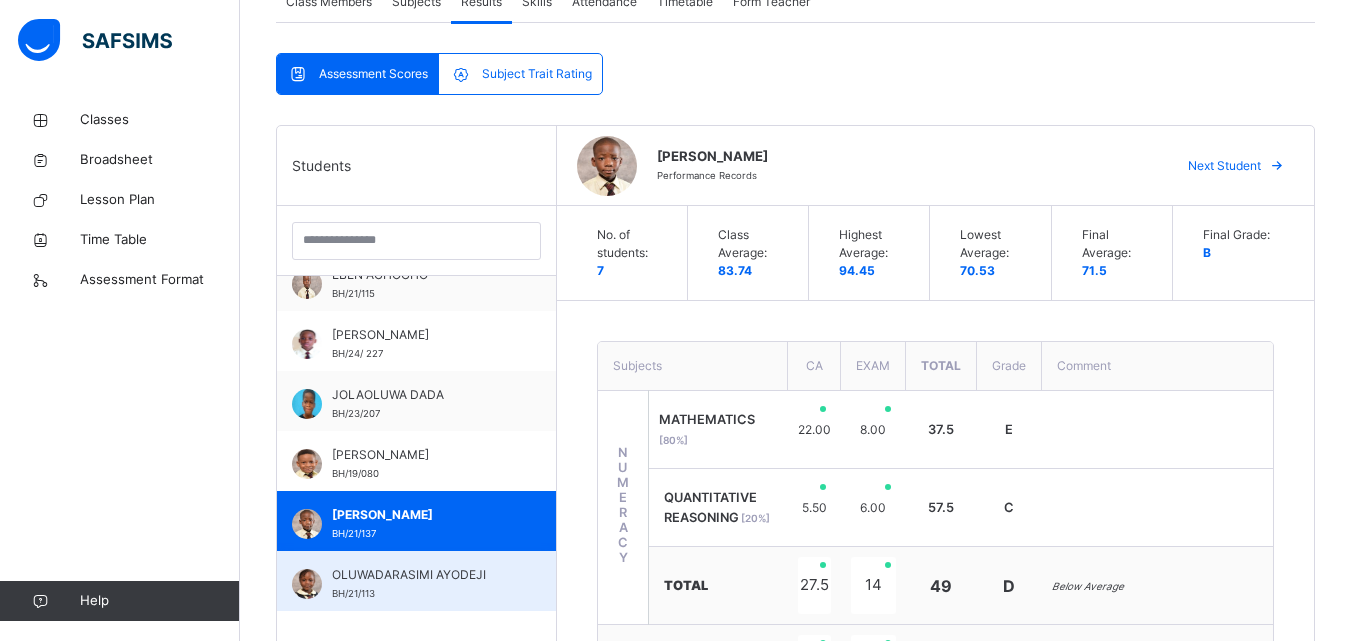 click on "OLUWADARASIMI  [PERSON_NAME]/21/113" at bounding box center (421, 584) 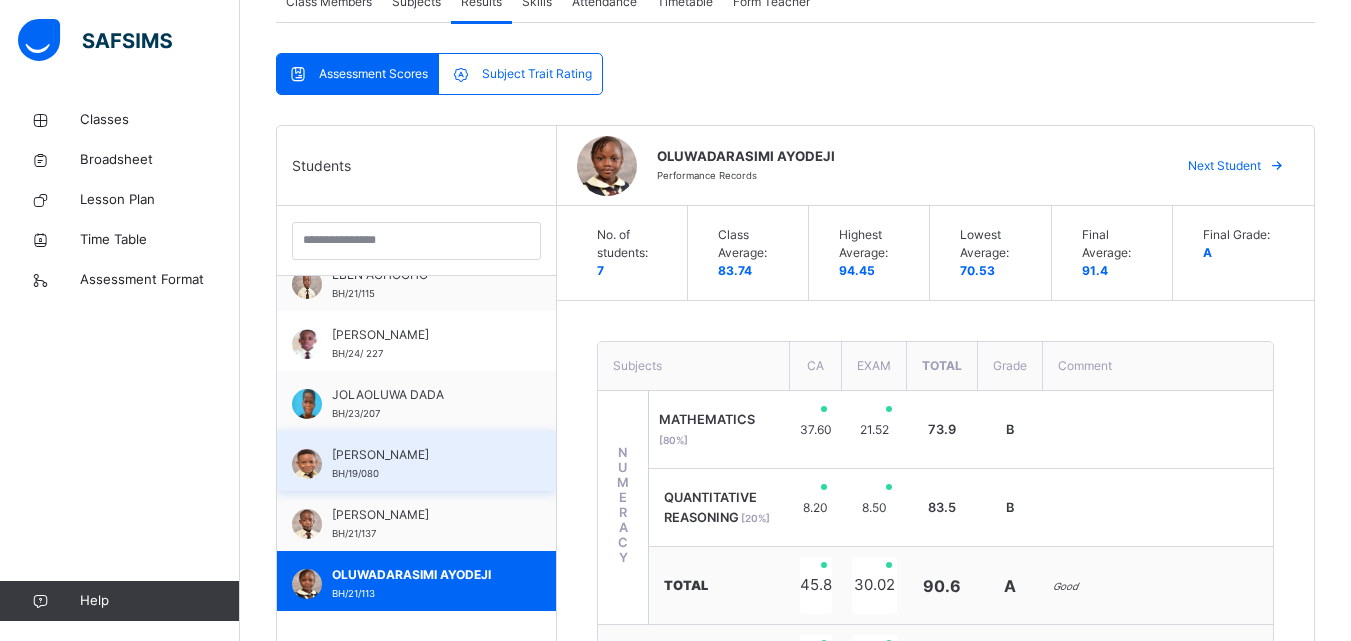 click on "[PERSON_NAME]" at bounding box center [421, 455] 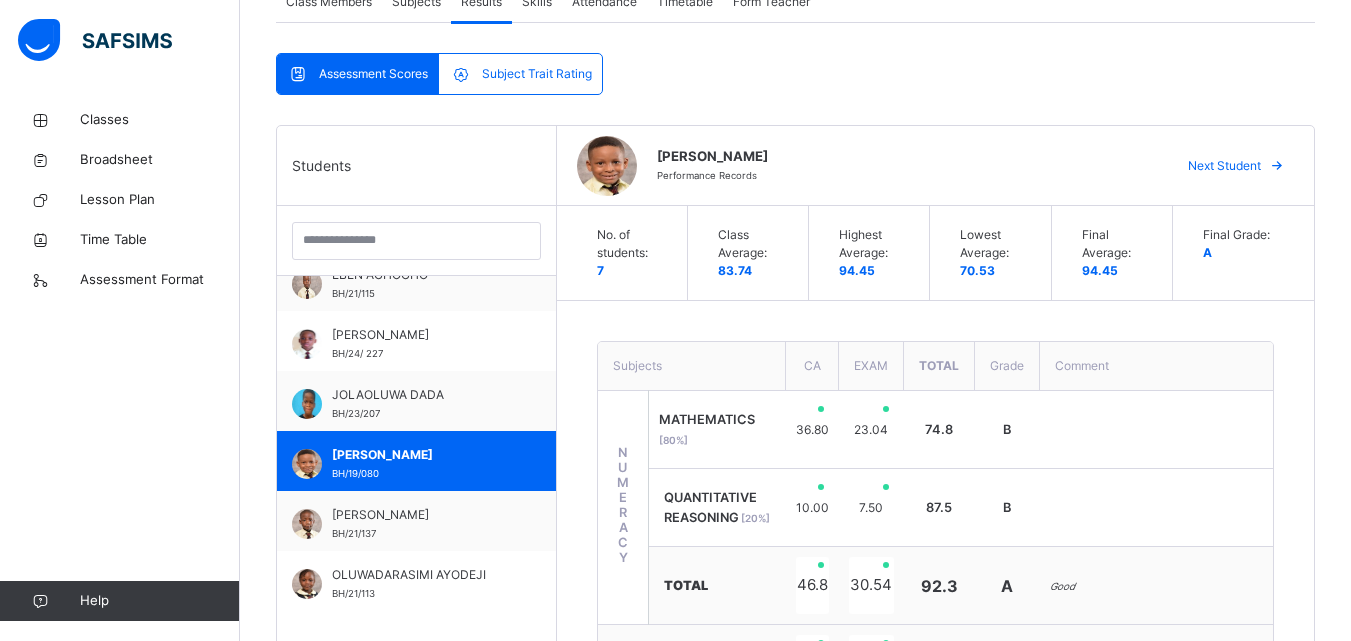 scroll, scrollTop: 0, scrollLeft: 0, axis: both 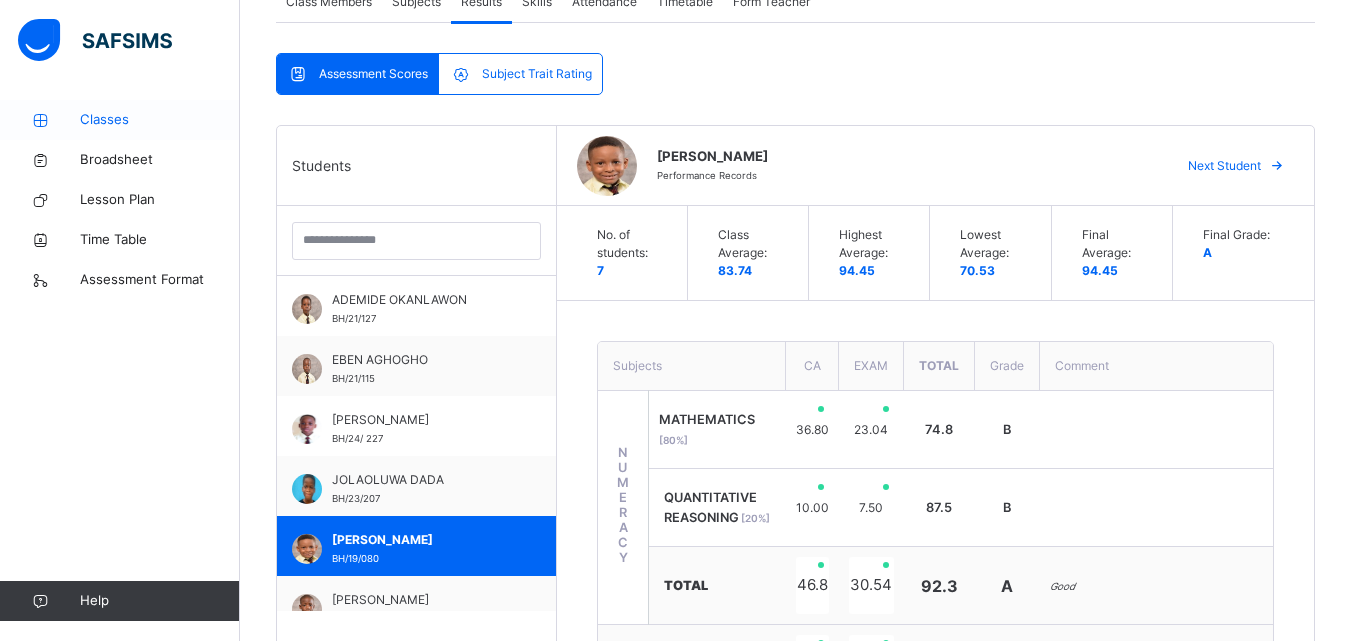 click on "Classes" at bounding box center (160, 120) 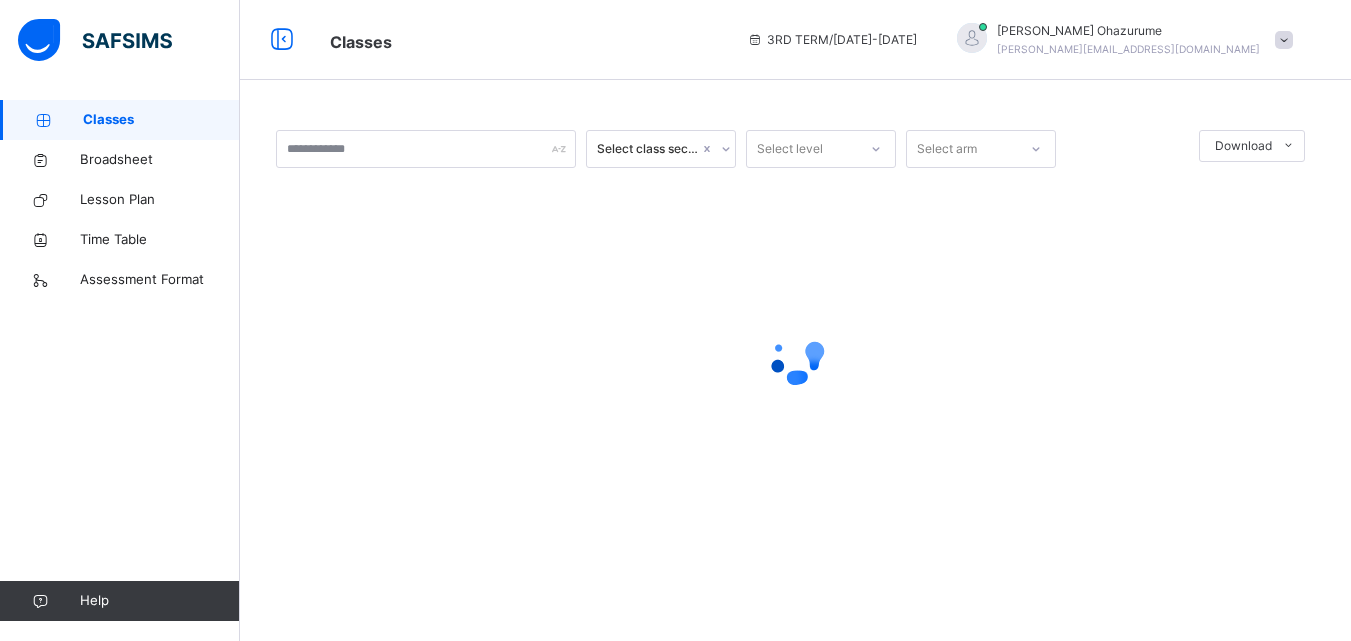 scroll, scrollTop: 0, scrollLeft: 0, axis: both 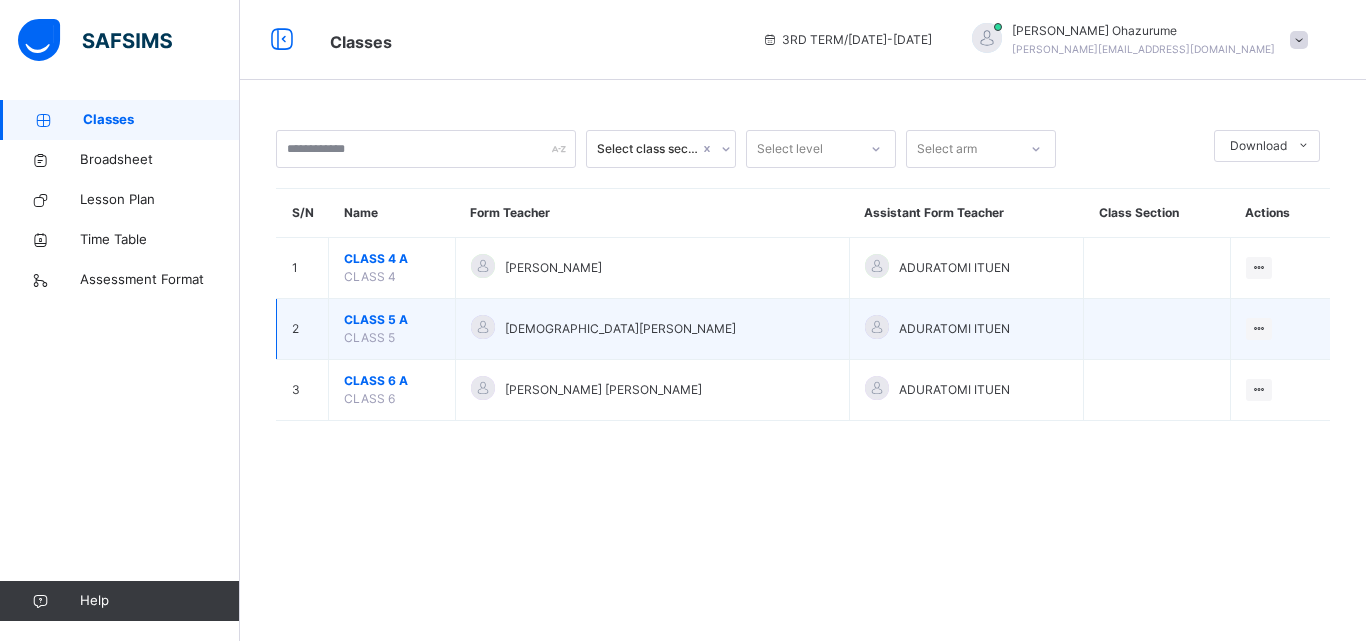 click on "CLASS 5   A" at bounding box center [392, 320] 